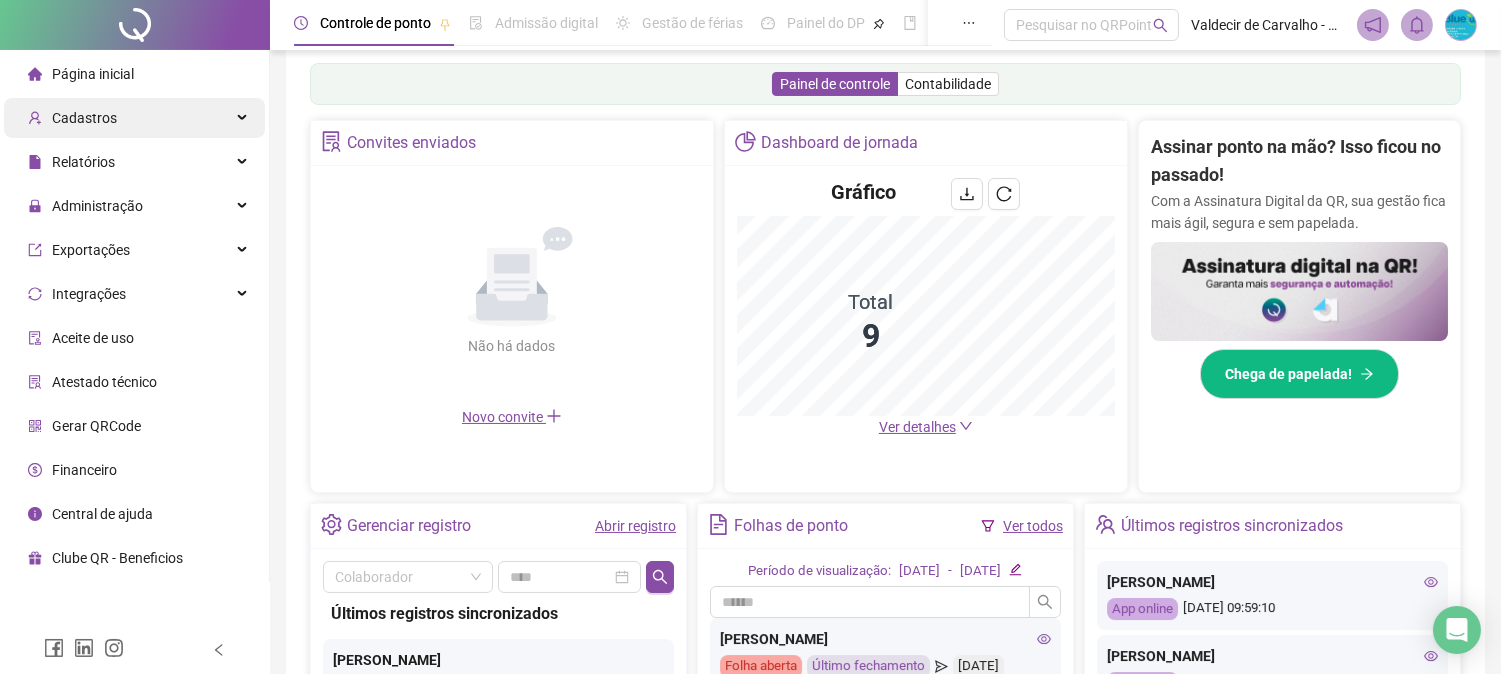 scroll, scrollTop: 333, scrollLeft: 0, axis: vertical 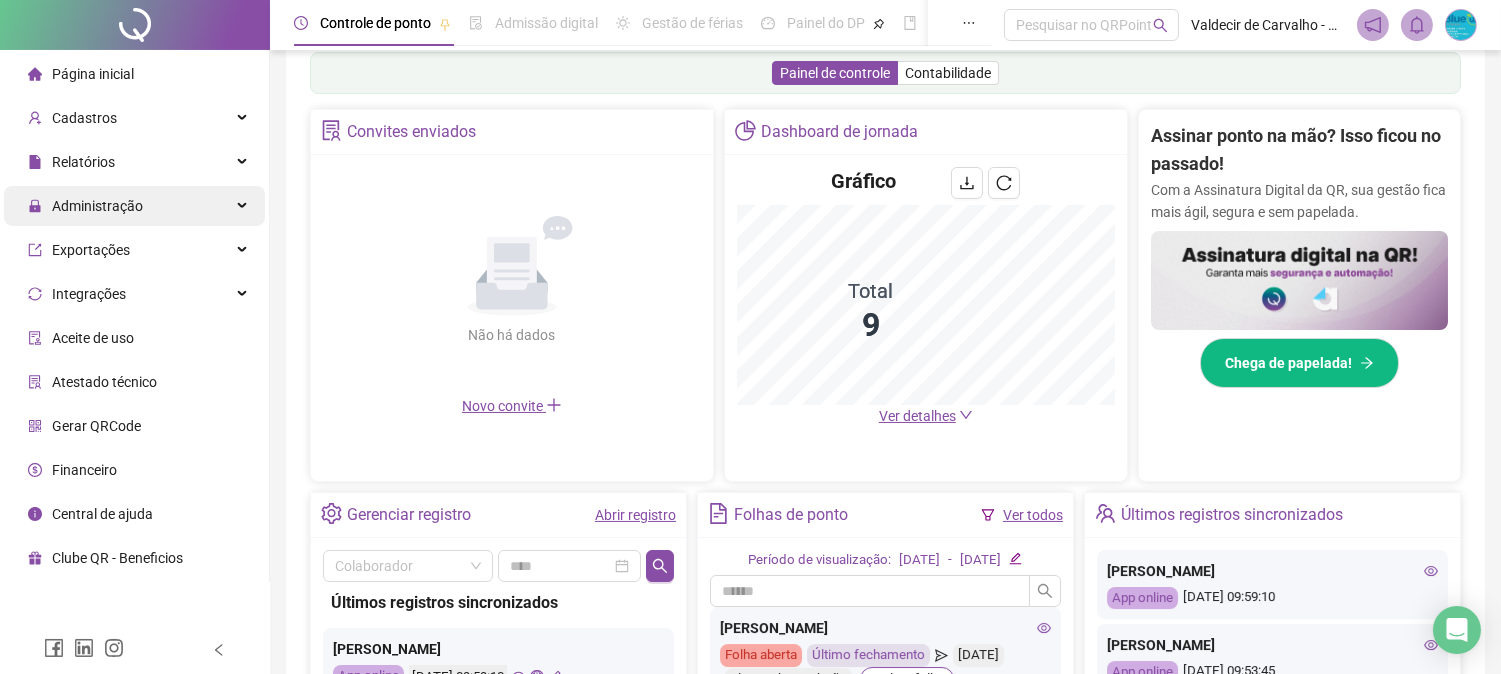 click on "Administração" at bounding box center (97, 206) 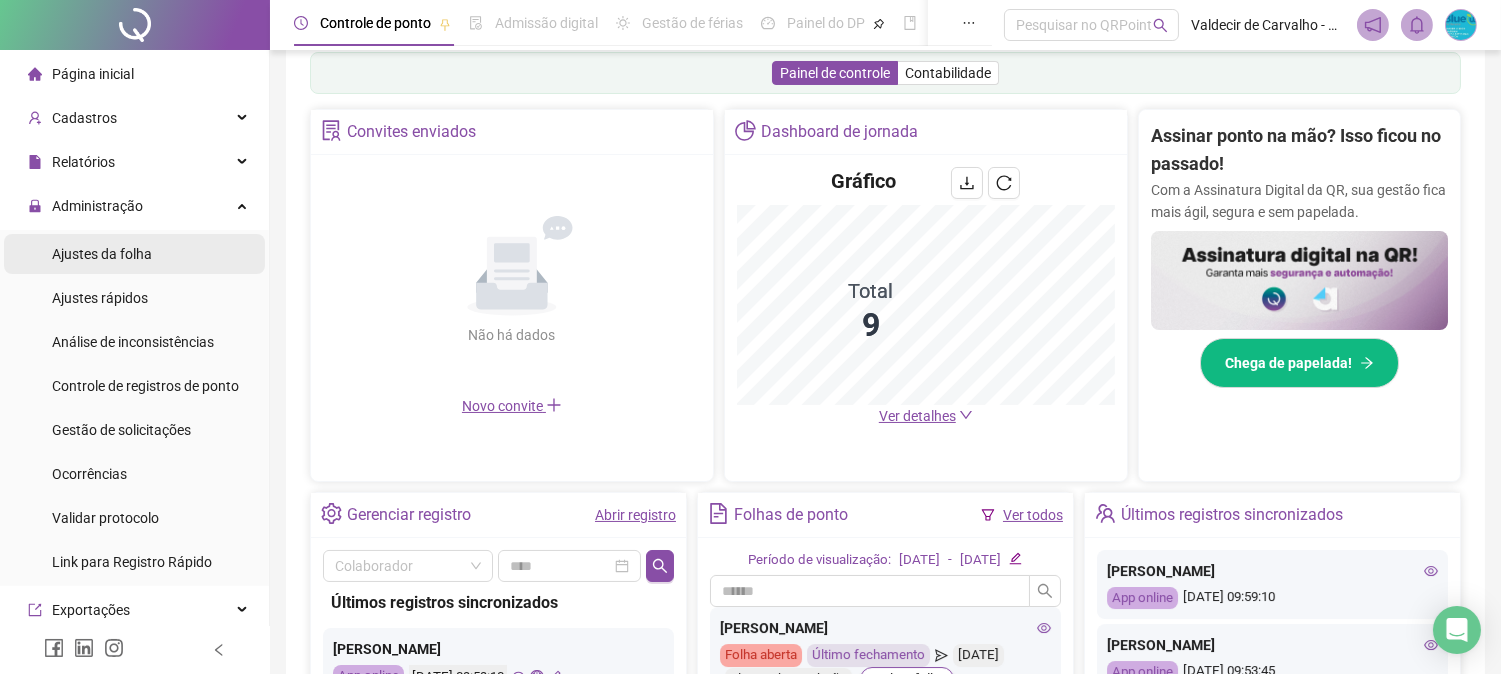 click on "Ajustes da folha" at bounding box center (102, 254) 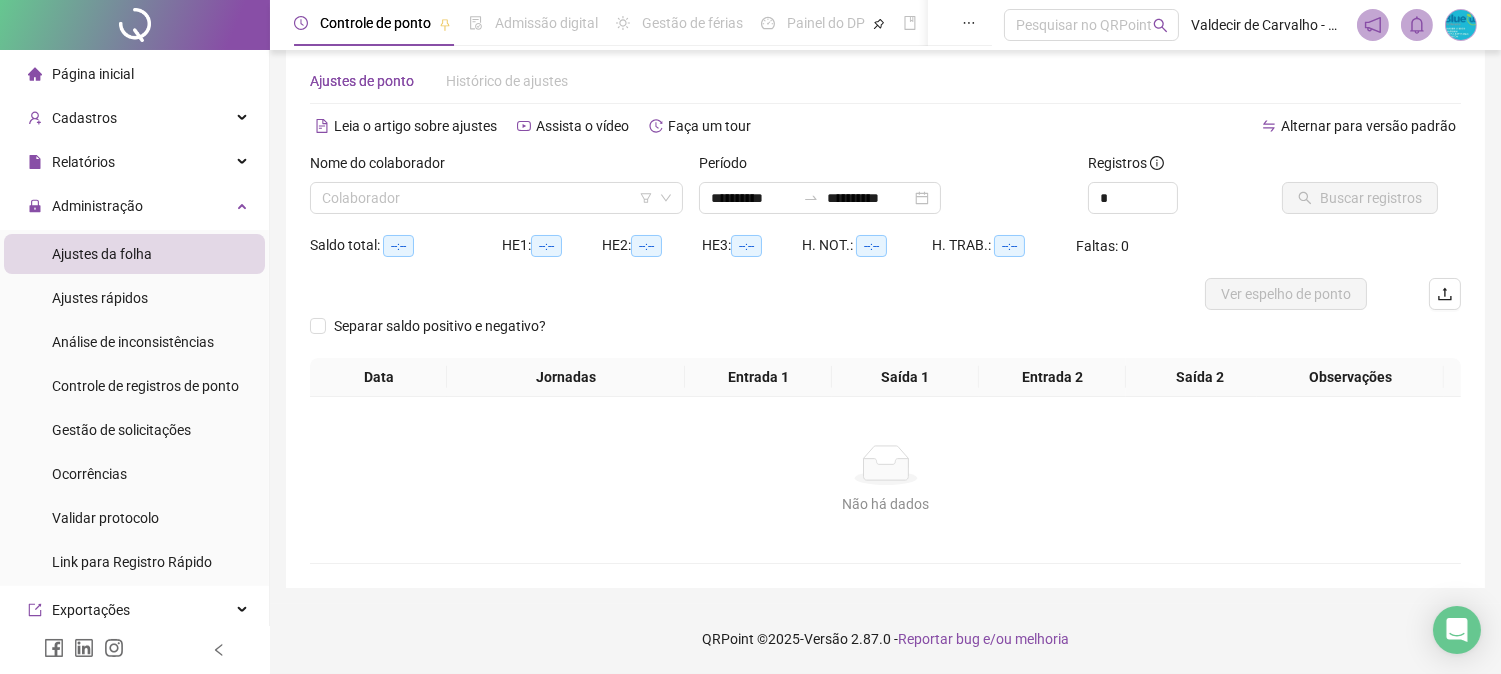 scroll, scrollTop: 31, scrollLeft: 0, axis: vertical 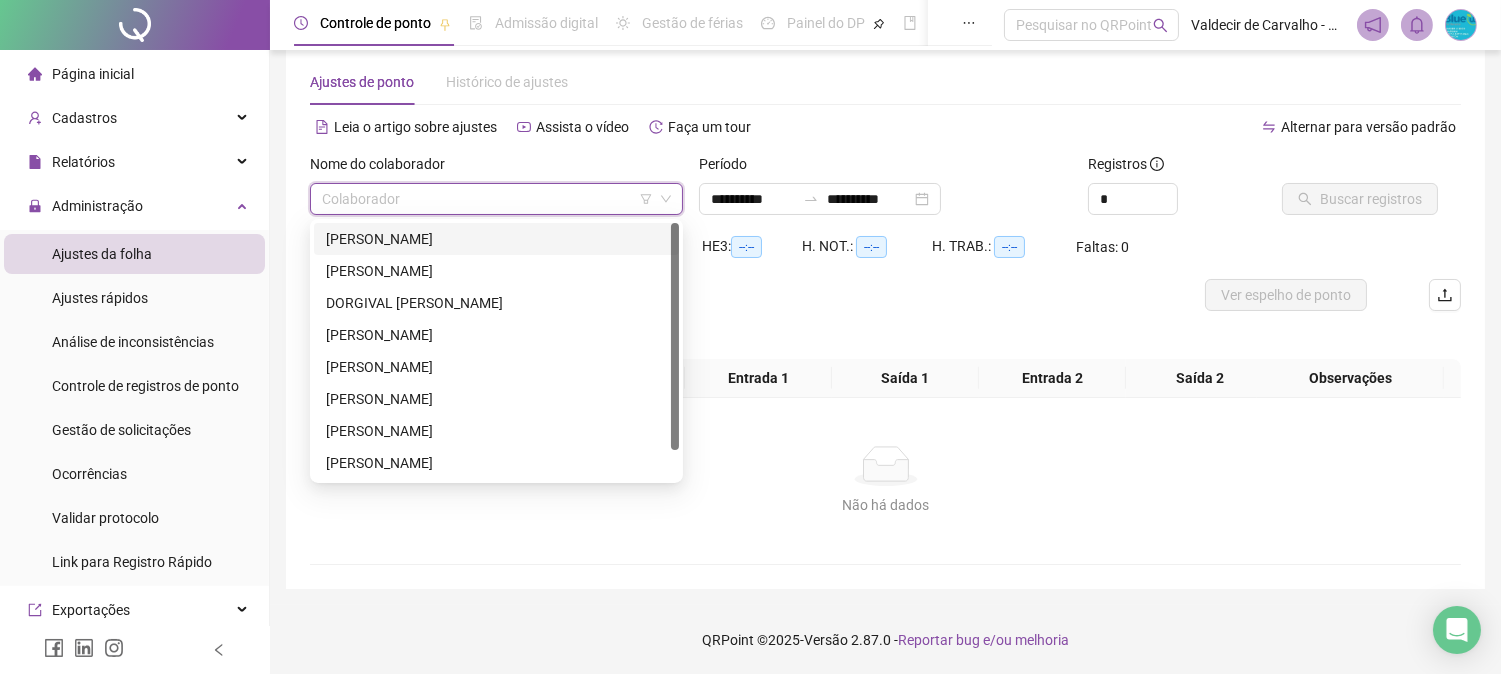 drag, startPoint x: 332, startPoint y: 201, endPoint x: 346, endPoint y: 230, distance: 32.202484 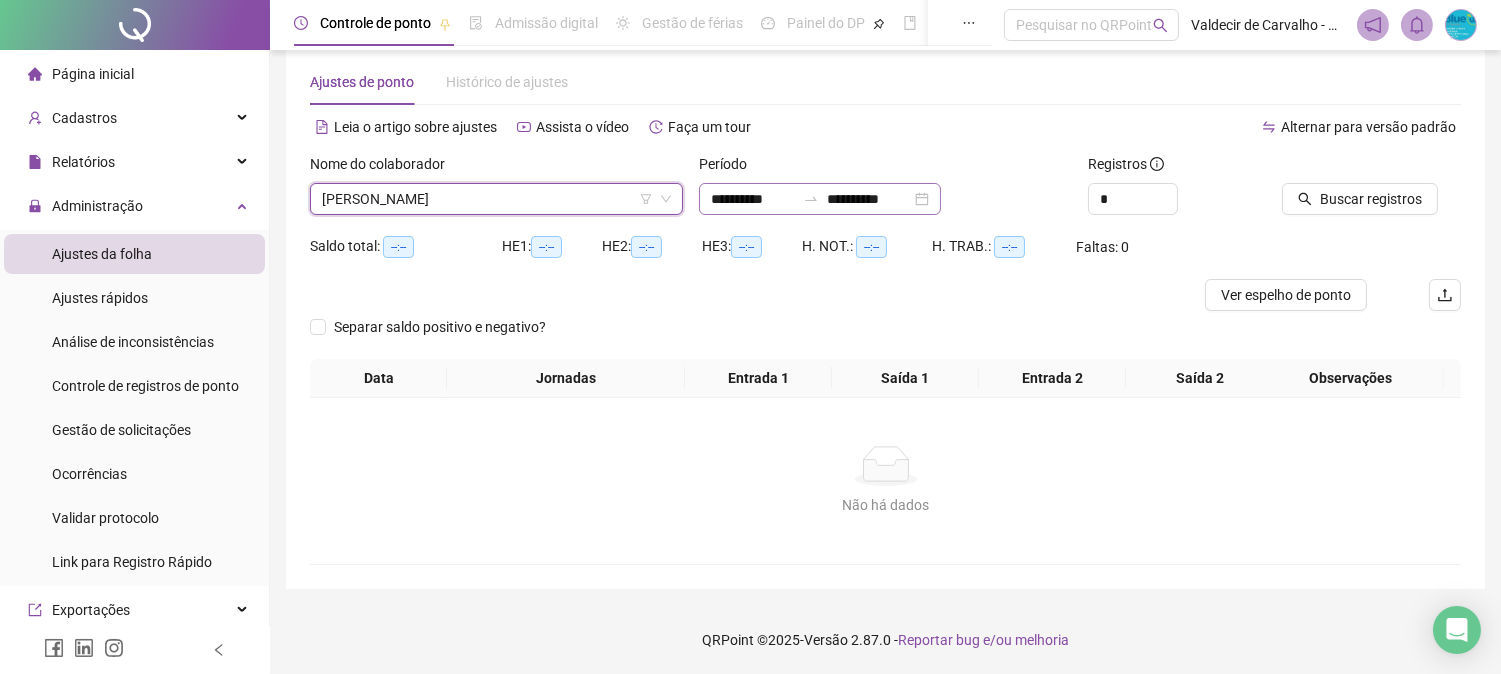 click at bounding box center [811, 199] 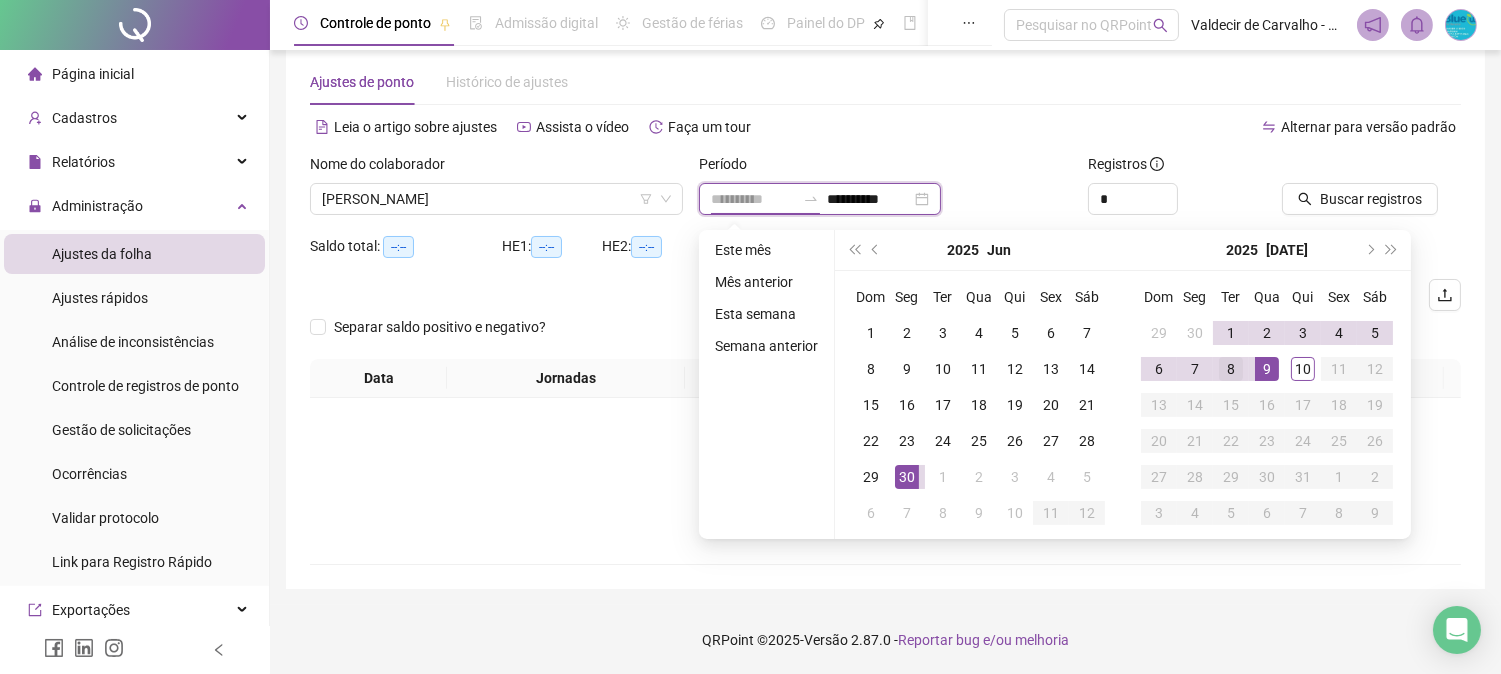 type on "**********" 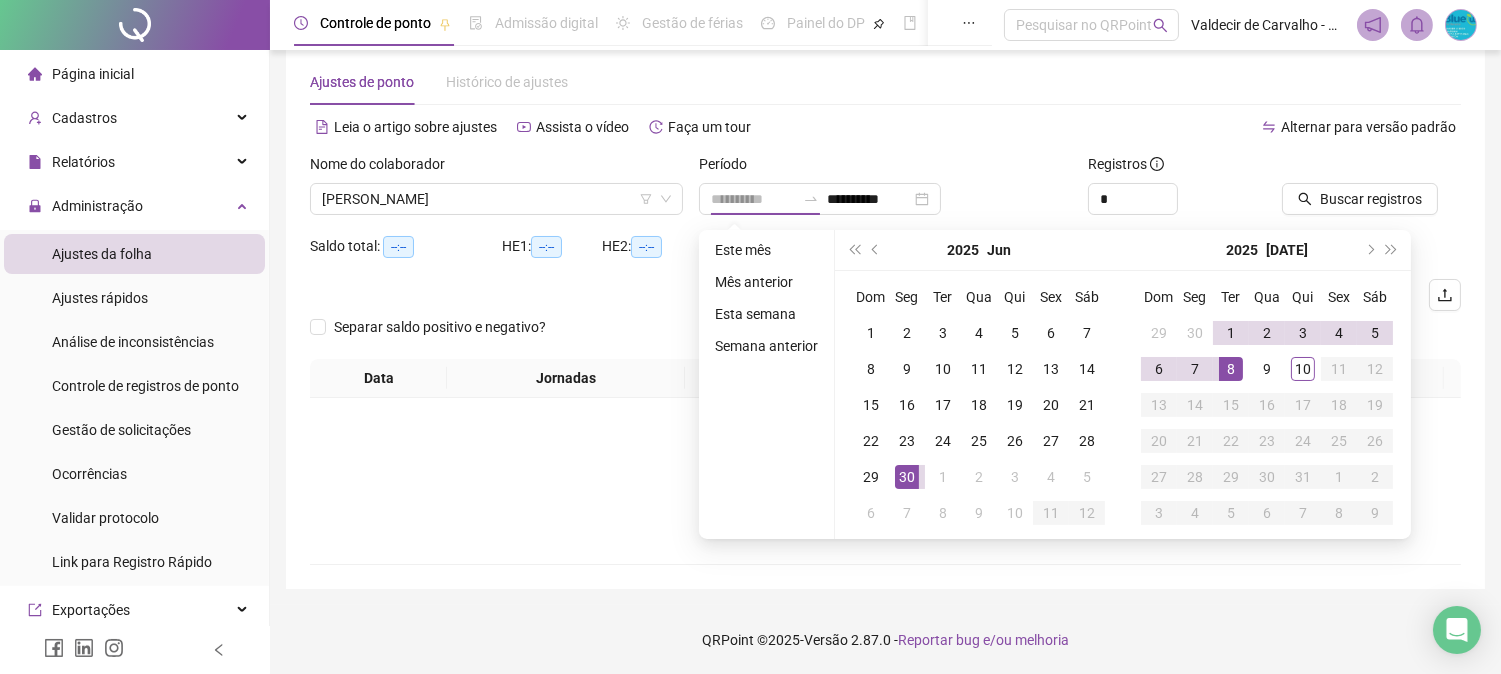 click on "8" at bounding box center [1231, 369] 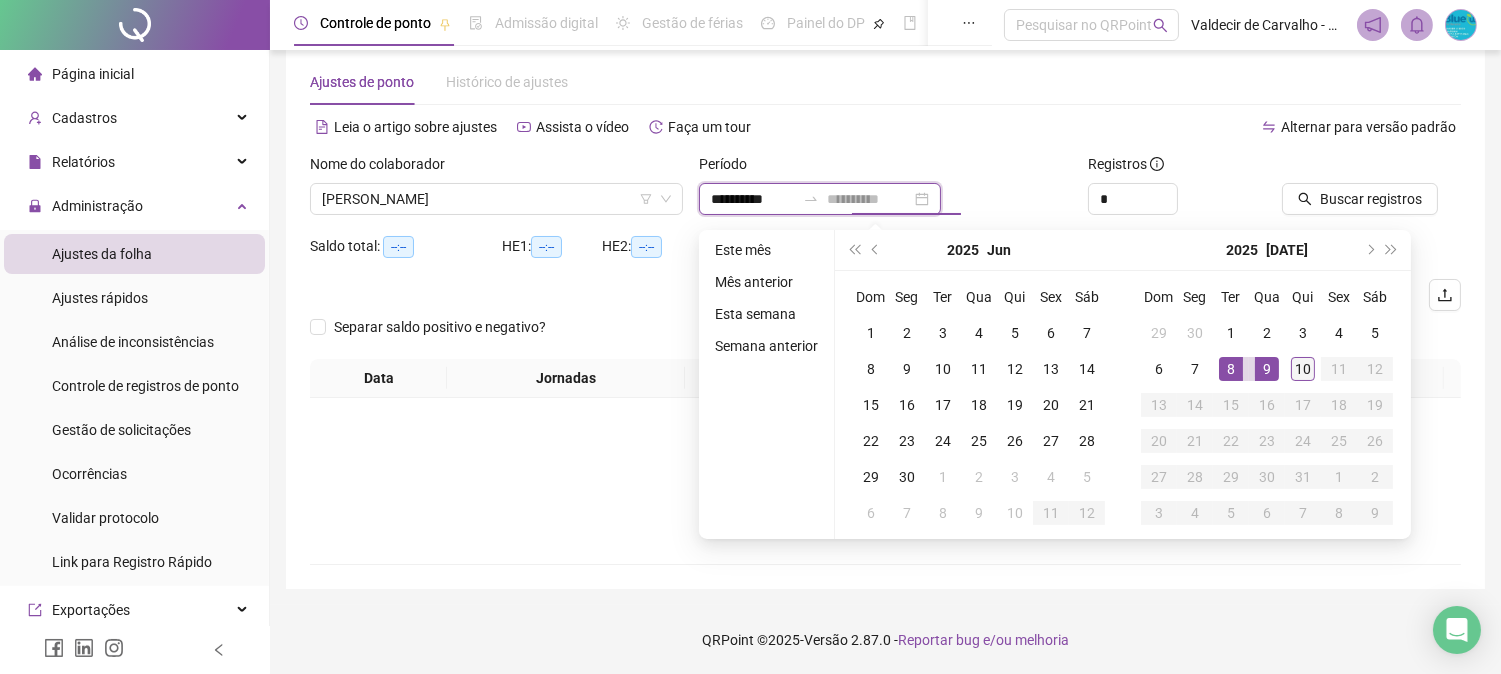 type on "**********" 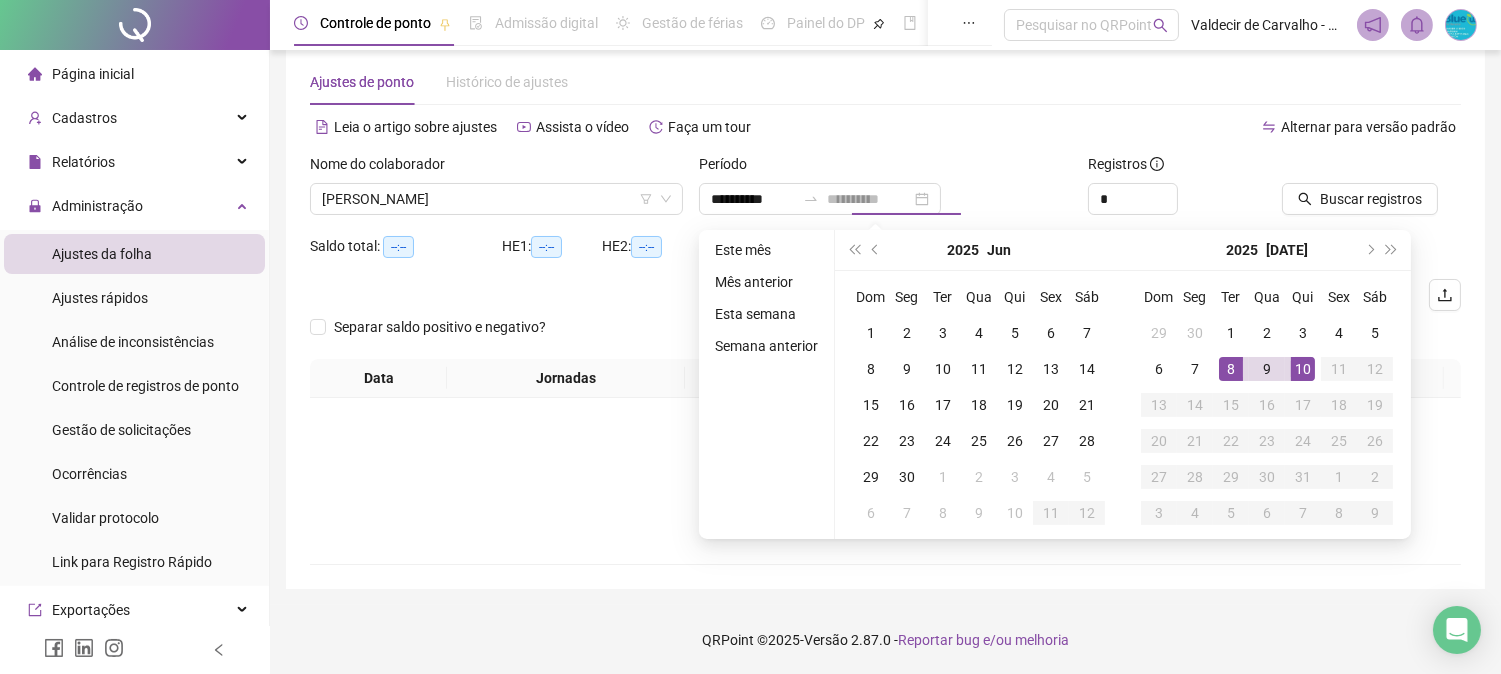 click on "10" at bounding box center (1303, 369) 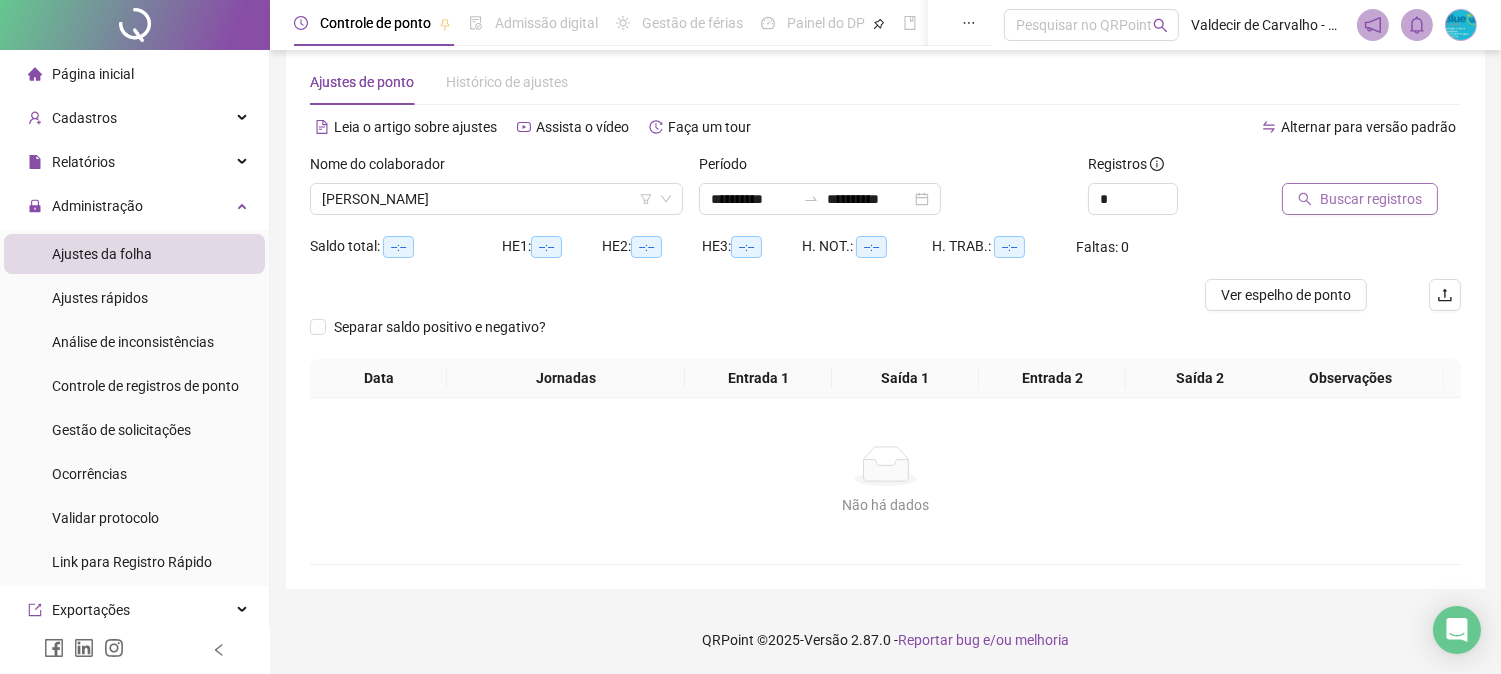 click on "Buscar registros" at bounding box center (1371, 199) 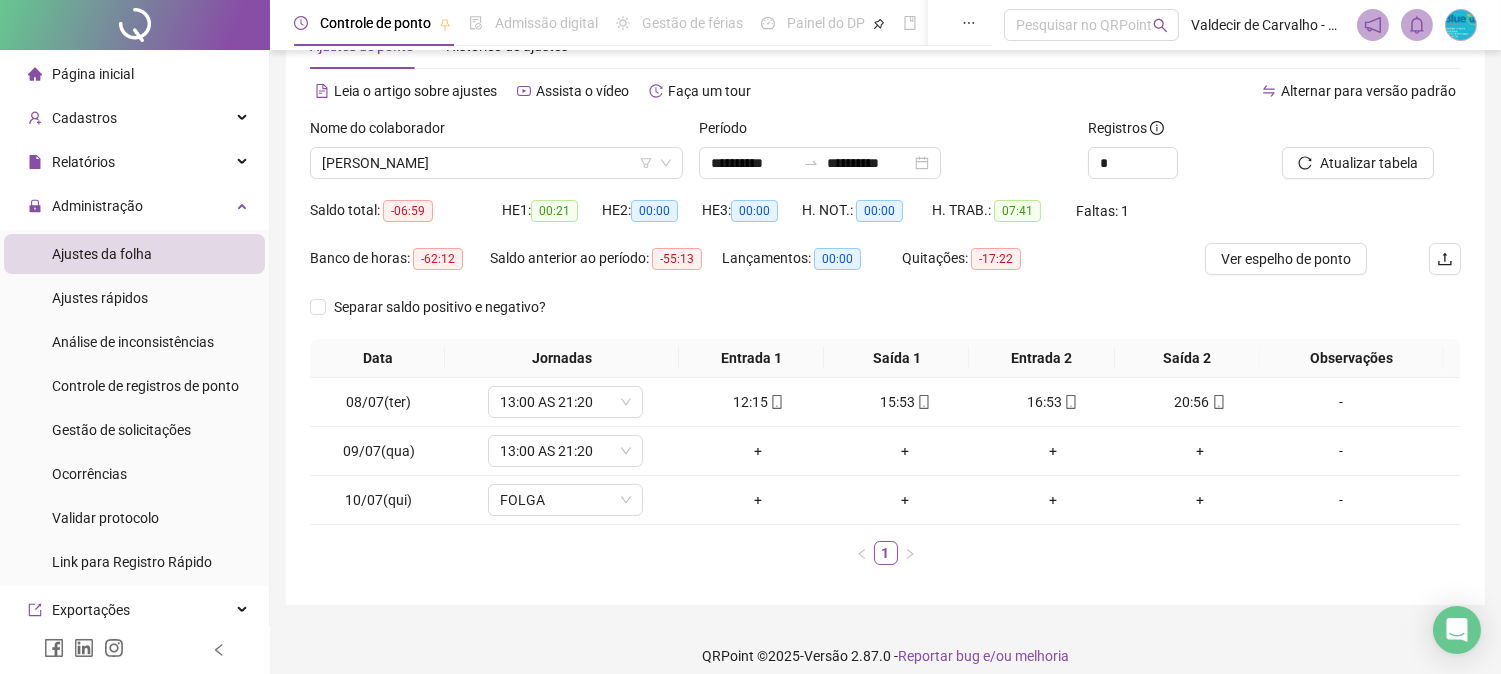 scroll, scrollTop: 83, scrollLeft: 0, axis: vertical 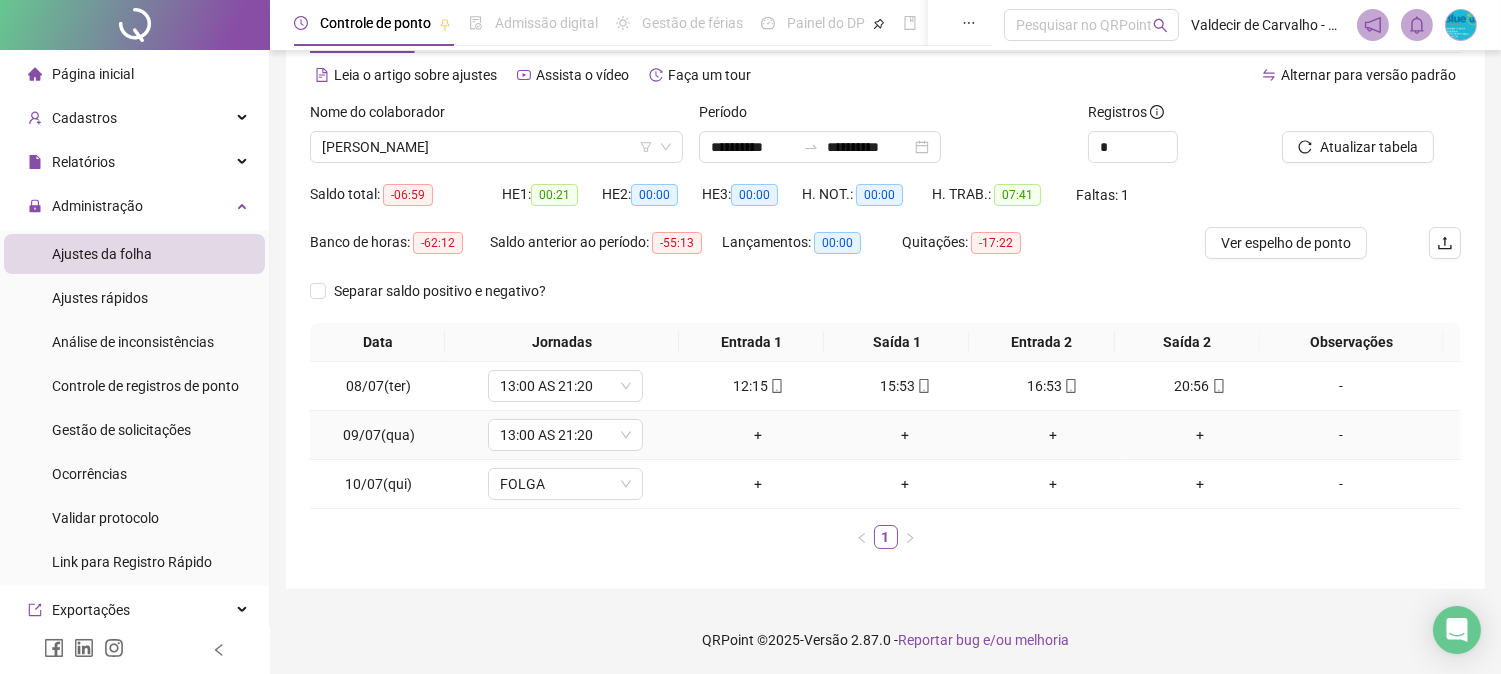 click on "-" at bounding box center (1341, 435) 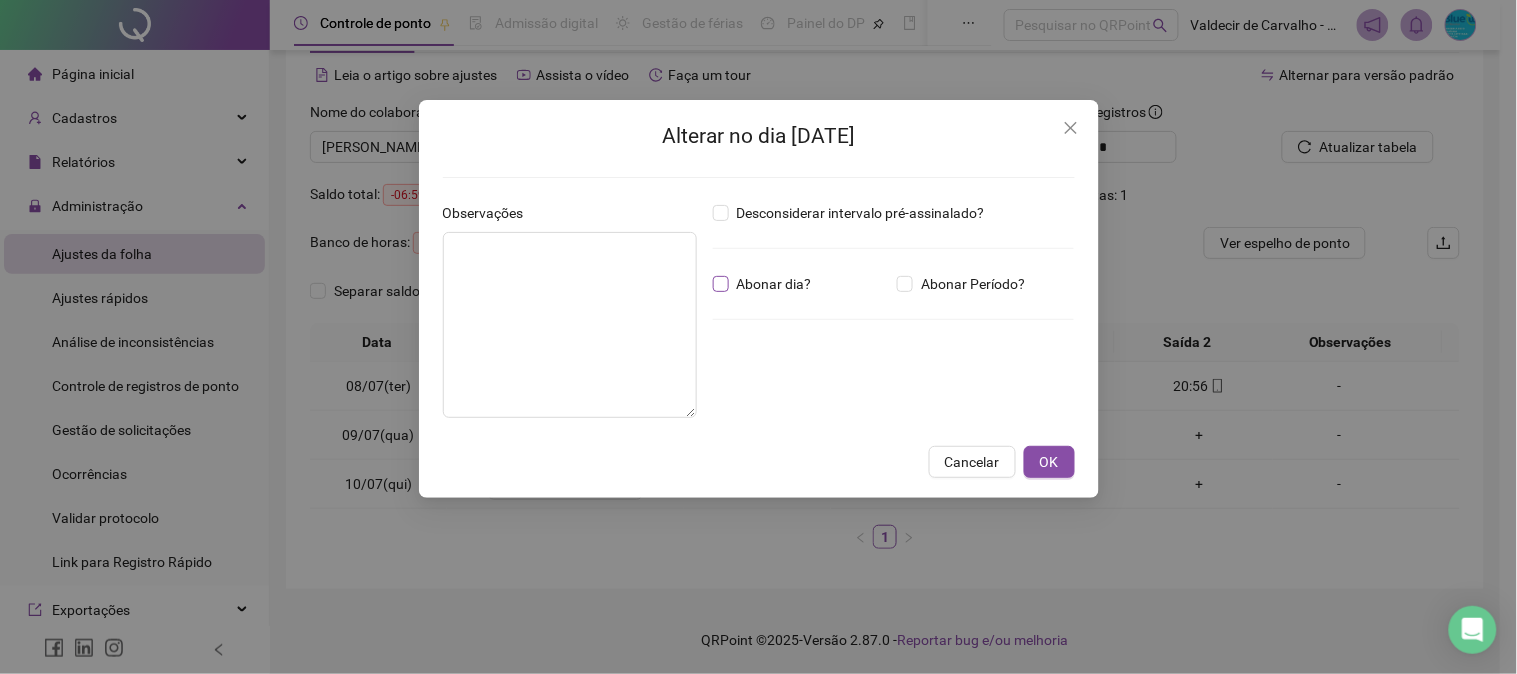 click on "Abonar dia?" at bounding box center (774, 284) 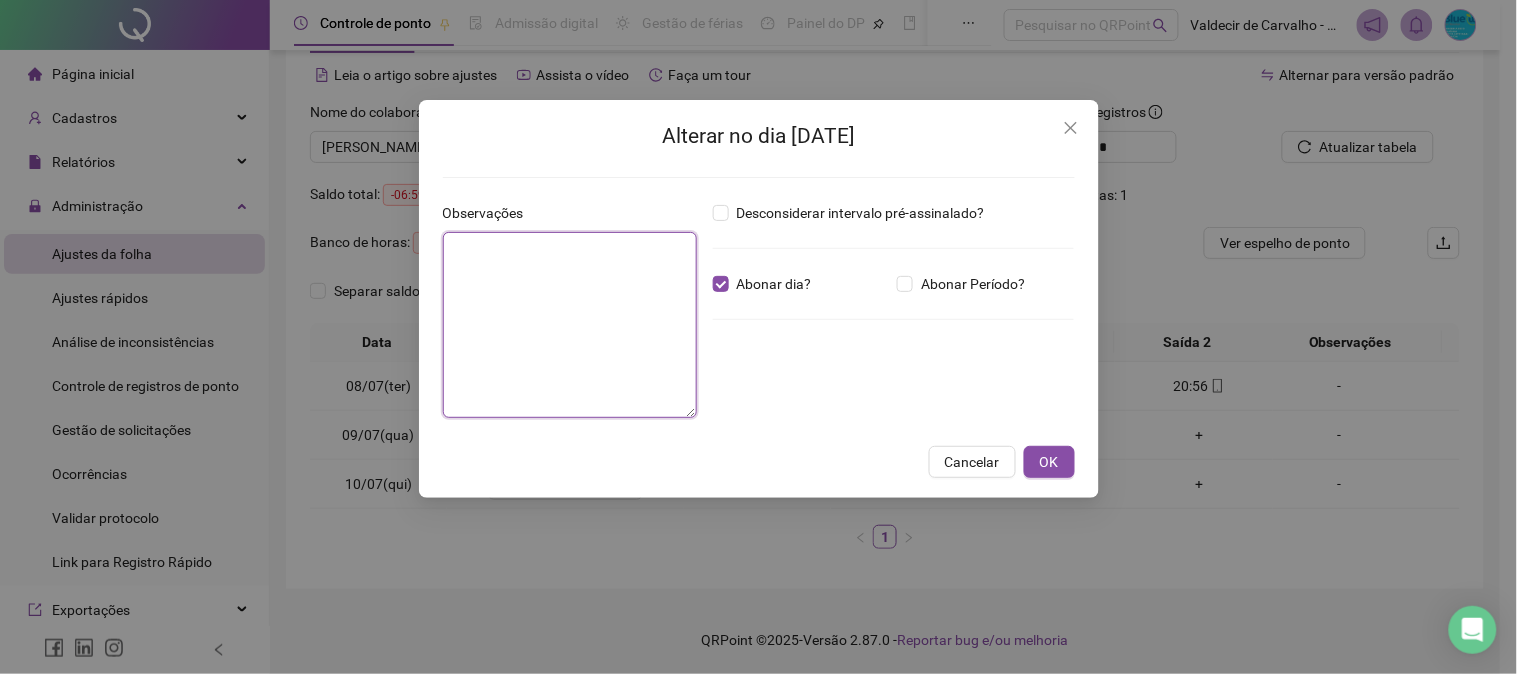click at bounding box center [570, 325] 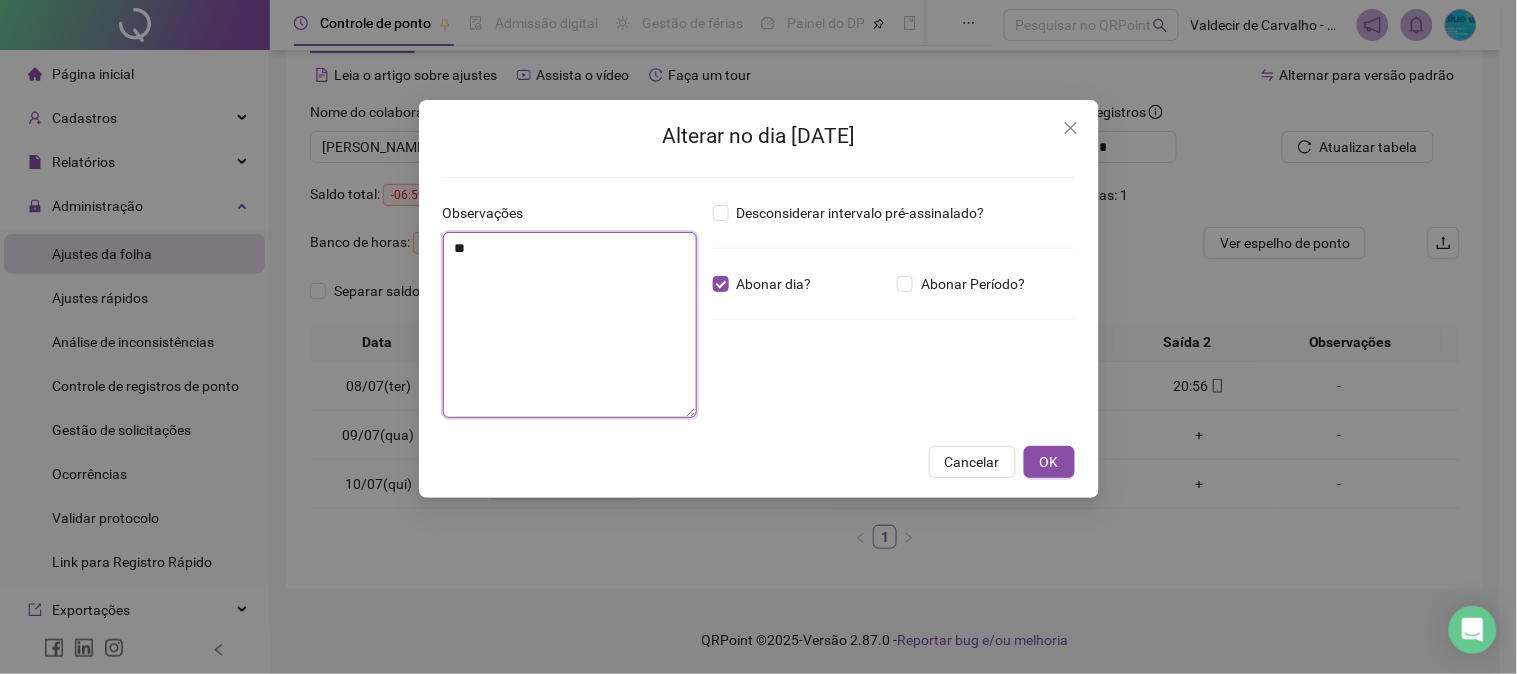 type on "*" 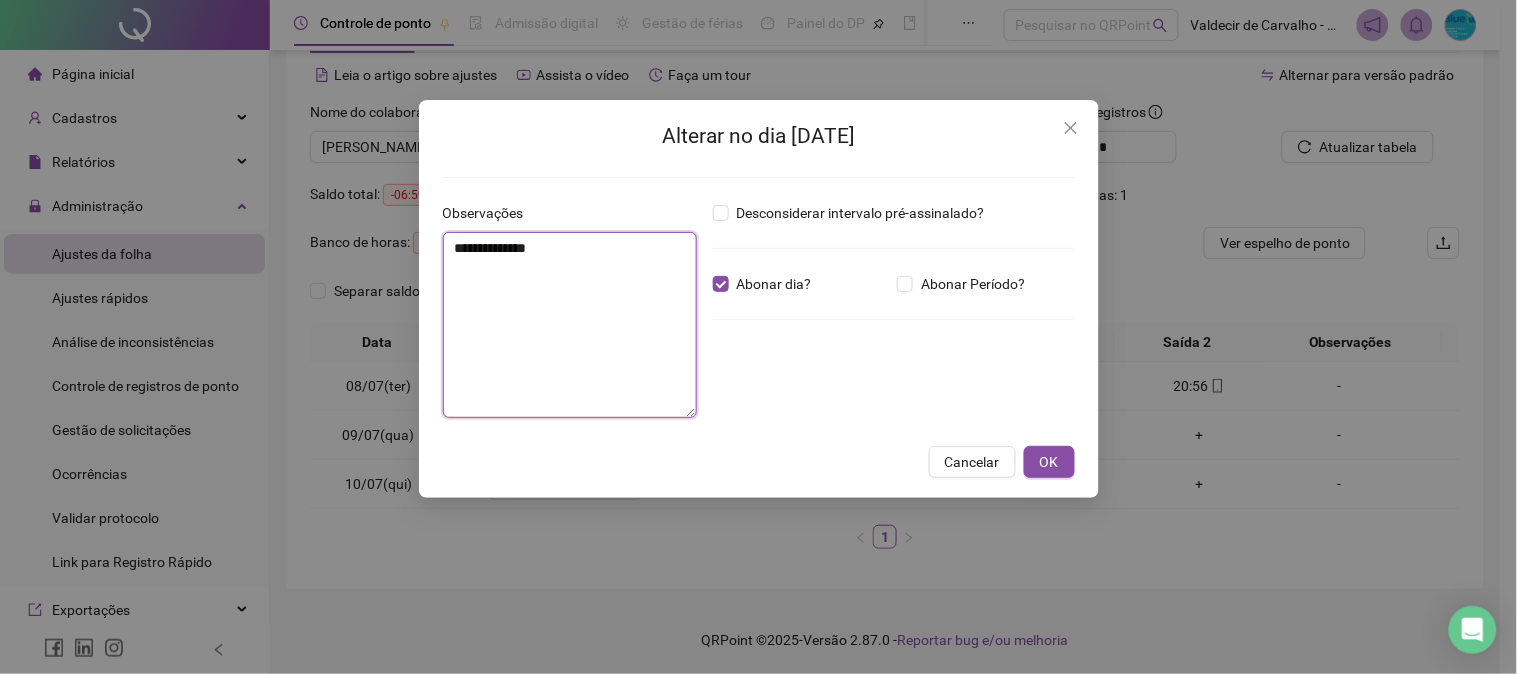 type on "**********" 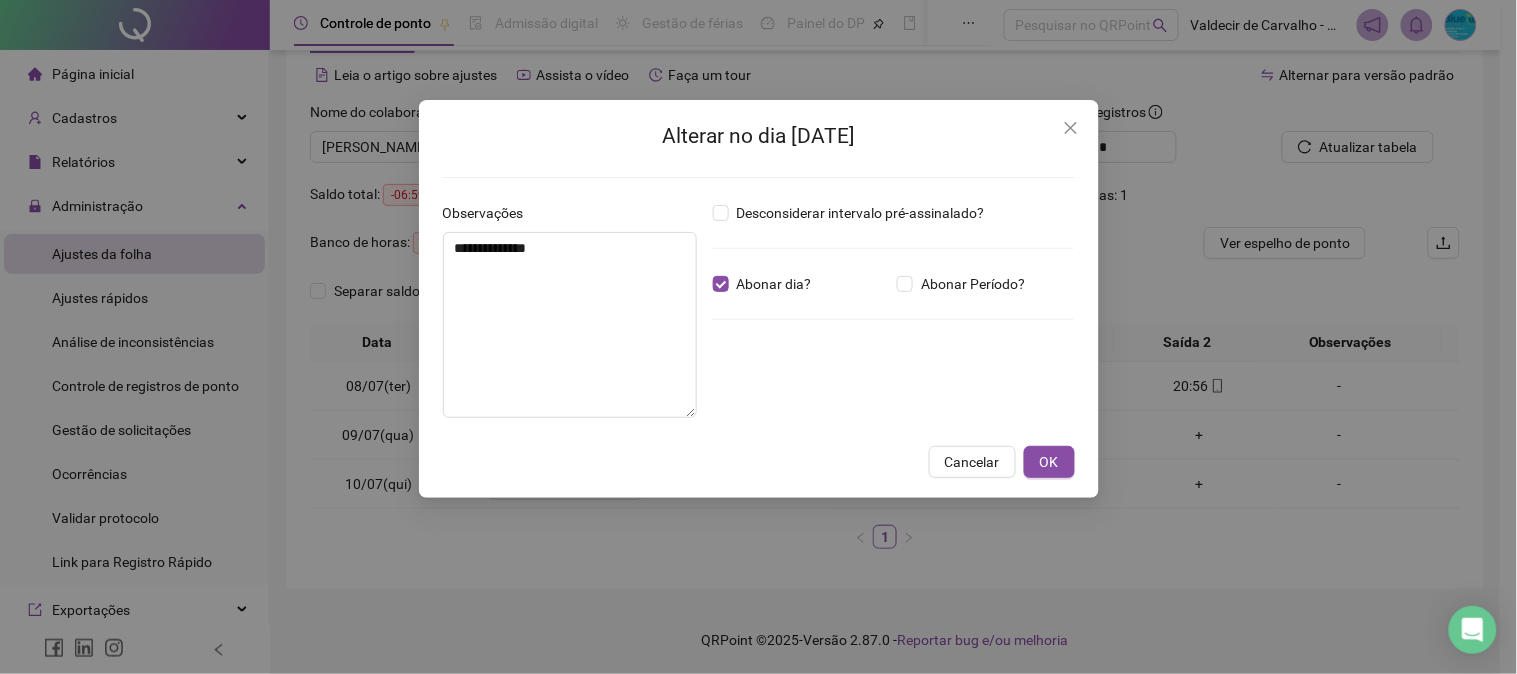 click on "**********" at bounding box center (759, 299) 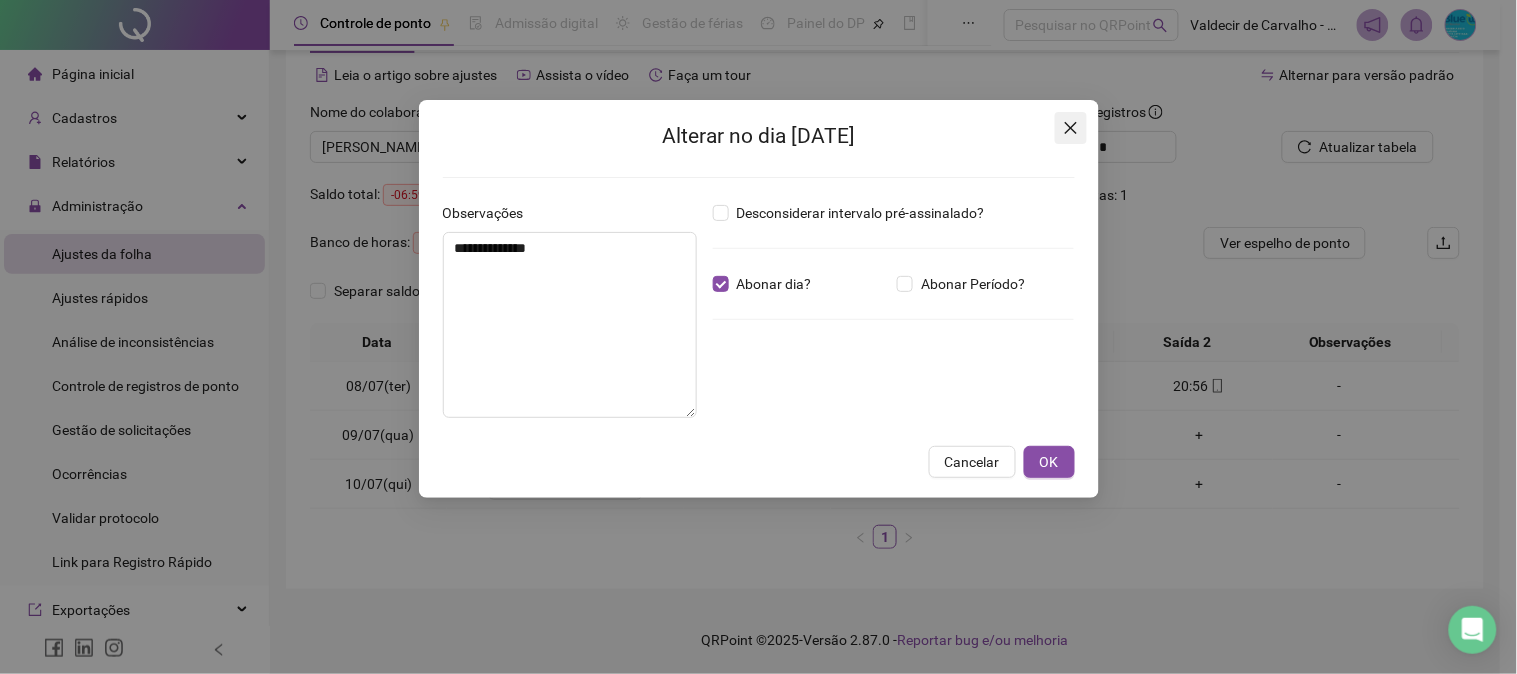click at bounding box center [1071, 128] 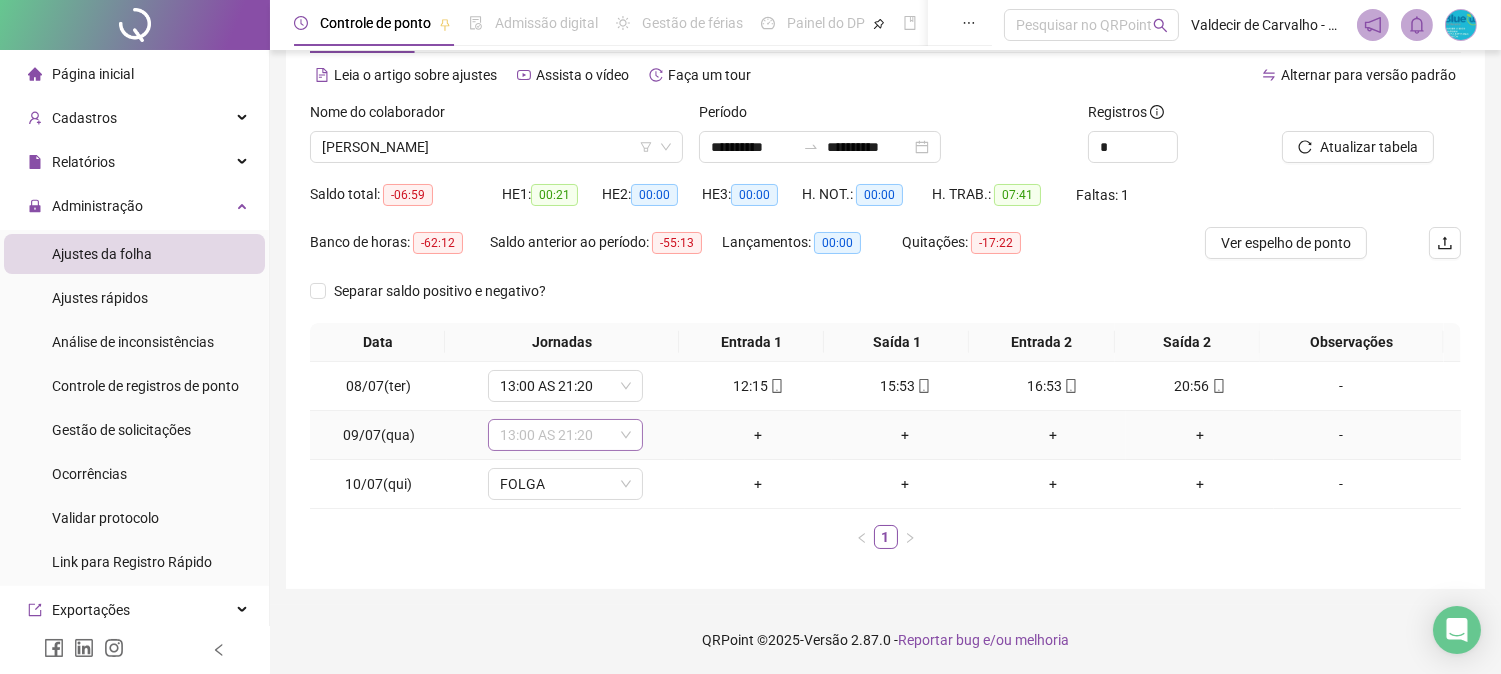 click on "13:00 AS 21:20" at bounding box center [565, 435] 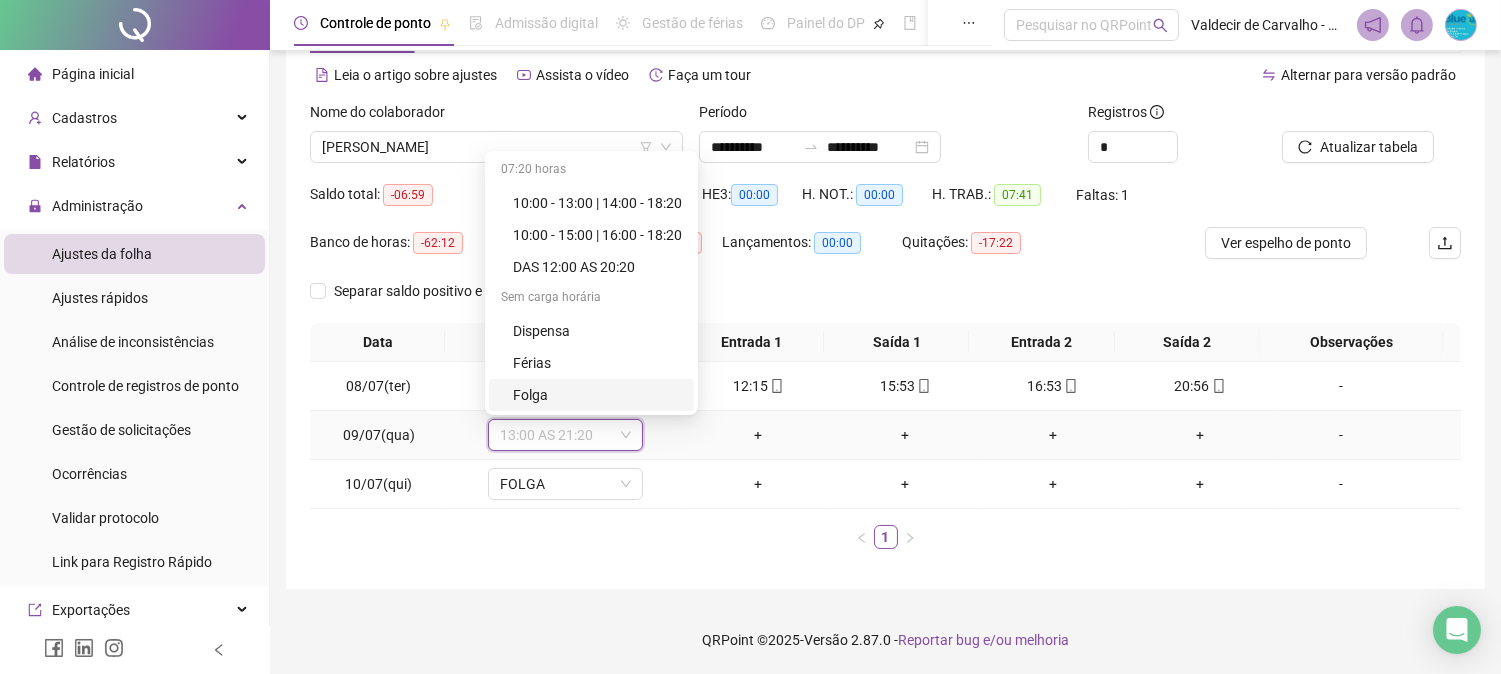 click on "Folga" at bounding box center [597, 395] 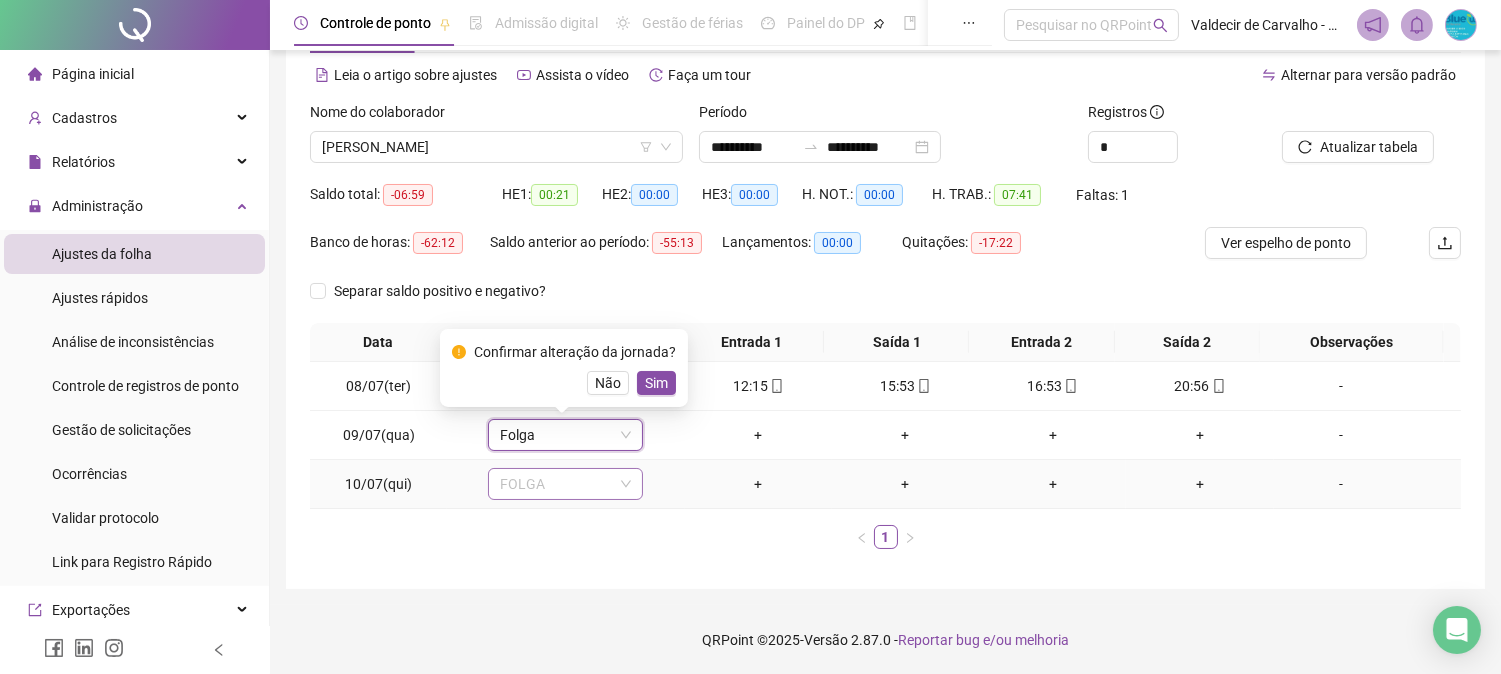 click on "FOLGA" at bounding box center (565, 484) 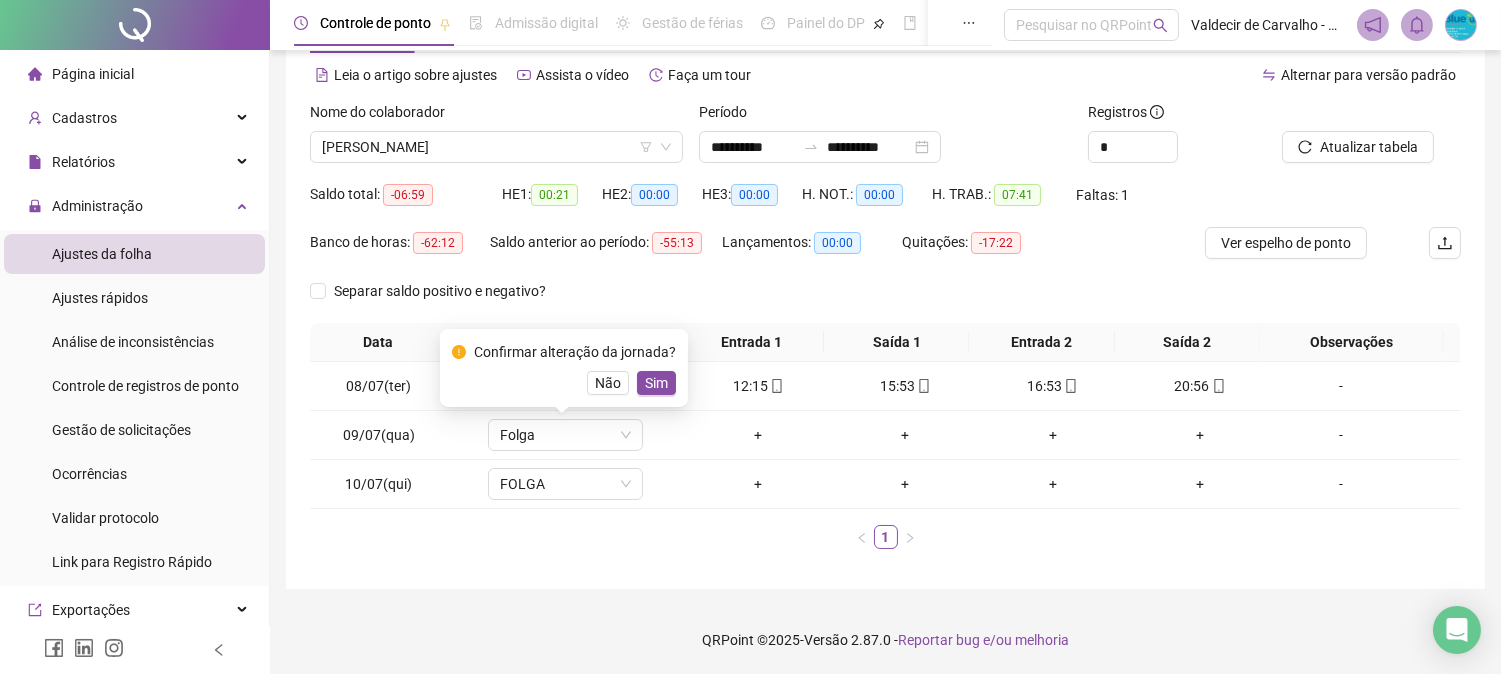click on "Data Jornadas Entrada 1 Saída 1 Entrada 2 Saída 2 Observações               08/07(ter) 13:00 AS 21:20 12:15 15:53 16:53 20:56 [DATE](qua) Folga + + + + - 10/07(qui) FOLGA + + + + - 1" at bounding box center [885, 436] 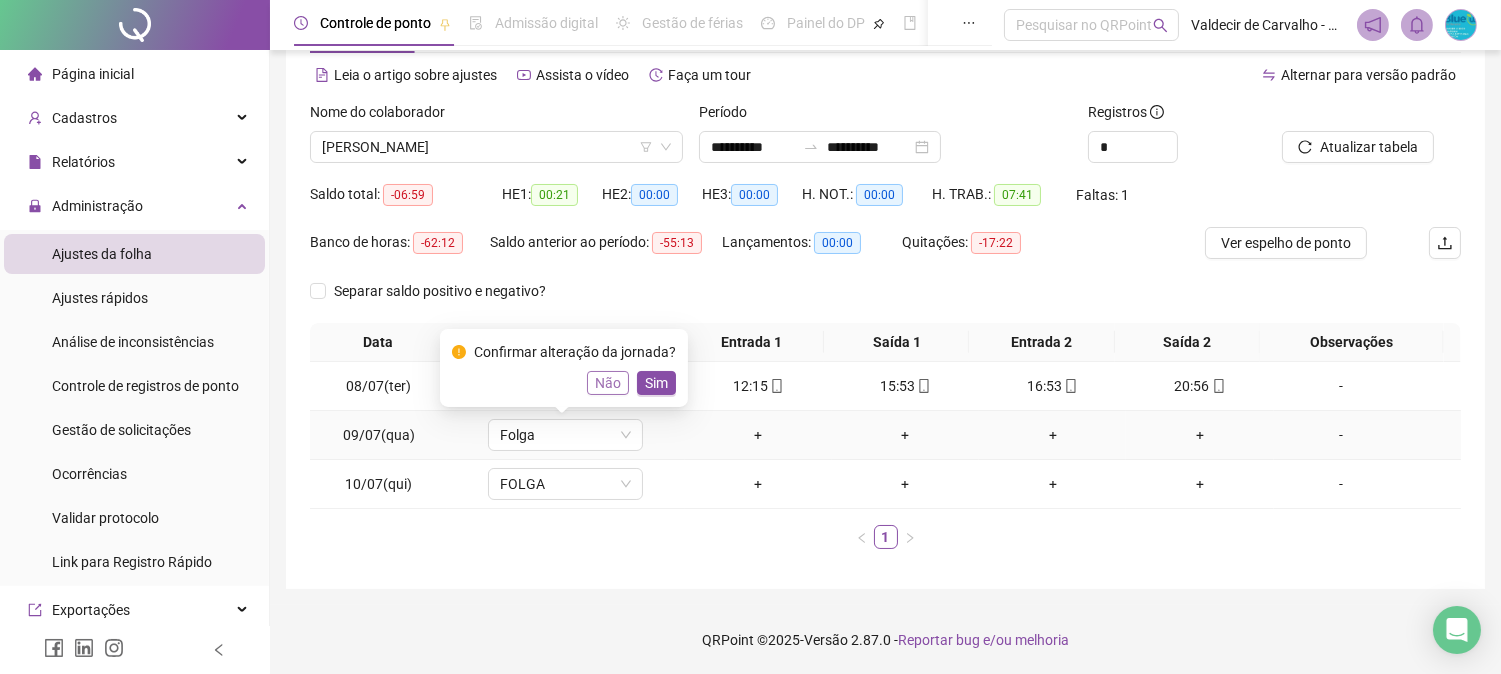 click on "Não" at bounding box center (608, 383) 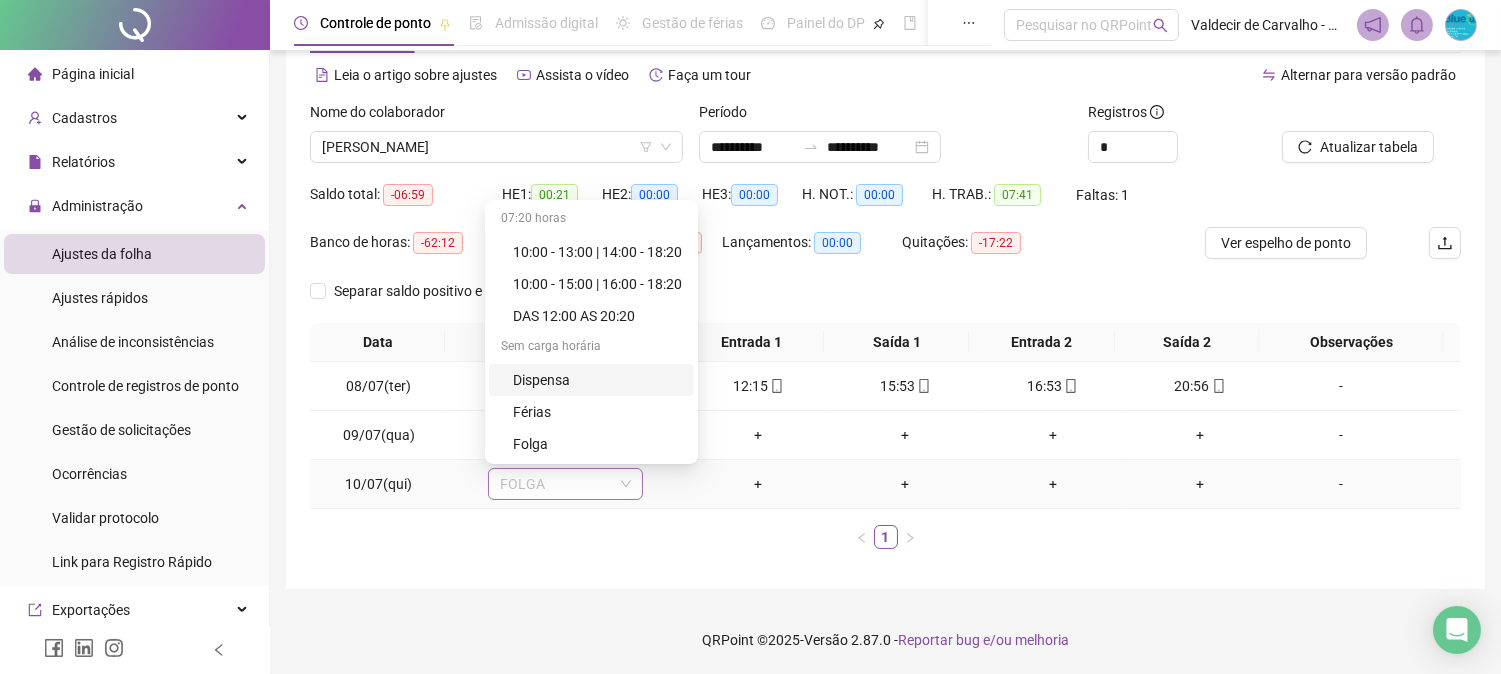 click on "FOLGA" at bounding box center [565, 484] 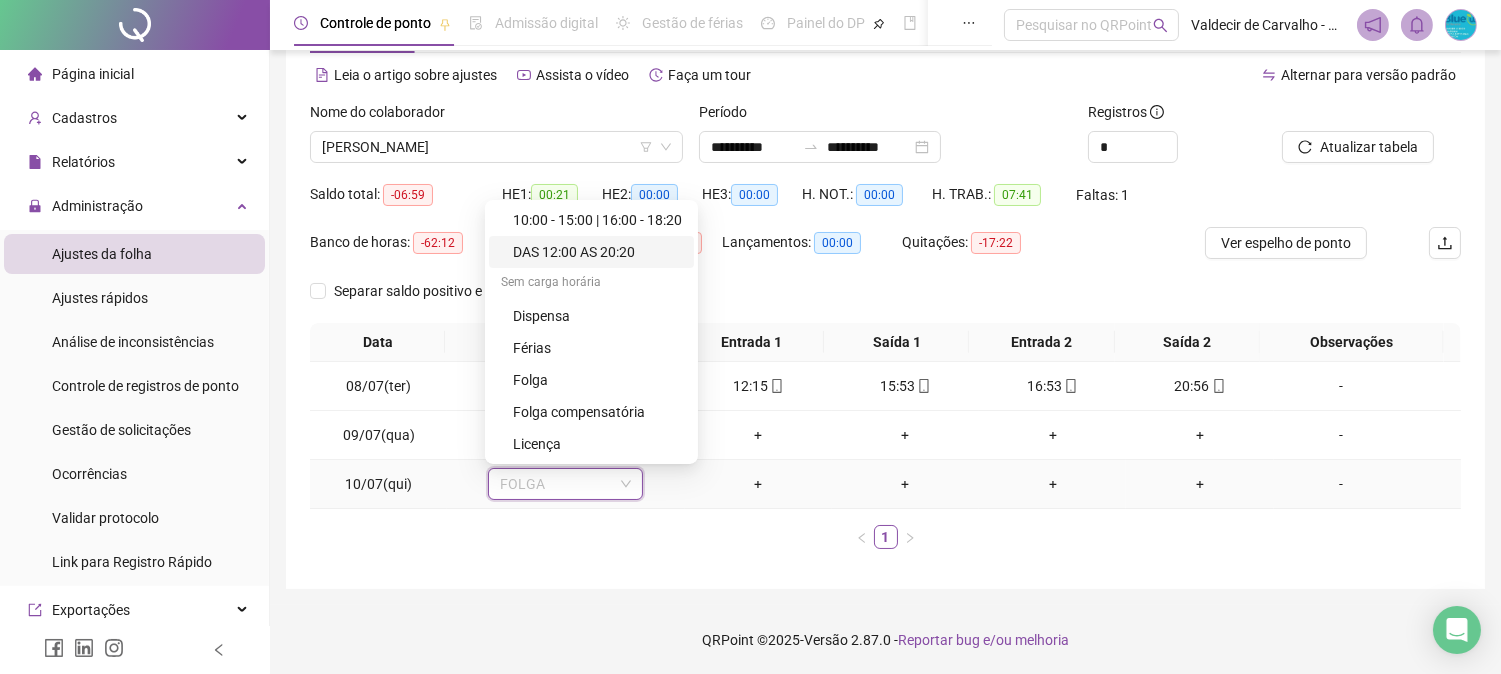 scroll, scrollTop: 0, scrollLeft: 0, axis: both 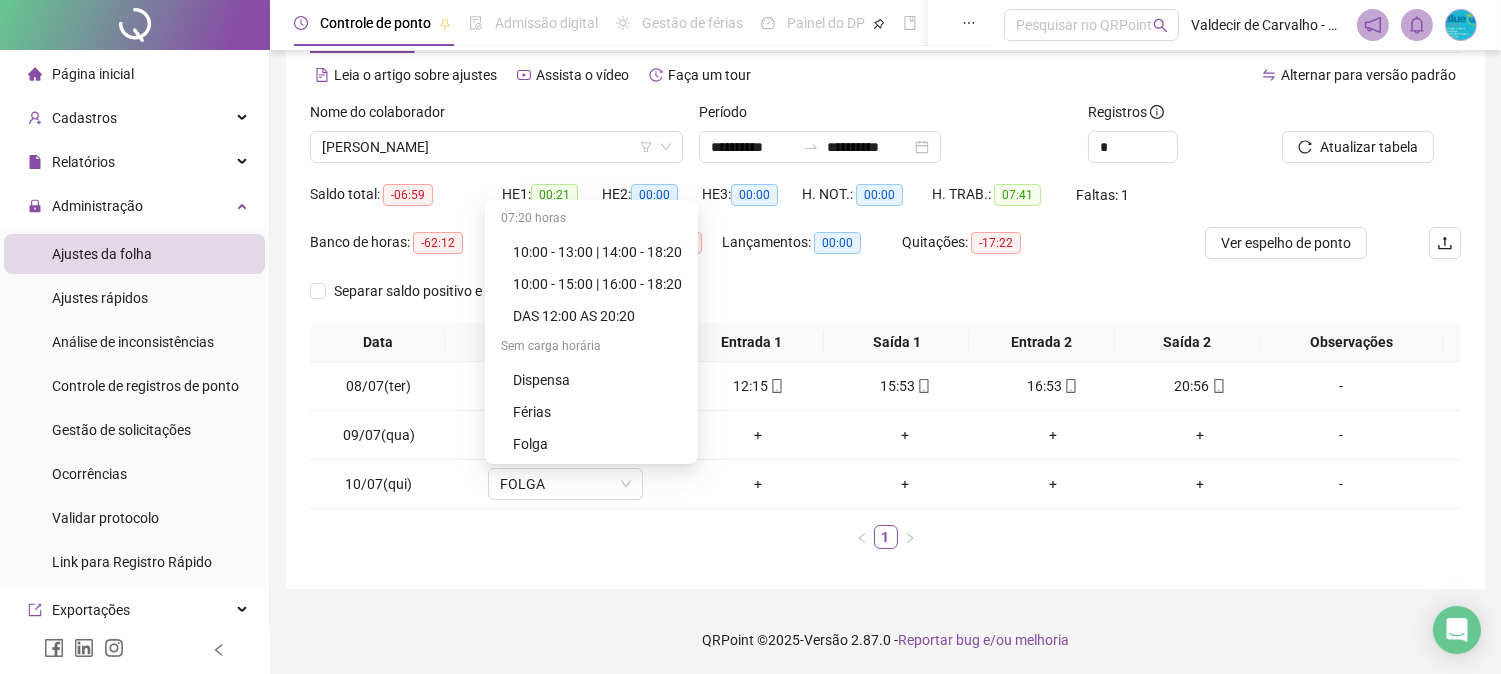 click on "**********" at bounding box center (885, 286) 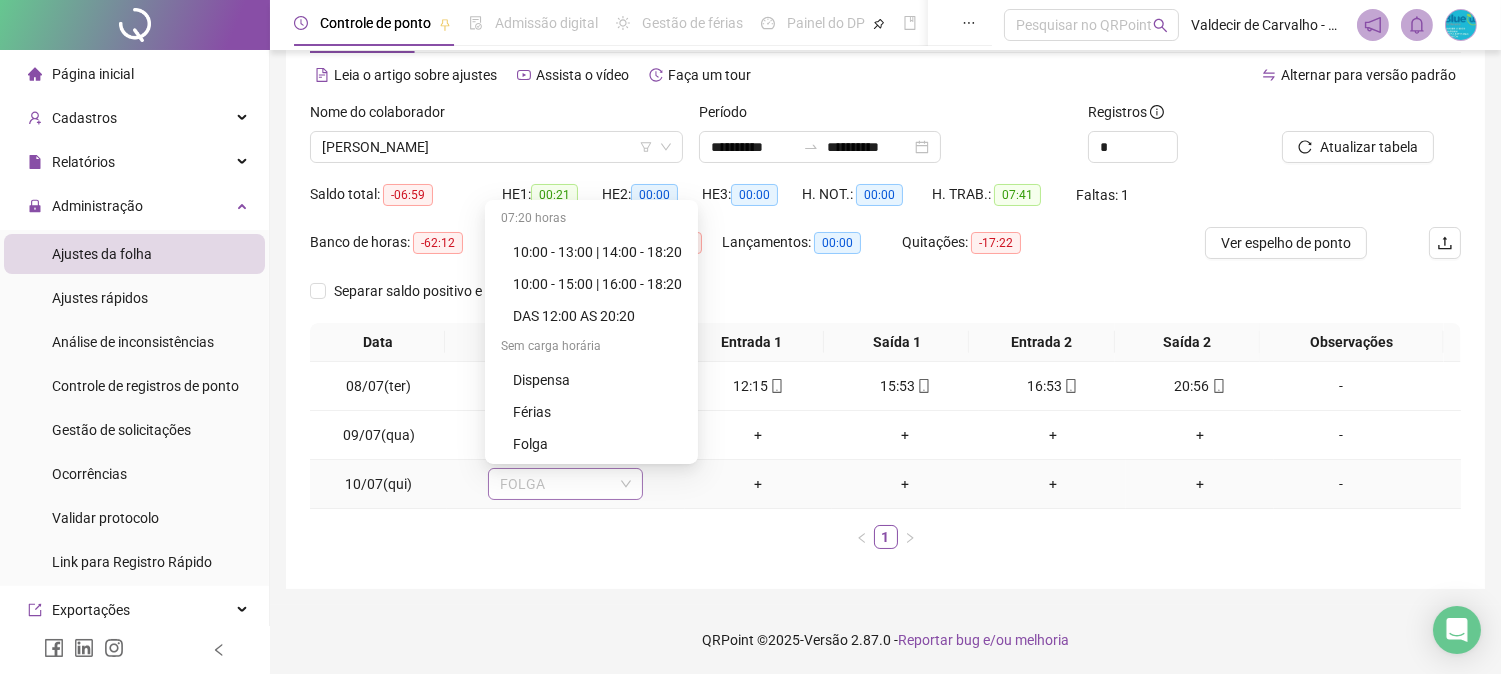 click on "FOLGA" at bounding box center [565, 484] 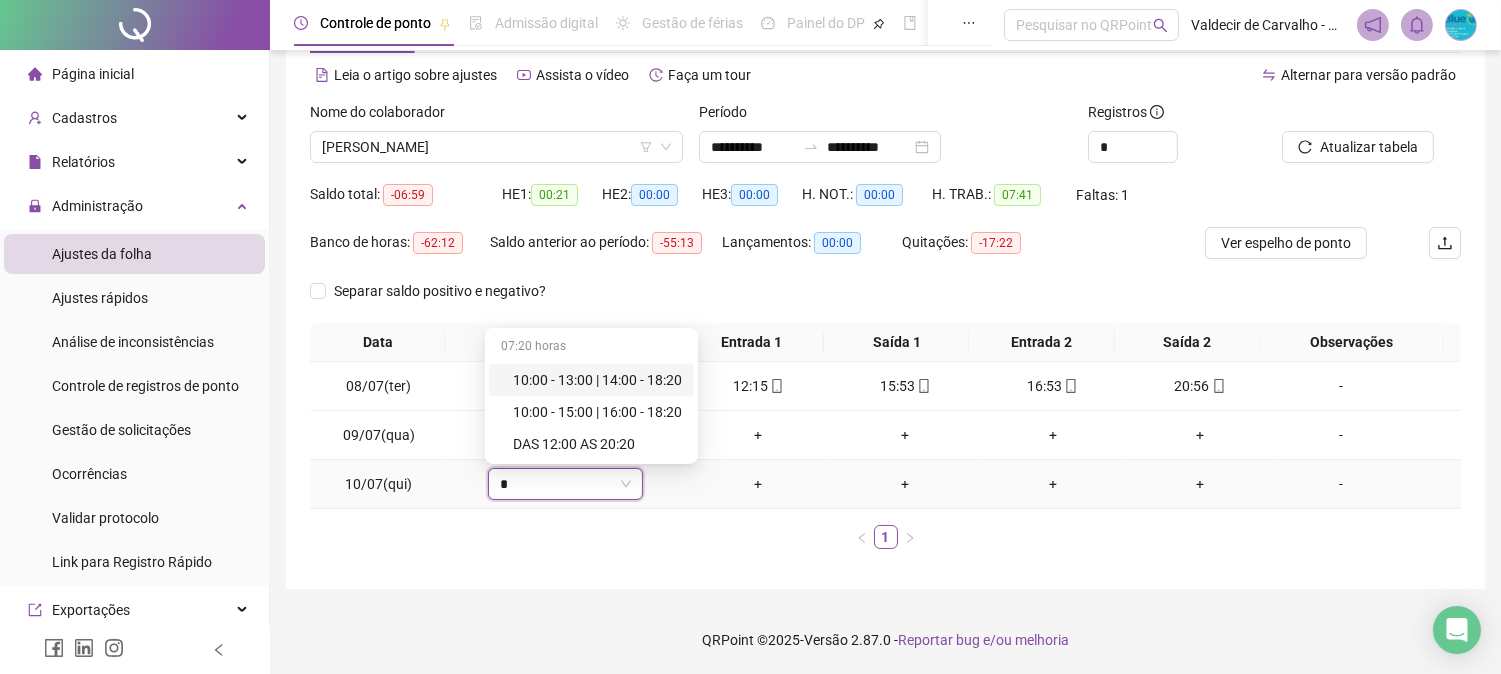 type on "**" 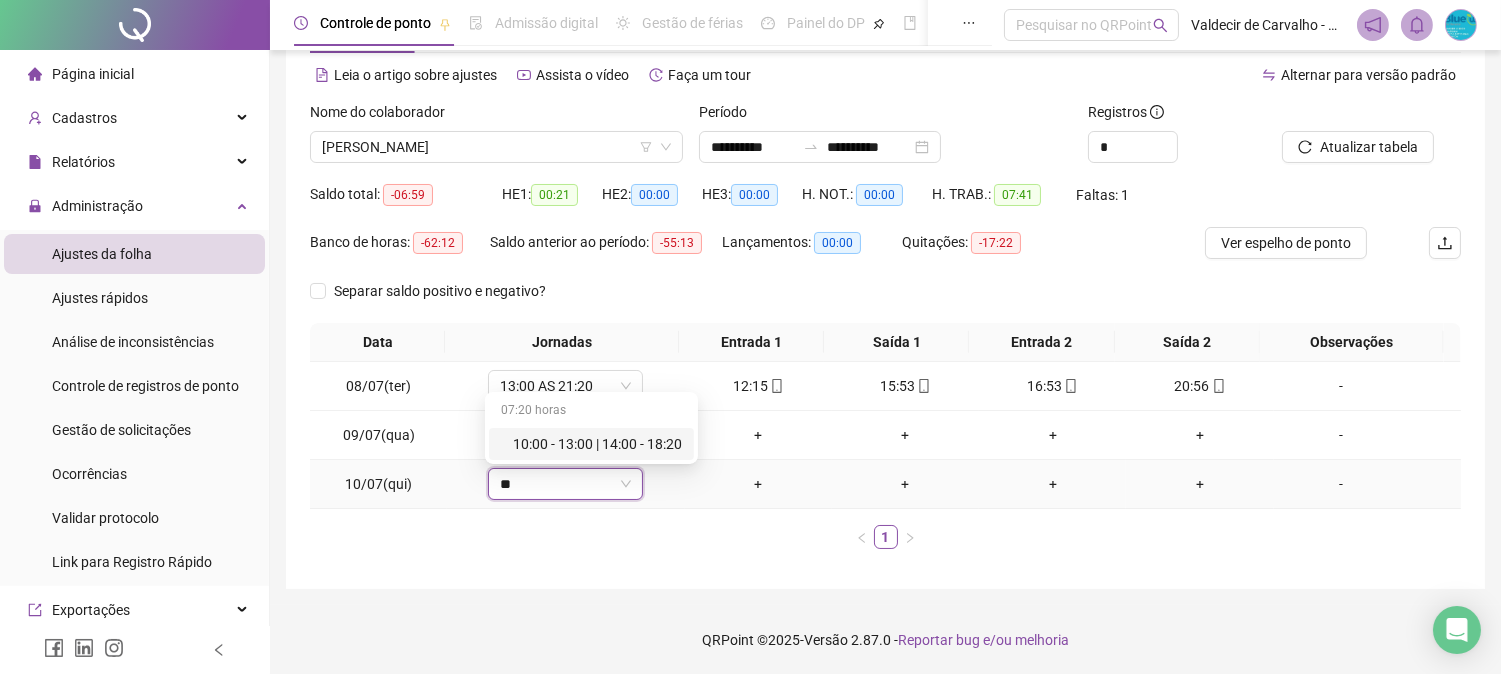 click on "10:00 - 13:00 | 14:00 - 18:20" at bounding box center (597, 444) 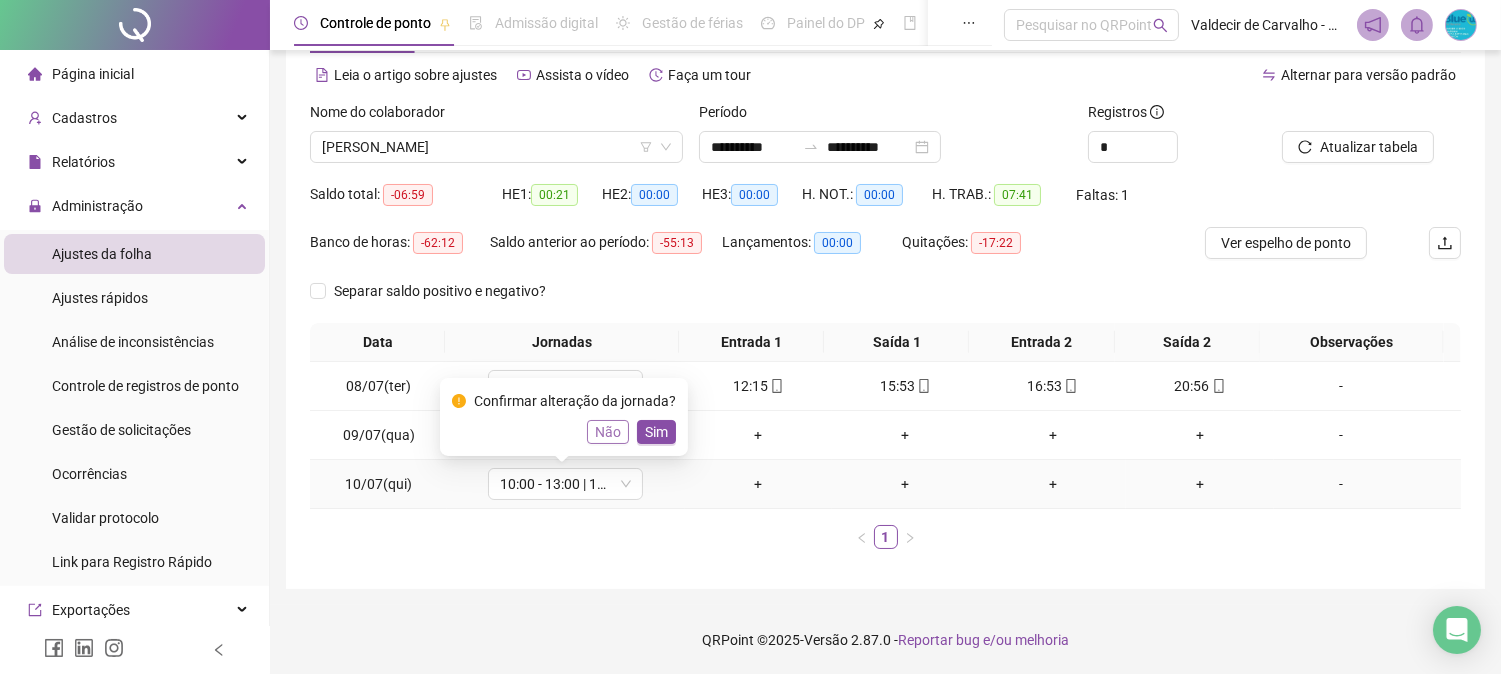 click on "Não" at bounding box center [608, 432] 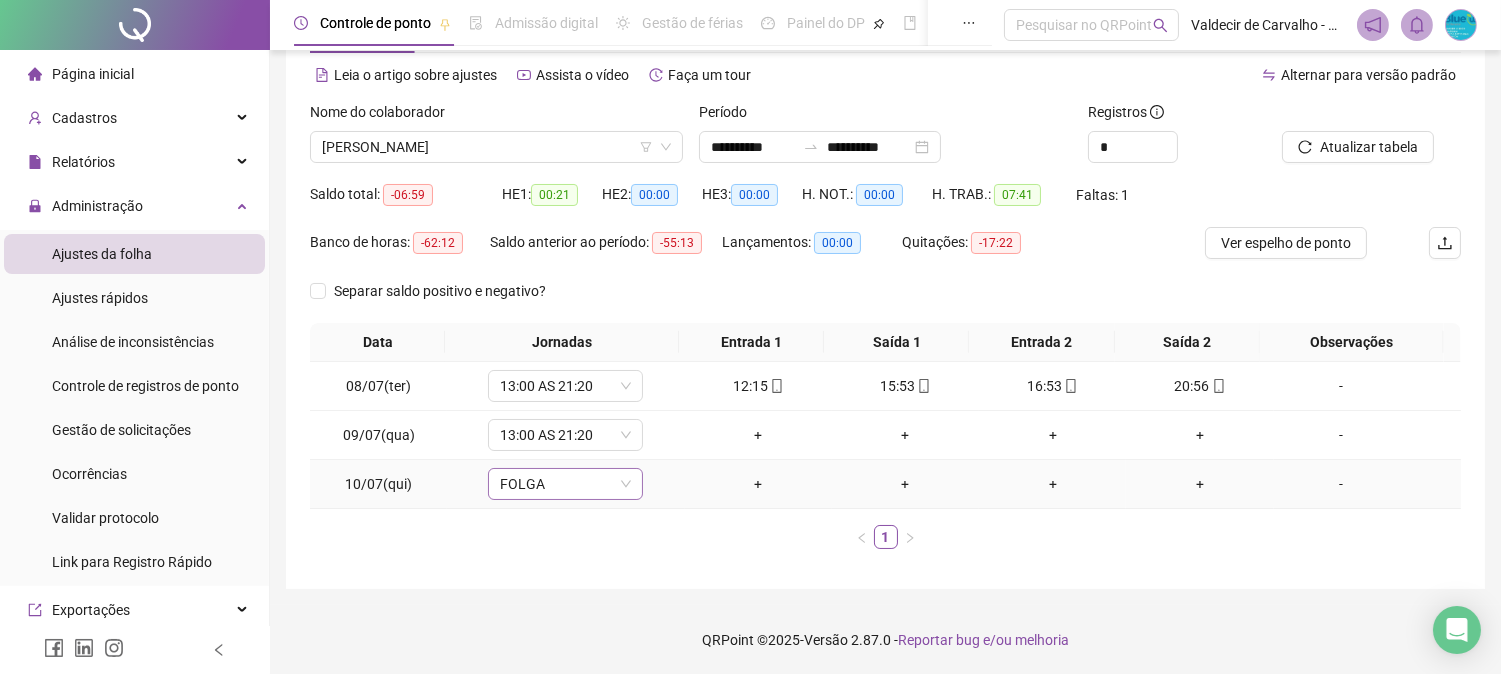 click on "FOLGA" at bounding box center [565, 484] 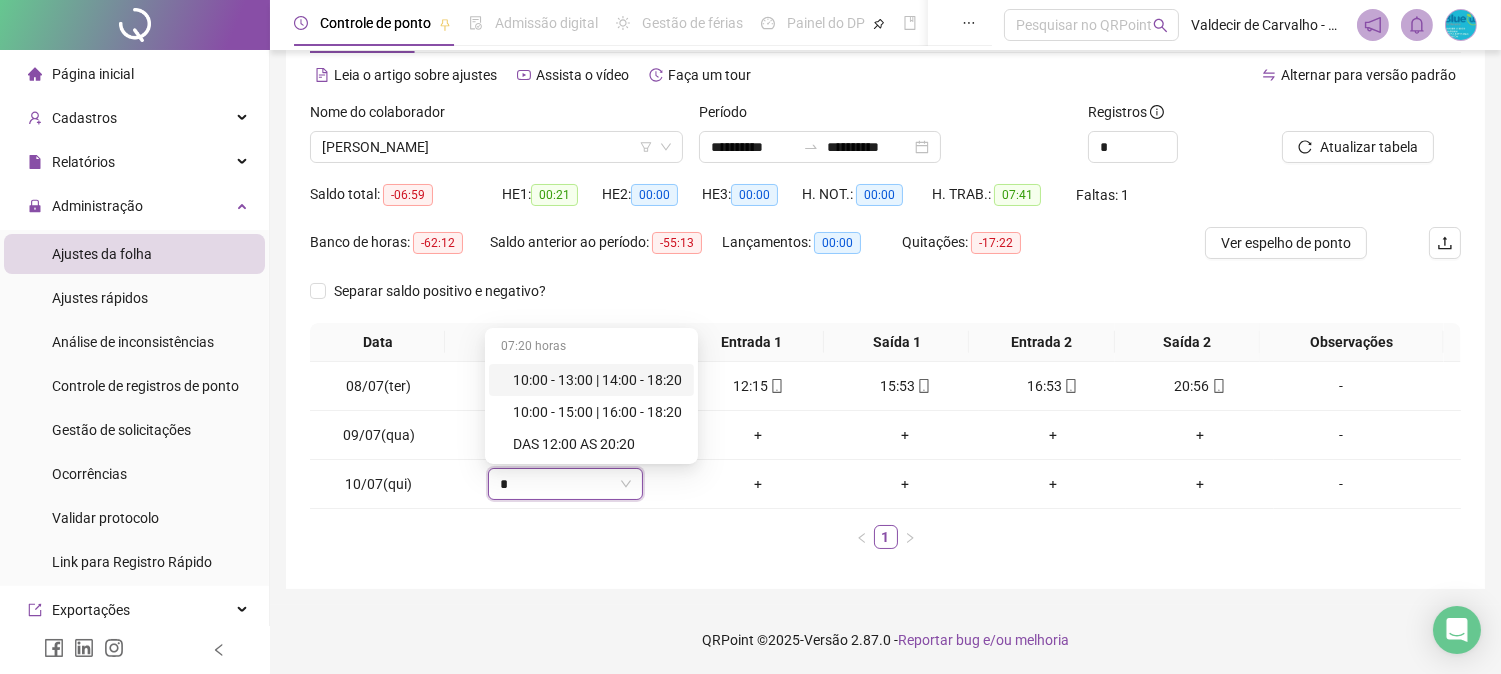 type on "*" 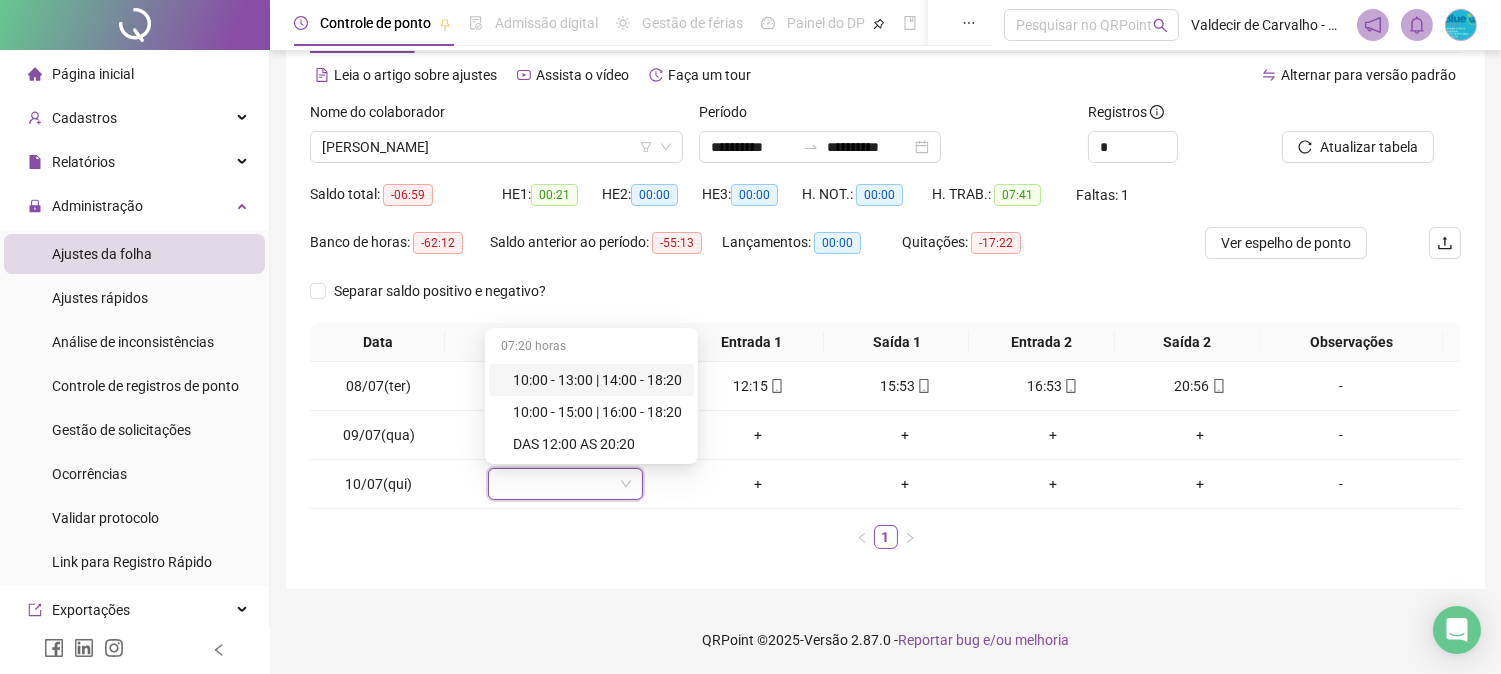 click on "**********" at bounding box center (885, 296) 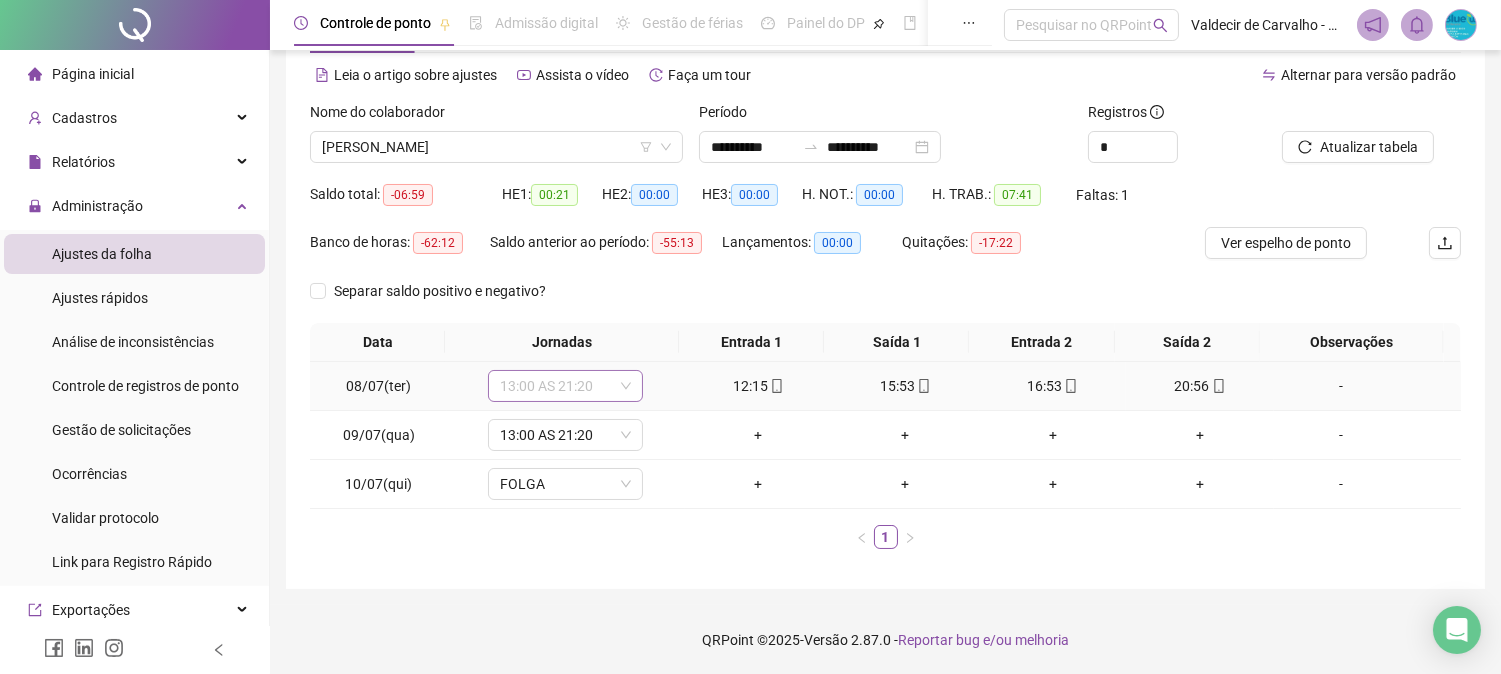 click on "13:00 AS 21:20" at bounding box center [565, 386] 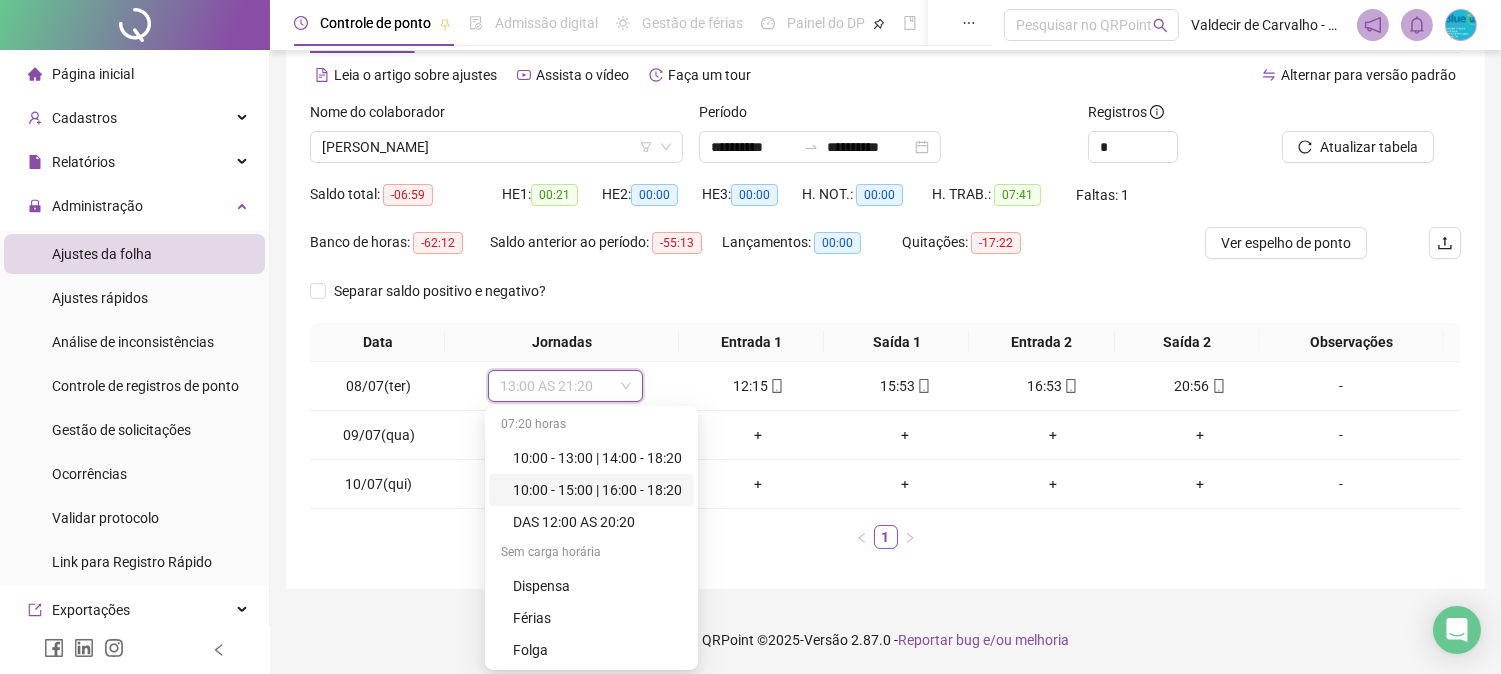 drag, startPoint x: 417, startPoint y: 575, endPoint x: 466, endPoint y: 576, distance: 49.010204 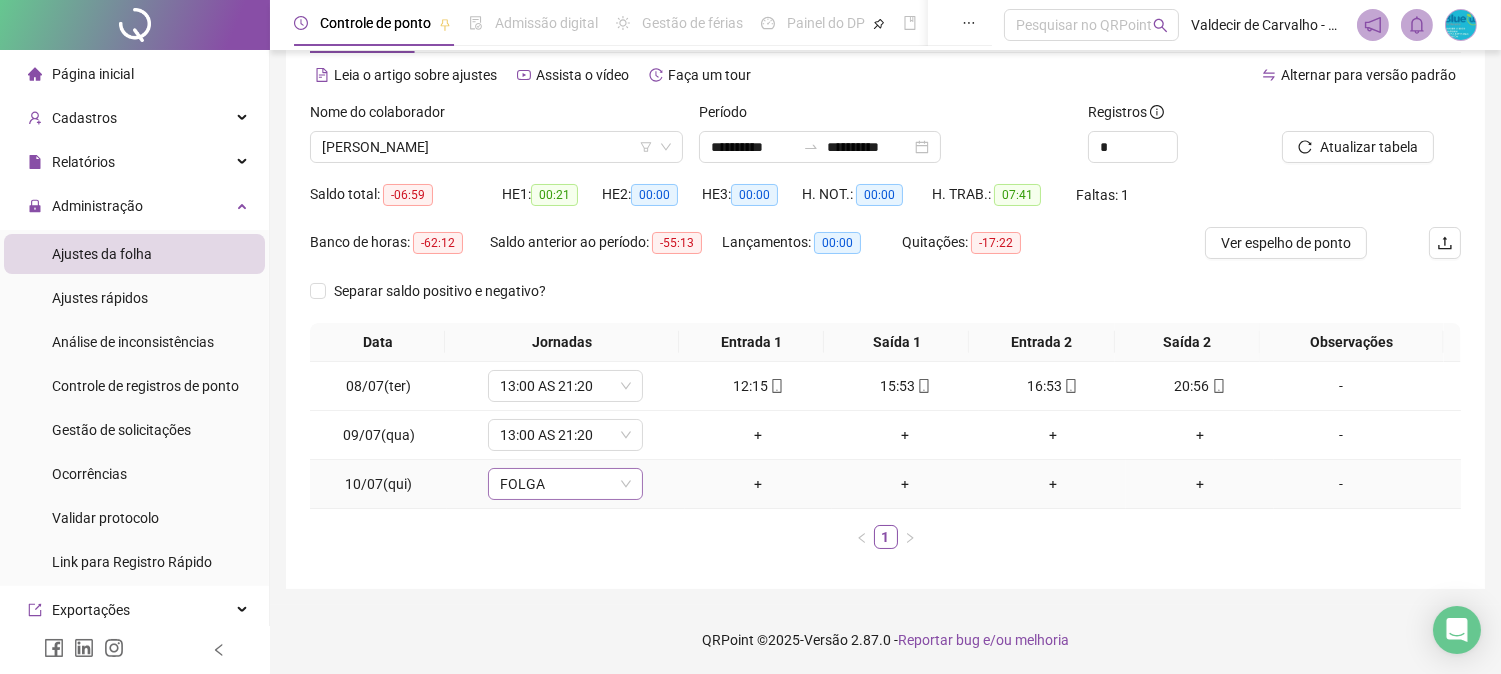 click on "FOLGA" at bounding box center (565, 484) 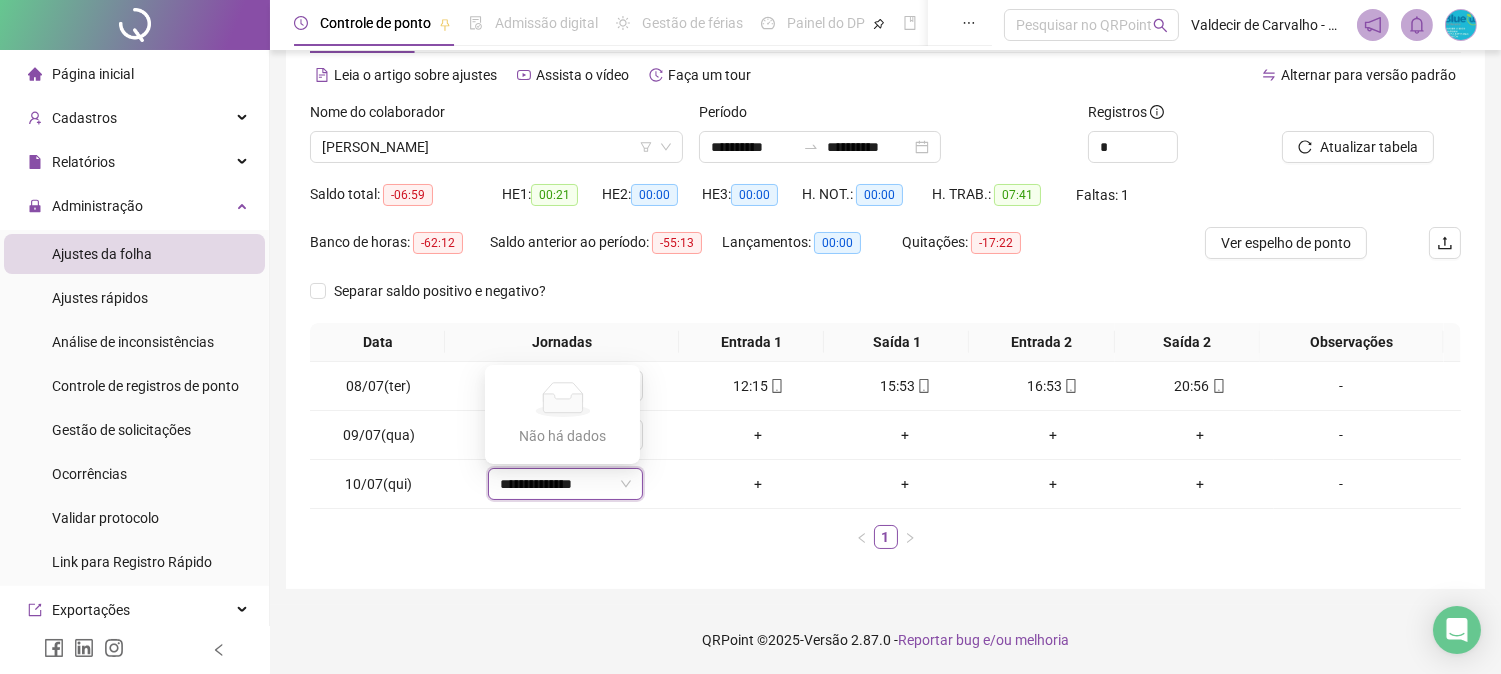 type on "**********" 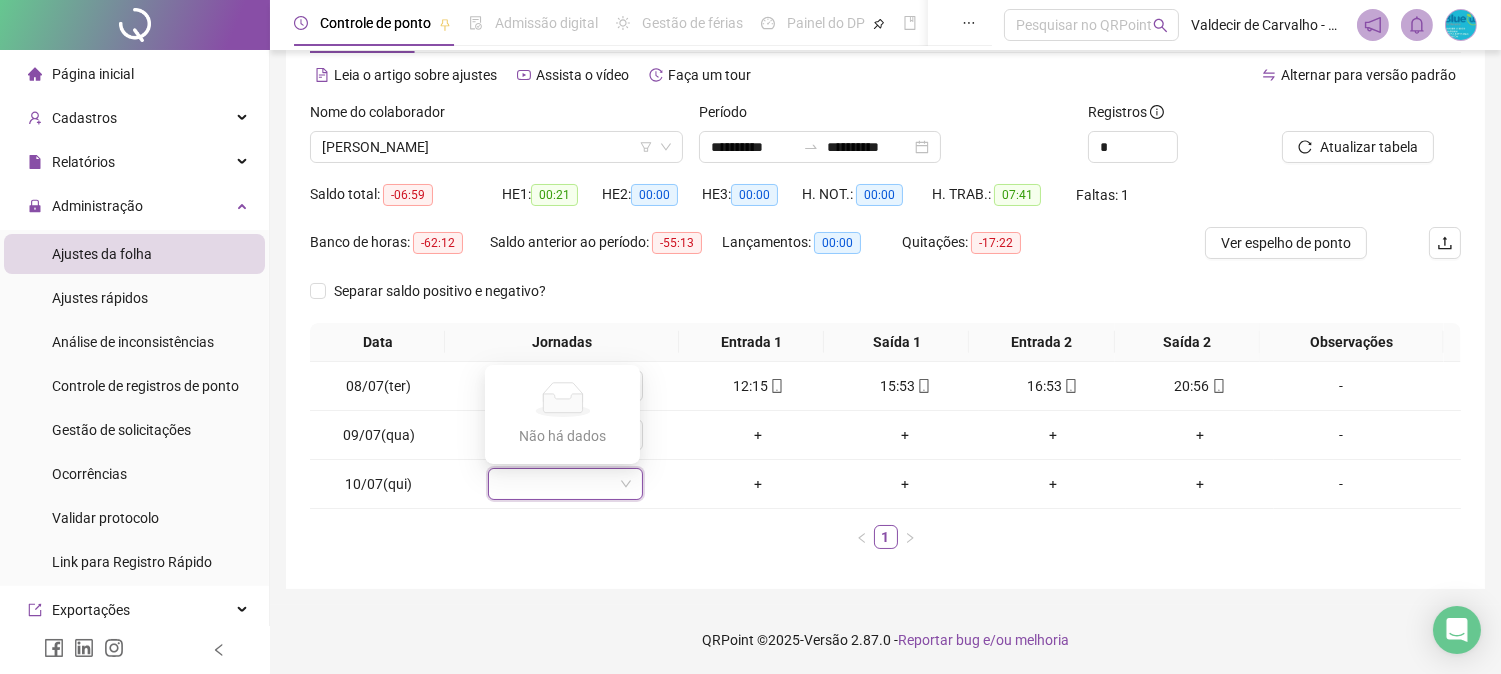 click on "Data Jornadas Entrada 1 Saída 1 Entrada 2 Saída 2 Observações               08/07(ter) 13:00 AS 21:20 12:15 15:53 16:53 20:56 [DATE](qua) 13:00 AS 21:20 + + + + - 10/07(qui) FOLGA + + + + - 1" at bounding box center [885, 444] 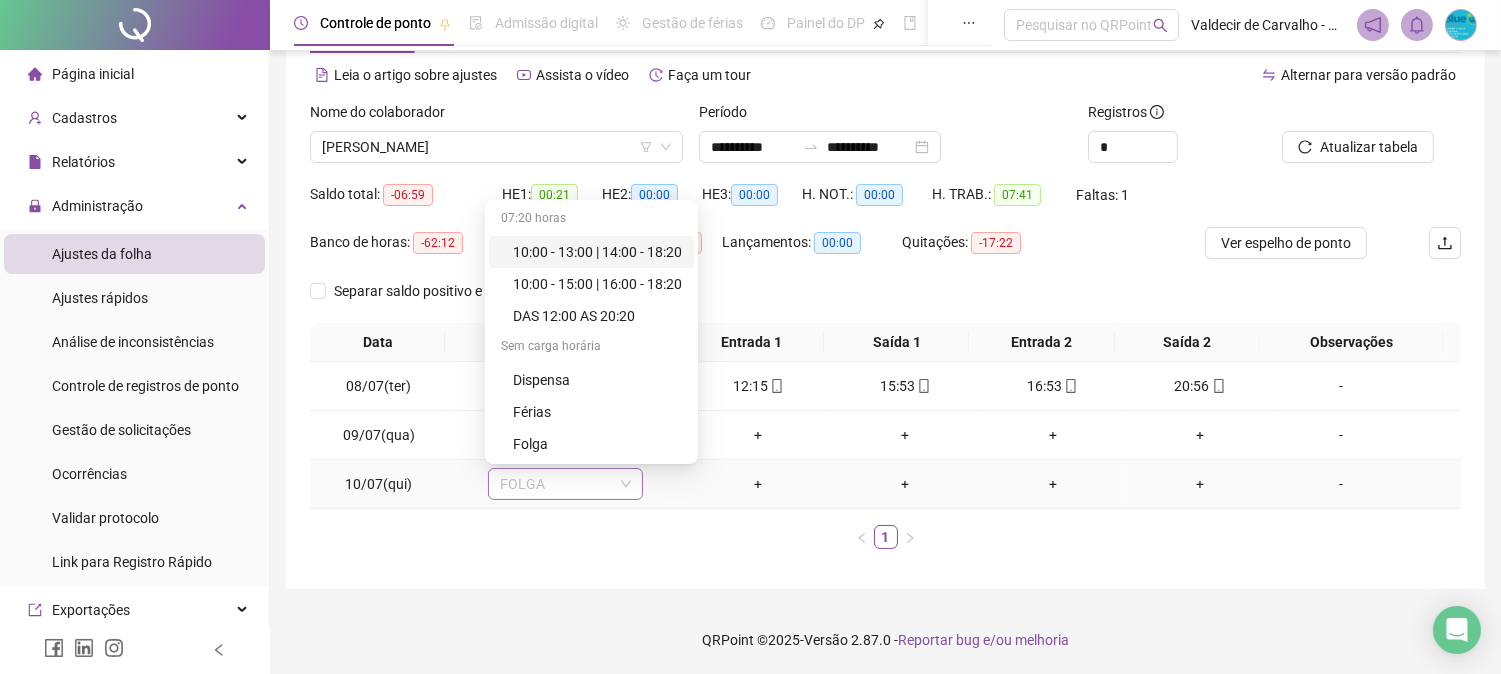 click on "FOLGA" at bounding box center [565, 484] 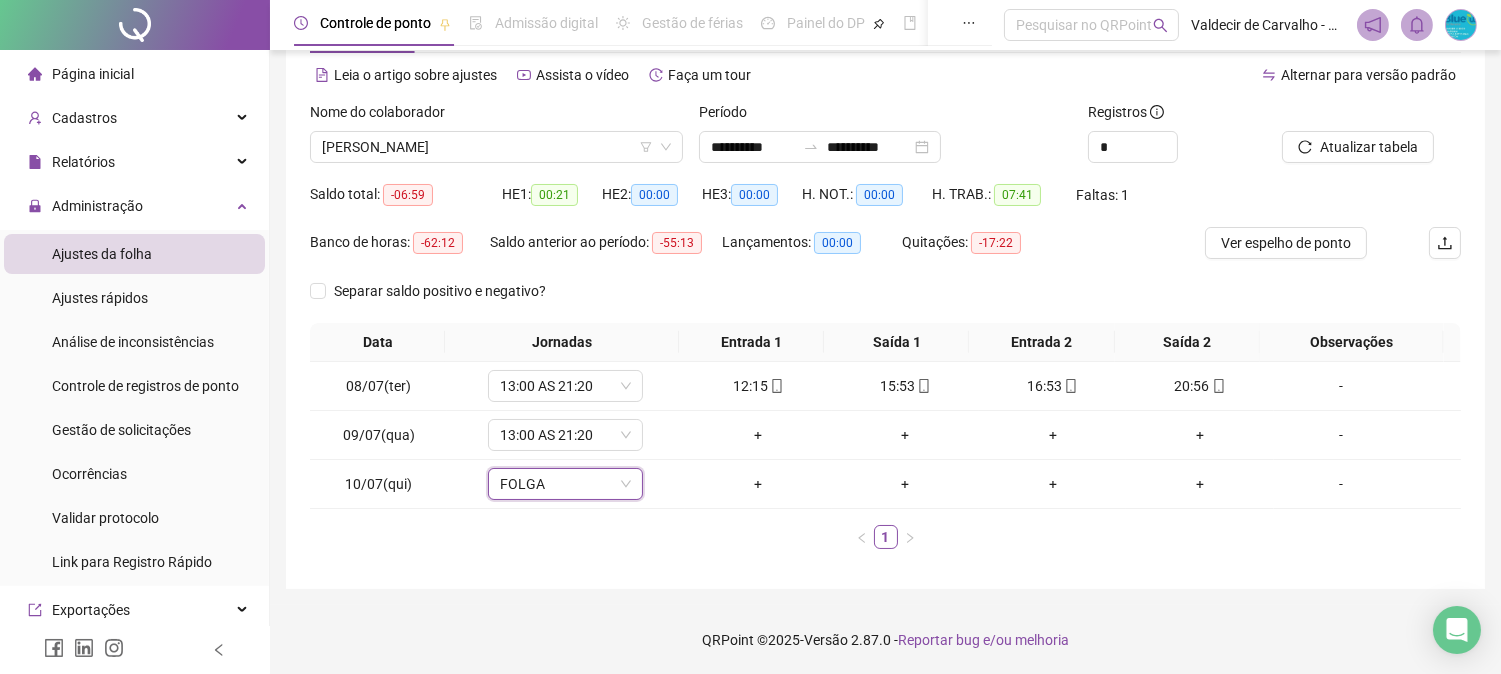 drag, startPoint x: 557, startPoint y: 551, endPoint x: 560, endPoint y: 457, distance: 94.04786 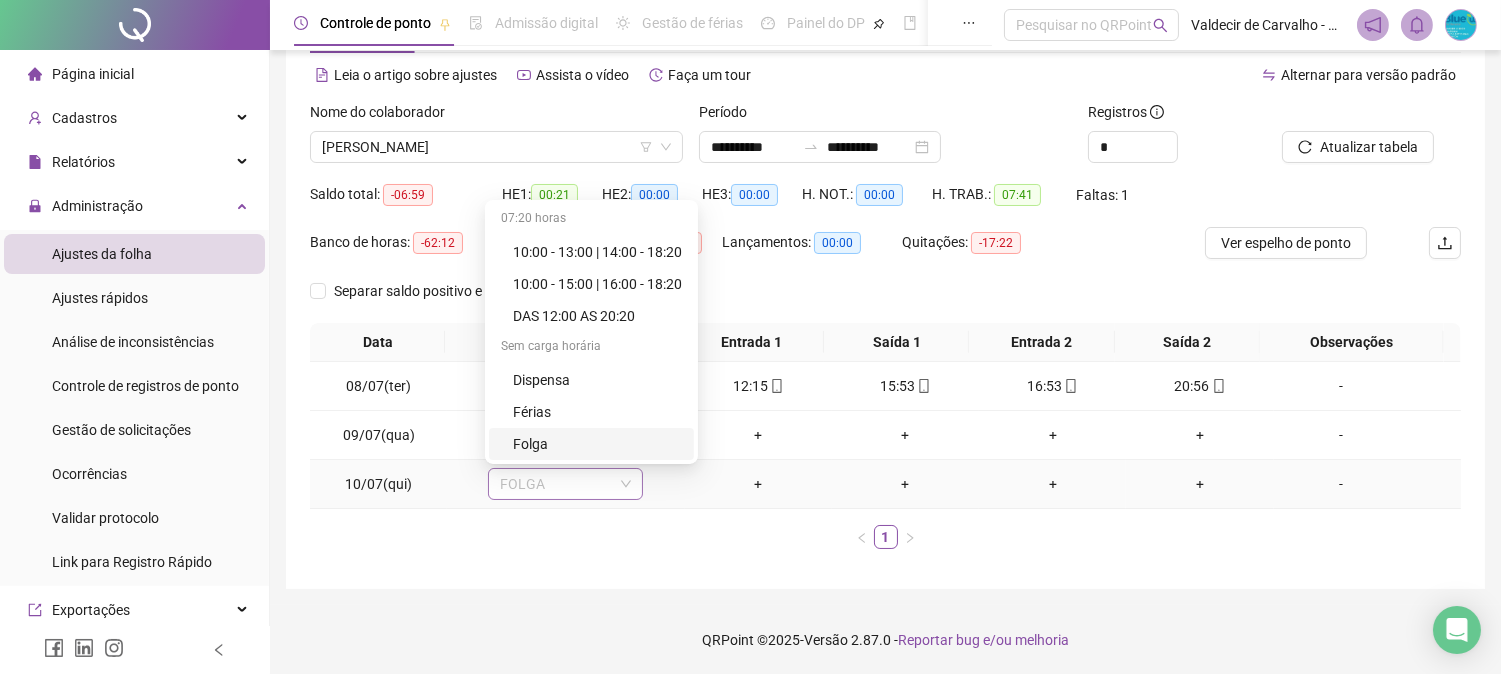 click on "FOLGA" at bounding box center [565, 484] 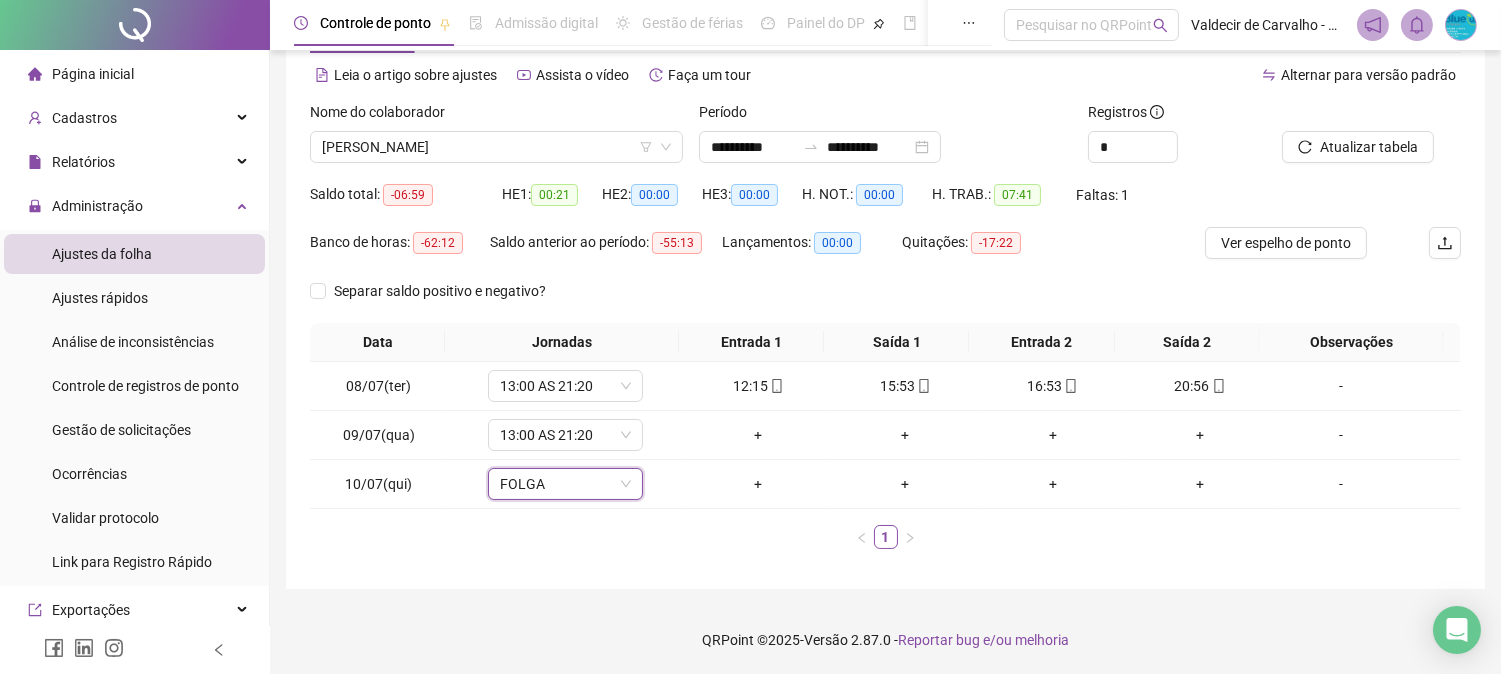 drag, startPoint x: 537, startPoint y: 514, endPoint x: 531, endPoint y: 542, distance: 28.635643 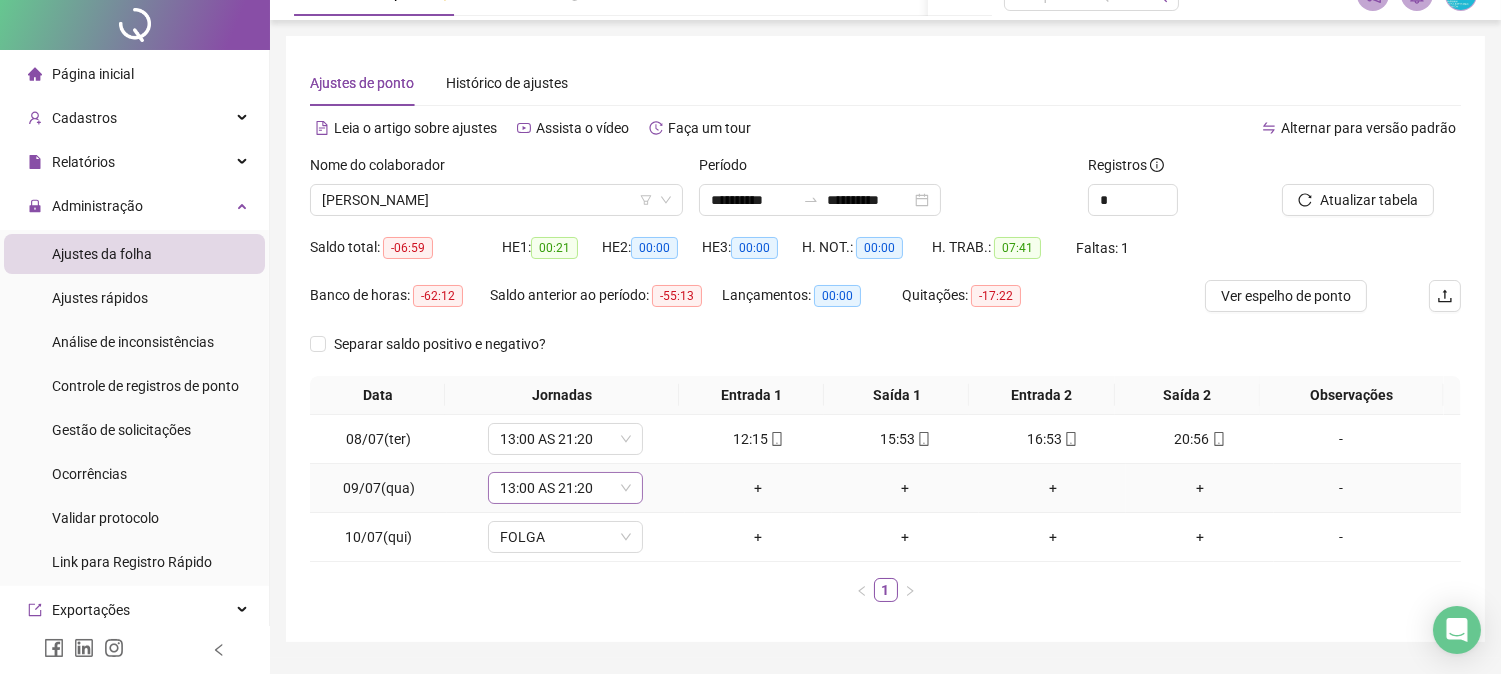 scroll, scrollTop: 0, scrollLeft: 0, axis: both 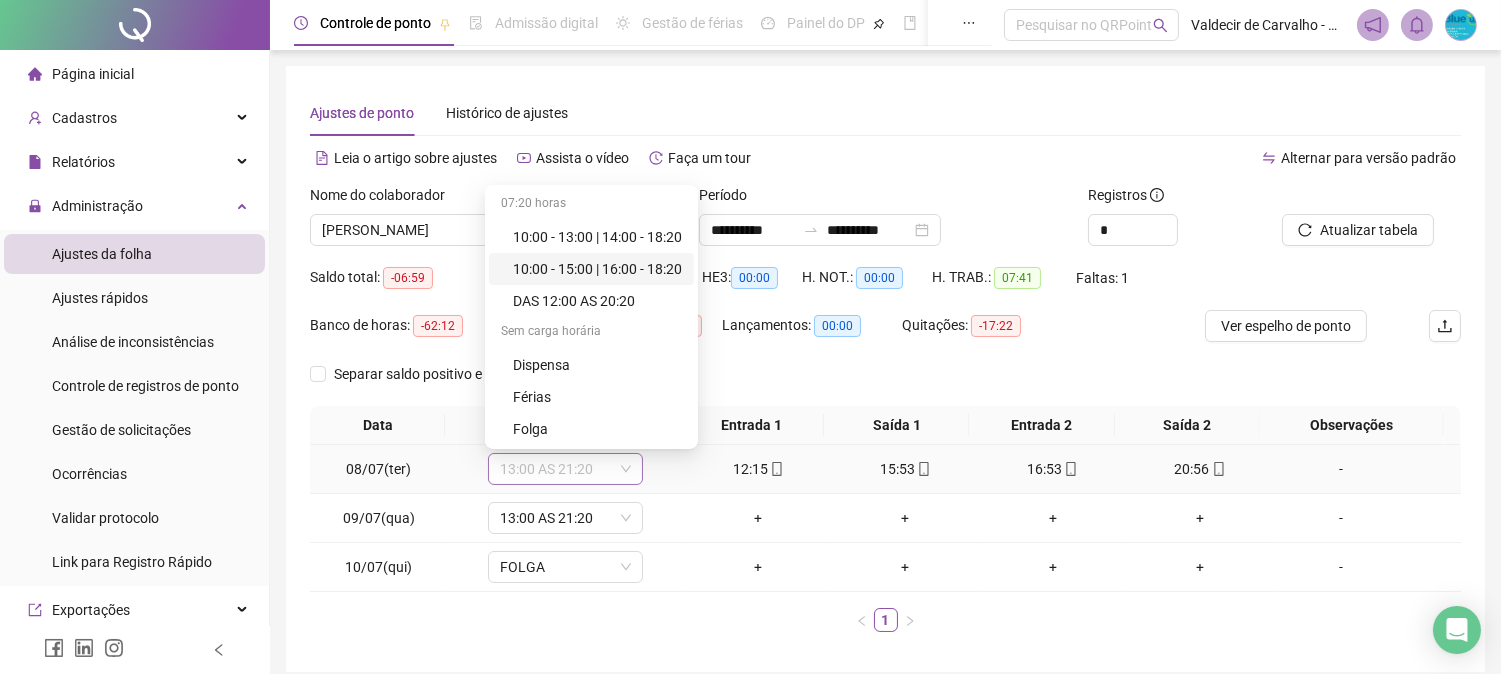 click on "13:00 AS 21:20" at bounding box center [565, 469] 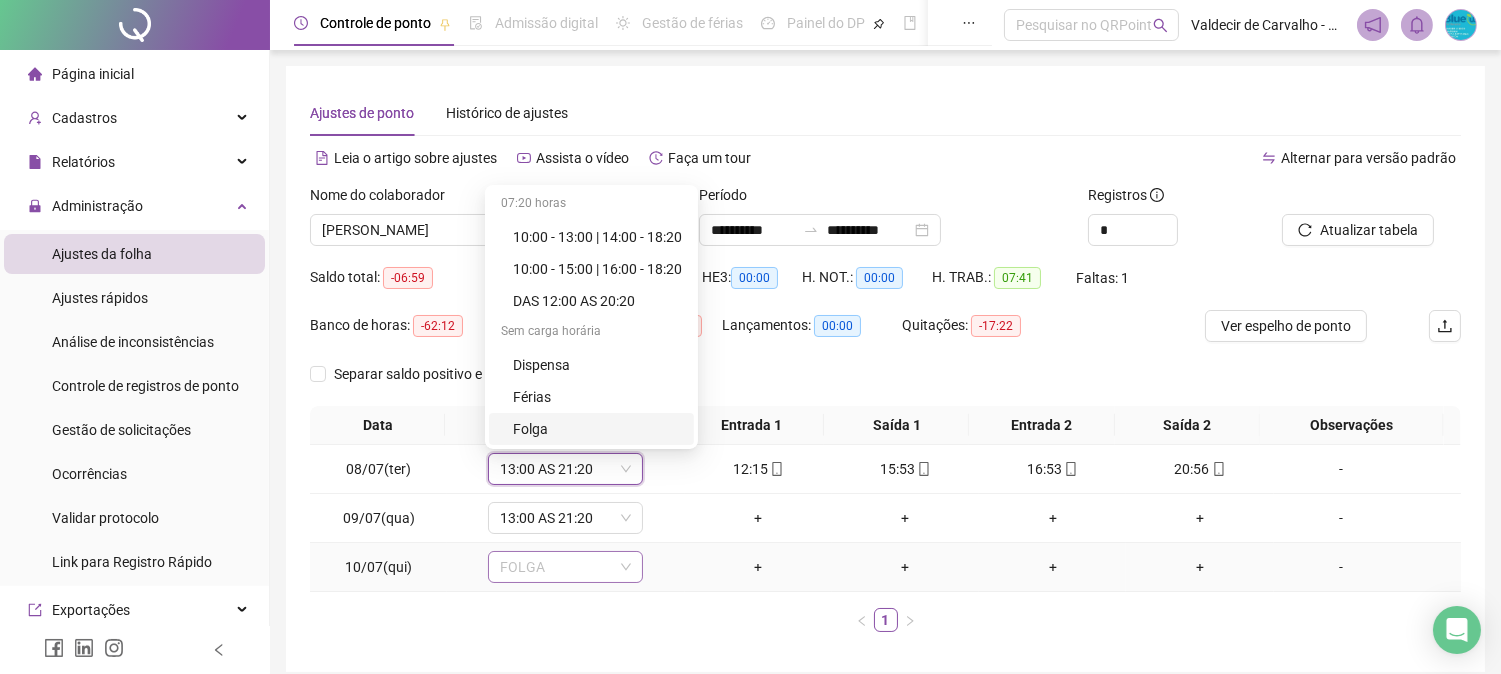 click on "FOLGA" at bounding box center (565, 567) 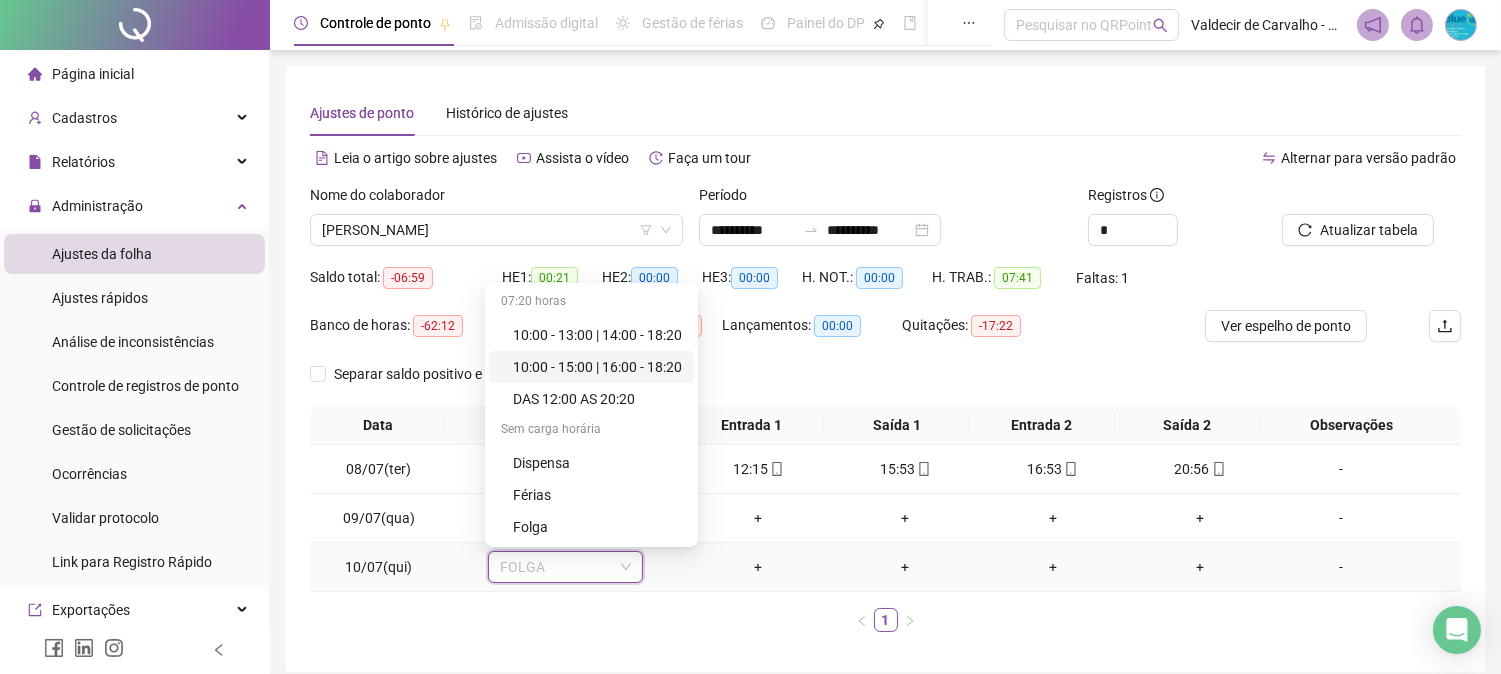 scroll, scrollTop: 64, scrollLeft: 0, axis: vertical 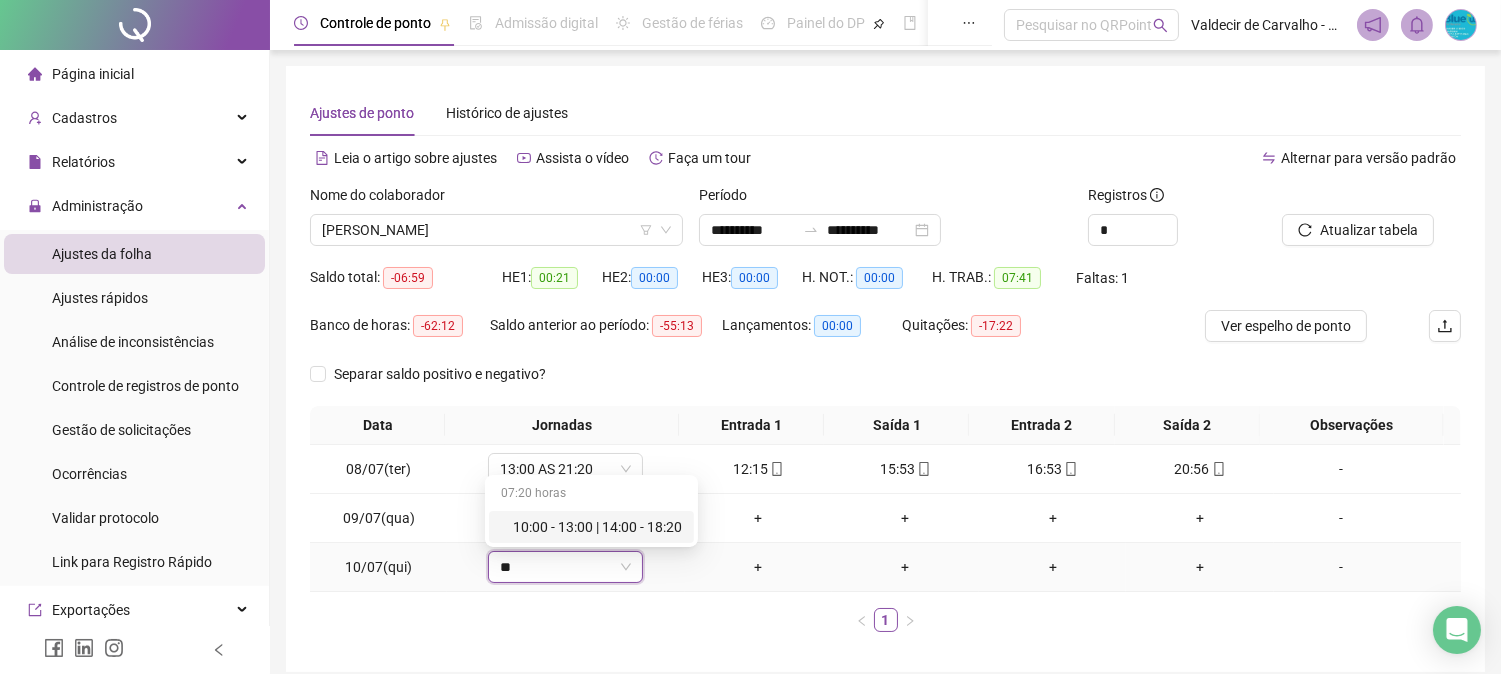 drag, startPoint x: 556, startPoint y: 568, endPoint x: 457, endPoint y: 576, distance: 99.32271 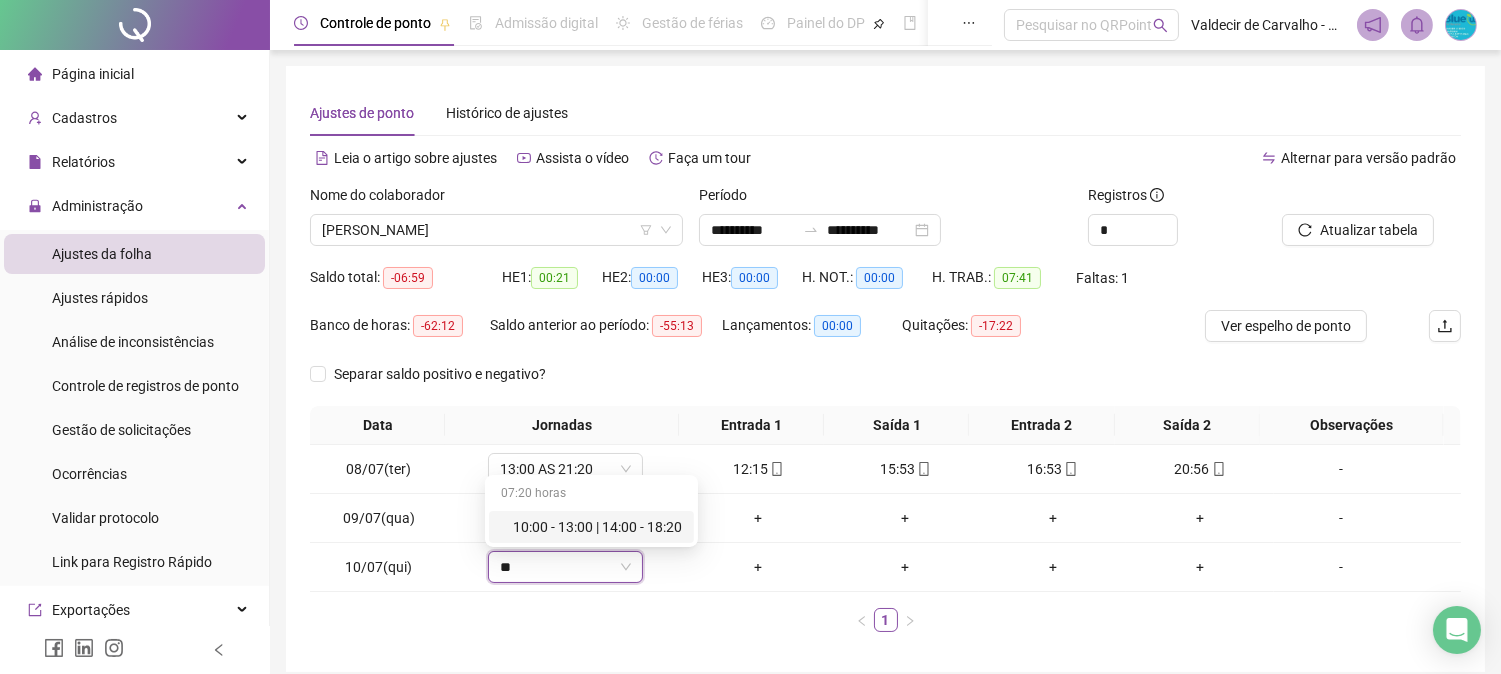type on "**" 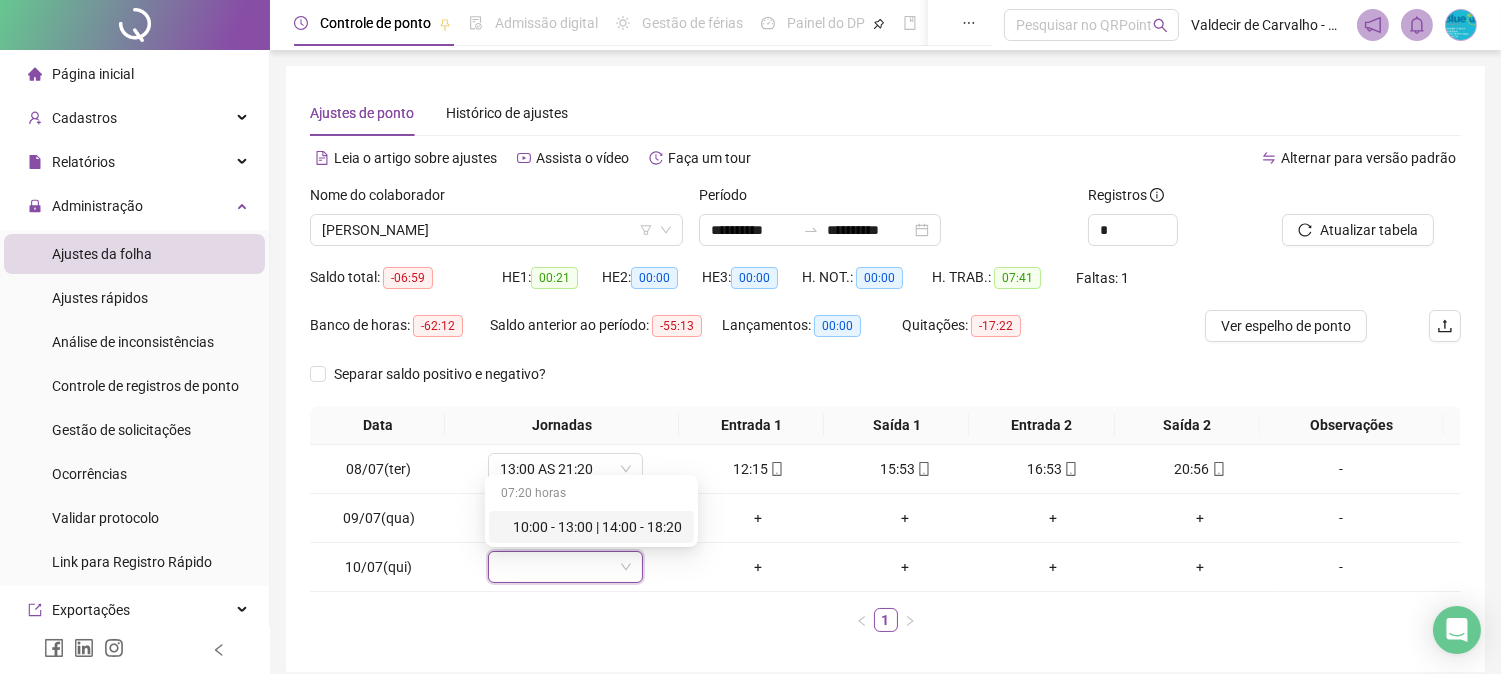 click on "Data Jornadas Entrada 1 Saída 1 Entrada 2 Saída 2 Observações               08/07(ter) 13:00 AS 21:20 12:15 15:53 16:53 20:56 [DATE](qua) 13:00 AS 21:20 + + + + - 10/07(qui) FOLGA + + + + - 1" at bounding box center [885, 519] 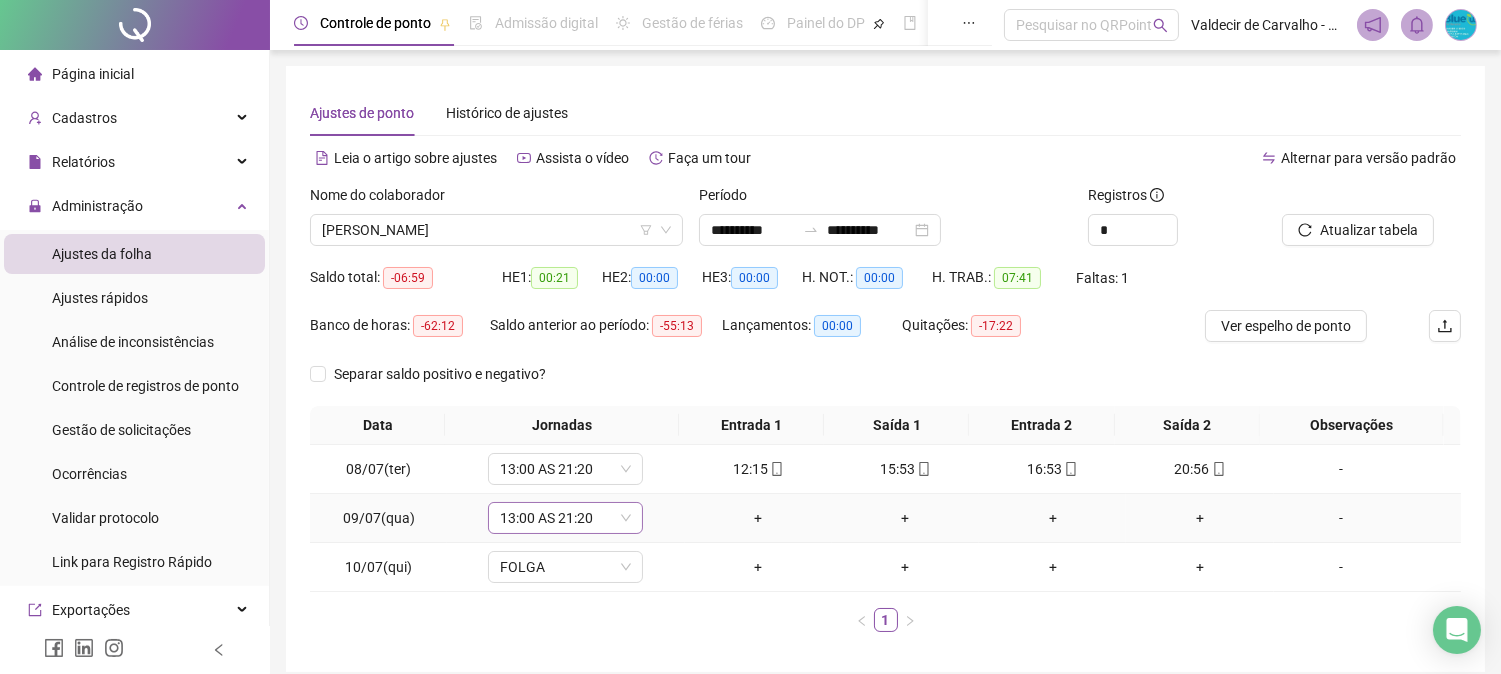 click on "13:00 AS 21:20" at bounding box center (565, 518) 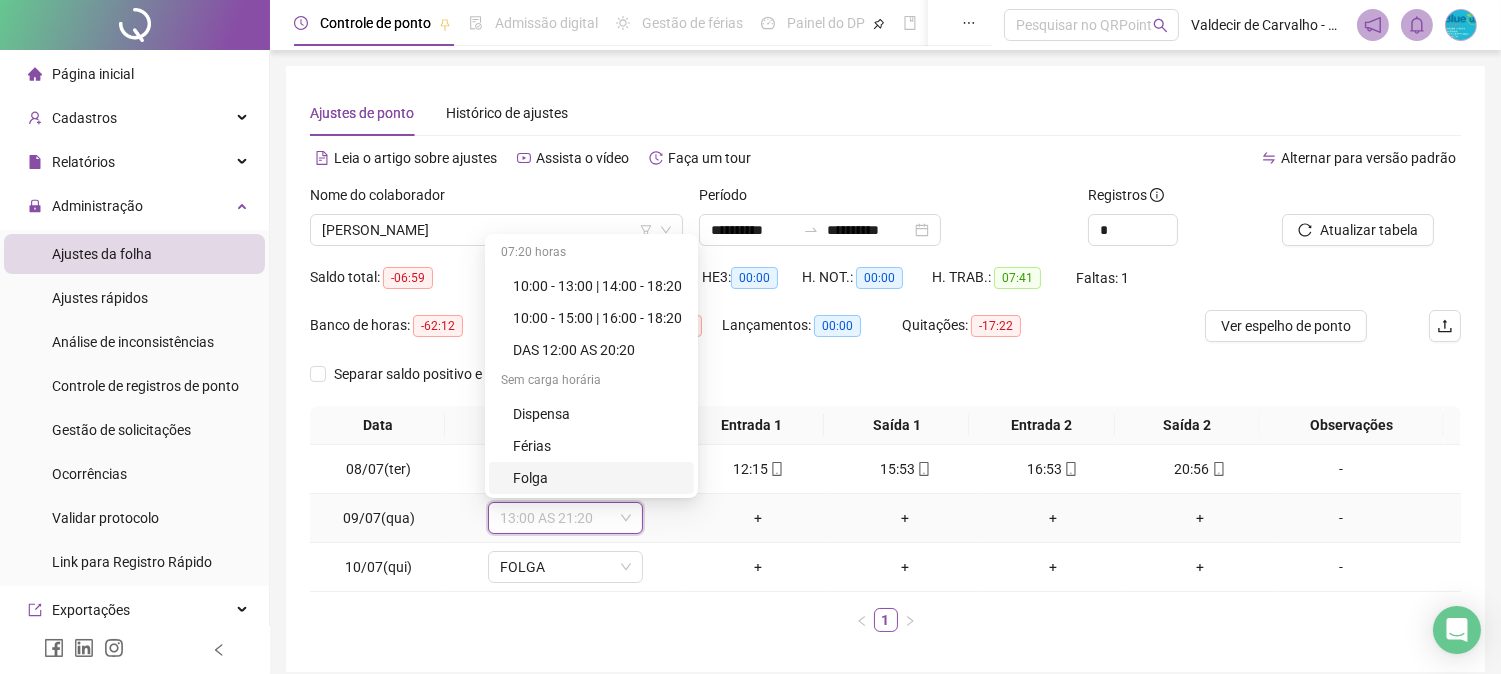 click on "Folga" at bounding box center (597, 478) 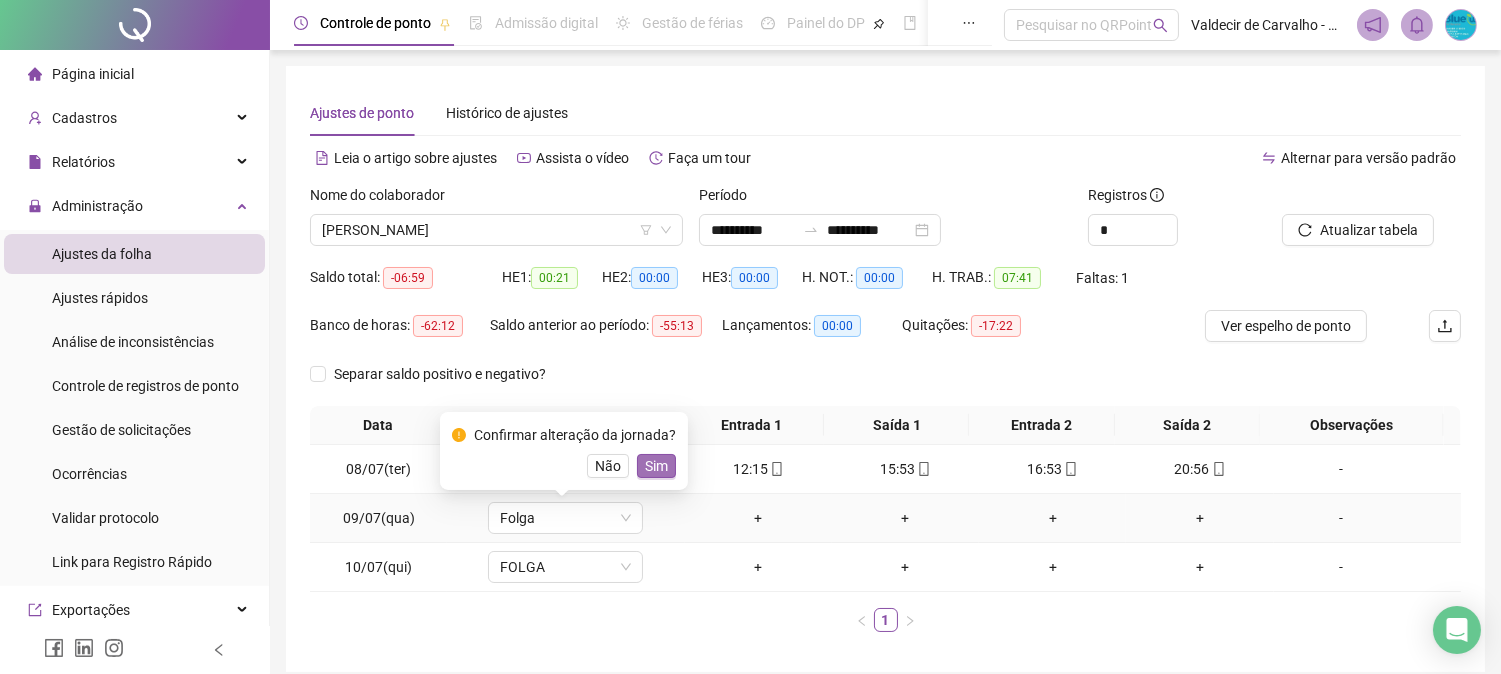 click on "Sim" at bounding box center (656, 466) 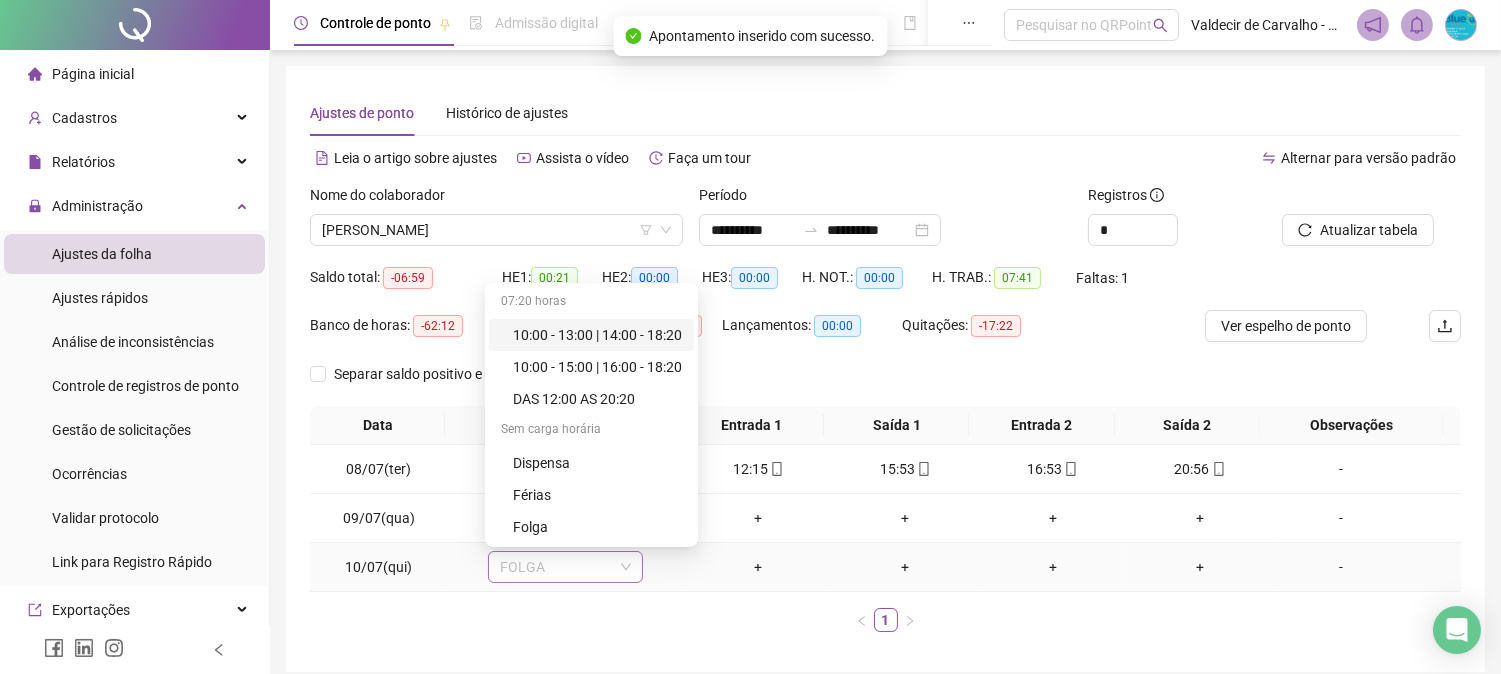 click on "FOLGA" at bounding box center [565, 567] 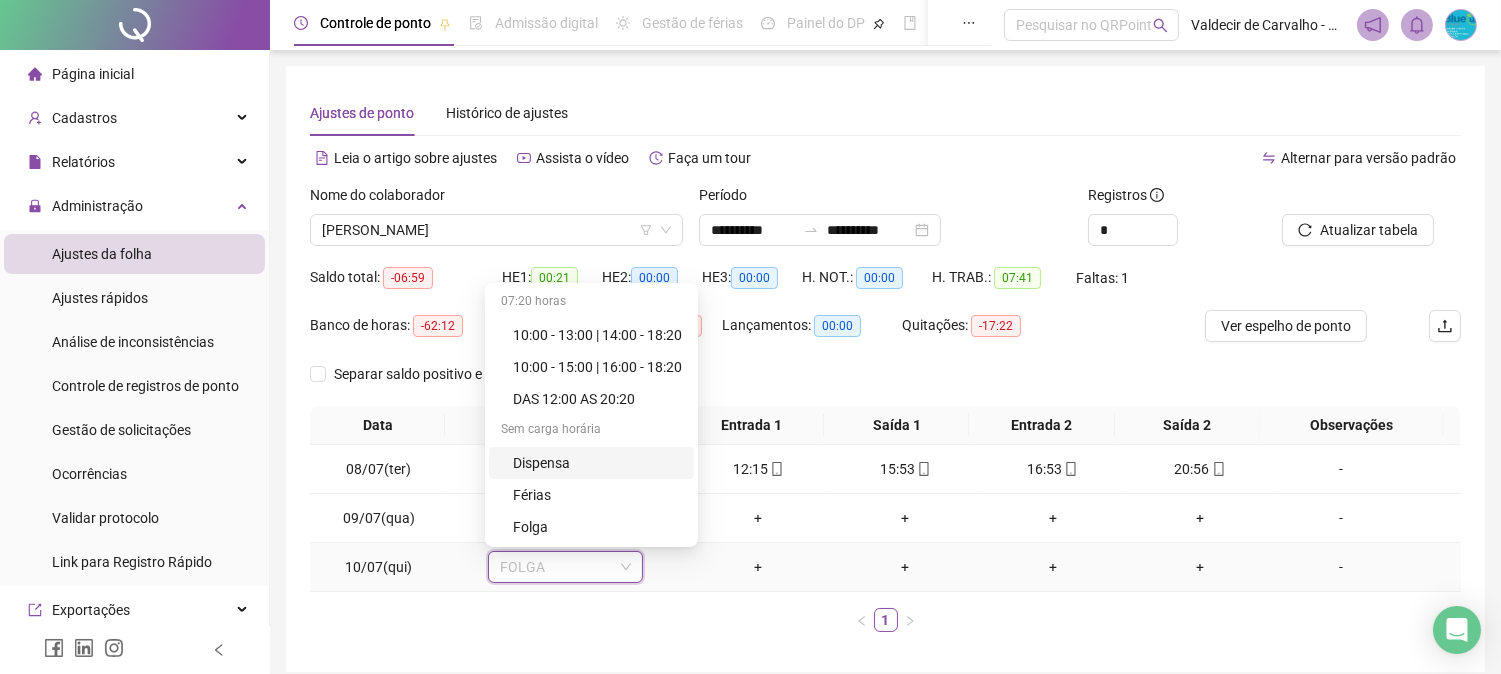 type on "*" 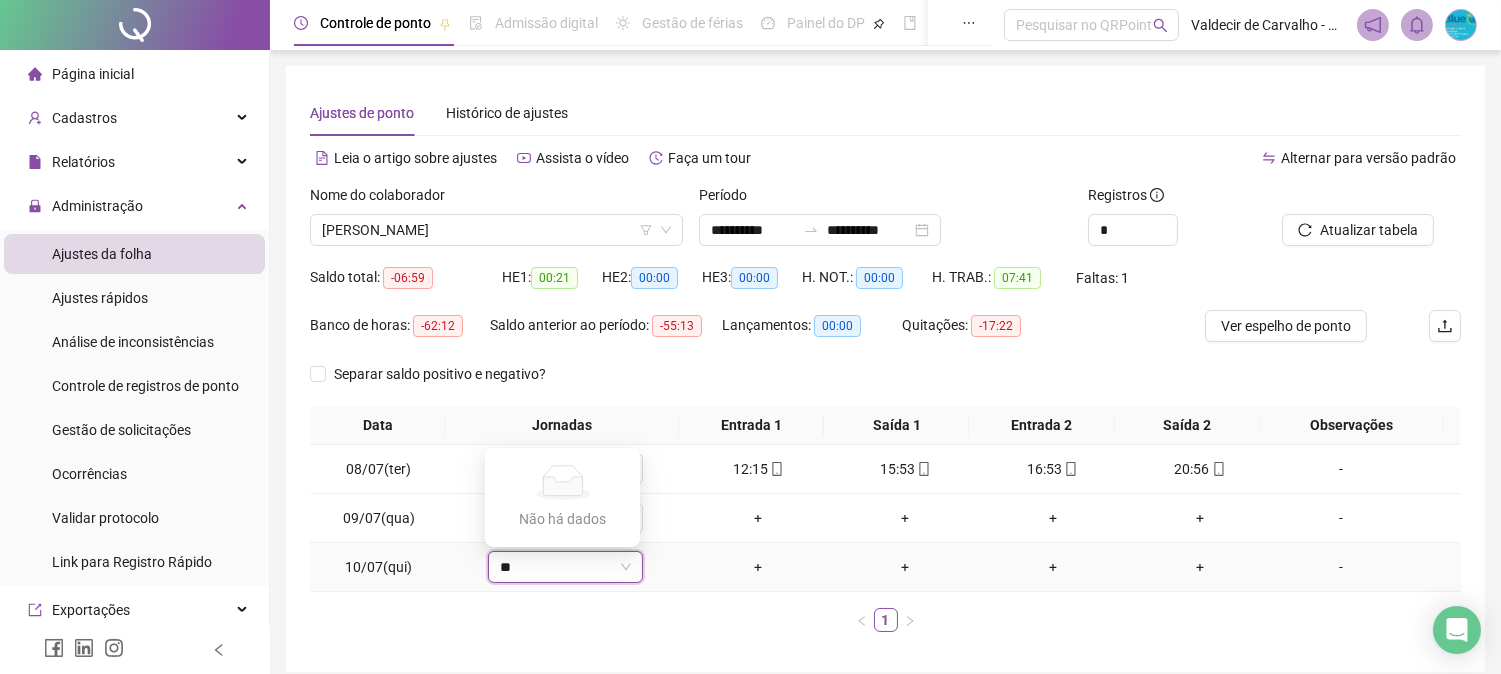 drag, startPoint x: 583, startPoint y: 492, endPoint x: 575, endPoint y: 503, distance: 13.601471 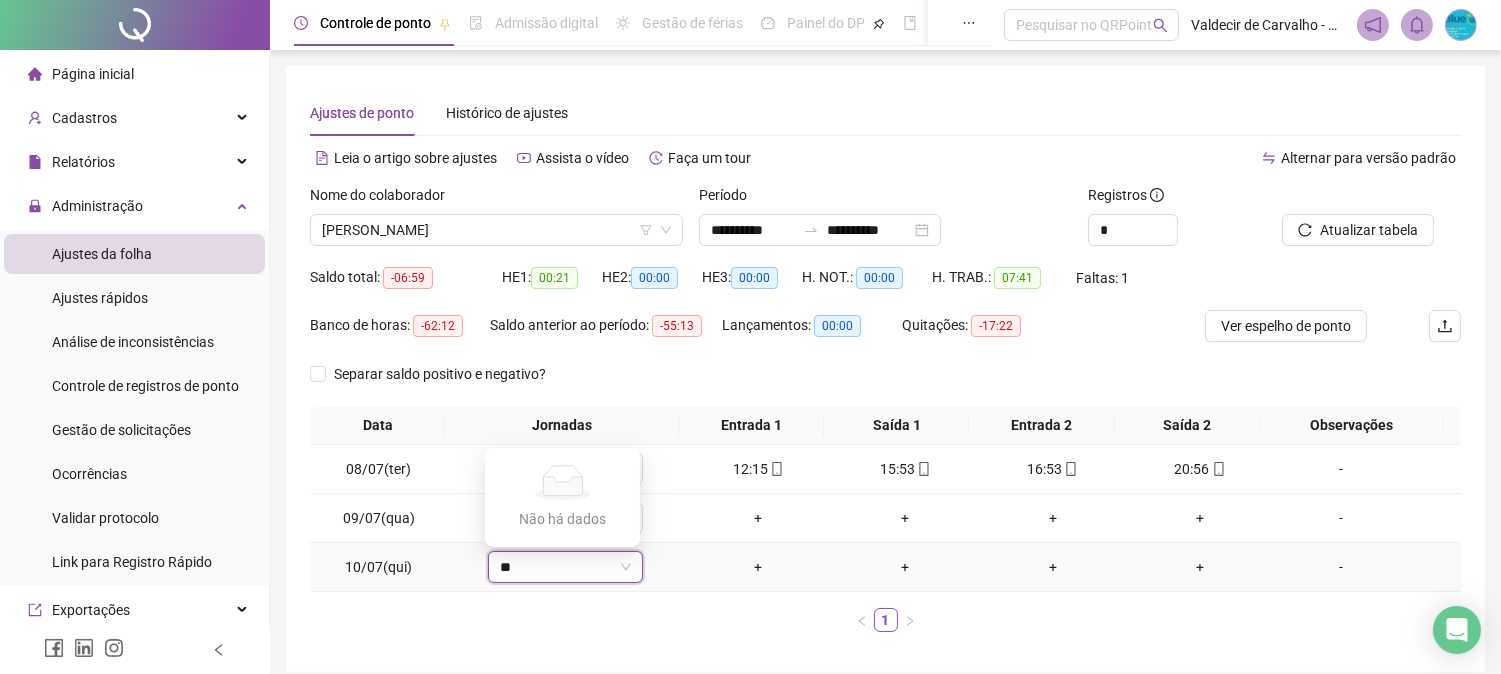 drag, startPoint x: 553, startPoint y: 570, endPoint x: 473, endPoint y: 573, distance: 80.05623 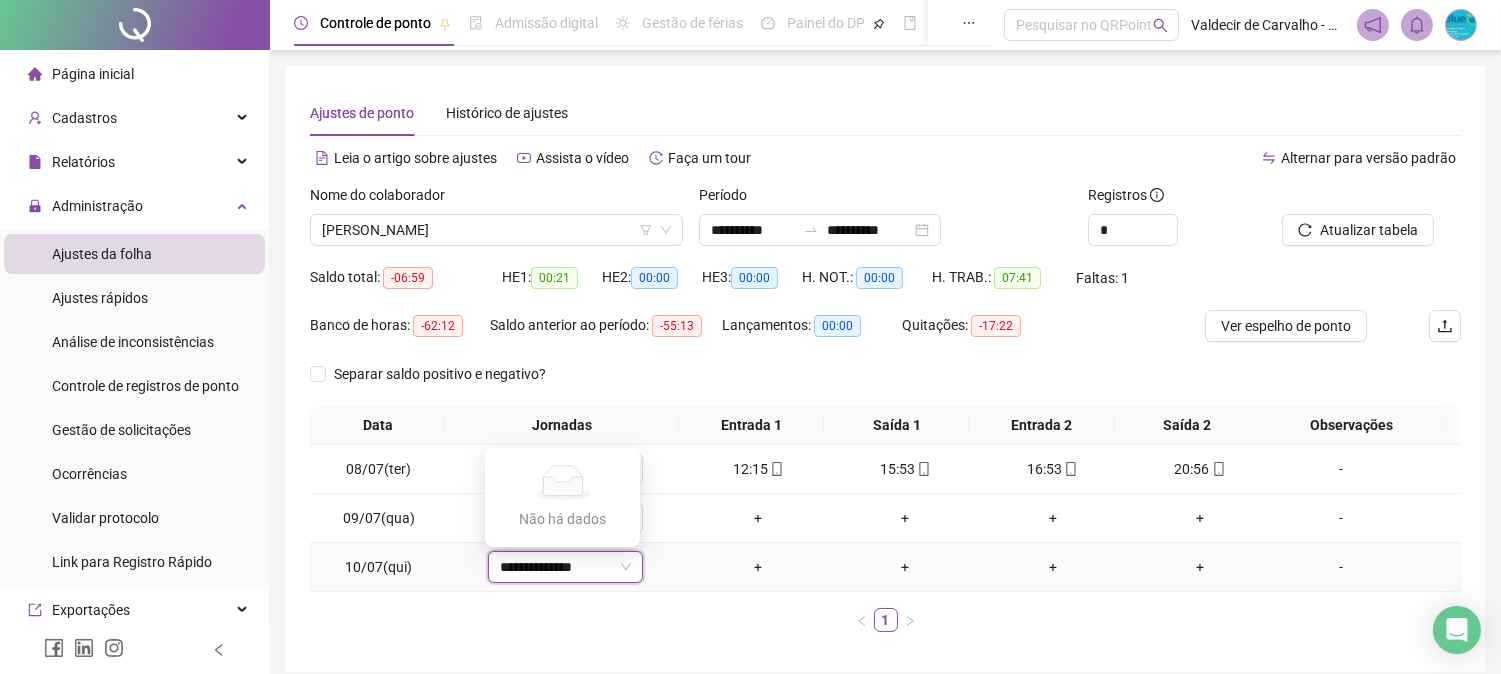 type on "**********" 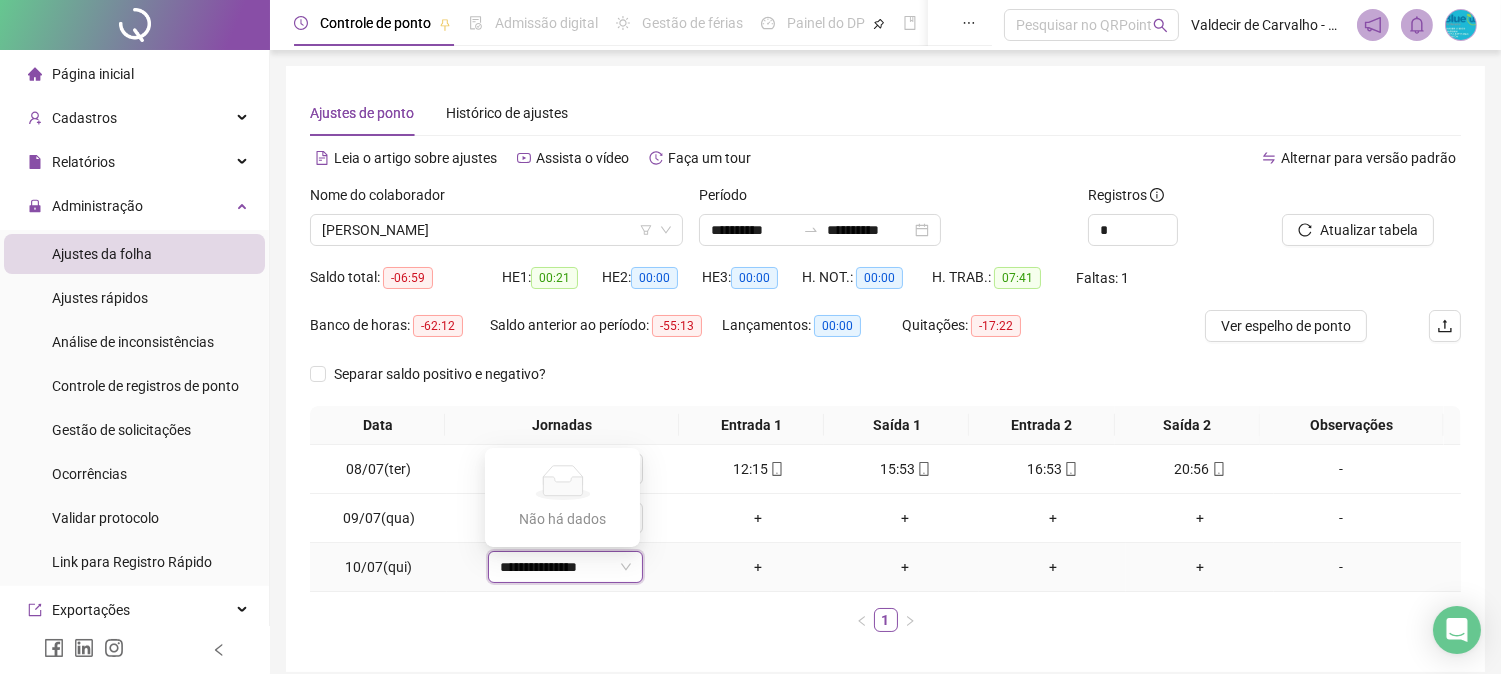drag, startPoint x: 594, startPoint y: 486, endPoint x: 585, endPoint y: 507, distance: 22.847319 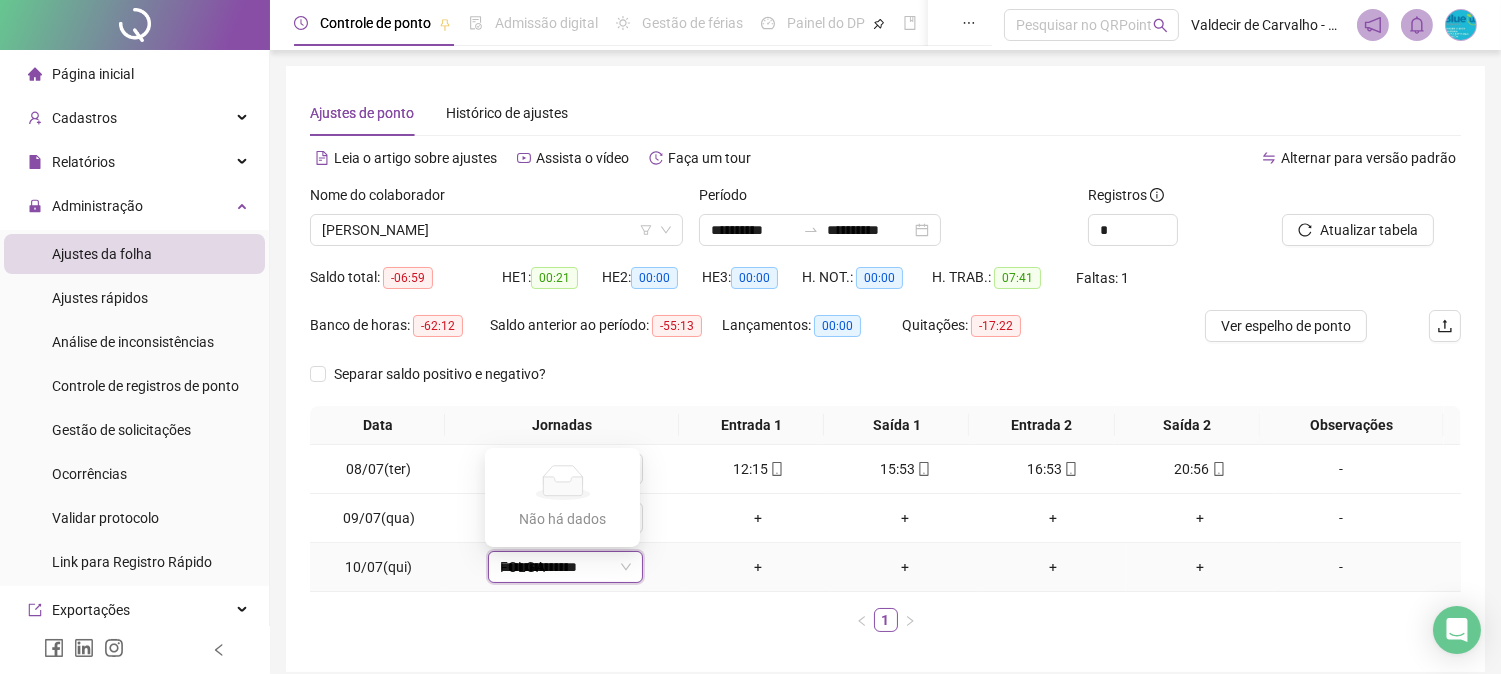 type 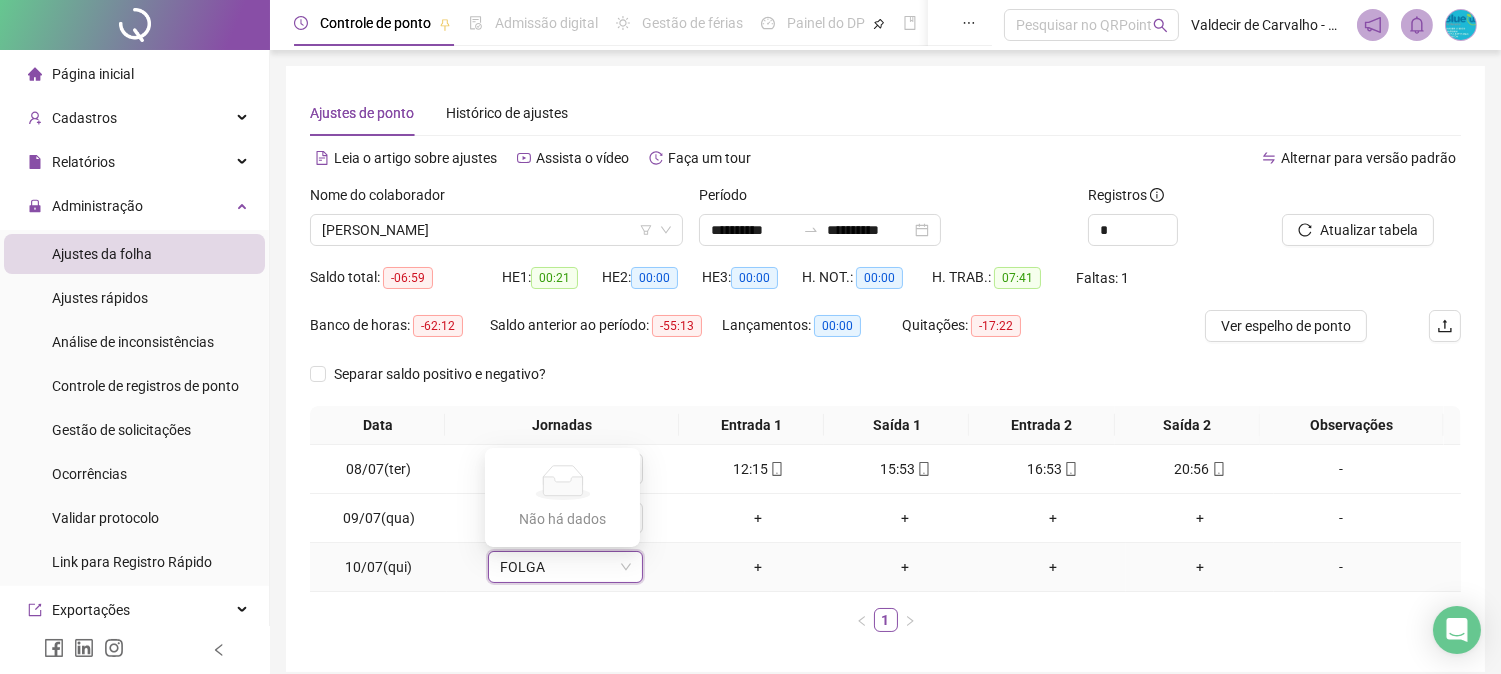 click on "FOLGA" at bounding box center [565, 567] 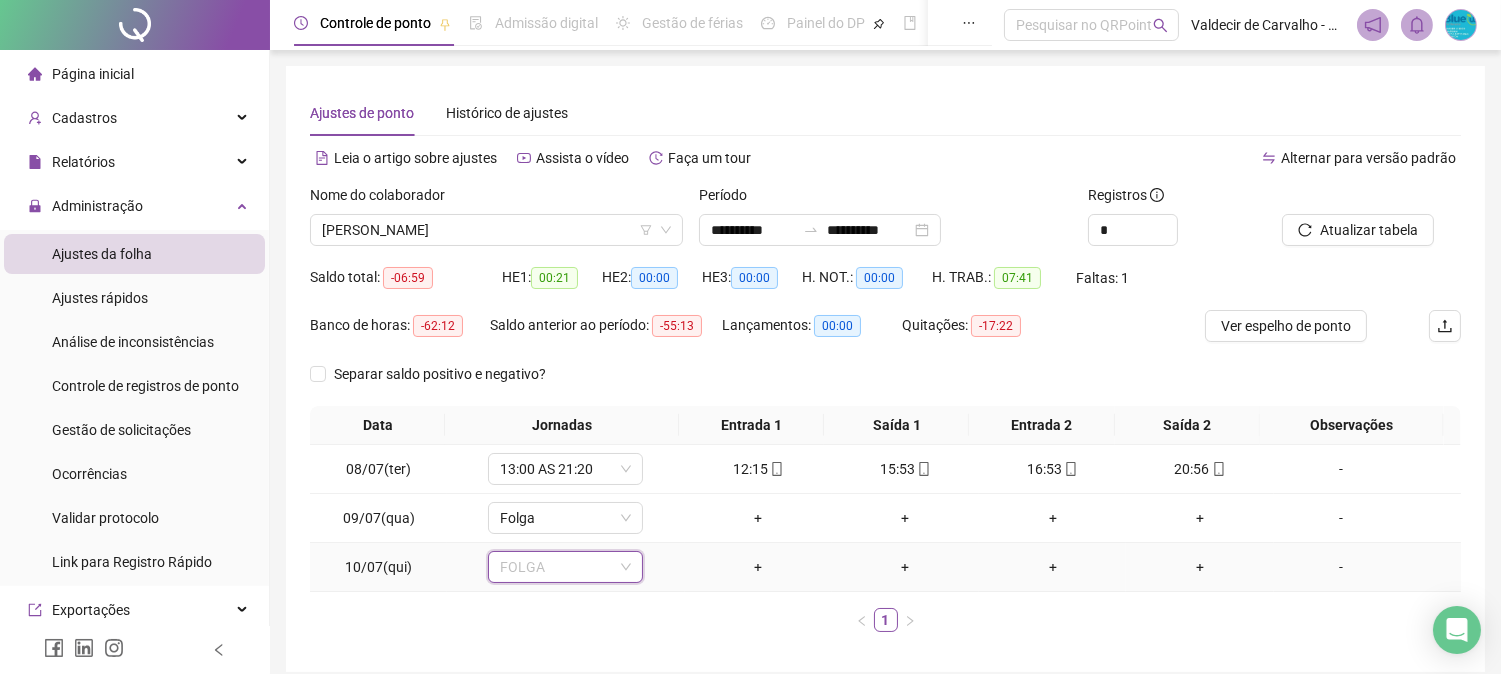 click on "FOLGA" at bounding box center [565, 567] 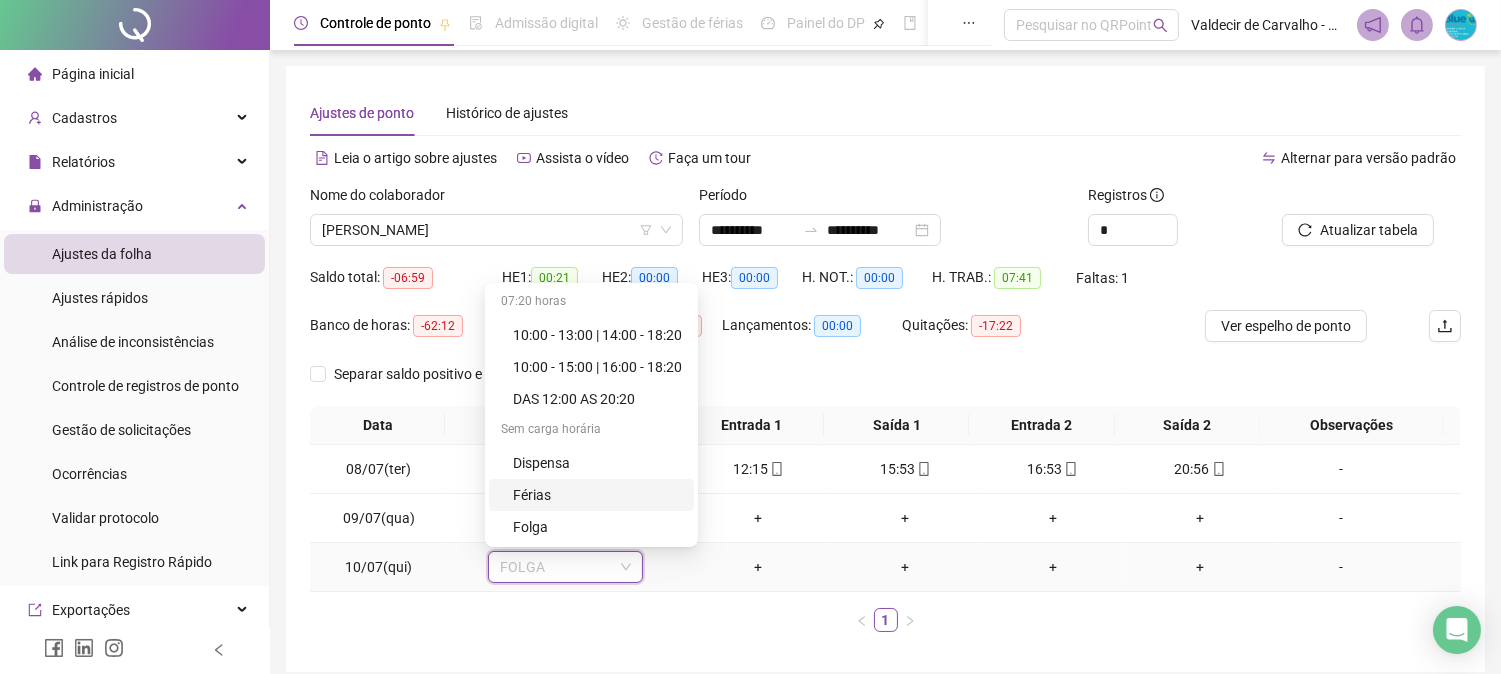 scroll, scrollTop: 64, scrollLeft: 0, axis: vertical 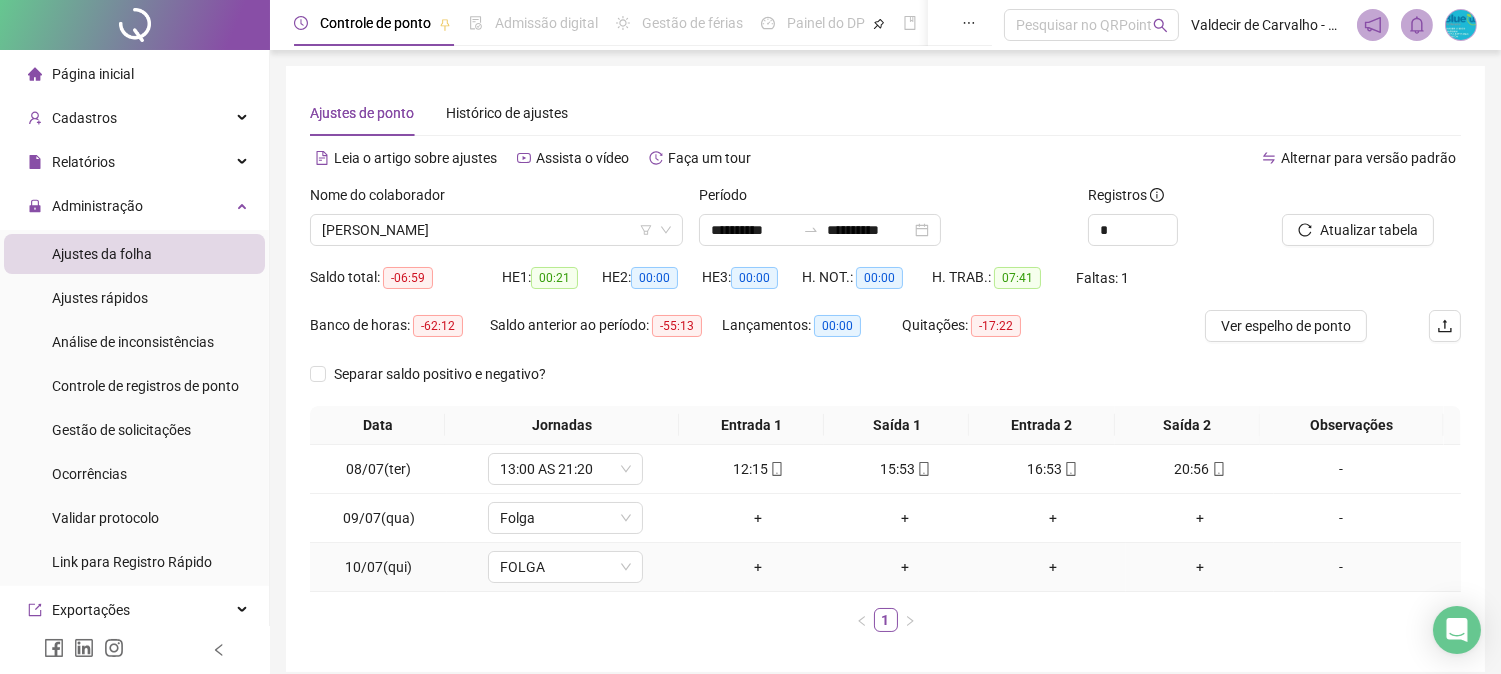 click on "FOLGA" at bounding box center [565, 567] 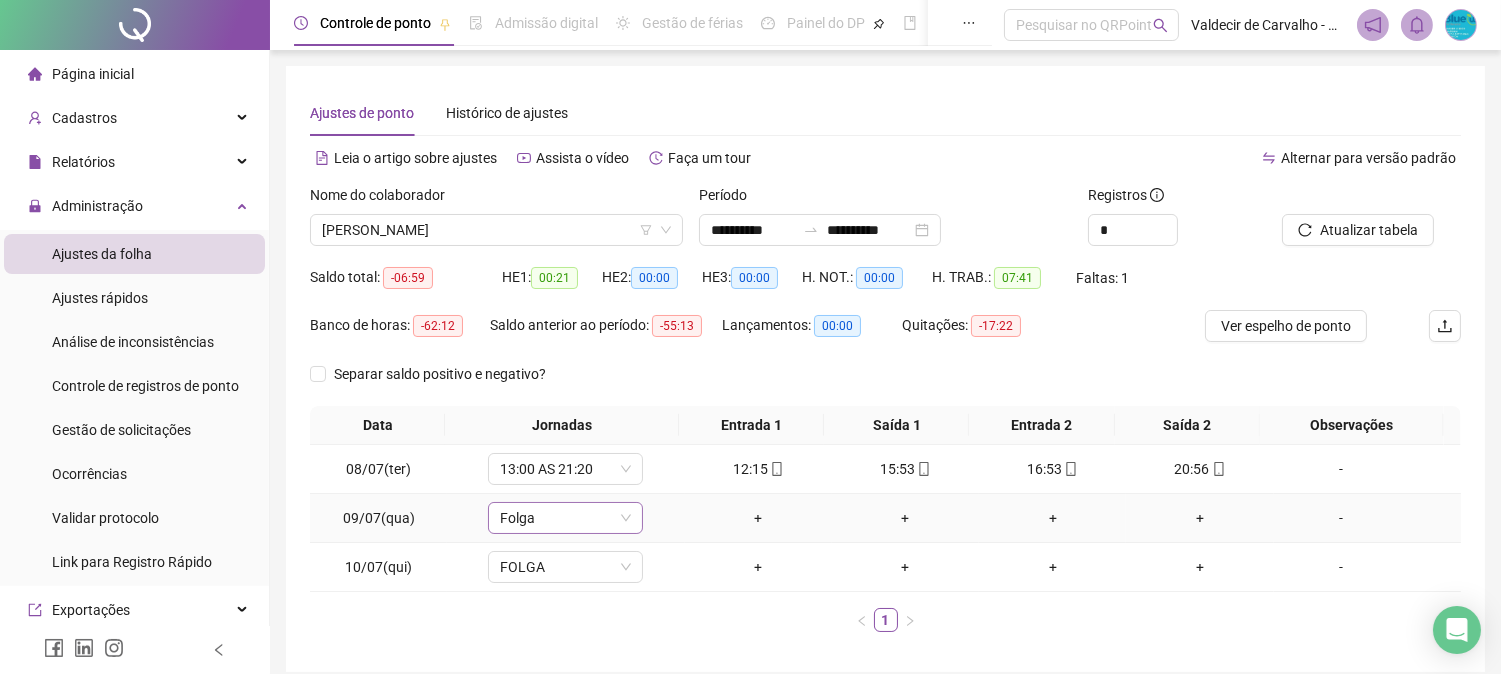 click on "Folga" at bounding box center (565, 518) 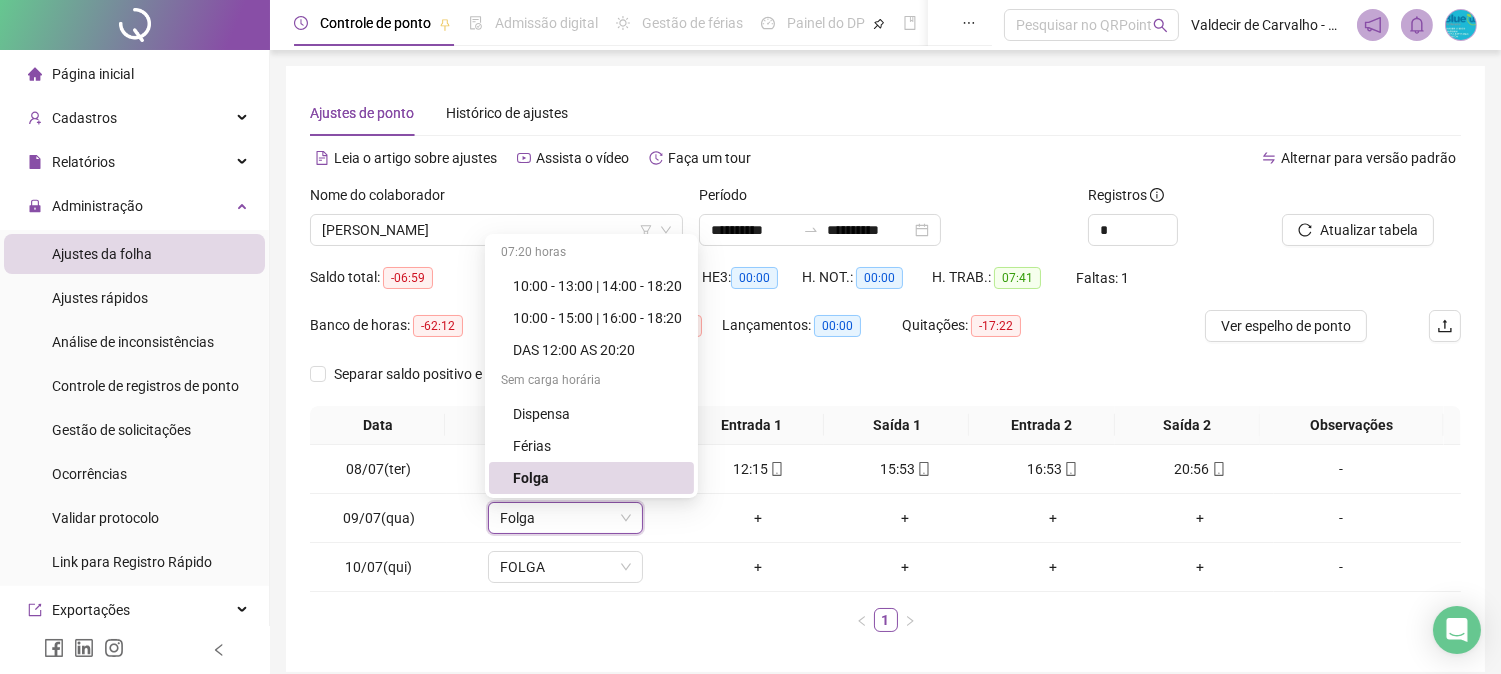 click on "Data Jornadas Entrada 1 Saída 1 Entrada 2 Saída 2 Observações               08/07(ter) 13:00 AS 21:20 12:15 15:53 16:53 20:56 [DATE](qua) Folga Folga + + + + - 10/07(qui) FOLGA + + + + - 1" at bounding box center (885, 519) 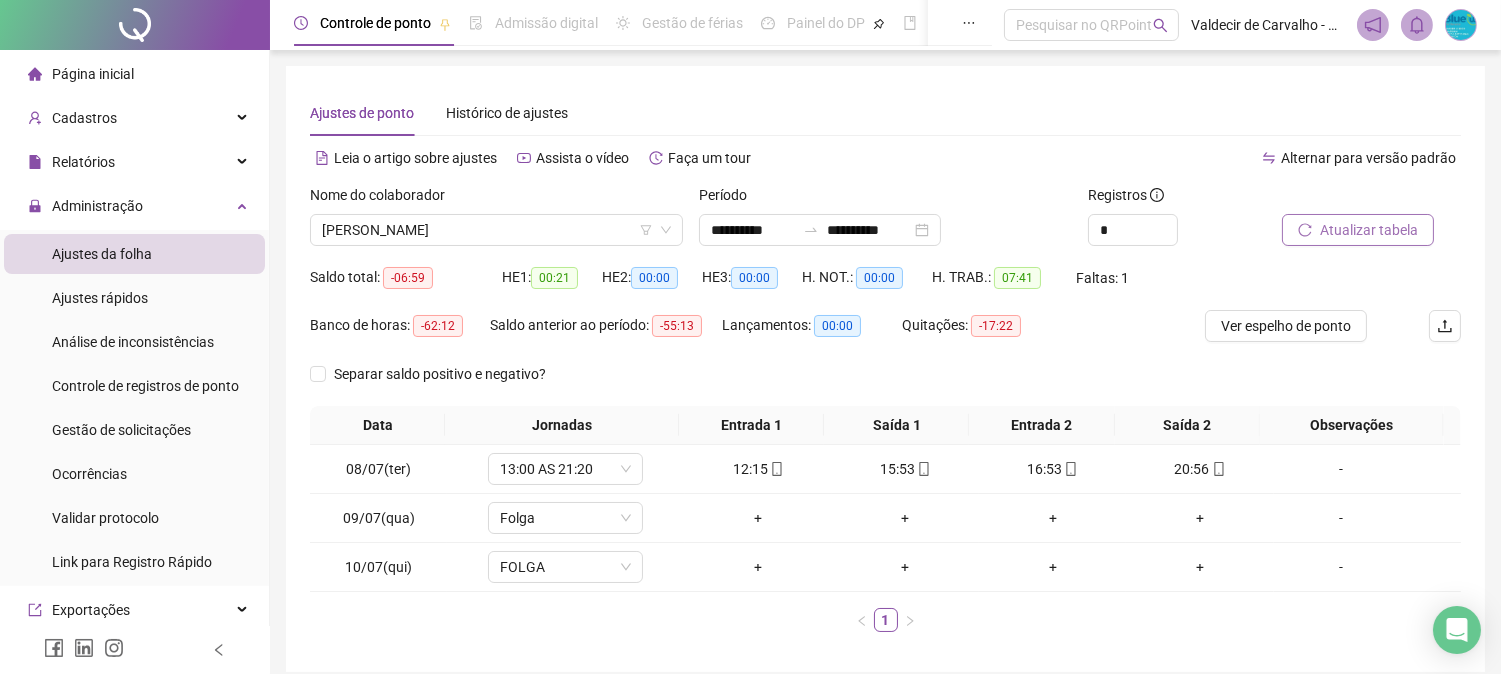 click on "Atualizar tabela" at bounding box center (1369, 230) 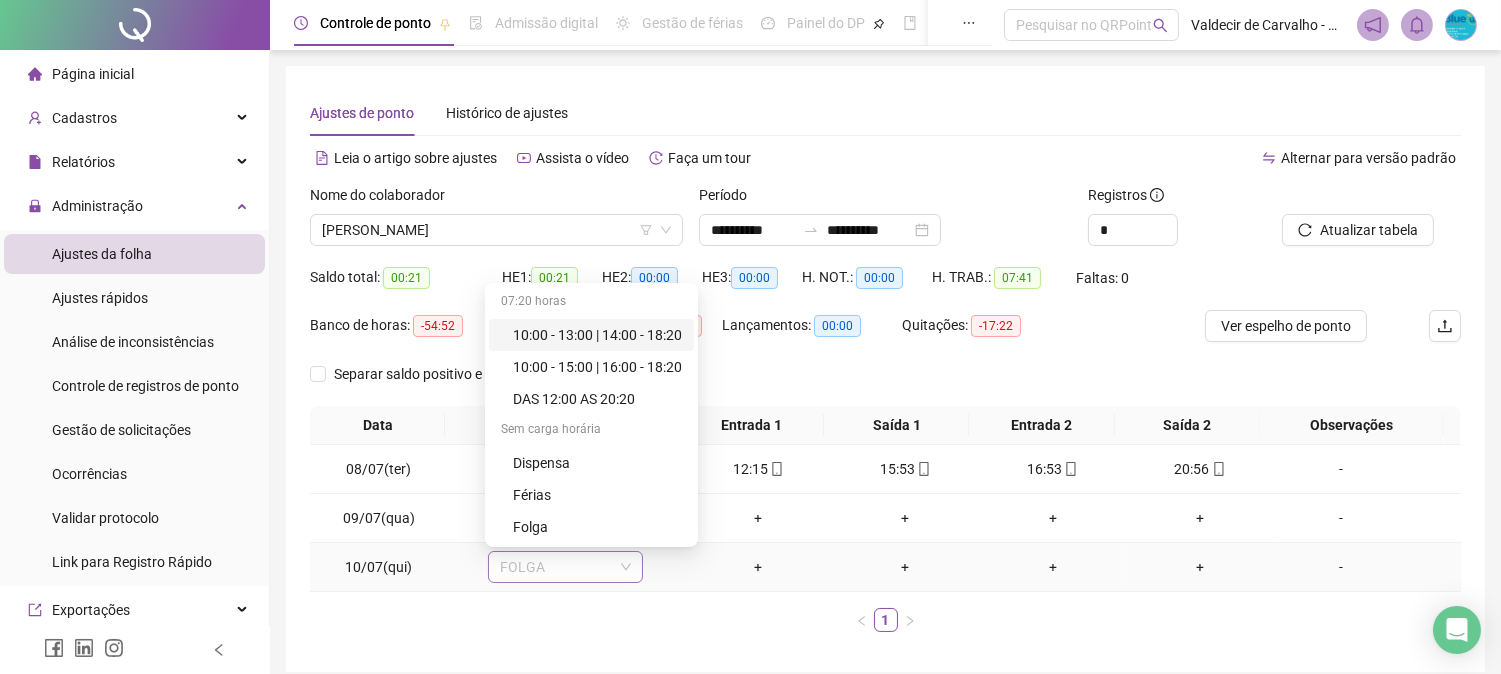 click on "FOLGA" at bounding box center (565, 567) 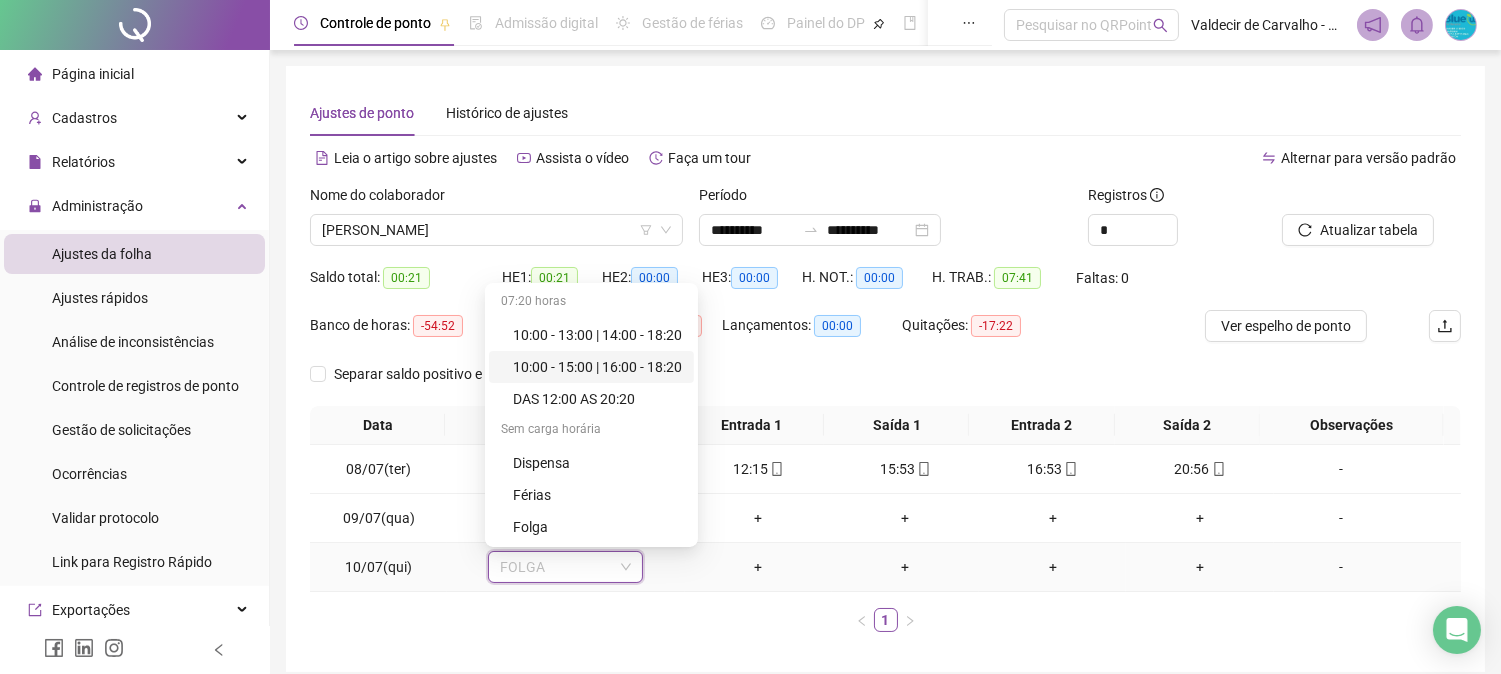 click on "10:00 - 15:00 | 16:00 - 18:20" at bounding box center (597, 367) 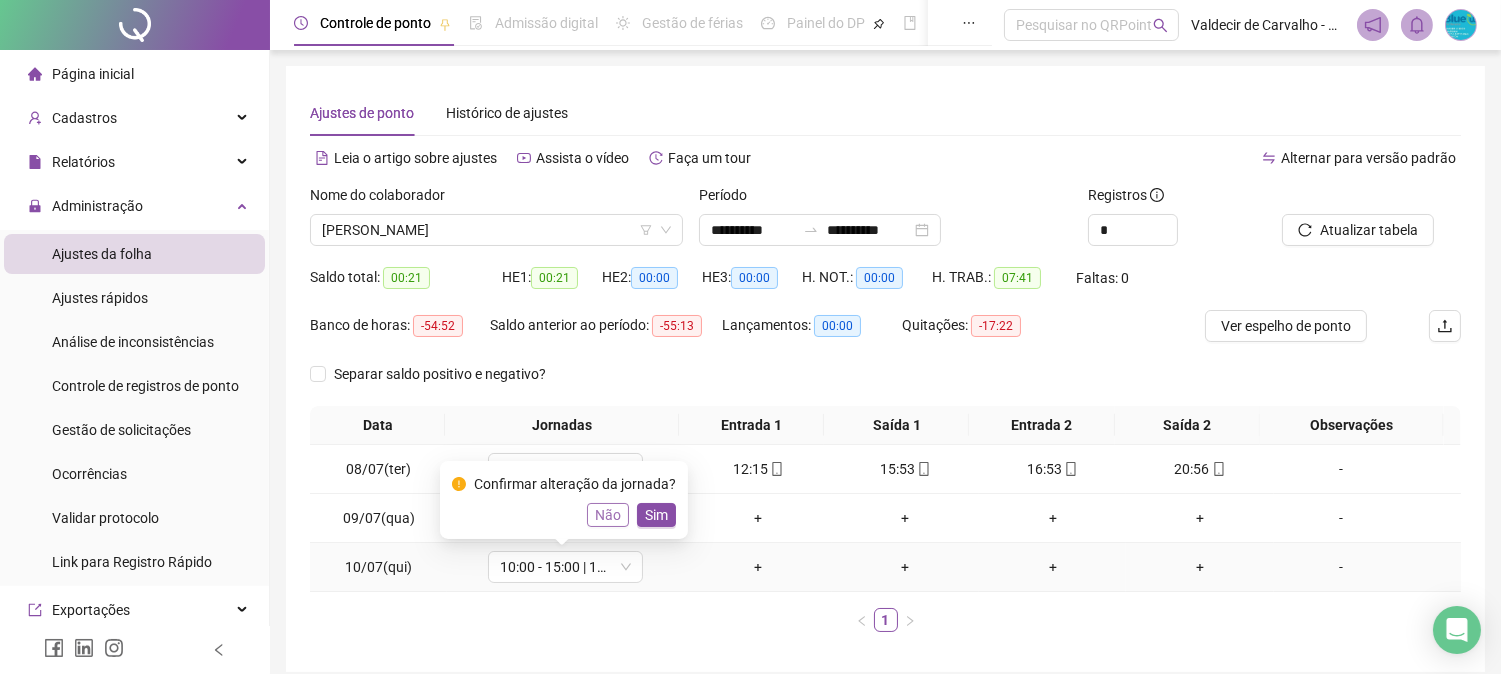click on "Não" at bounding box center (608, 515) 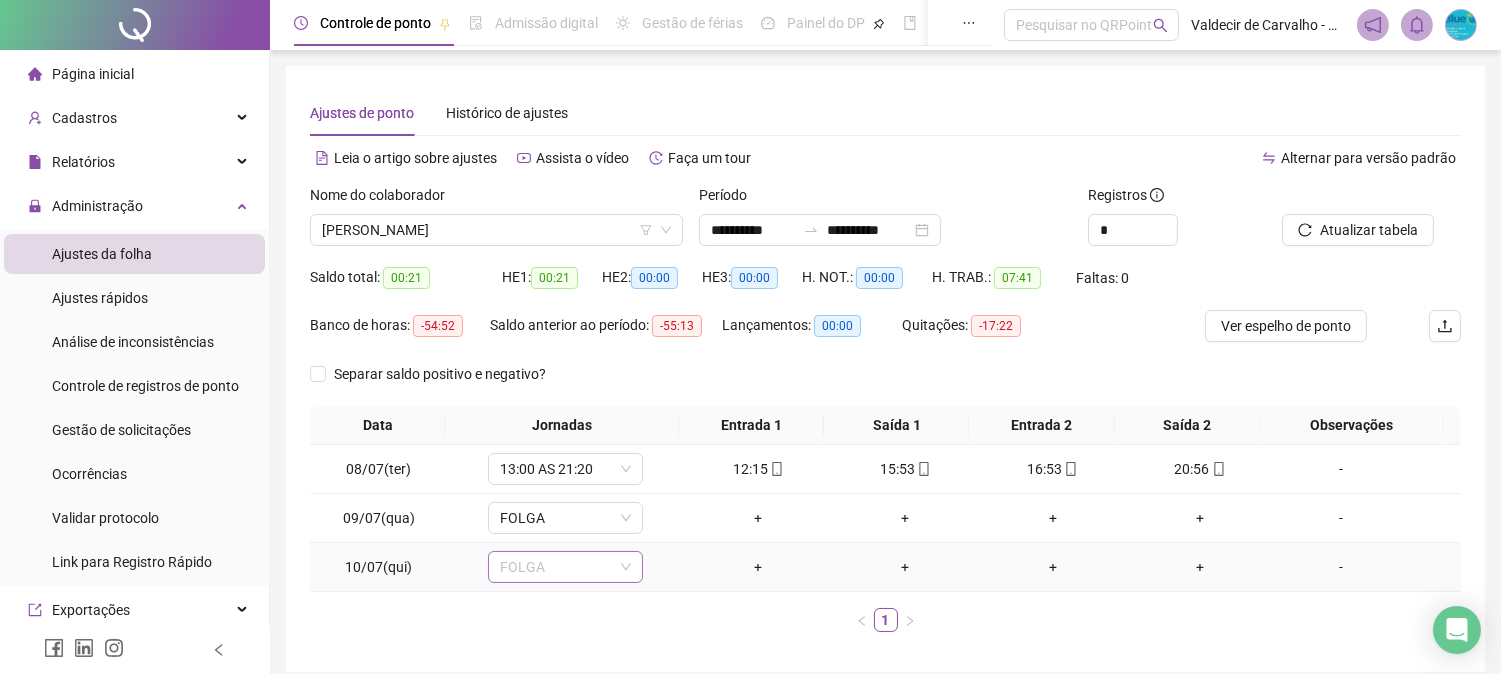click on "FOLGA" at bounding box center [565, 567] 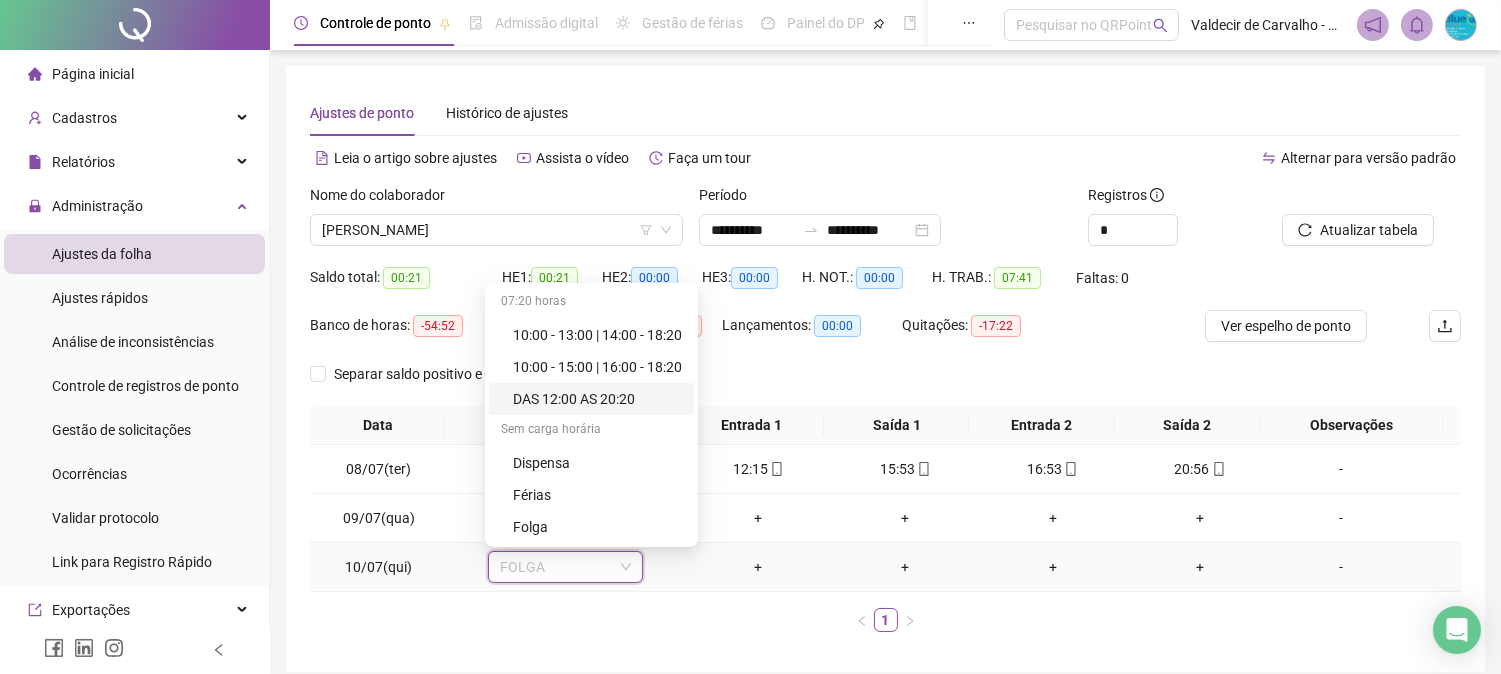 drag, startPoint x: 714, startPoint y: 391, endPoint x: 707, endPoint y: 472, distance: 81.3019 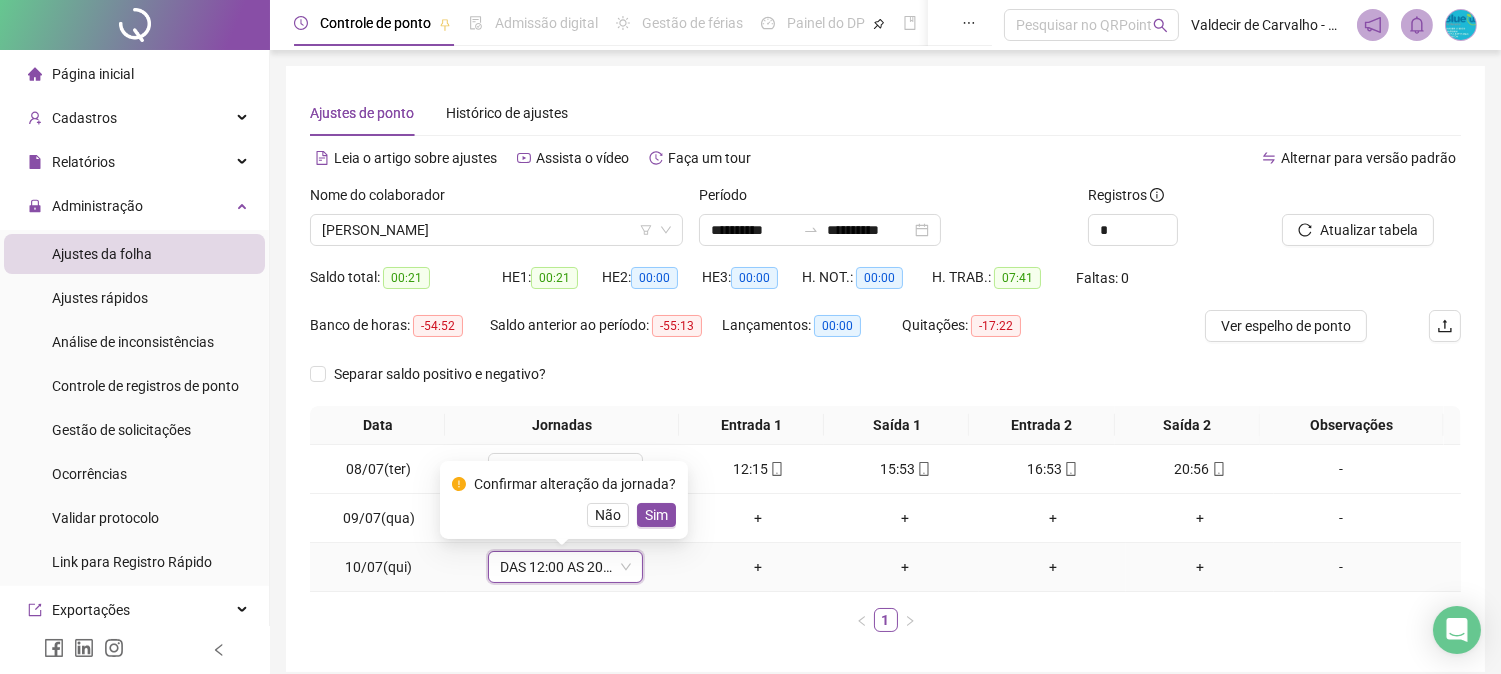 click on "10/07(qui)" at bounding box center [378, 567] 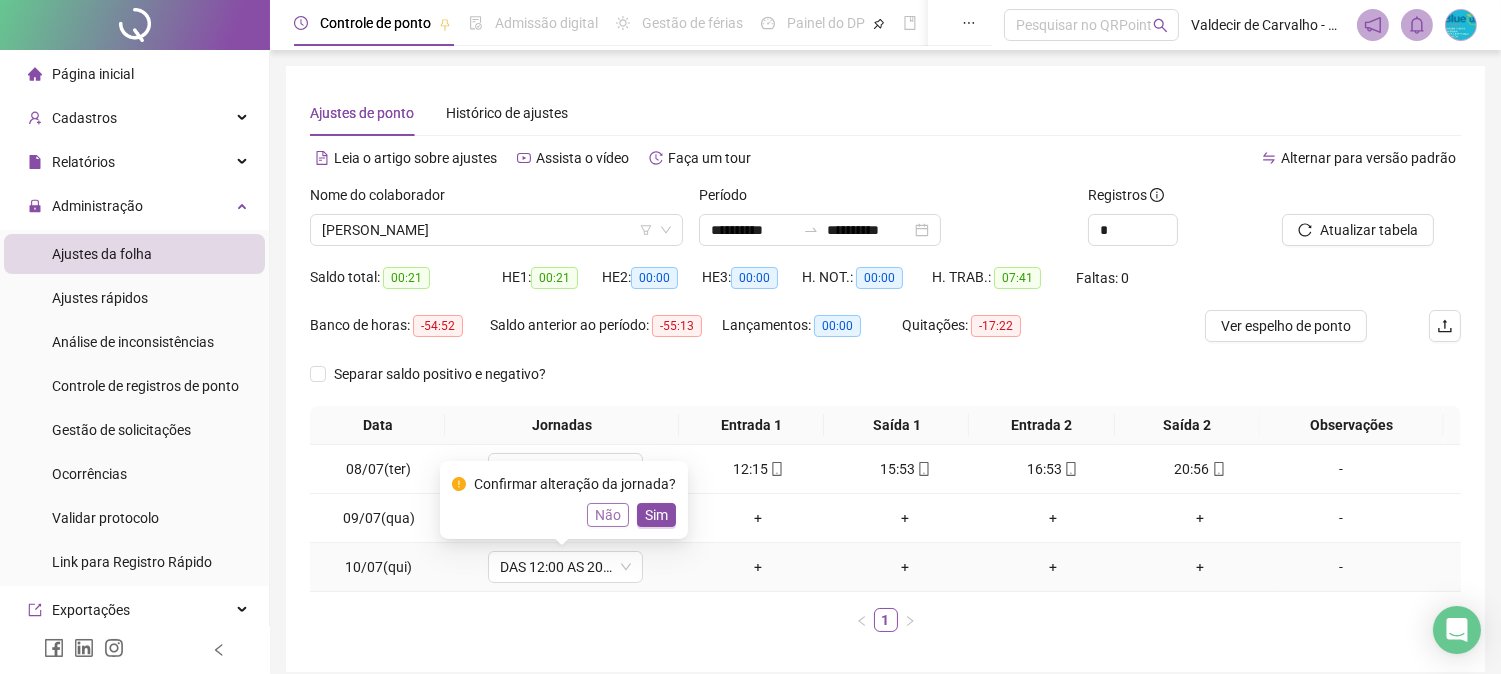 click on "Não" at bounding box center [608, 515] 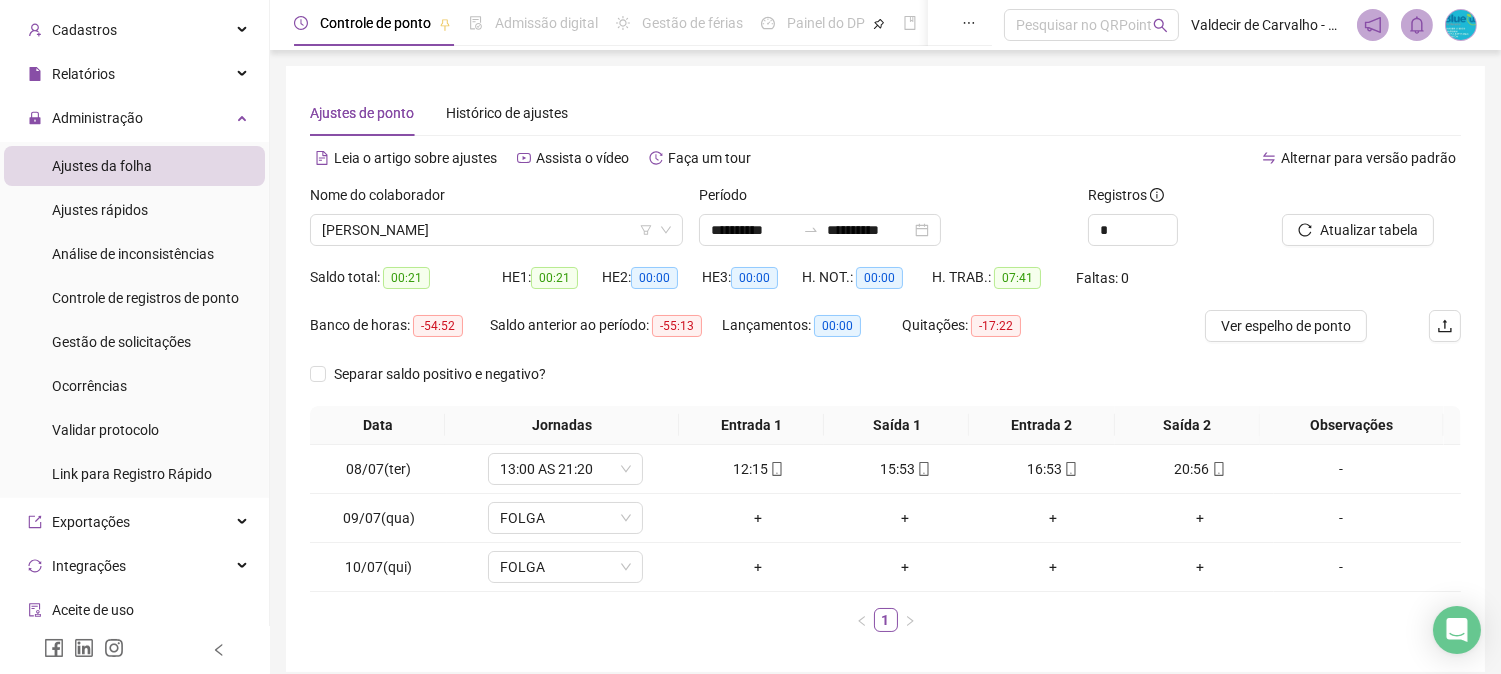 scroll, scrollTop: 0, scrollLeft: 0, axis: both 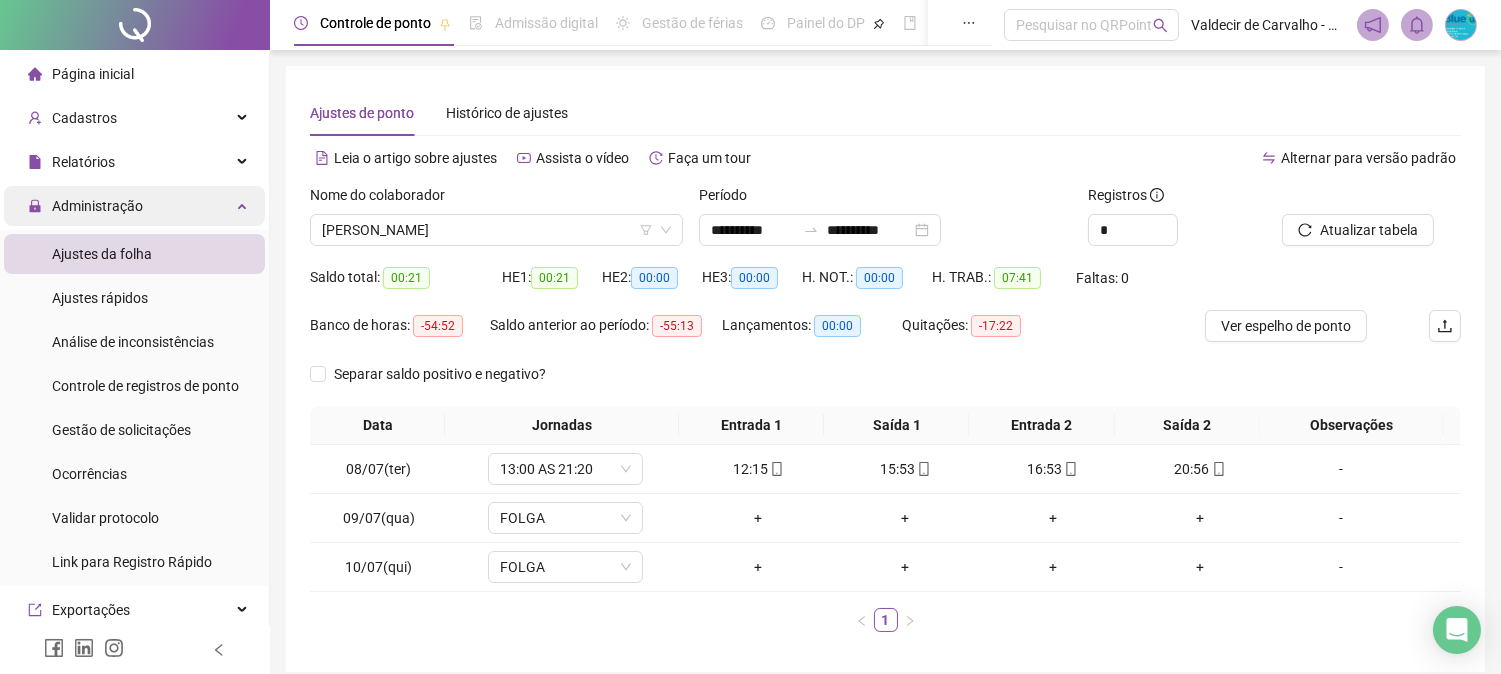 click on "Administração" at bounding box center [97, 206] 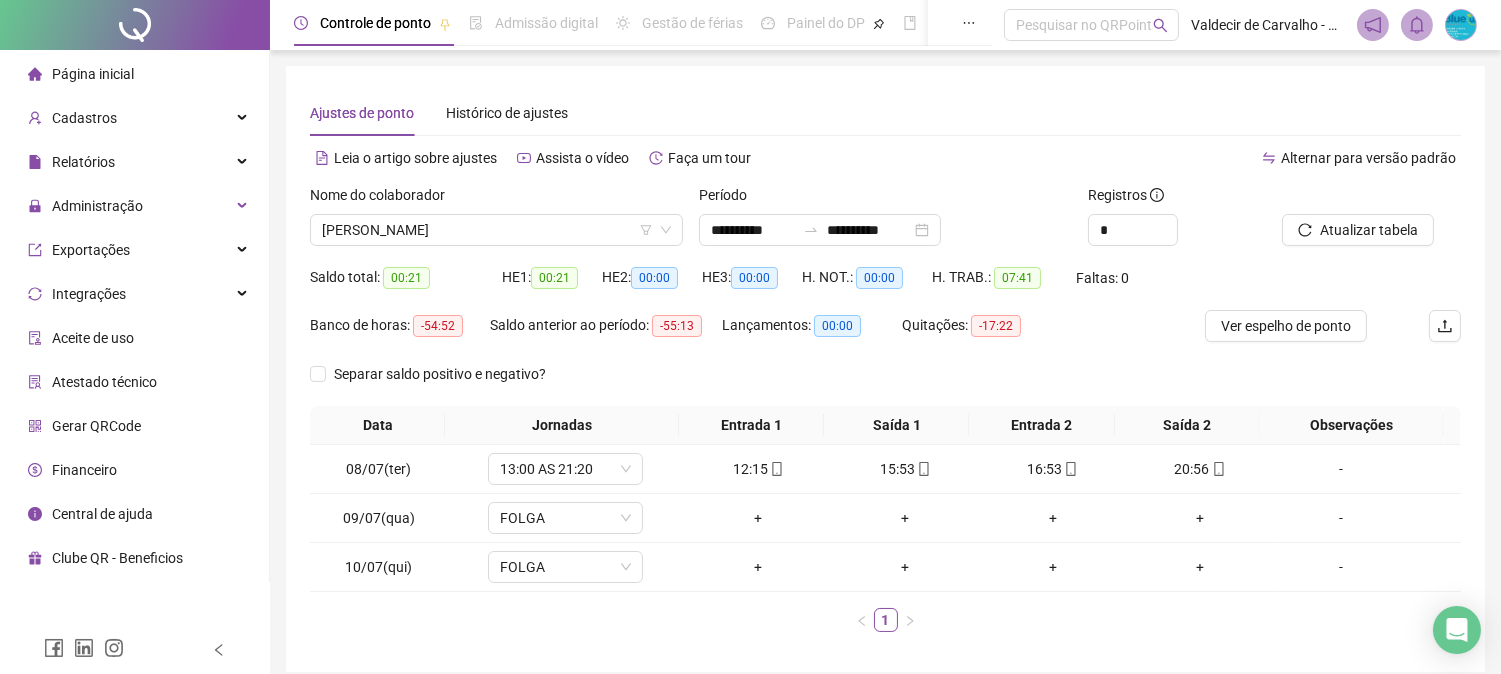 click on "Página inicial" at bounding box center (134, 74) 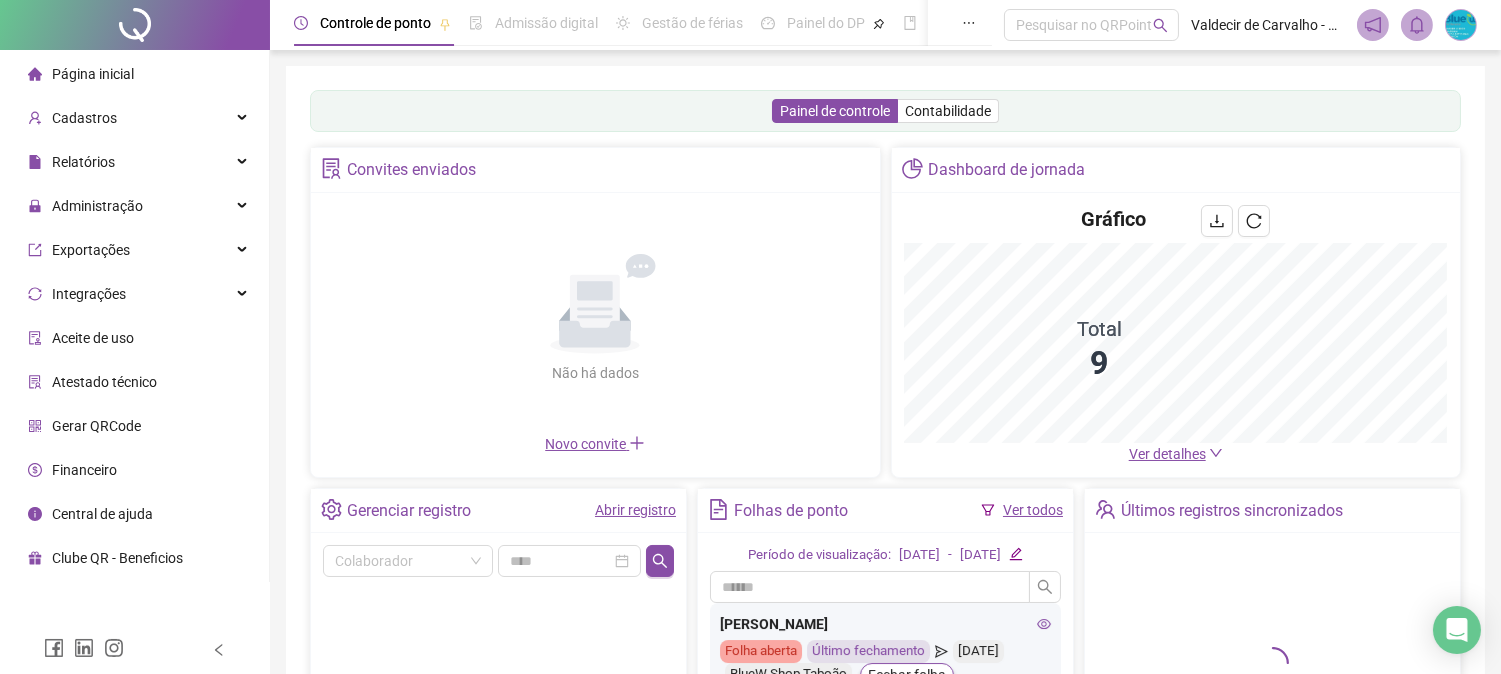 click on "Gerenciar registro" at bounding box center (409, 511) 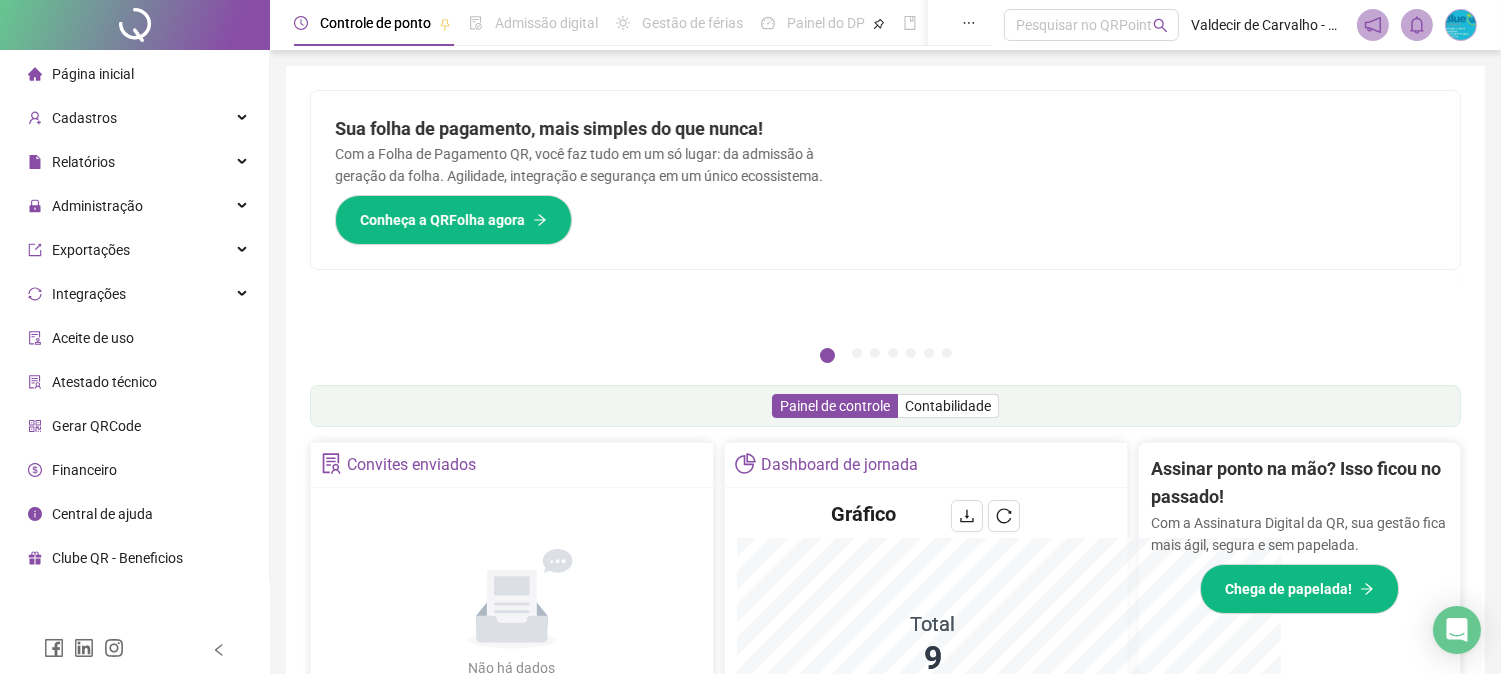 scroll, scrollTop: 222, scrollLeft: 0, axis: vertical 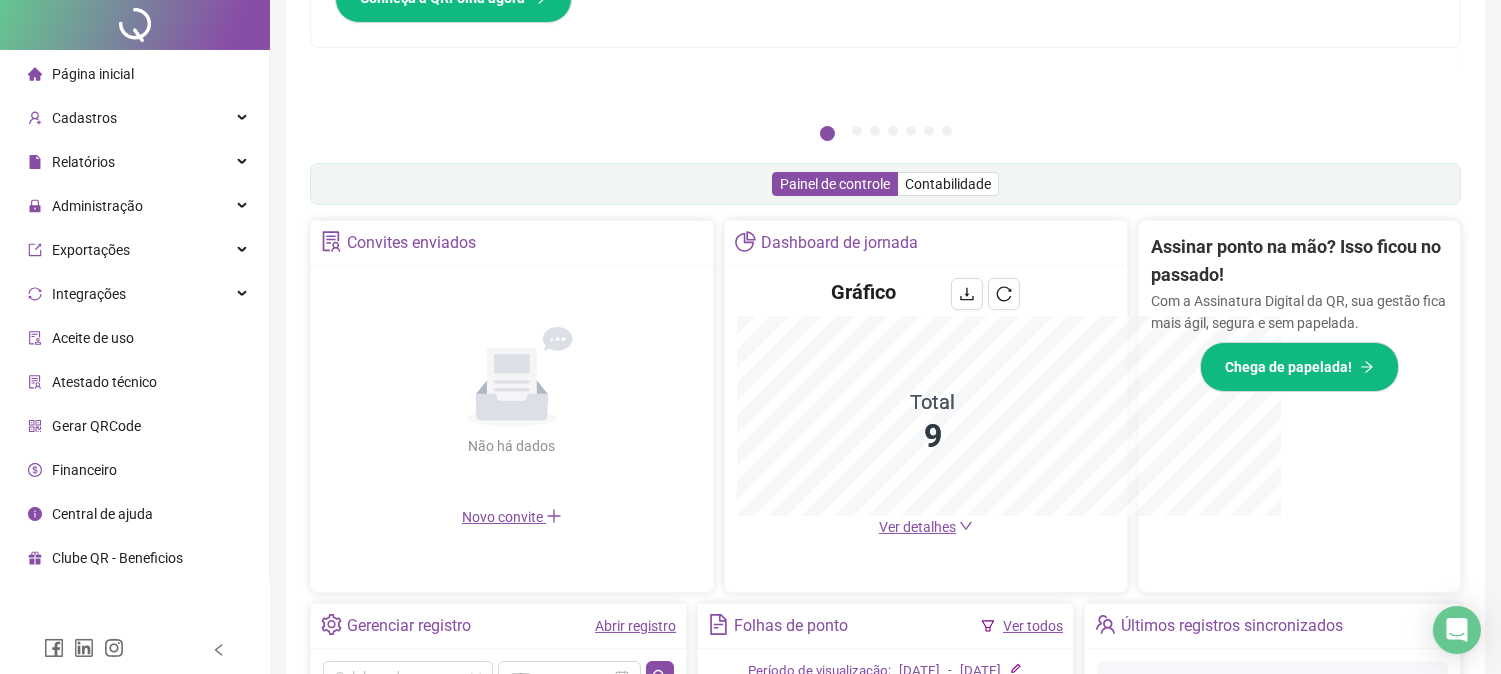 click on "Não há dados Não há dados" at bounding box center [512, 392] 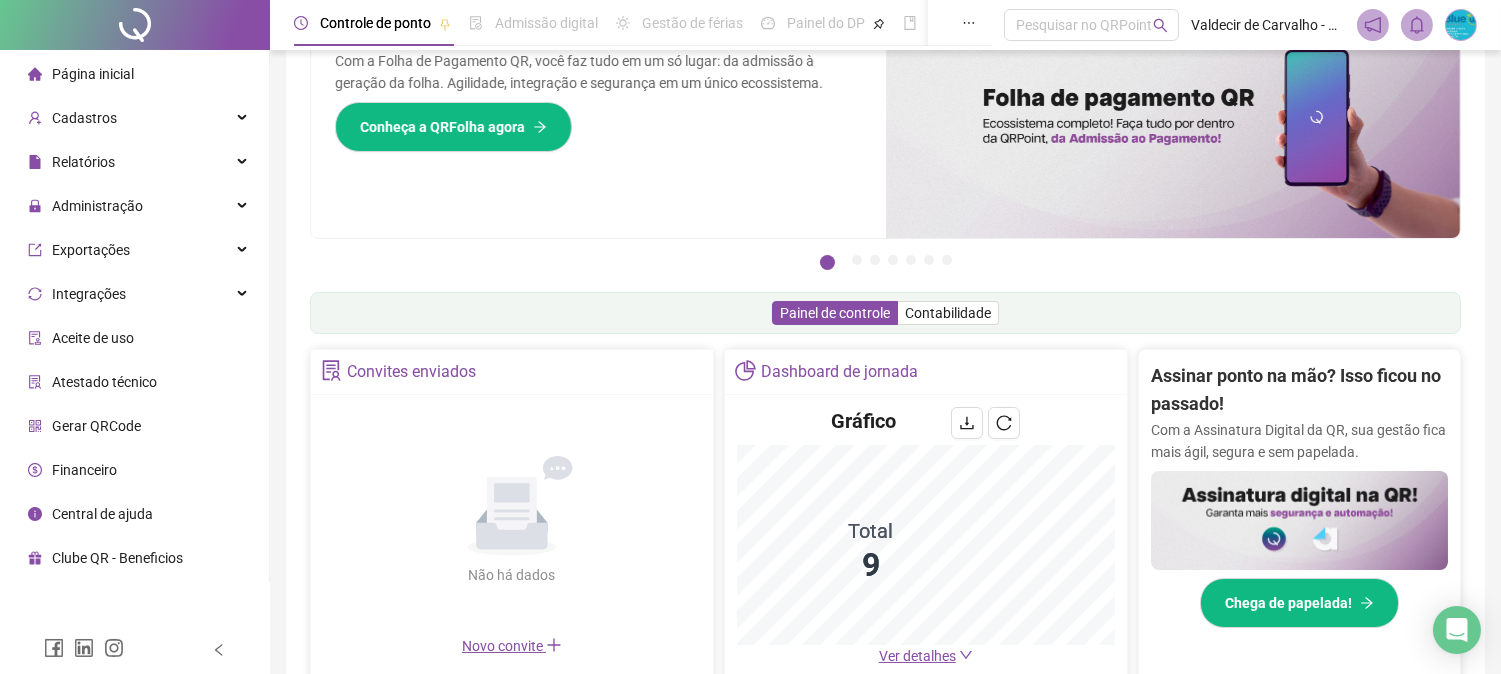 scroll, scrollTop: 0, scrollLeft: 0, axis: both 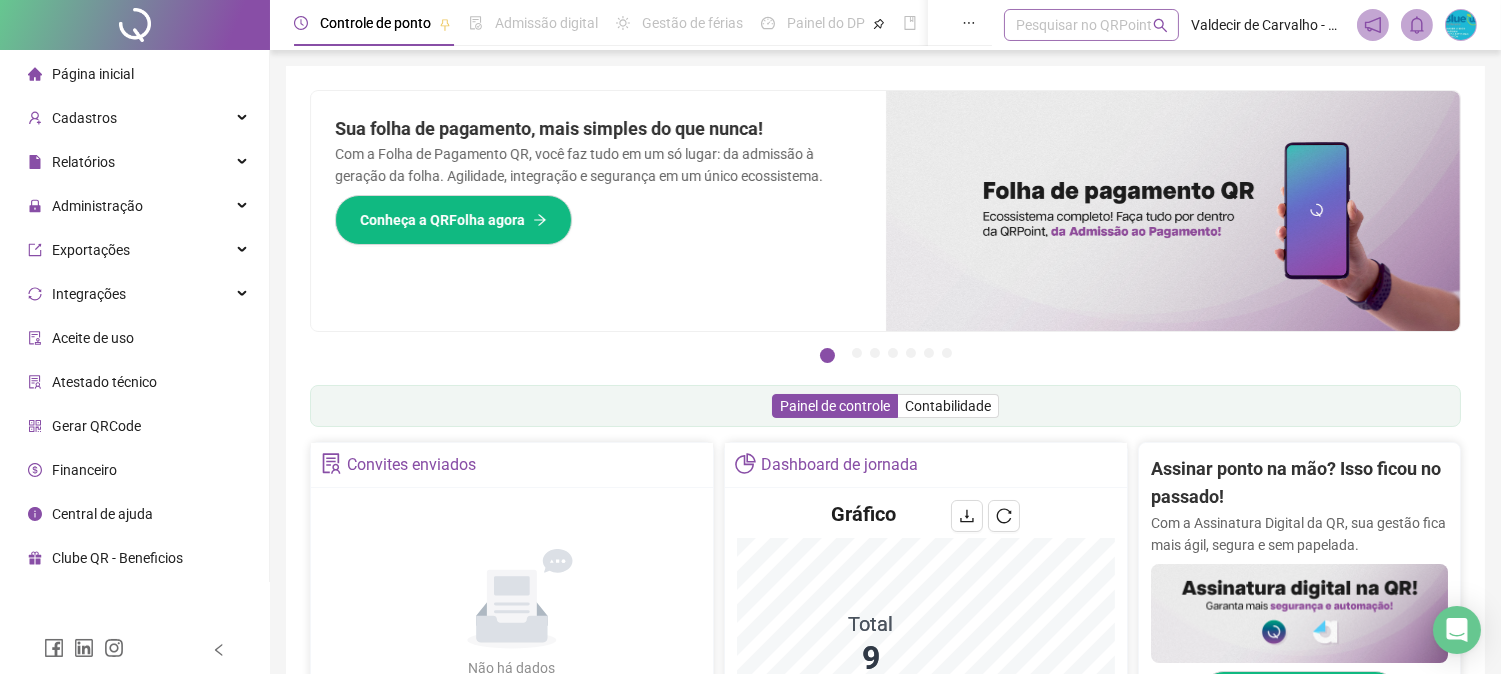 click at bounding box center (1081, 25) 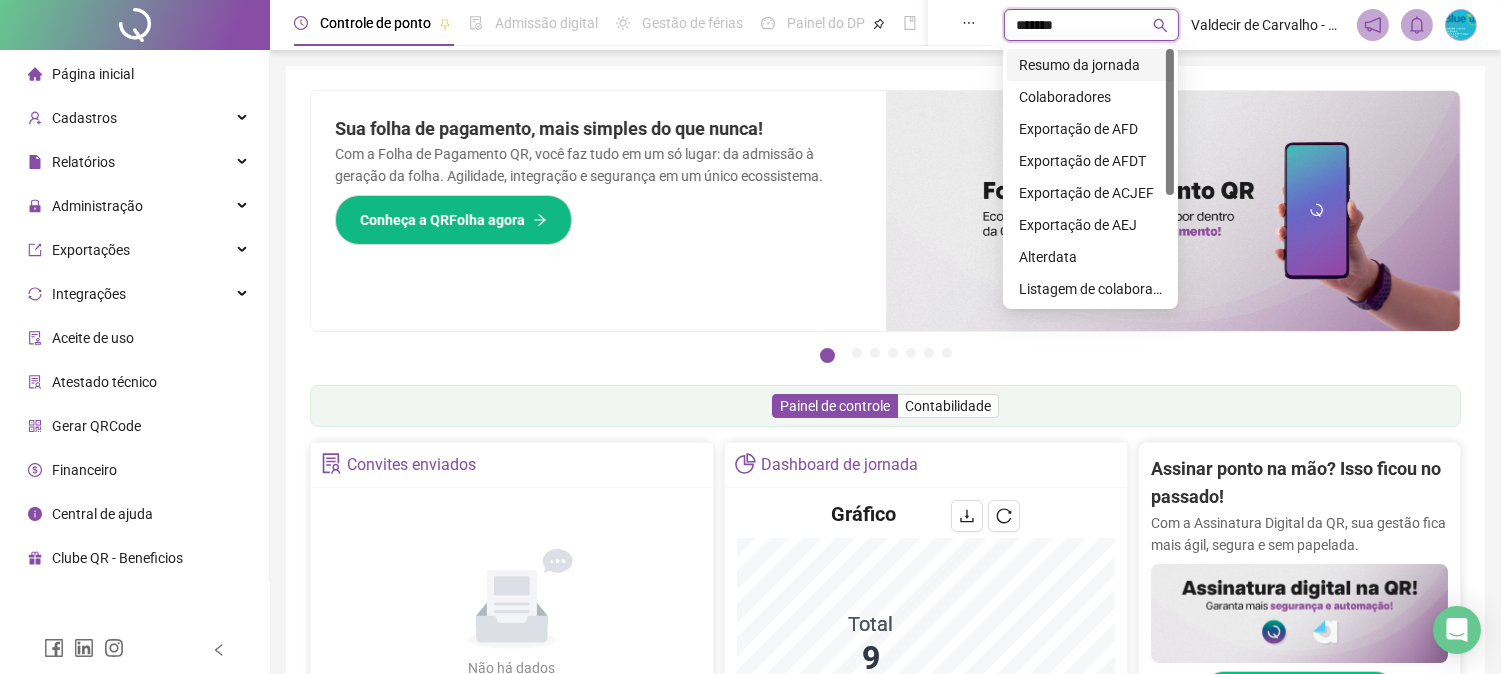 type on "********" 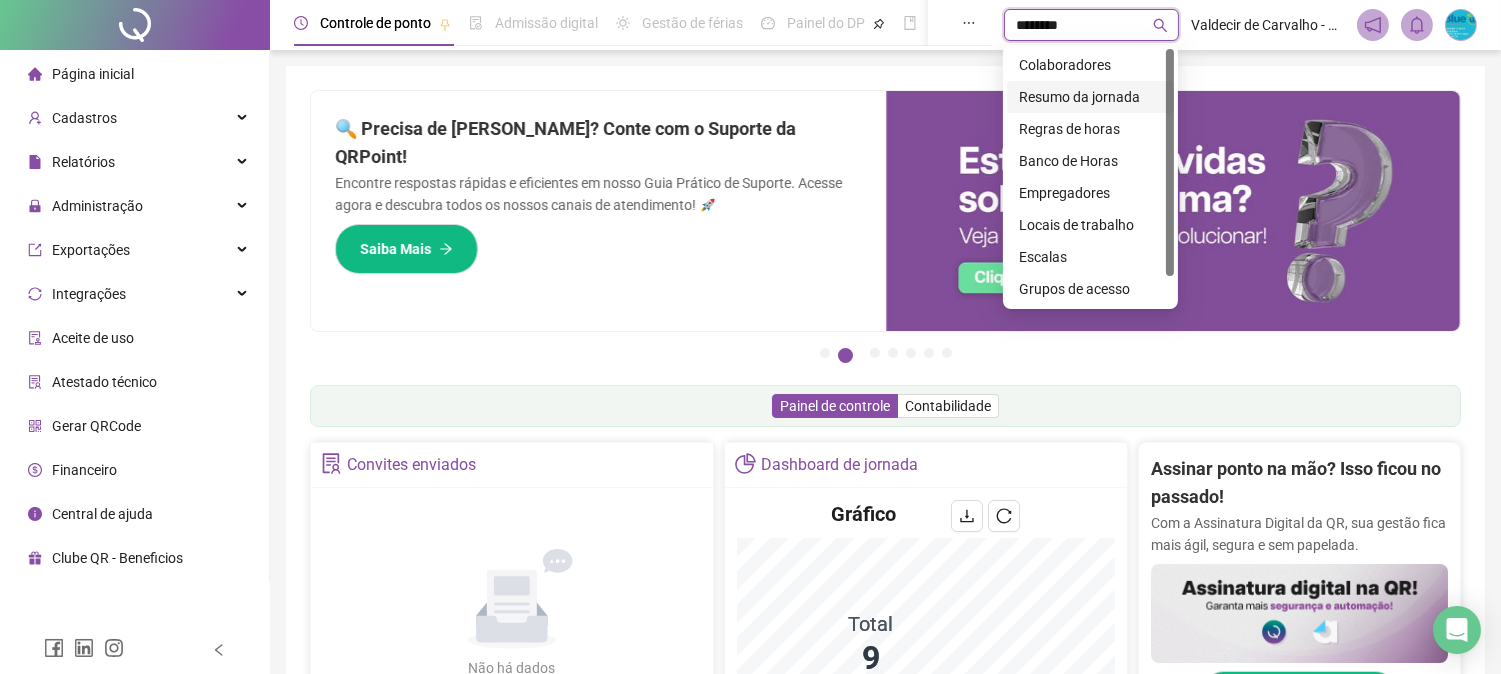 click on "Resumo da jornada" at bounding box center [1090, 97] 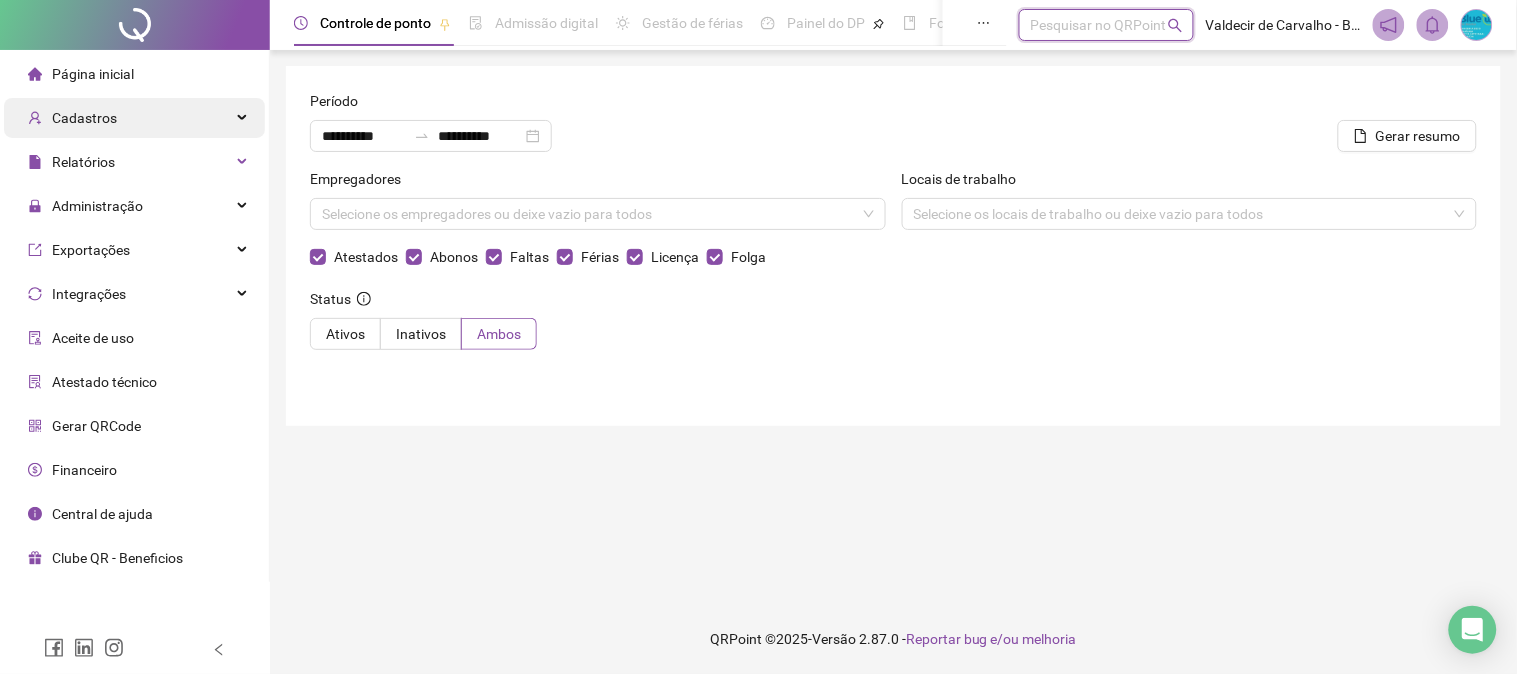 click on "Cadastros" at bounding box center (84, 118) 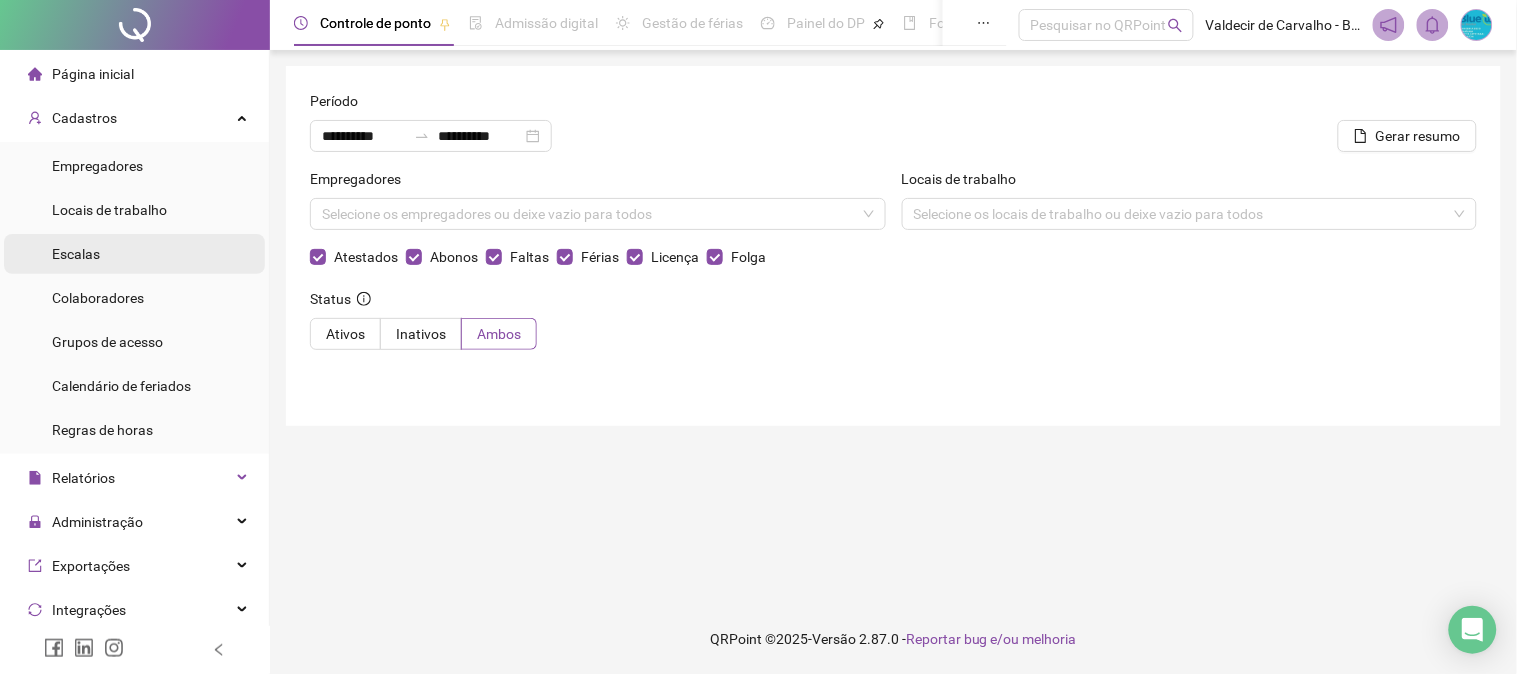 click on "Escalas" at bounding box center [134, 254] 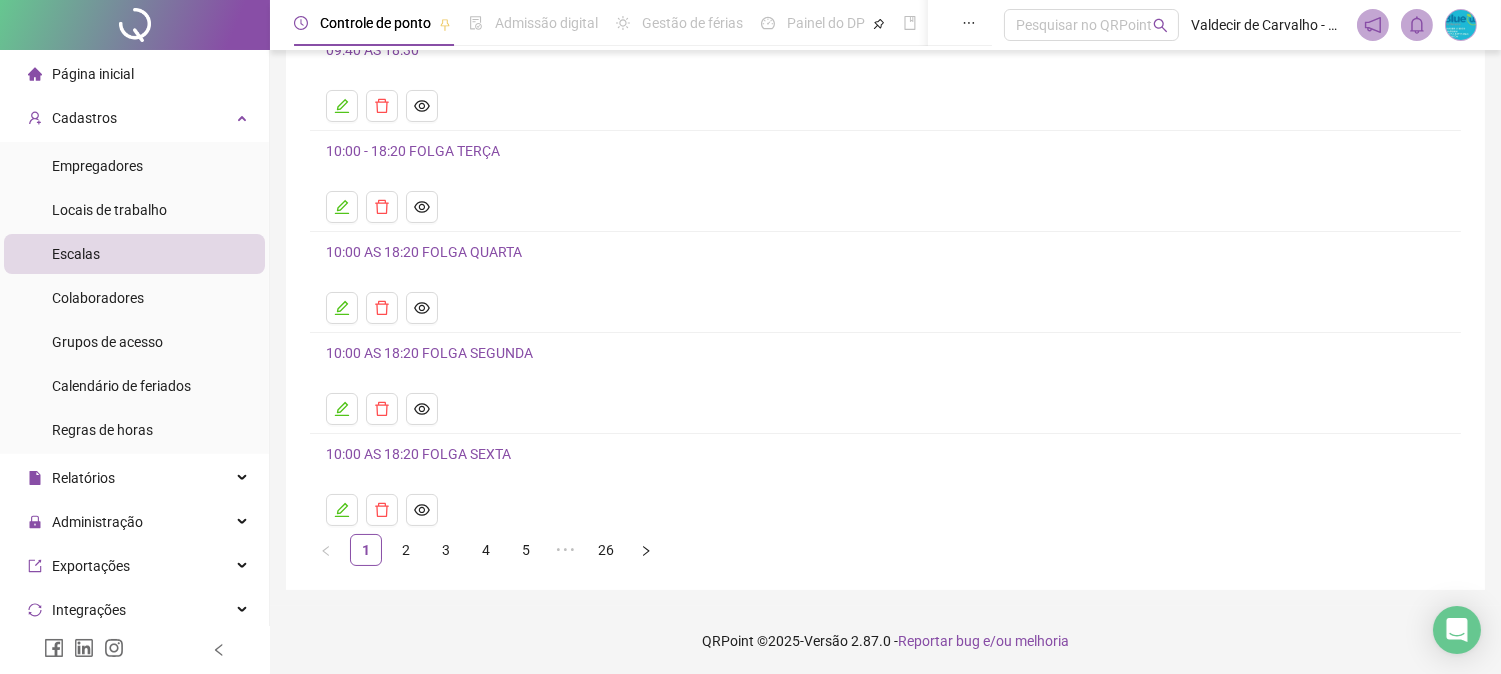 scroll, scrollTop: 183, scrollLeft: 0, axis: vertical 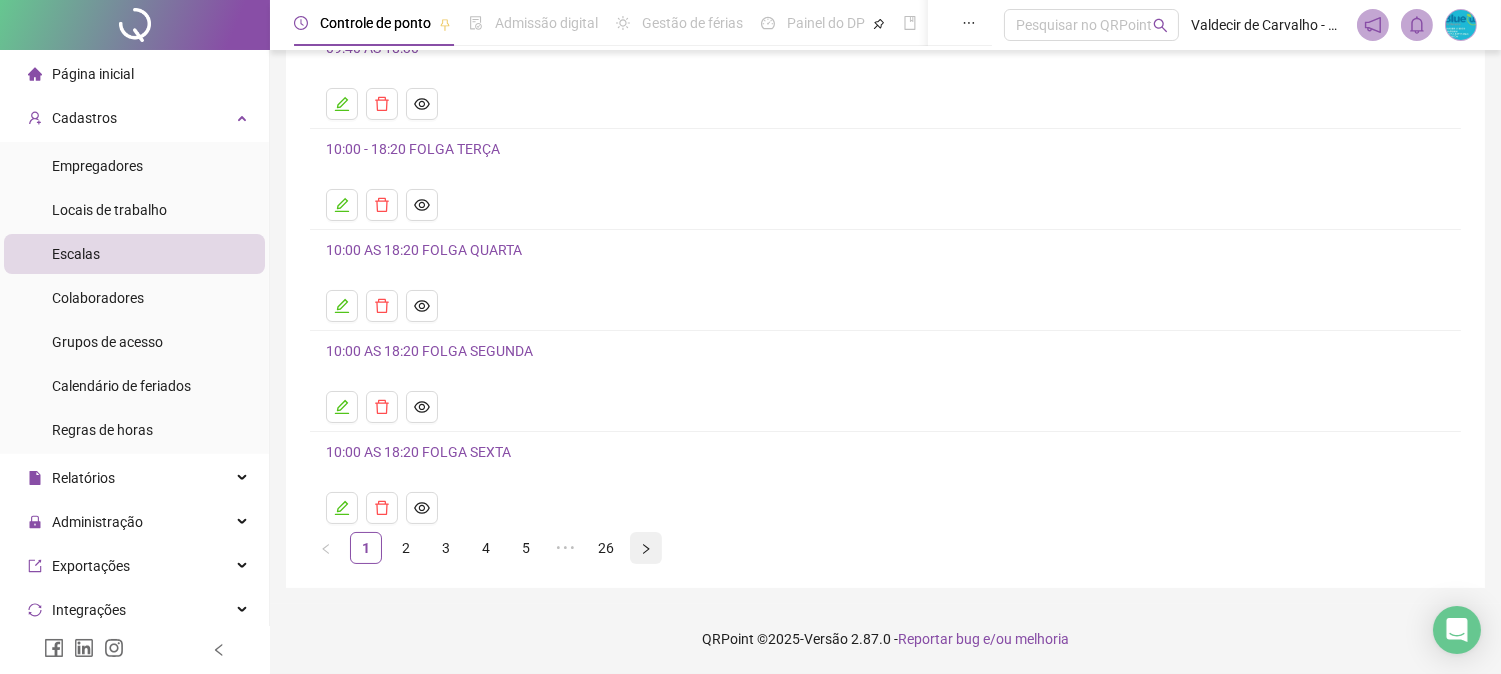 click 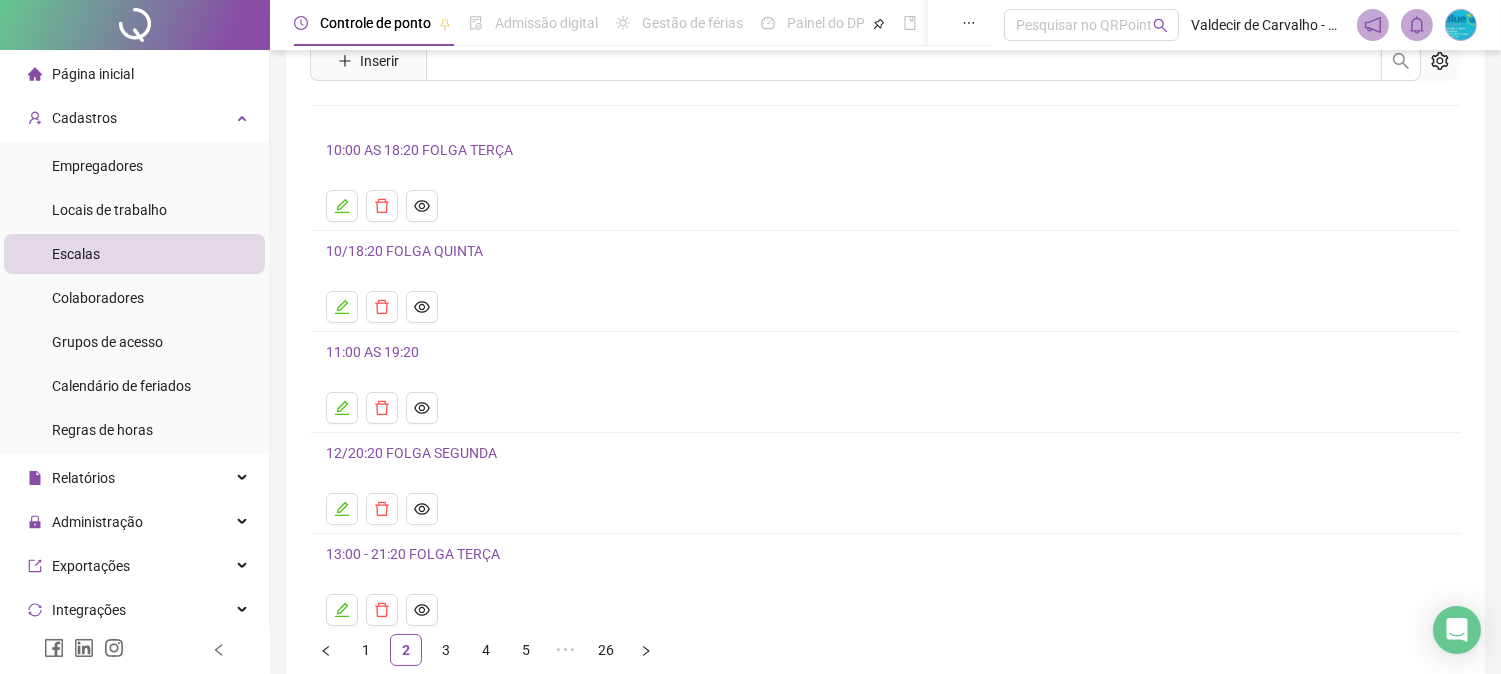 scroll, scrollTop: 0, scrollLeft: 0, axis: both 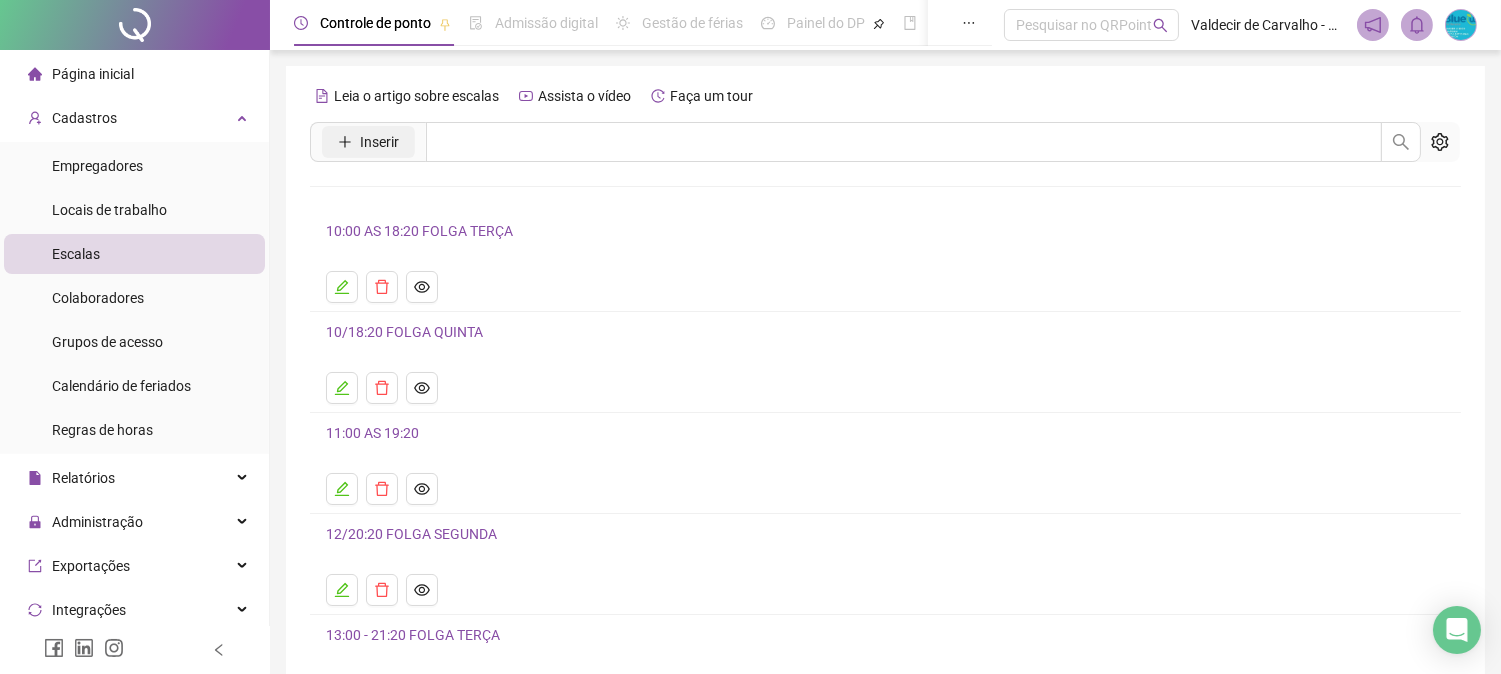 click on "Inserir" at bounding box center [368, 142] 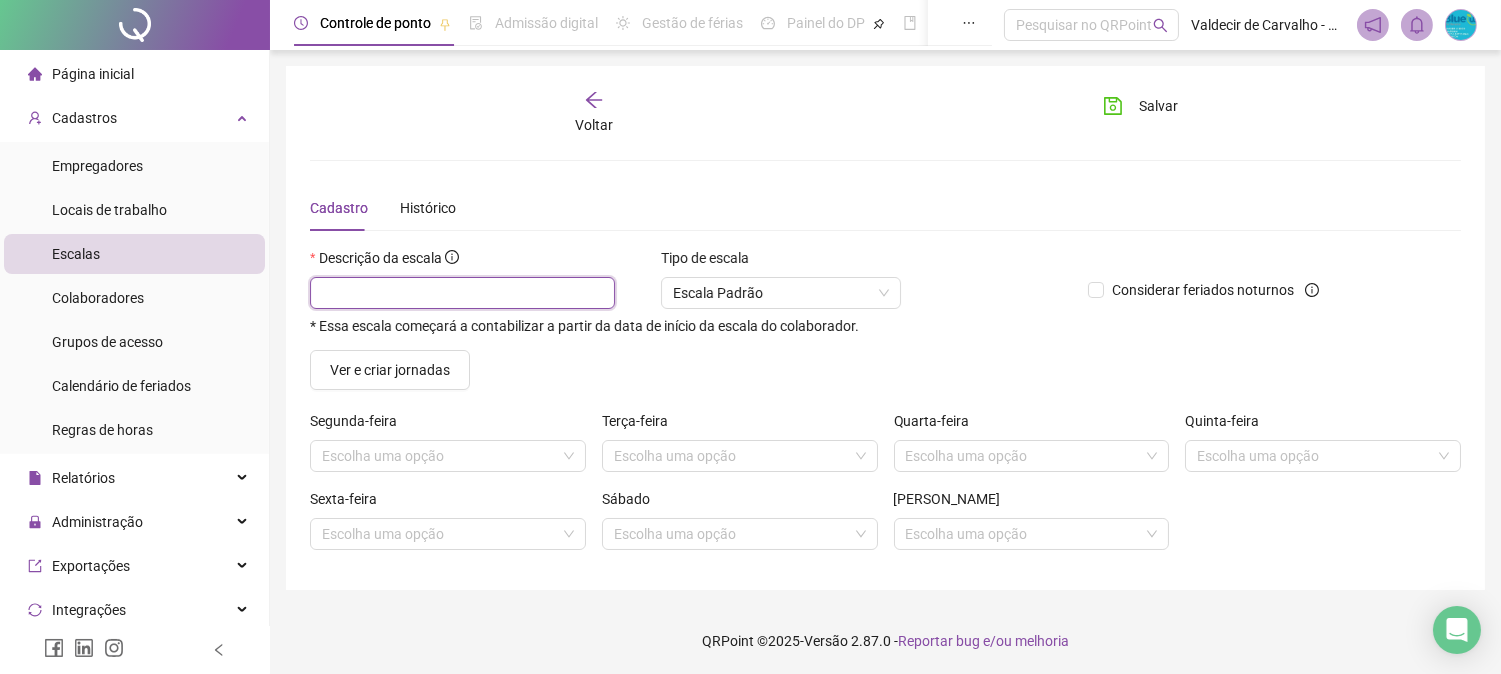 click at bounding box center [462, 293] 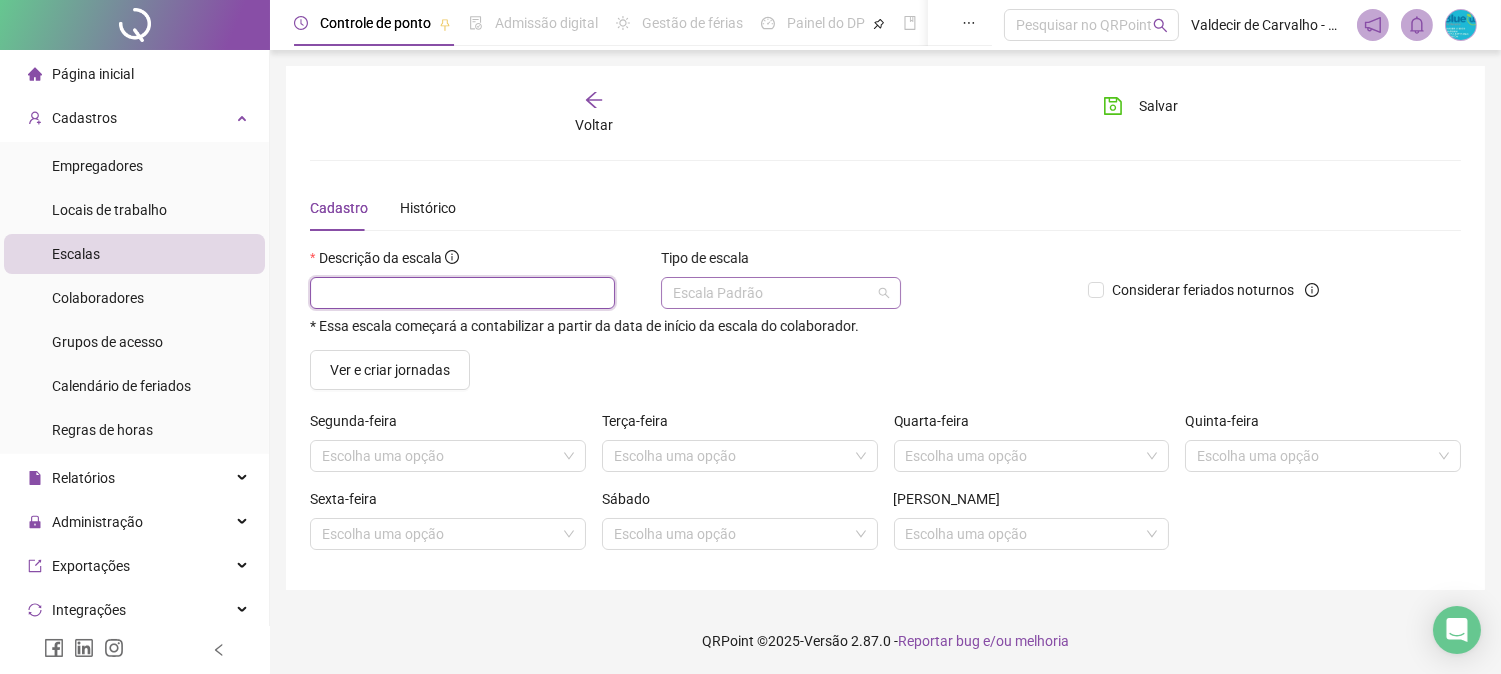 click on "Escala Padrão" at bounding box center (781, 293) 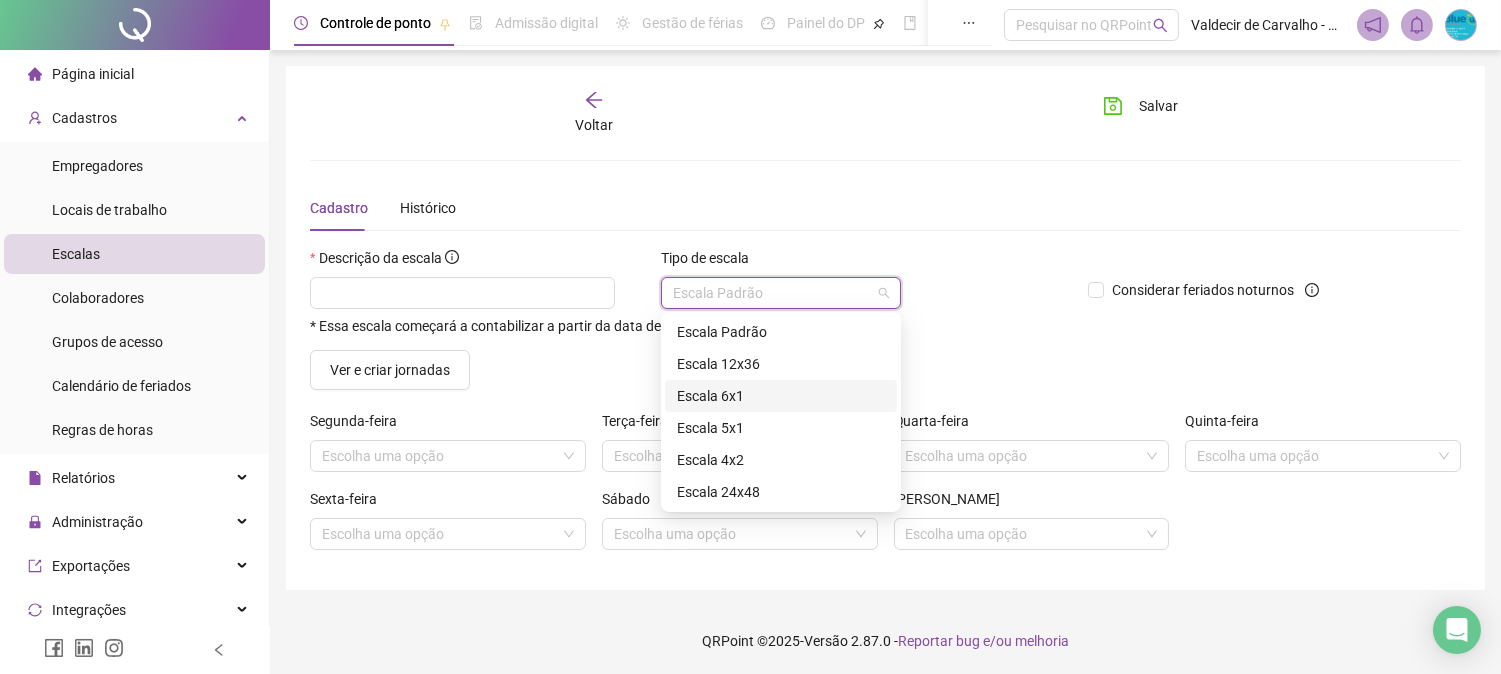 click on "Escala 6x1" at bounding box center (781, 396) 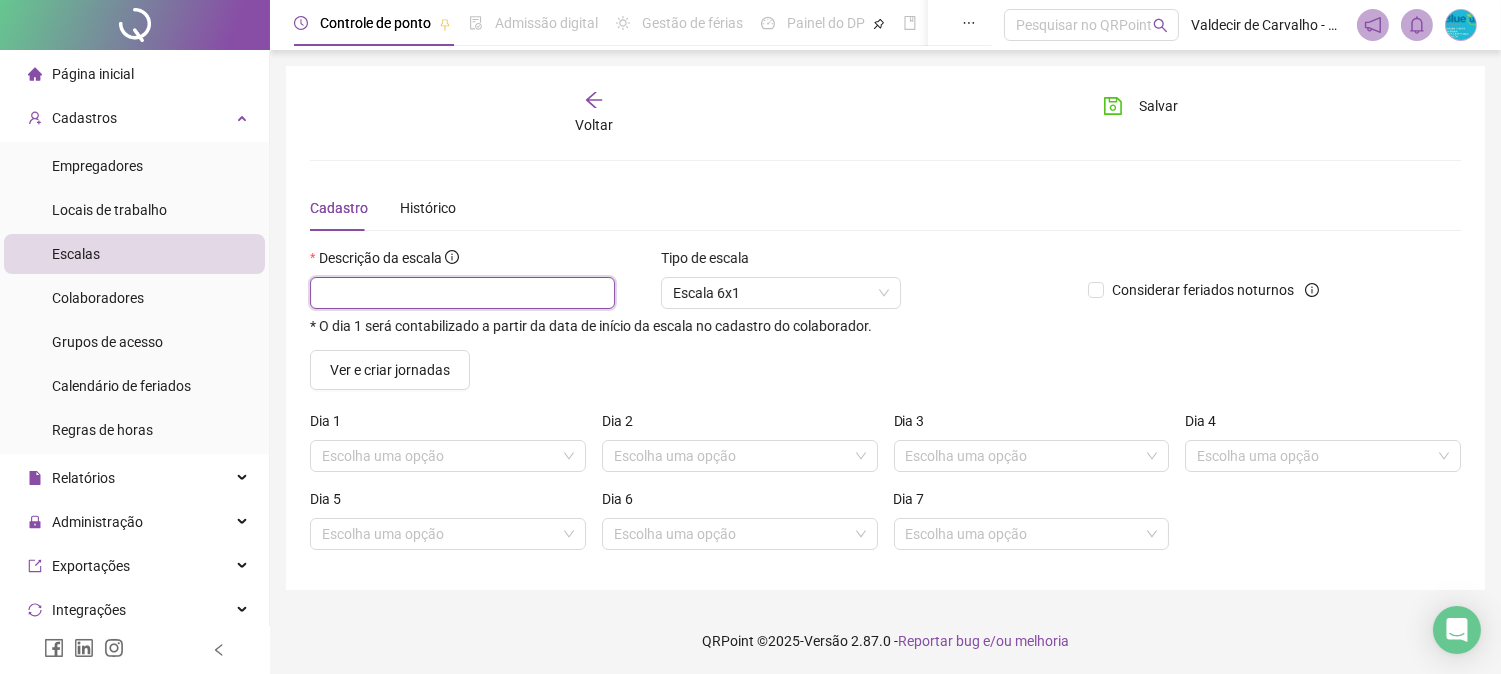 click at bounding box center [462, 293] 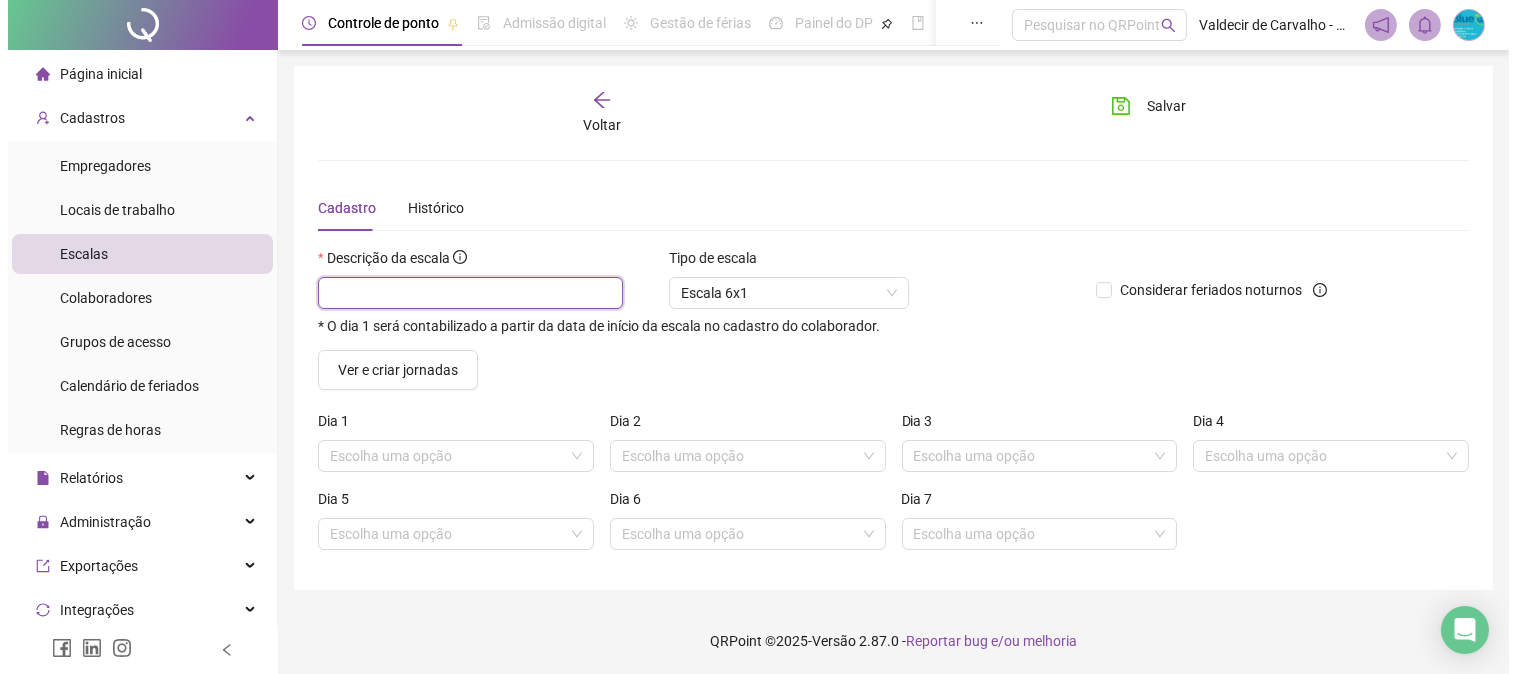 scroll, scrollTop: 2, scrollLeft: 0, axis: vertical 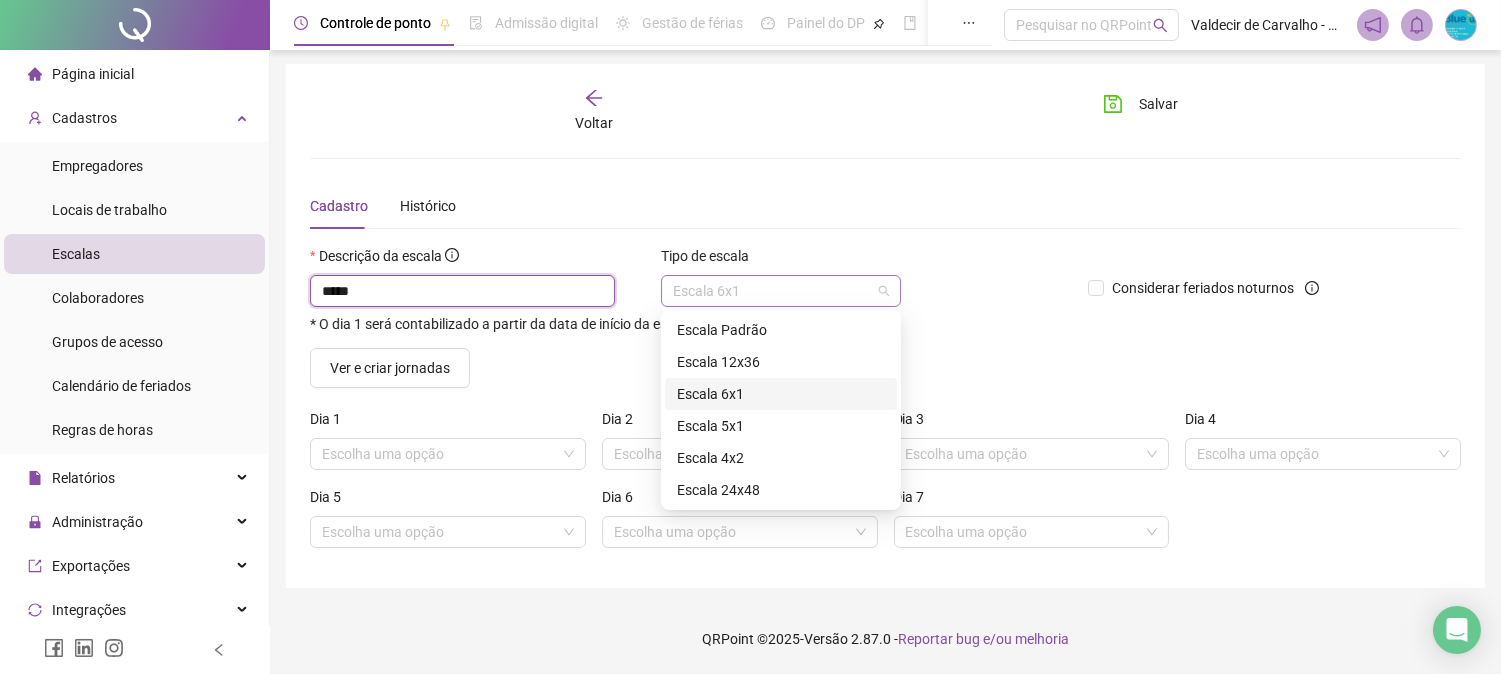 click on "Escala 6x1" at bounding box center (781, 291) 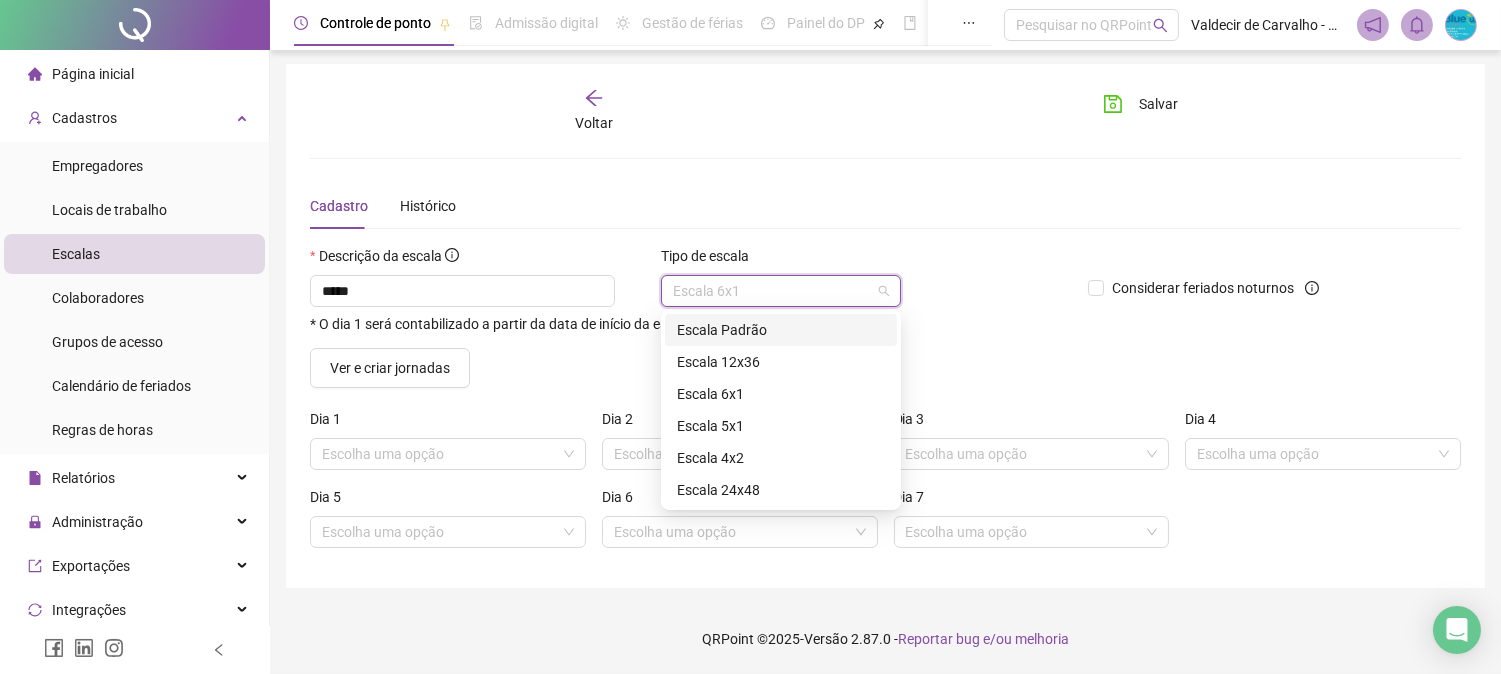click on "Escala Padrão" at bounding box center (781, 330) 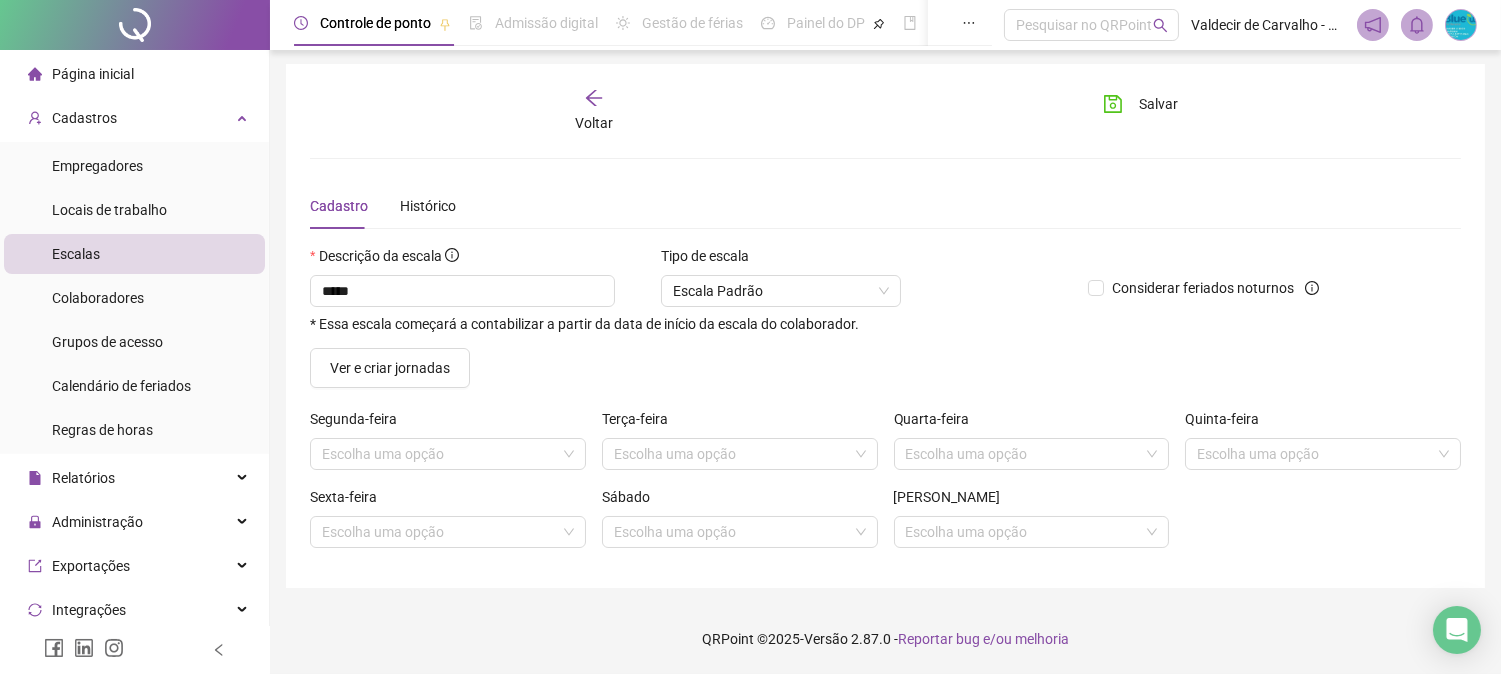 click on "Escalas" at bounding box center [76, 254] 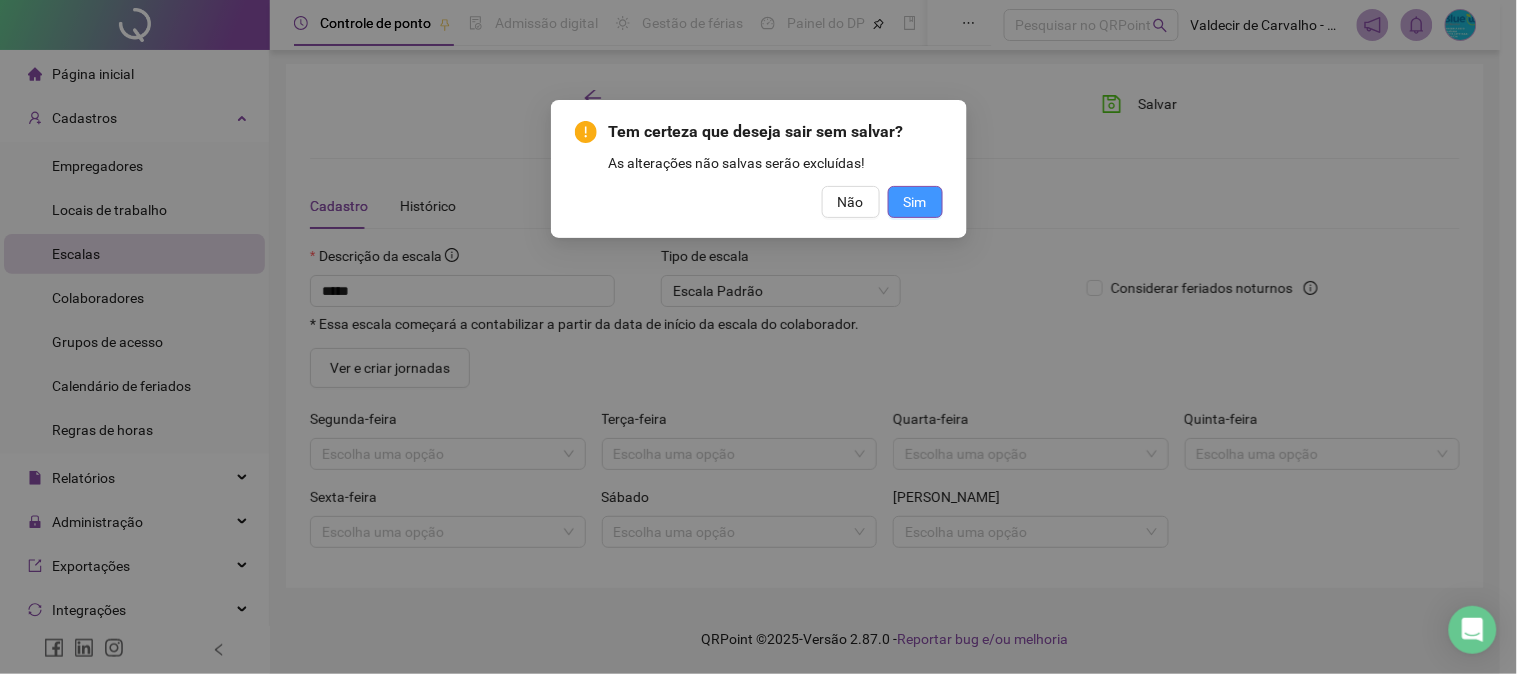 click on "Sim" at bounding box center (915, 202) 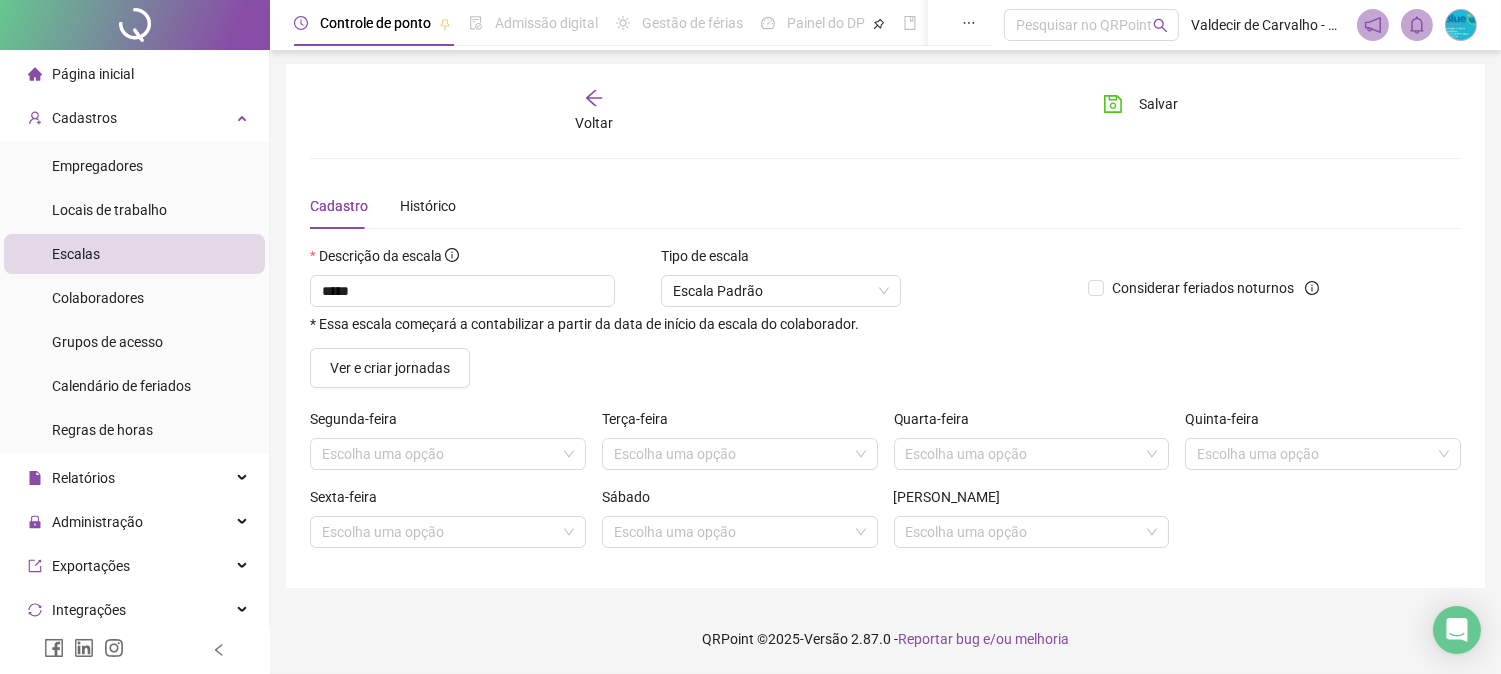 click on "Escalas" at bounding box center [134, 254] 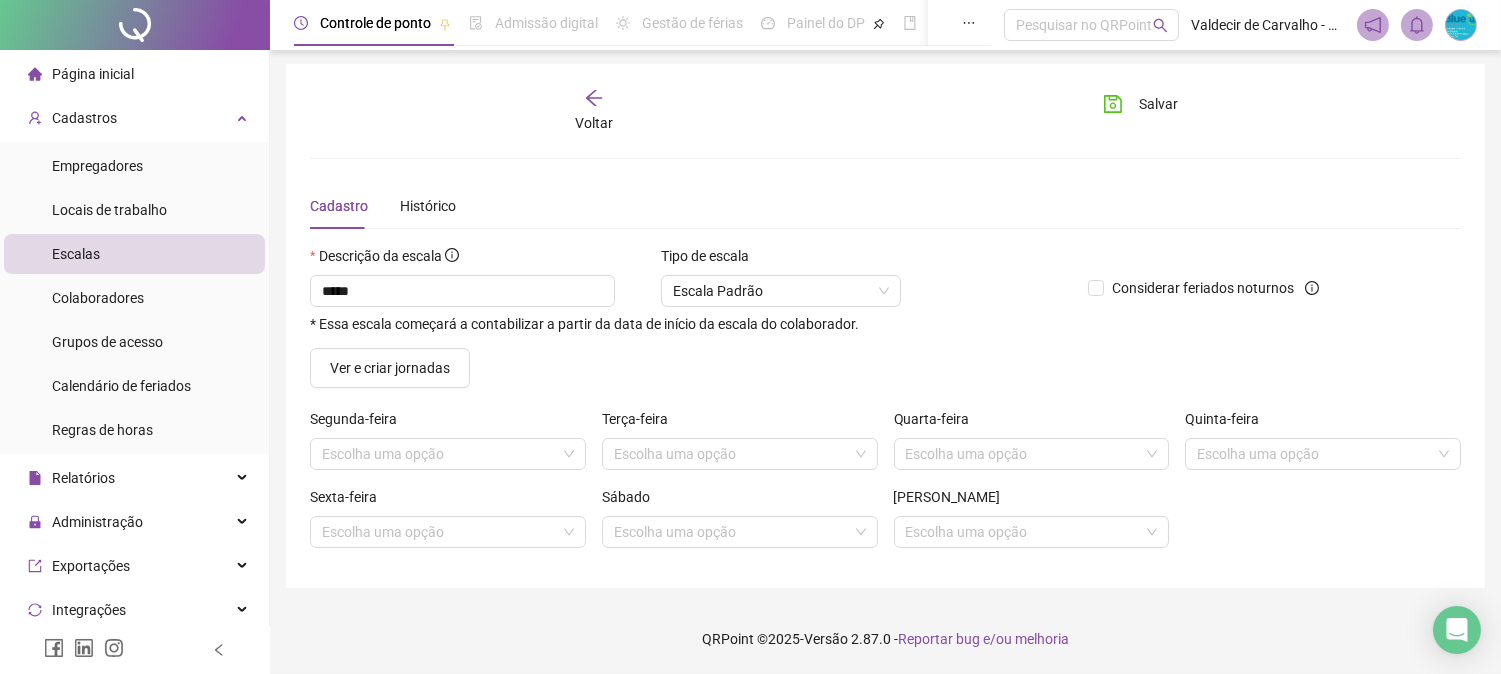 click on "Voltar" at bounding box center [594, 111] 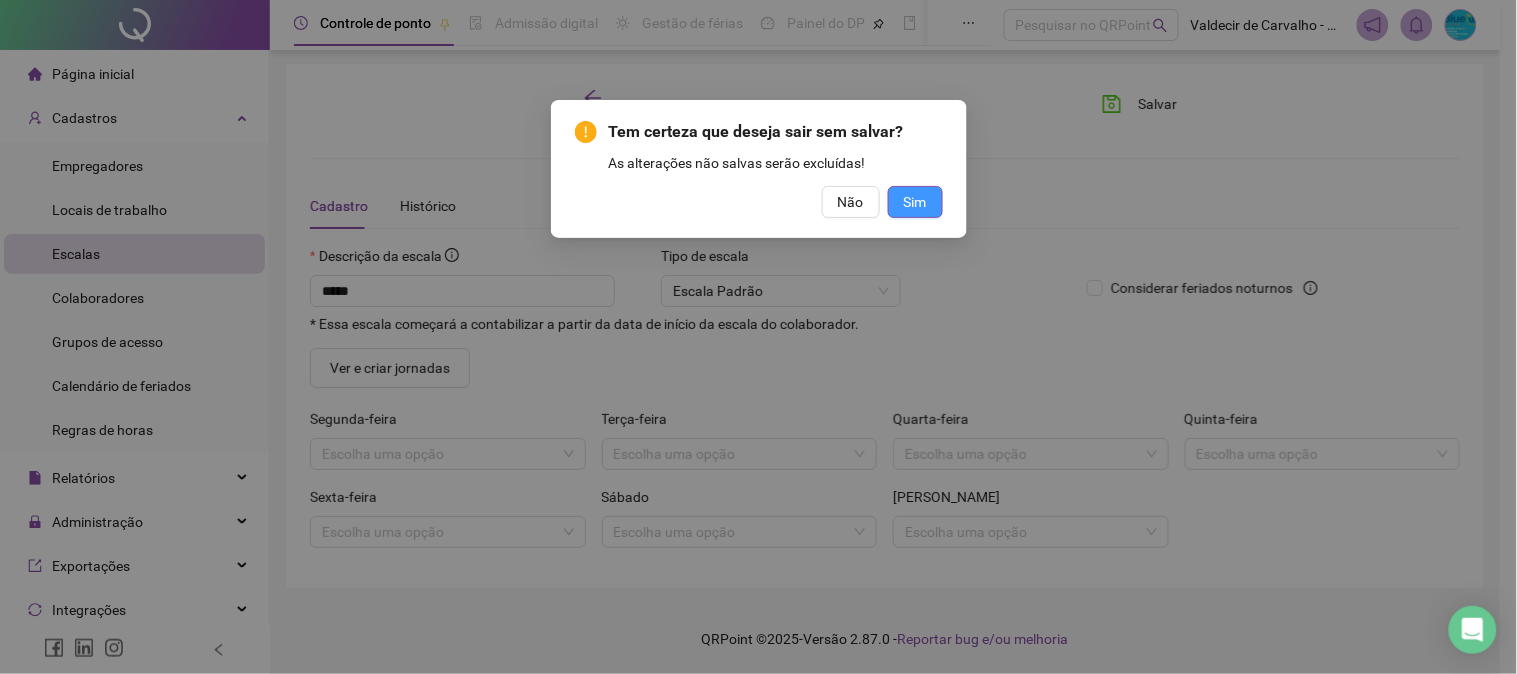 click on "Sim" at bounding box center [915, 202] 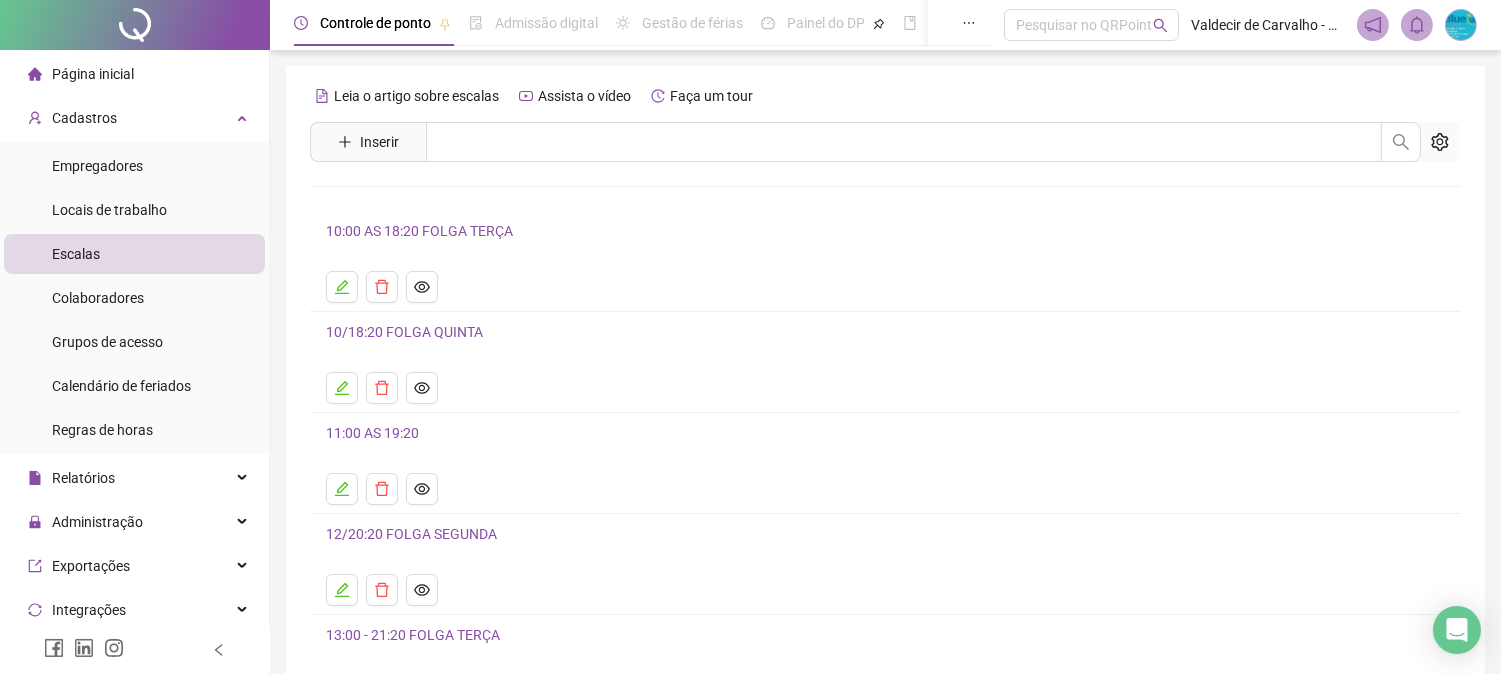 scroll, scrollTop: 183, scrollLeft: 0, axis: vertical 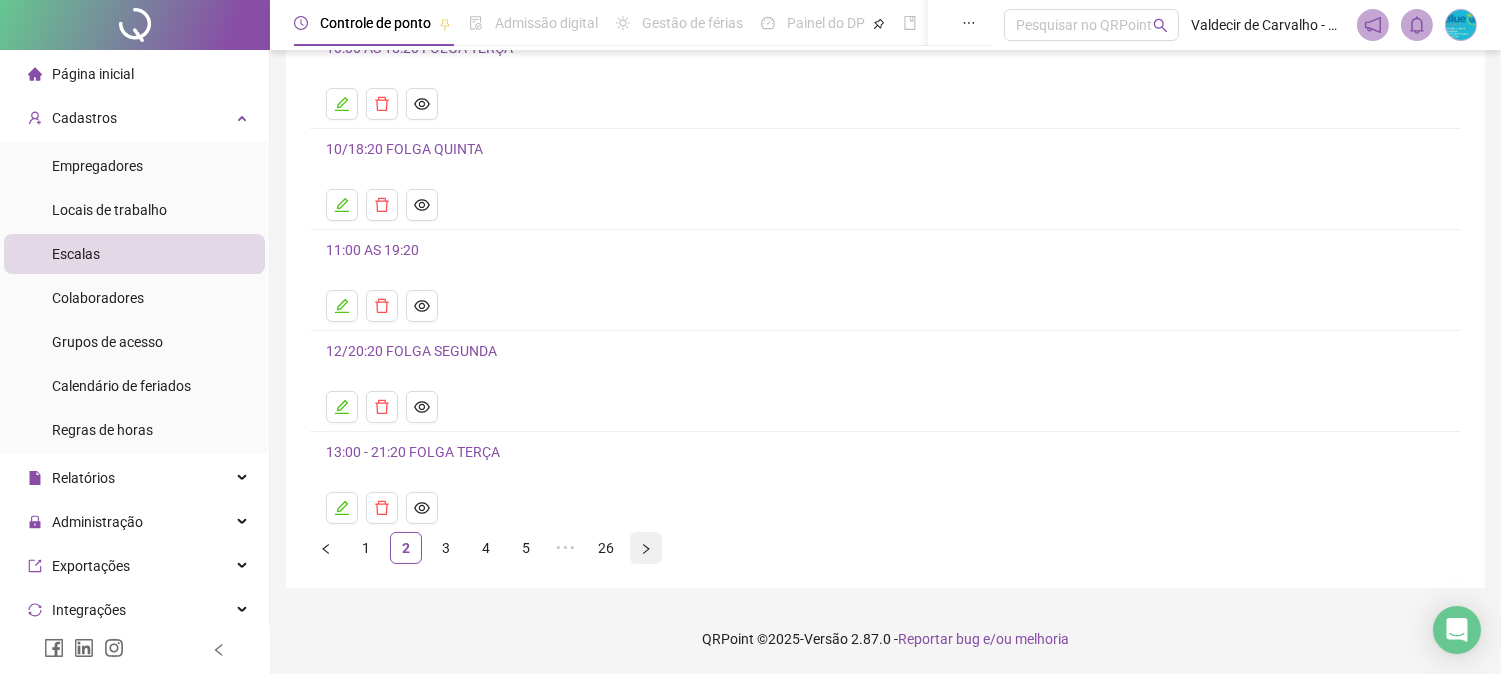 click 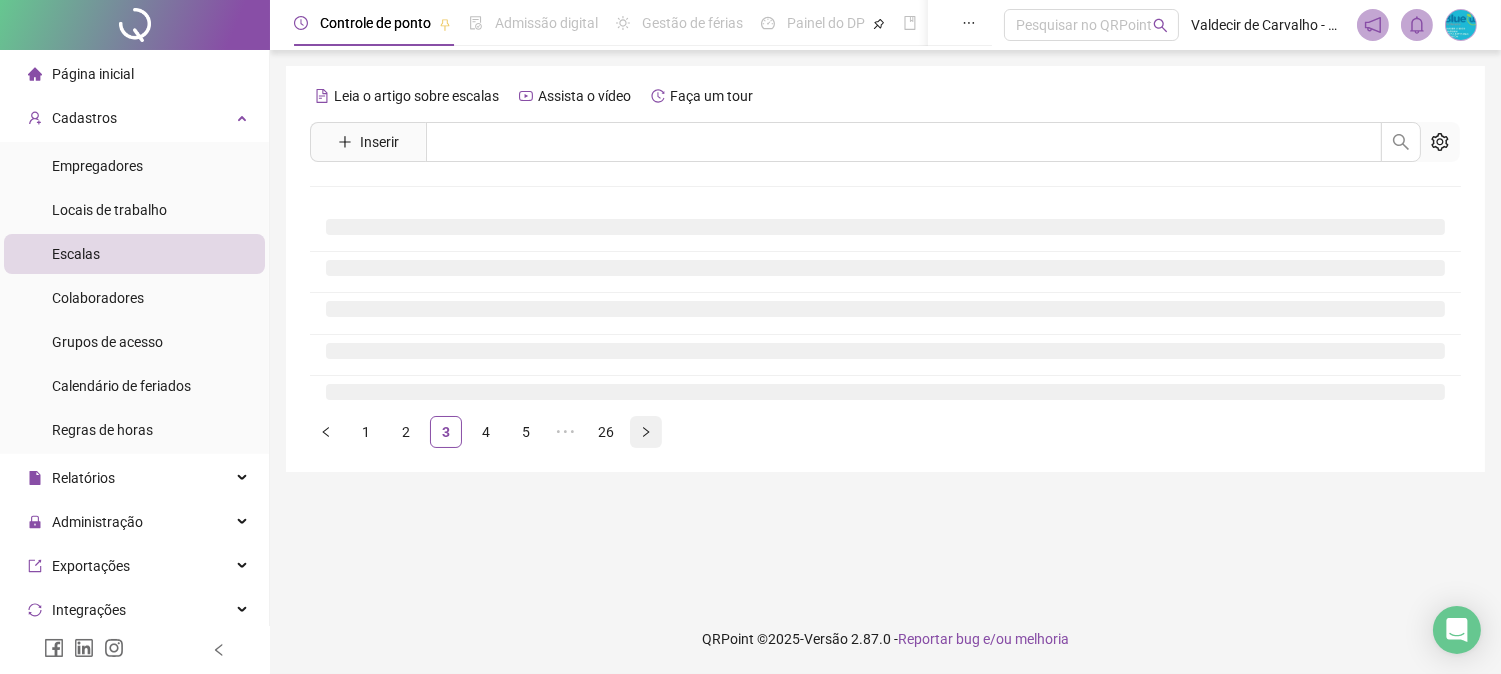 scroll, scrollTop: 0, scrollLeft: 0, axis: both 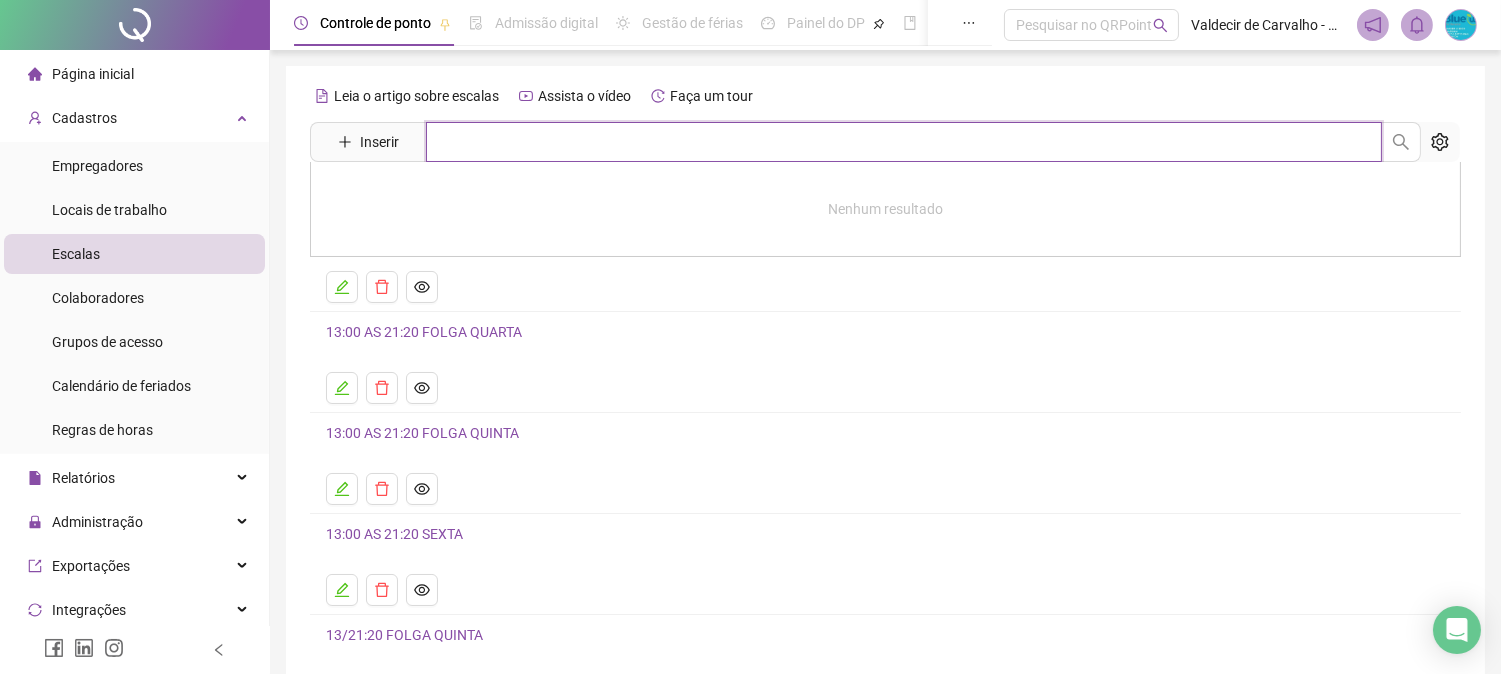 click at bounding box center (904, 142) 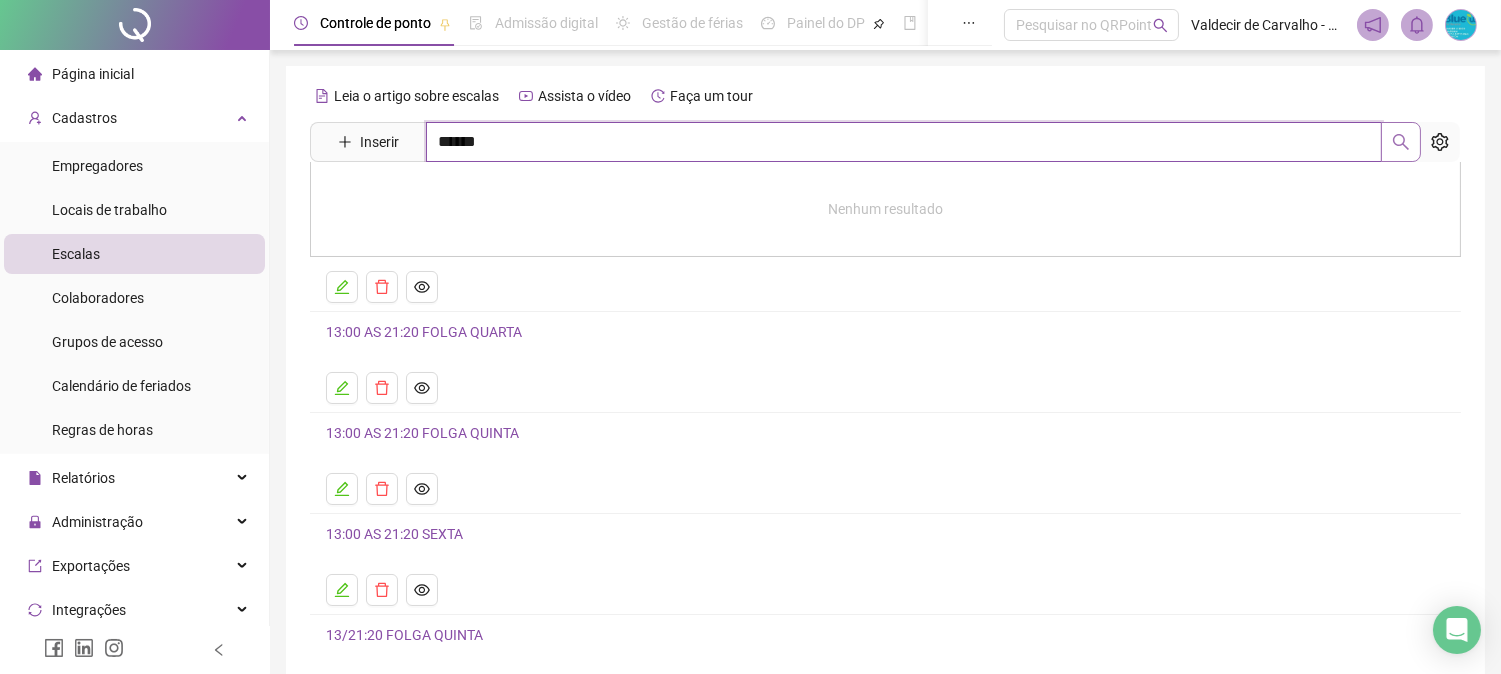click 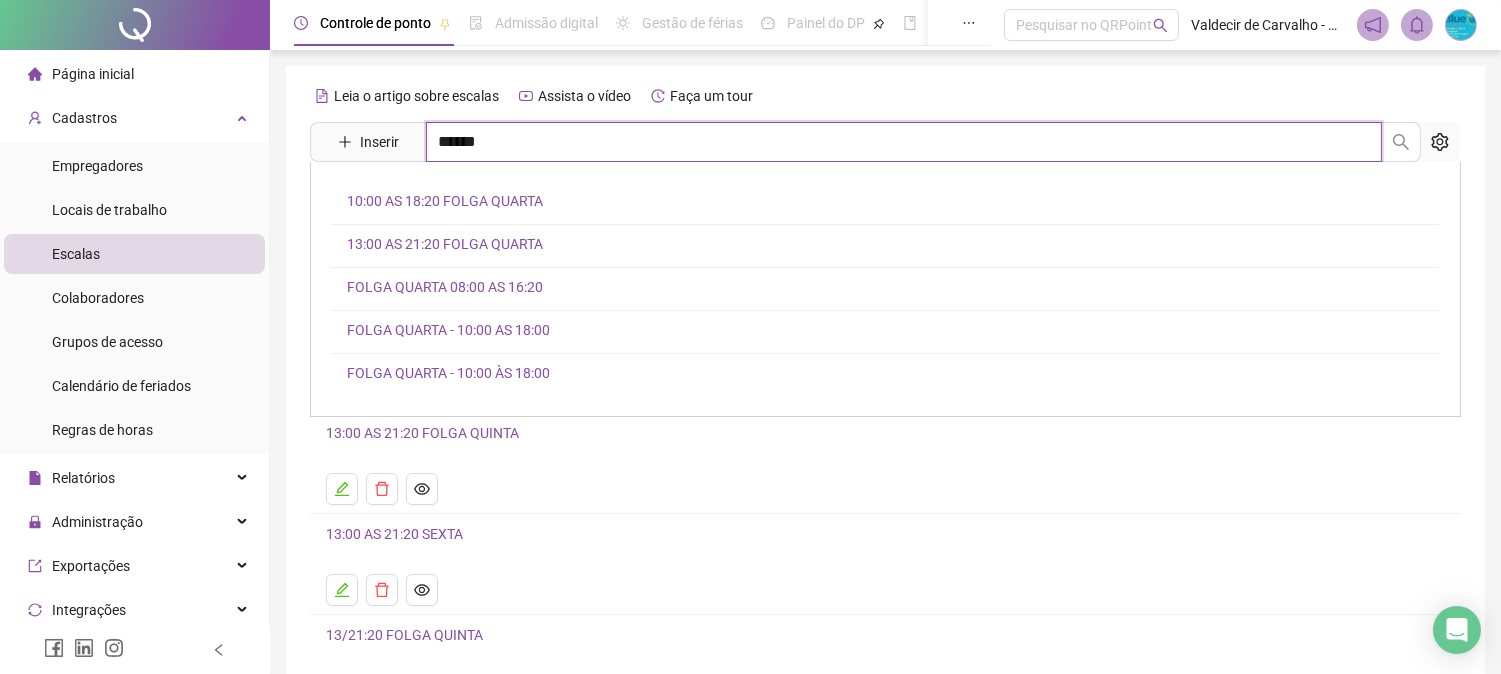 type on "******" 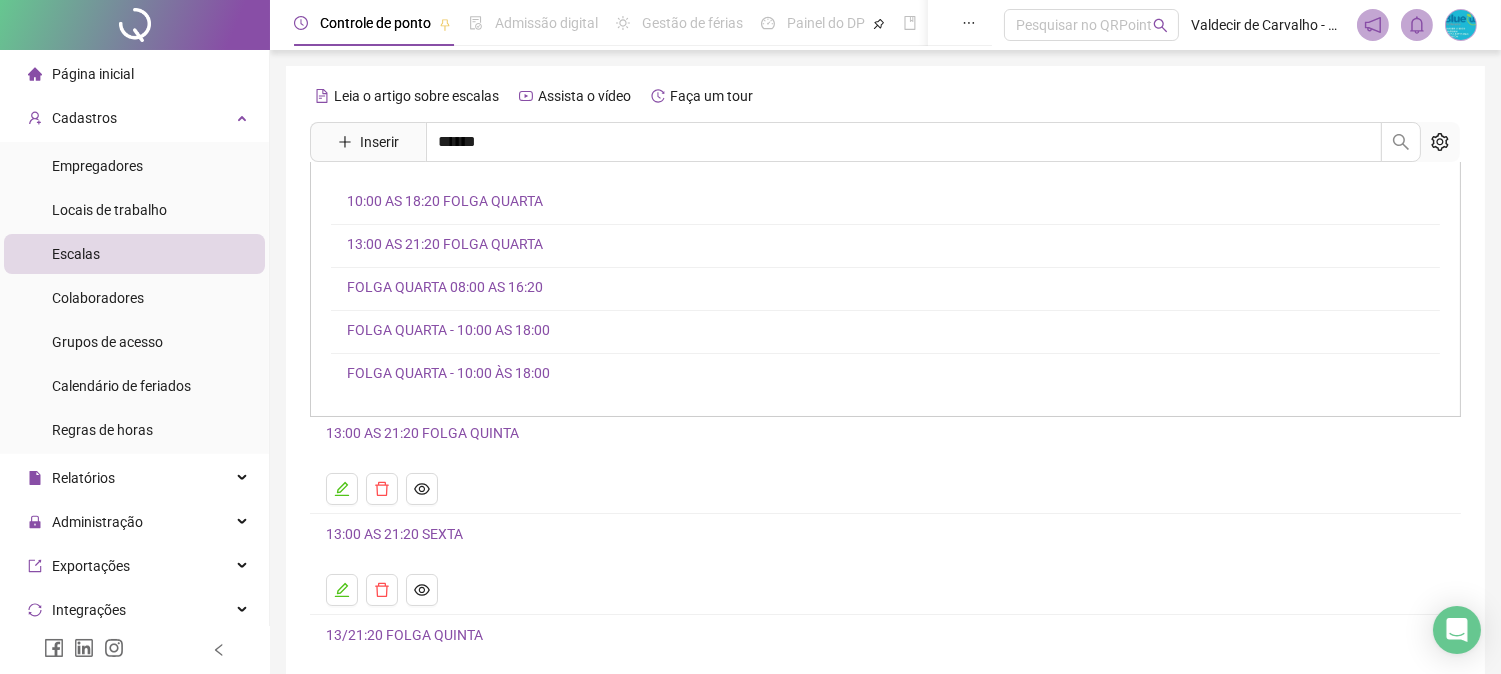 click on "13:00 AS 21:20 FOLGA QUARTA" at bounding box center (445, 244) 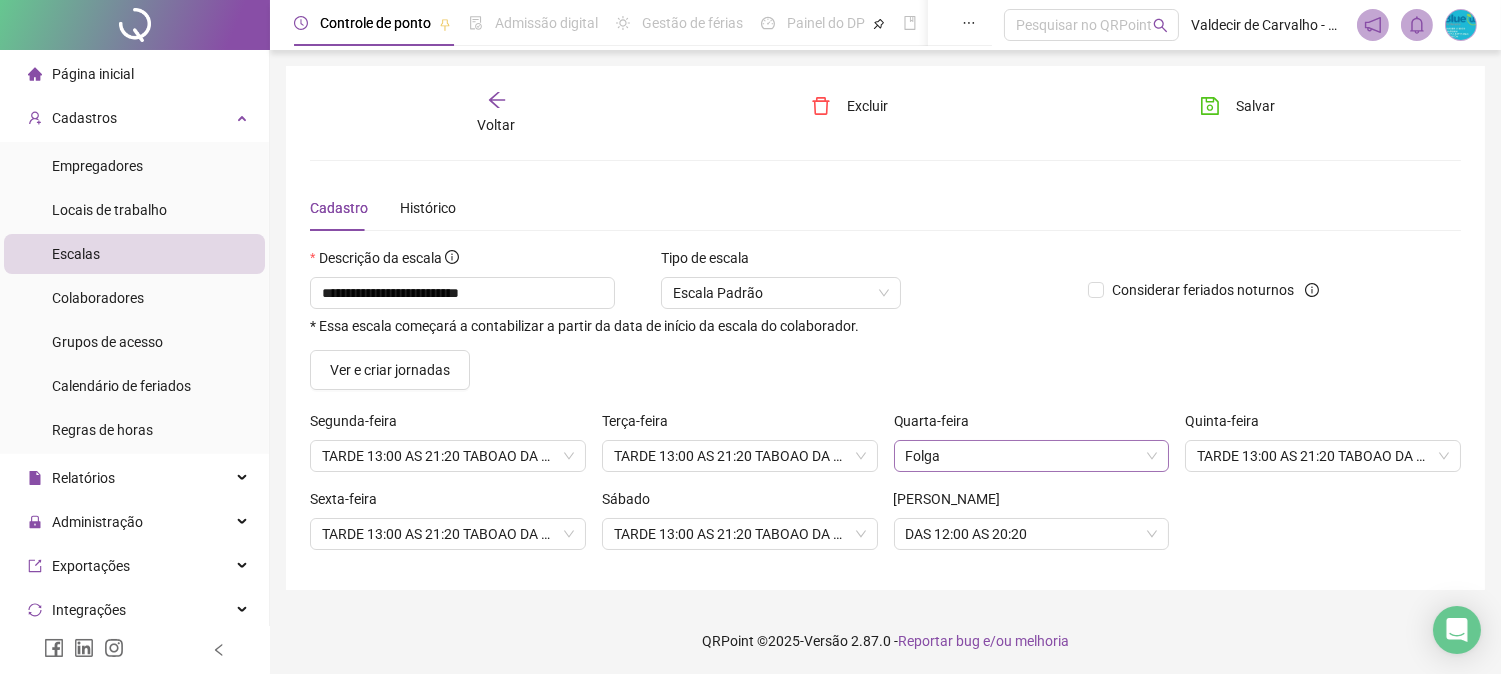 scroll, scrollTop: 2, scrollLeft: 0, axis: vertical 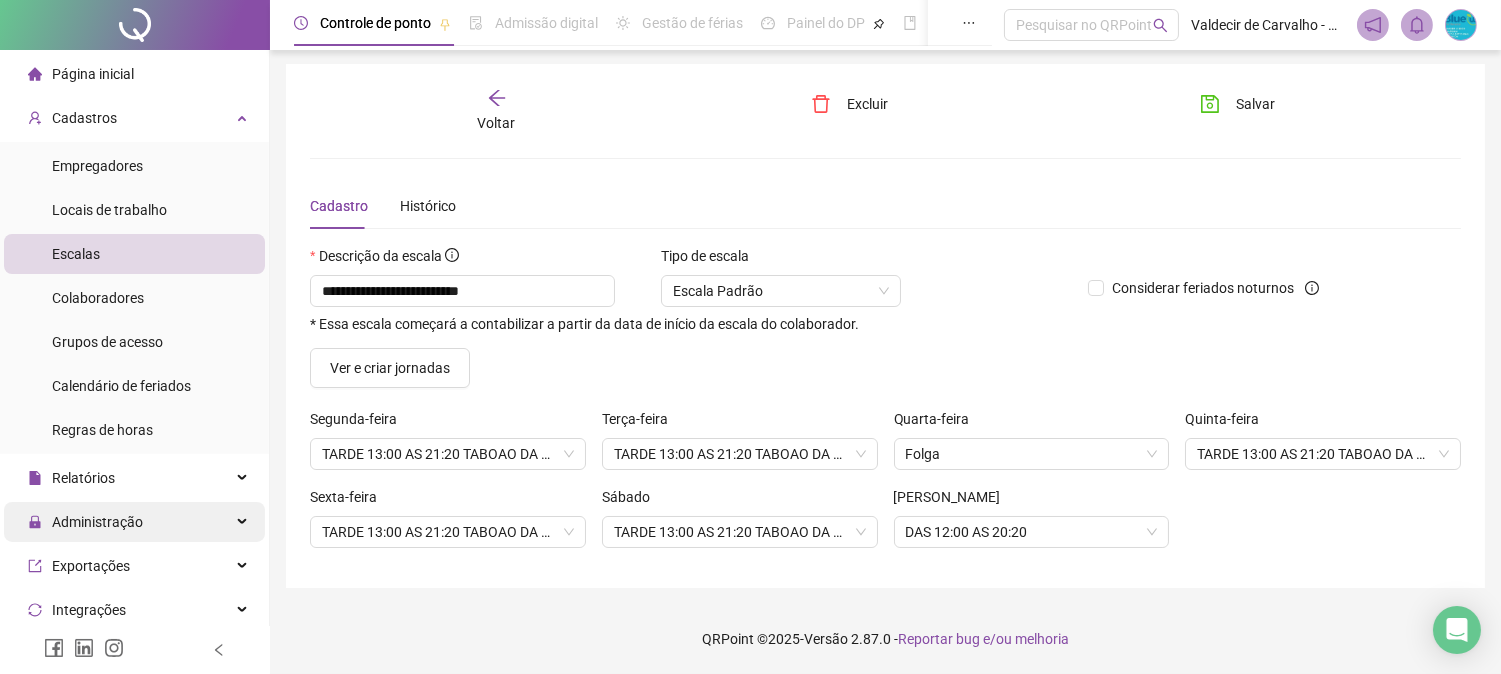 click on "Administração" at bounding box center (85, 522) 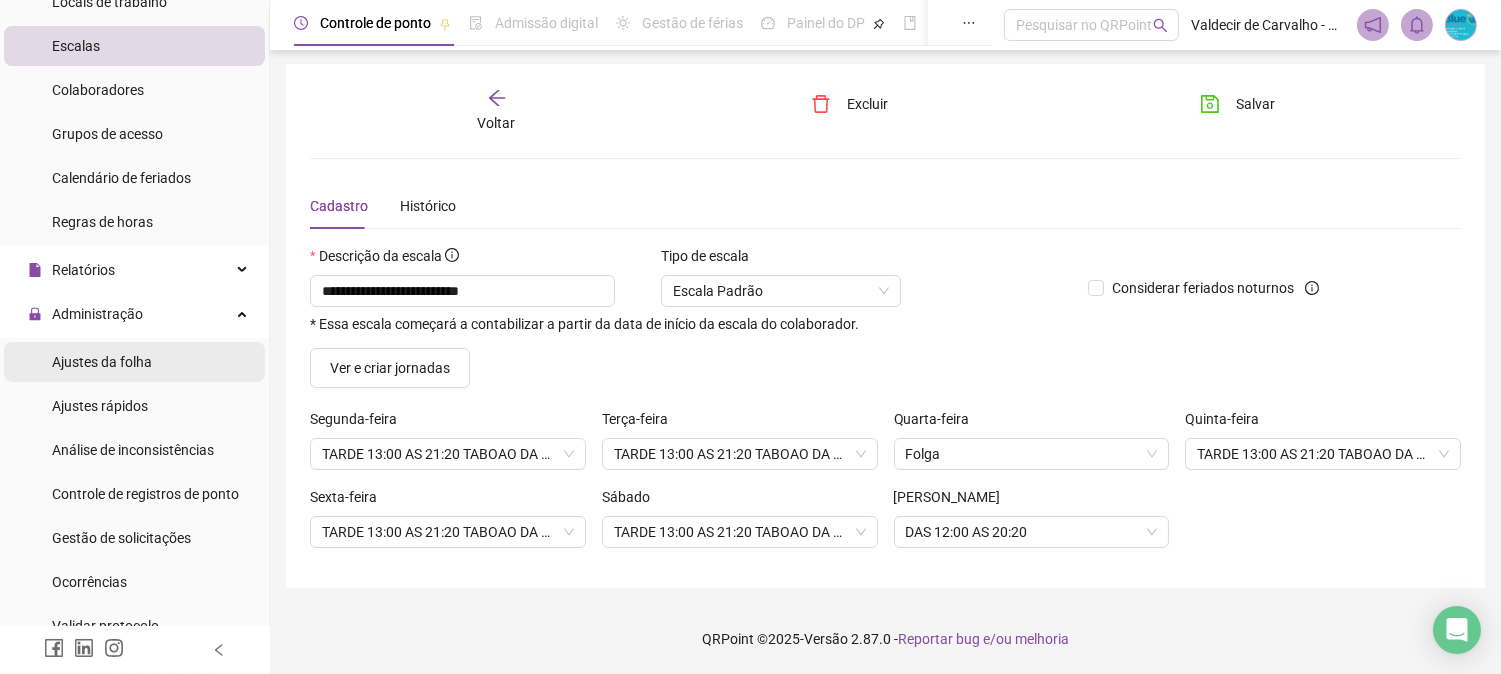 scroll, scrollTop: 222, scrollLeft: 0, axis: vertical 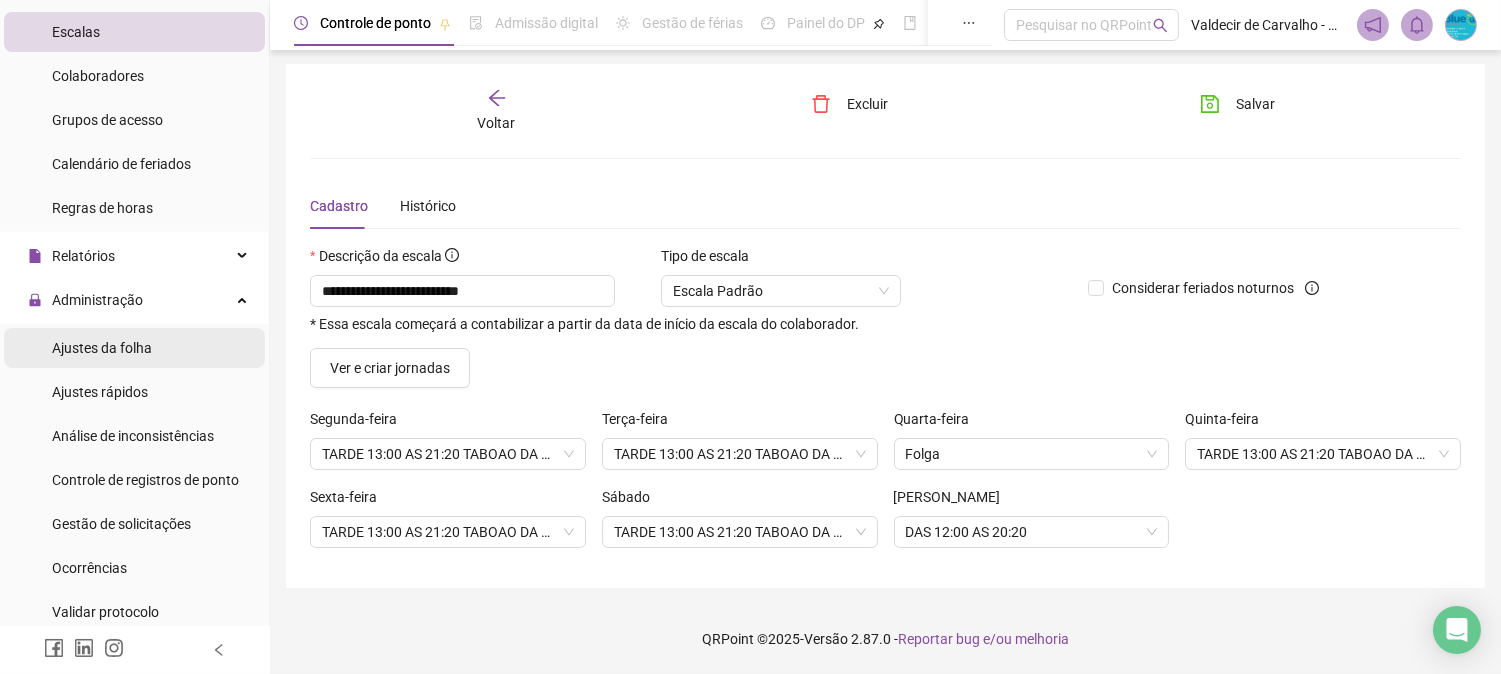 click on "Ajustes da folha" at bounding box center [102, 348] 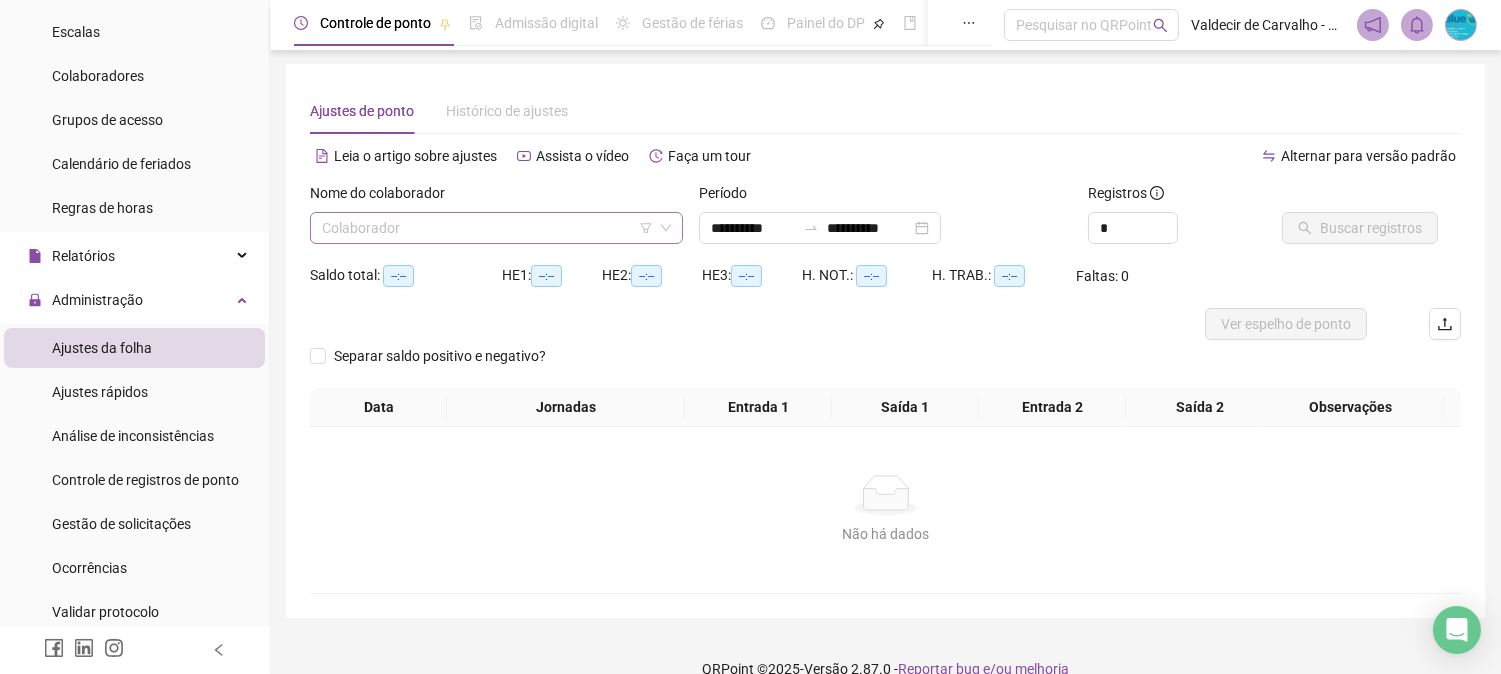click at bounding box center [490, 228] 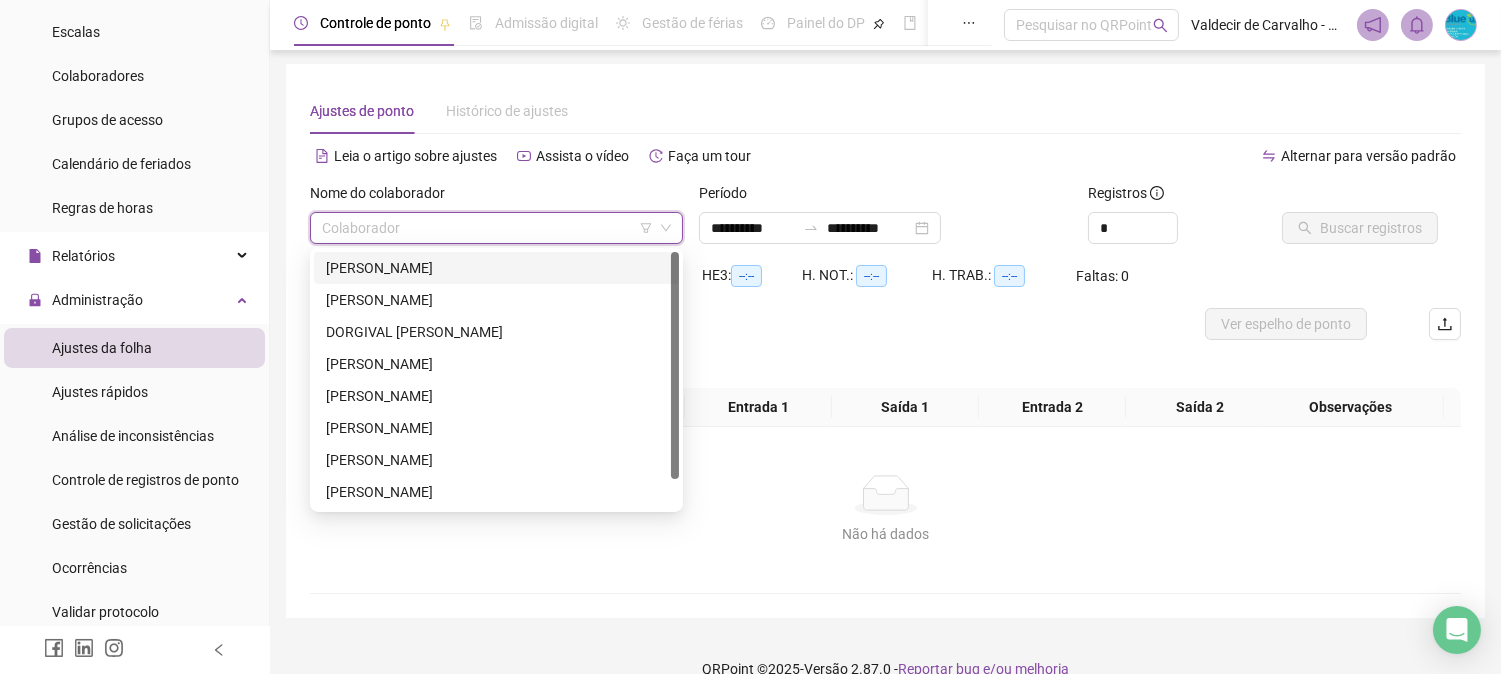 click on "[PERSON_NAME]" at bounding box center (496, 268) 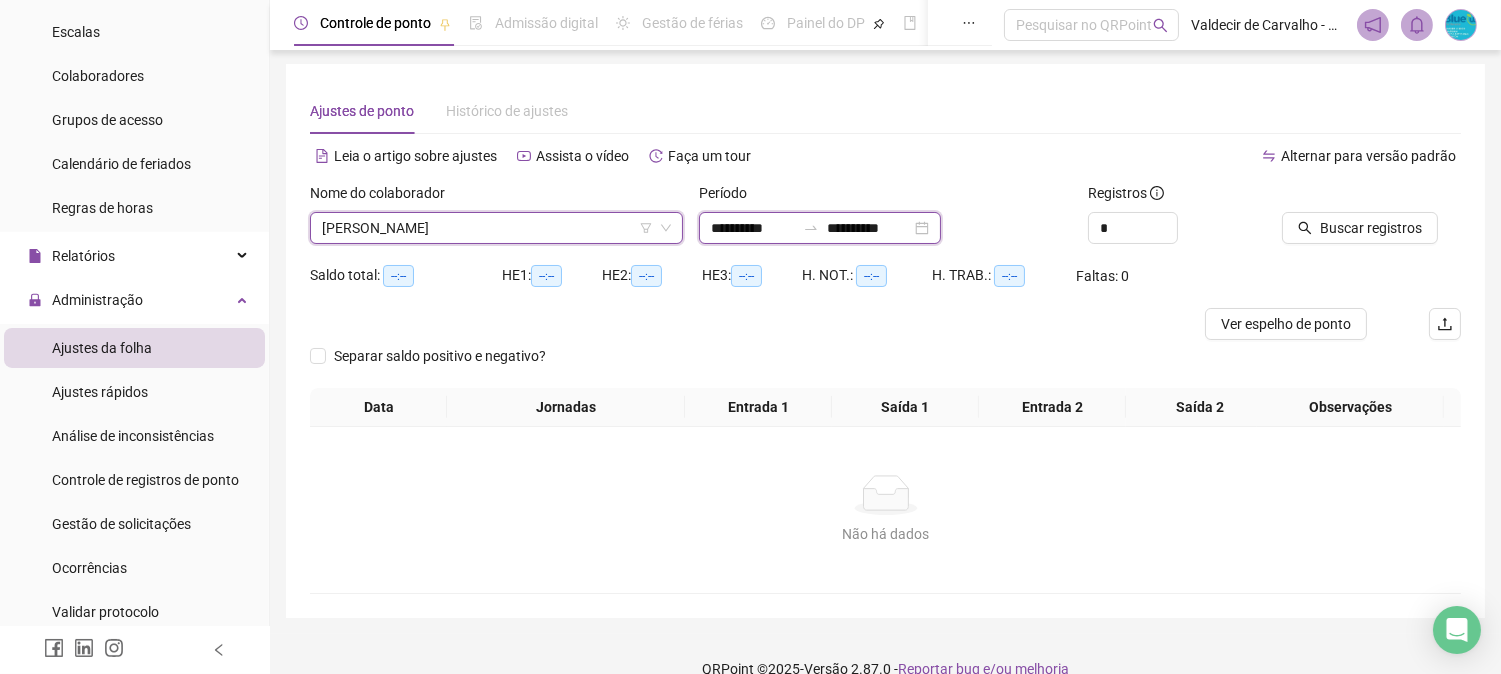 click on "**********" at bounding box center (869, 228) 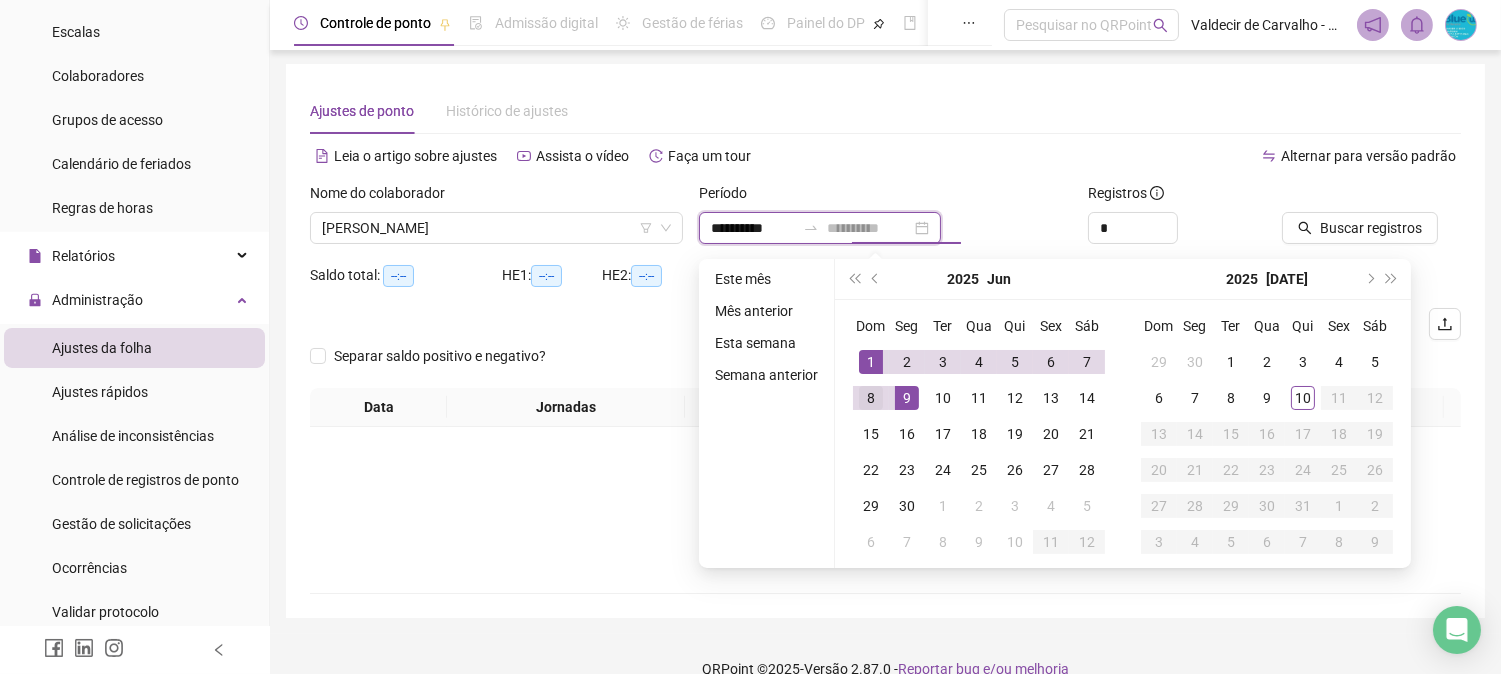 type on "**********" 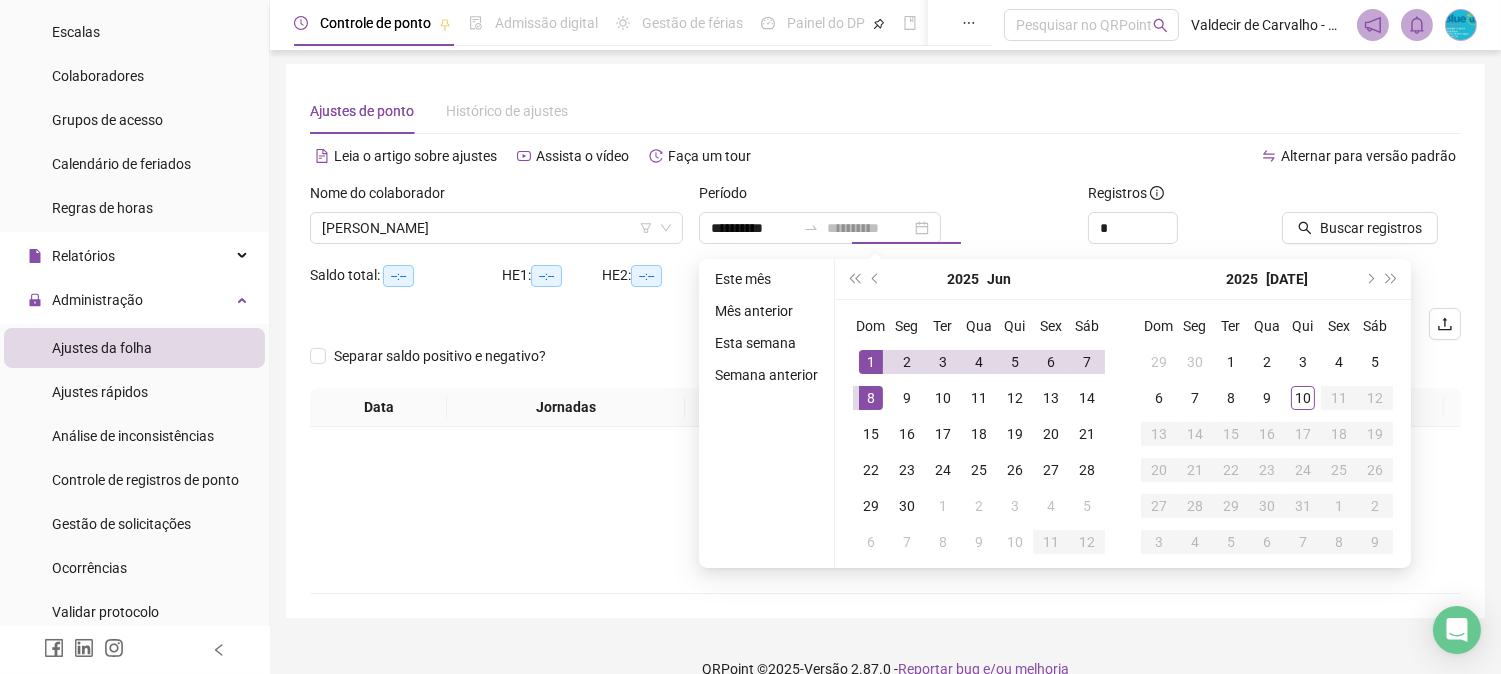 click on "8" at bounding box center (871, 398) 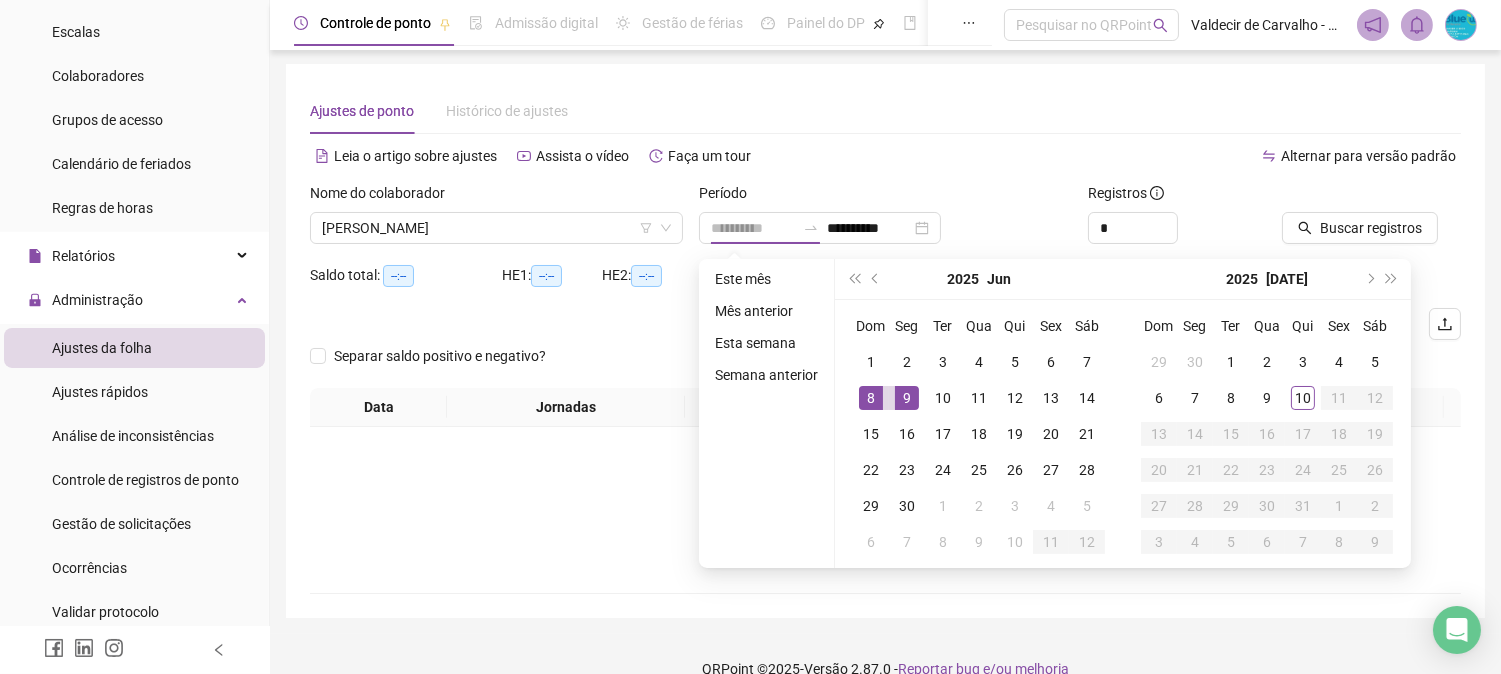 drag, startPoint x: 910, startPoint y: 393, endPoint x: 923, endPoint y: 393, distance: 13 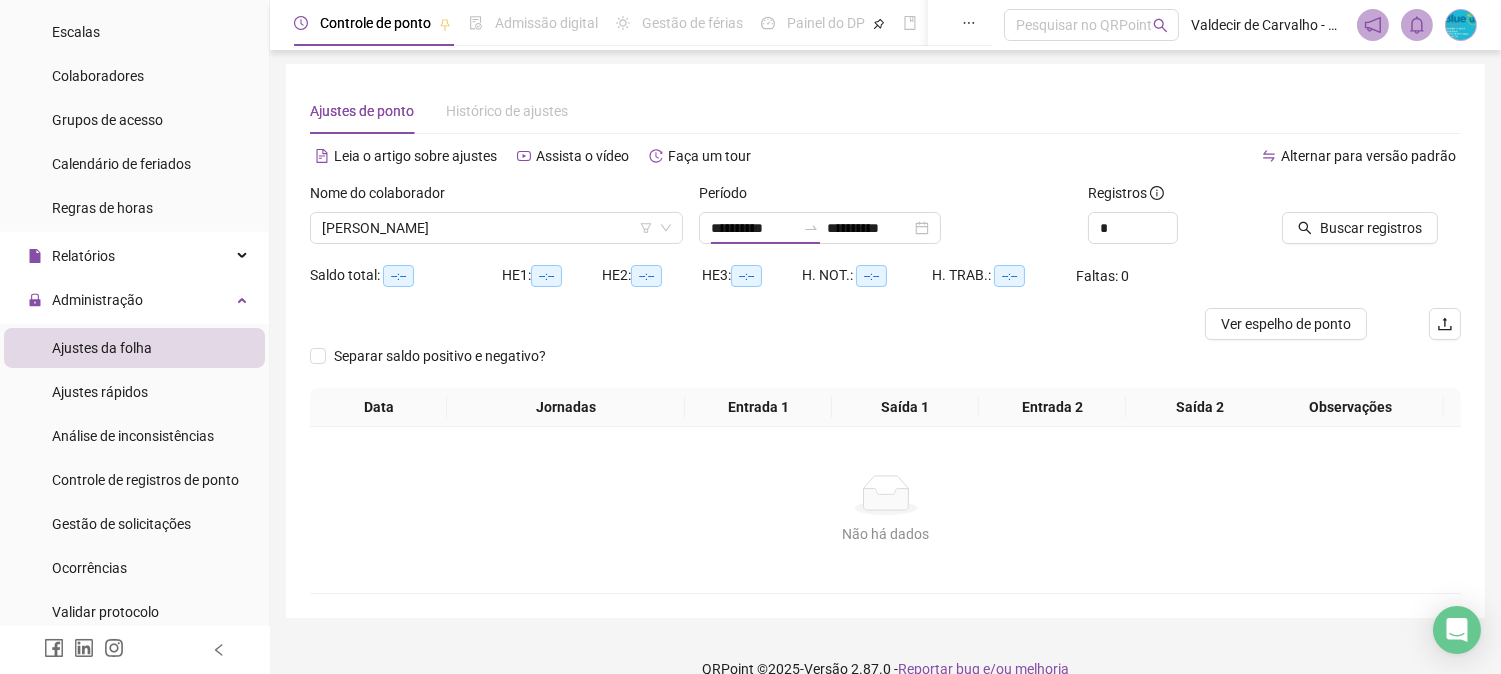 type on "**********" 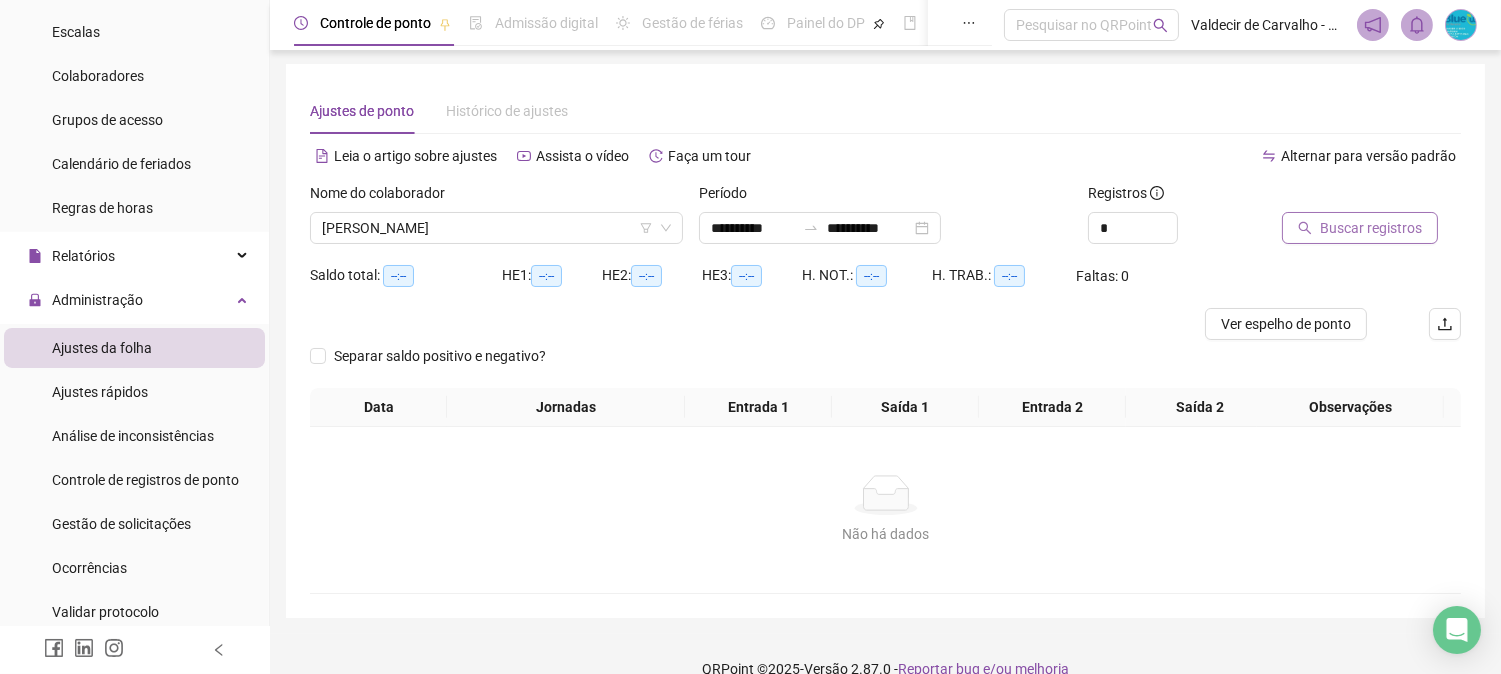 click on "Buscar registros" at bounding box center (1371, 228) 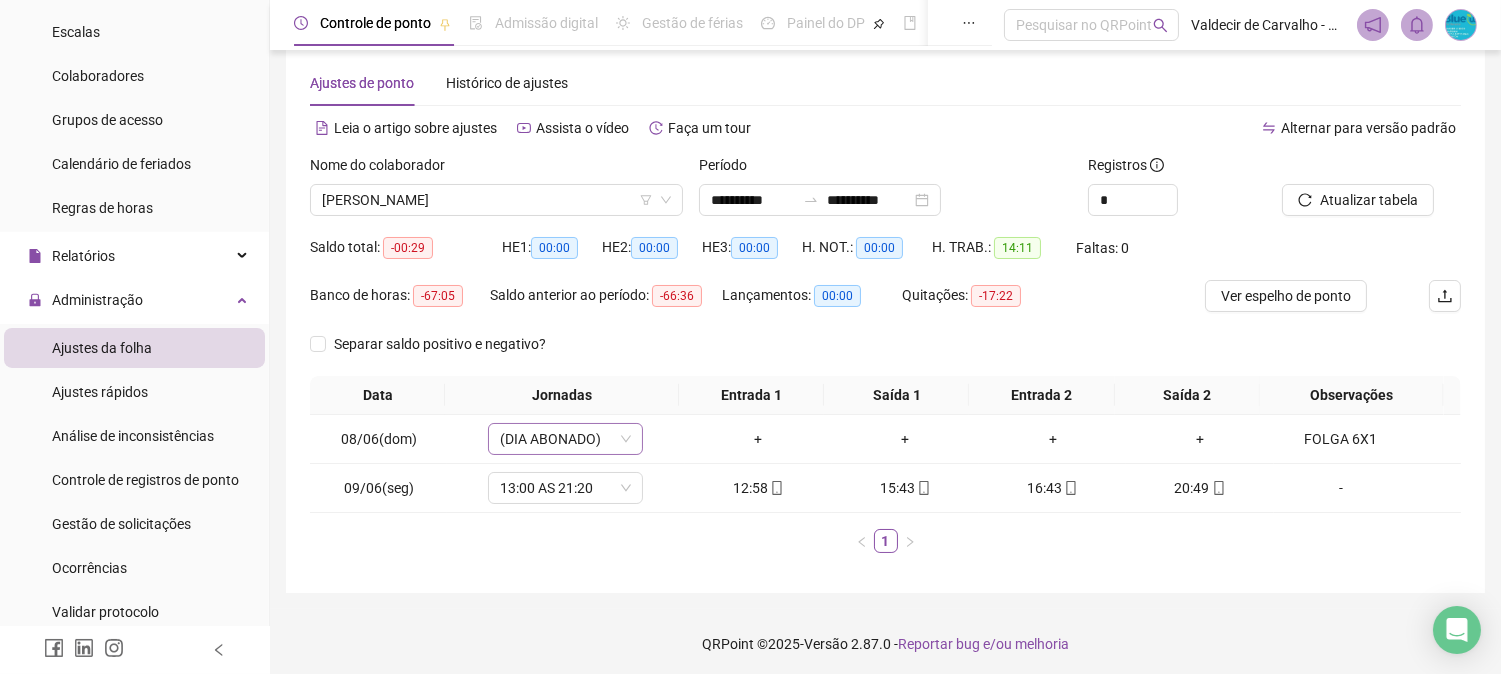 scroll, scrollTop: 34, scrollLeft: 0, axis: vertical 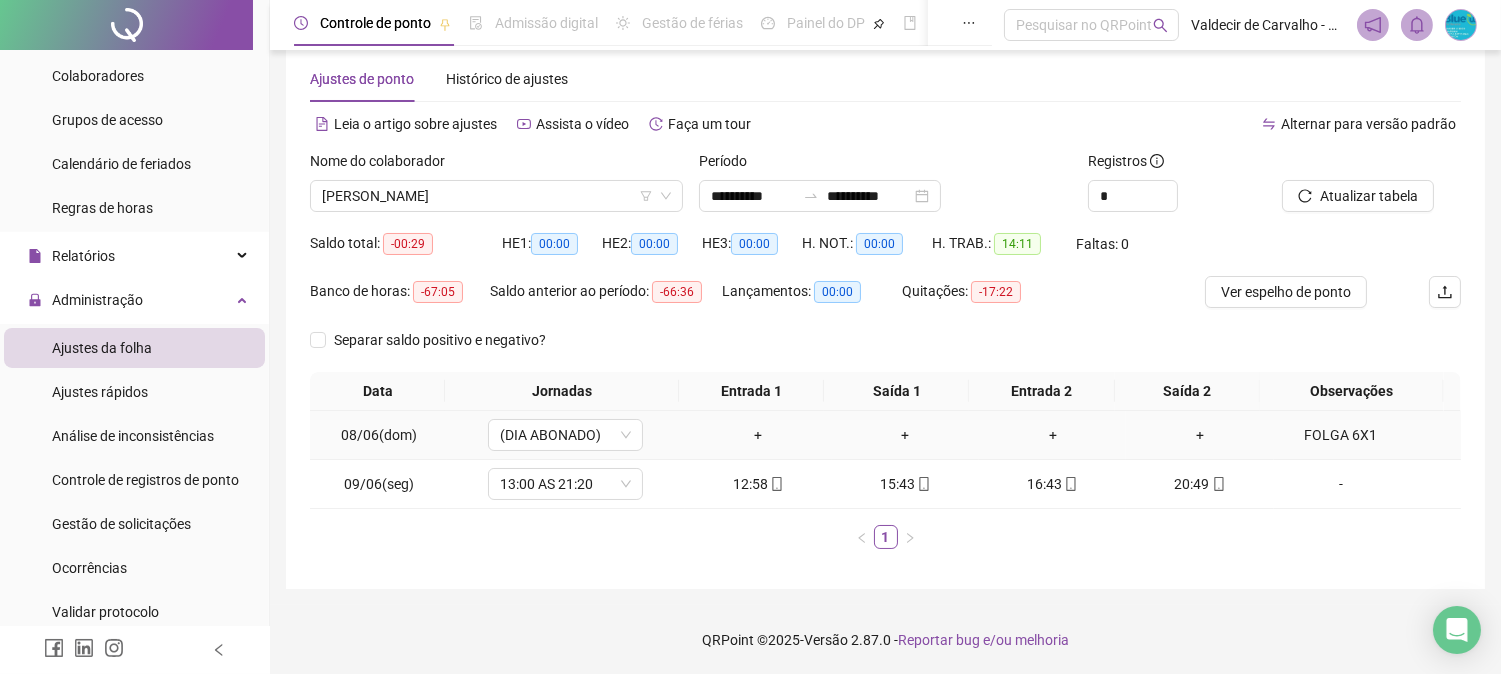 click on "FOLGA 6X1" at bounding box center [1341, 435] 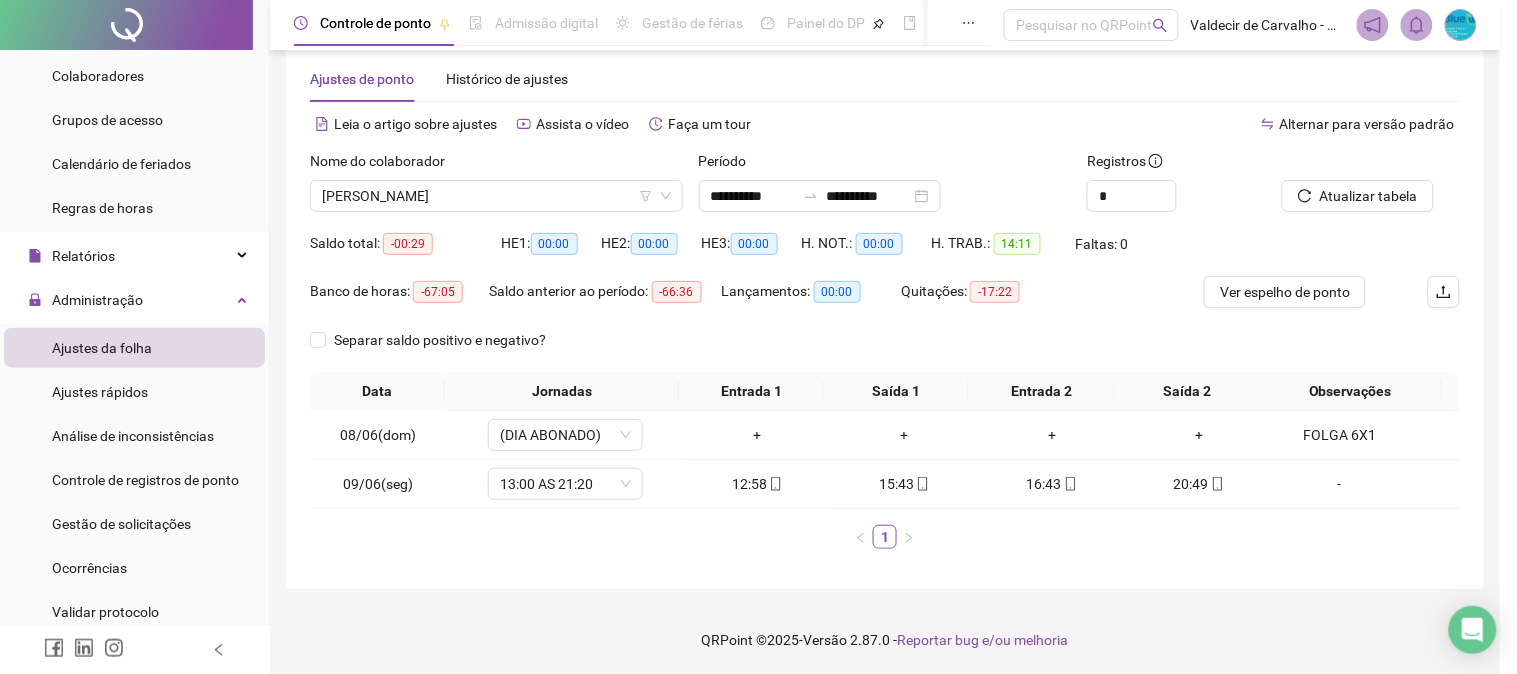 type on "*********" 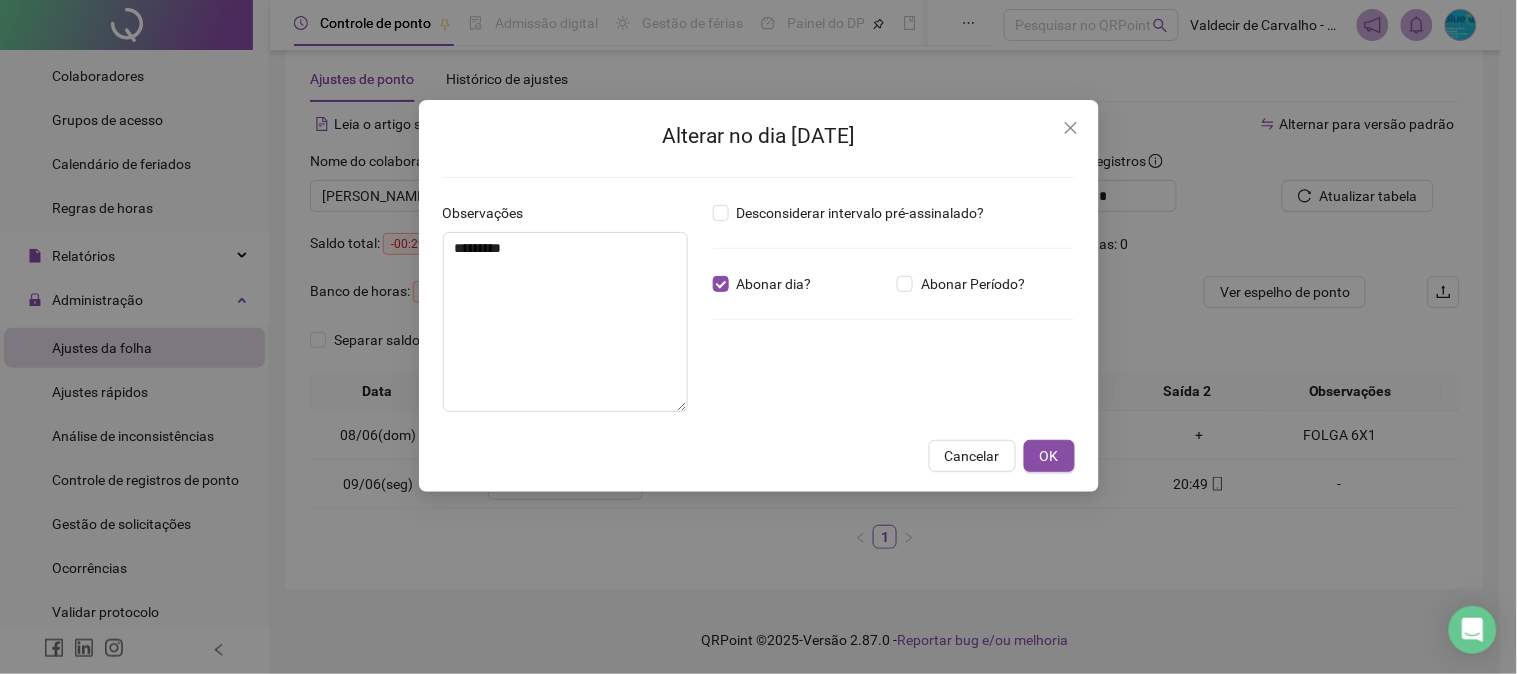 drag, startPoint x: 1081, startPoint y: 122, endPoint x: 1076, endPoint y: 142, distance: 20.615528 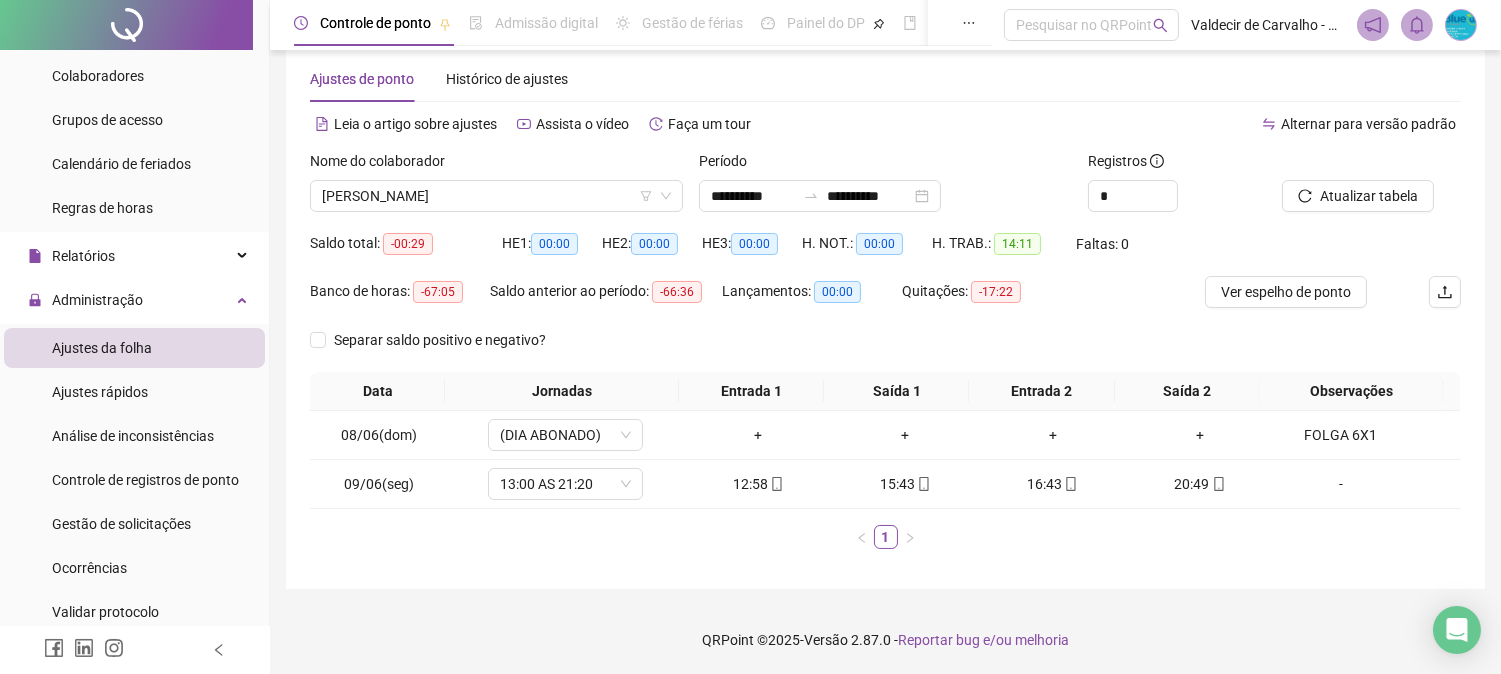 drag, startPoint x: 821, startPoint y: 180, endPoint x: 837, endPoint y: 236, distance: 58.24088 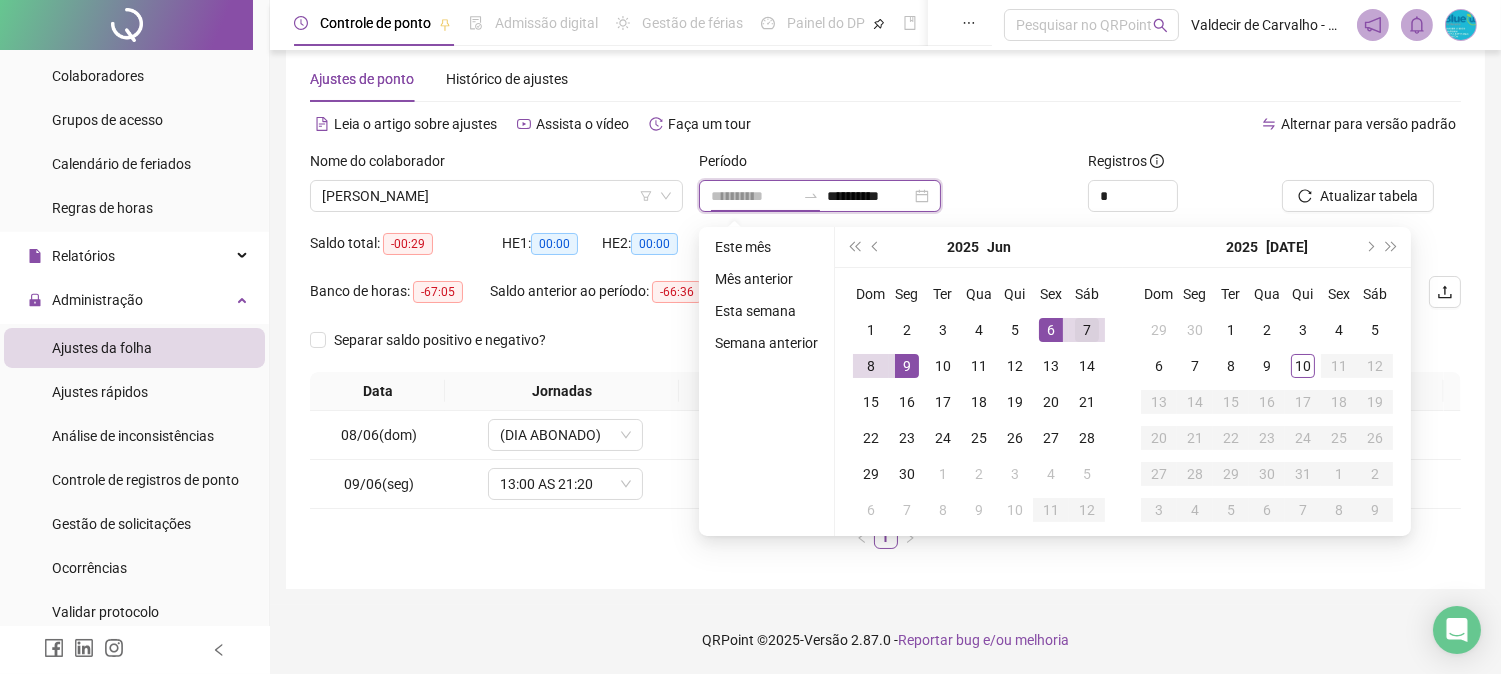 type on "**********" 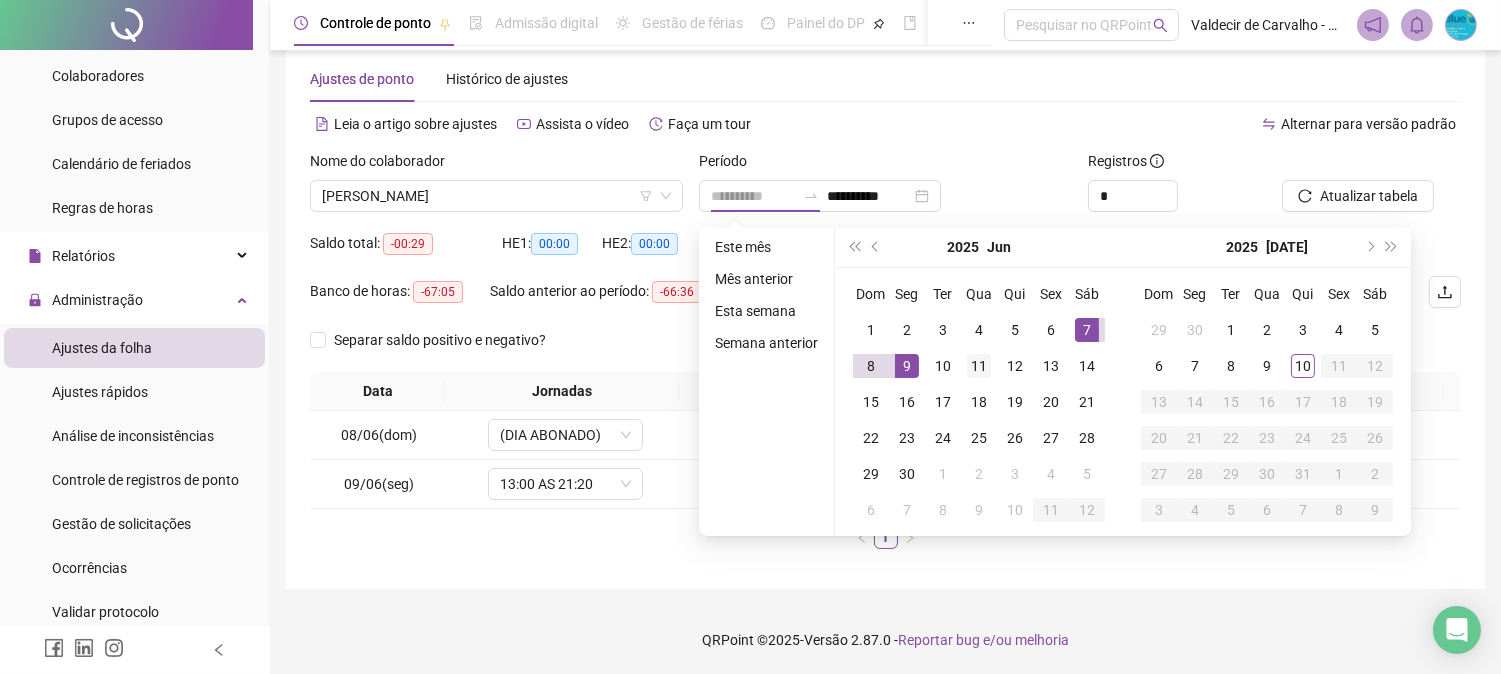 drag, startPoint x: 1087, startPoint y: 321, endPoint x: 965, endPoint y: 346, distance: 124.53513 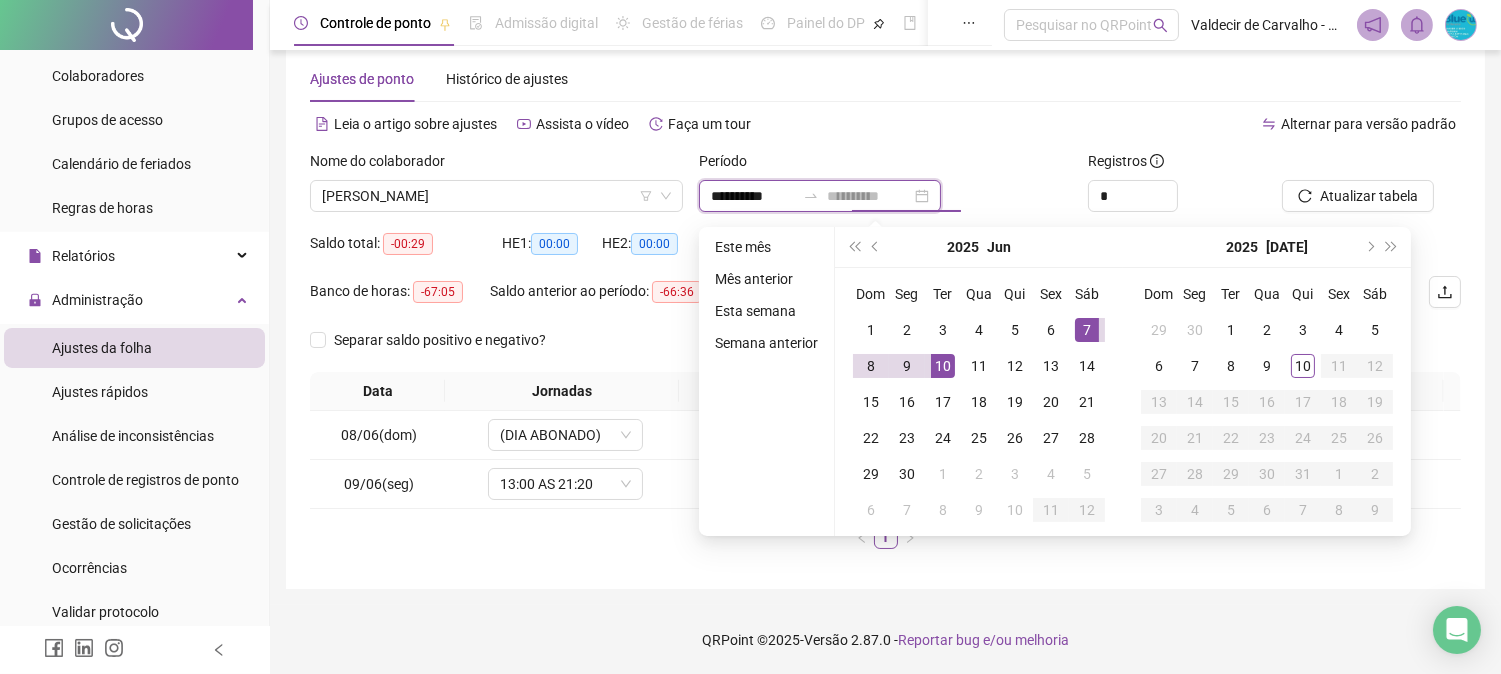 type on "**********" 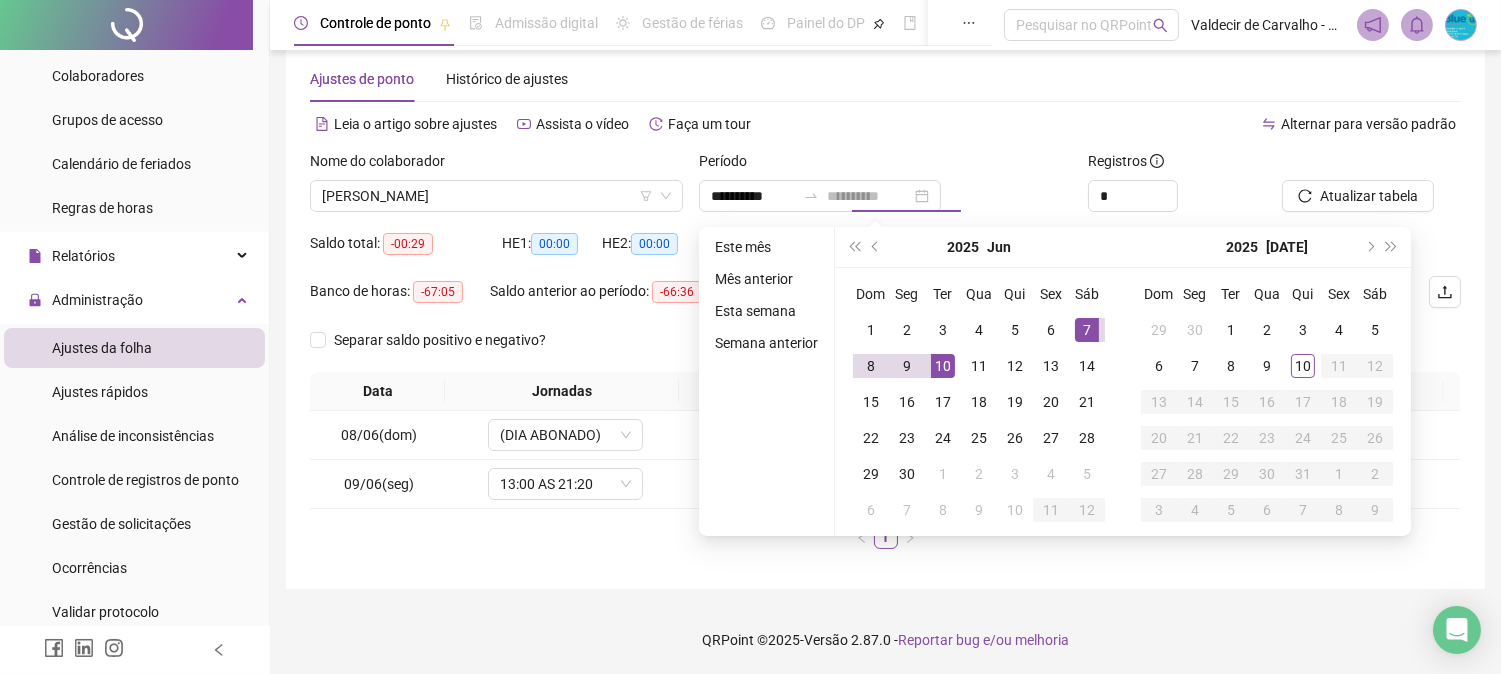 drag, startPoint x: 936, startPoint y: 370, endPoint x: 1040, endPoint y: 331, distance: 111.07205 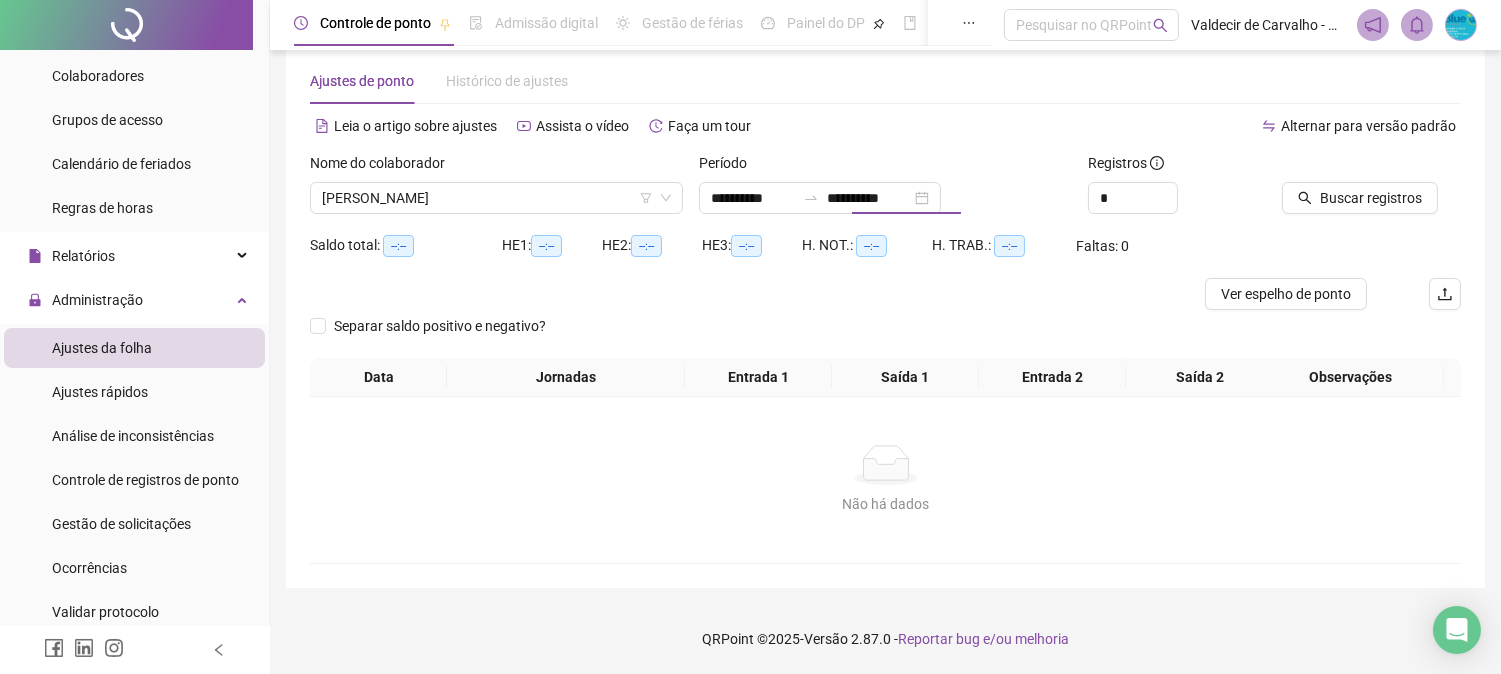 scroll, scrollTop: 31, scrollLeft: 0, axis: vertical 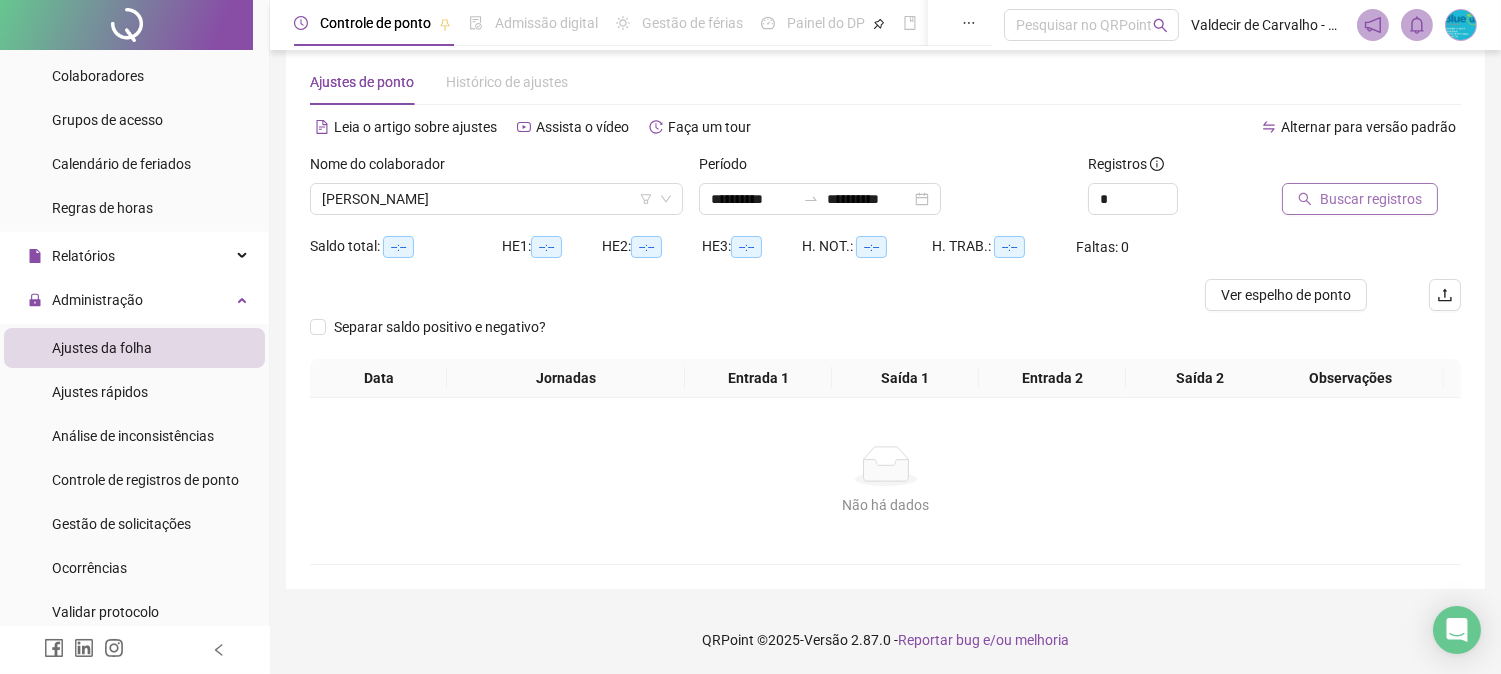 click 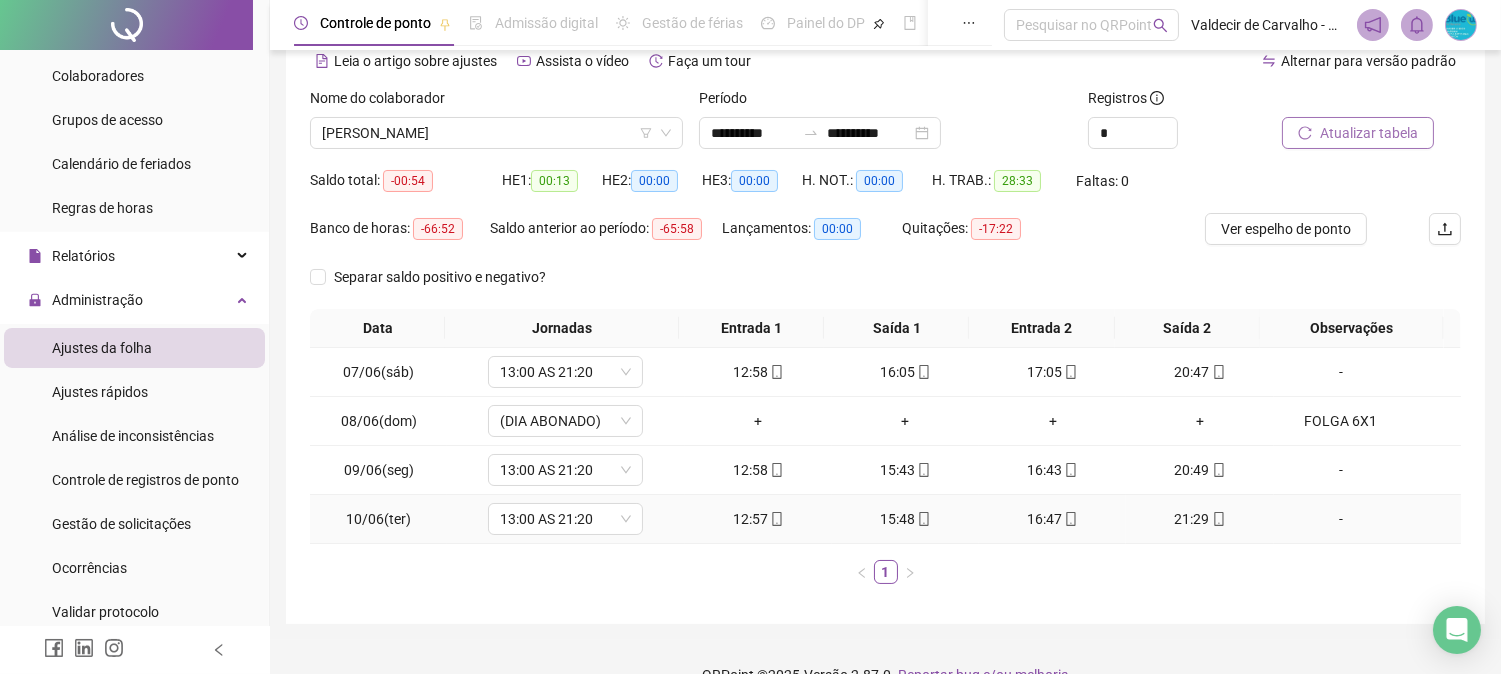 scroll, scrollTop: 133, scrollLeft: 0, axis: vertical 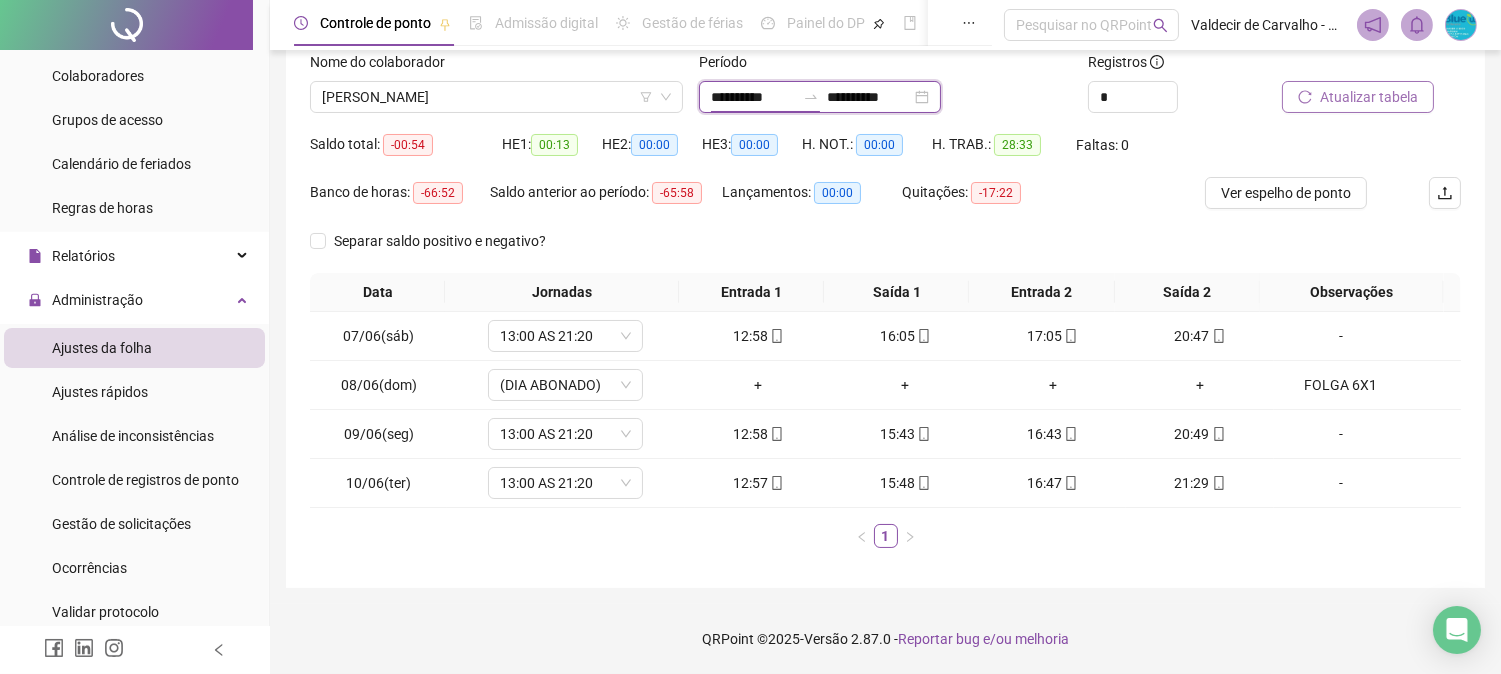 click on "**********" at bounding box center [753, 97] 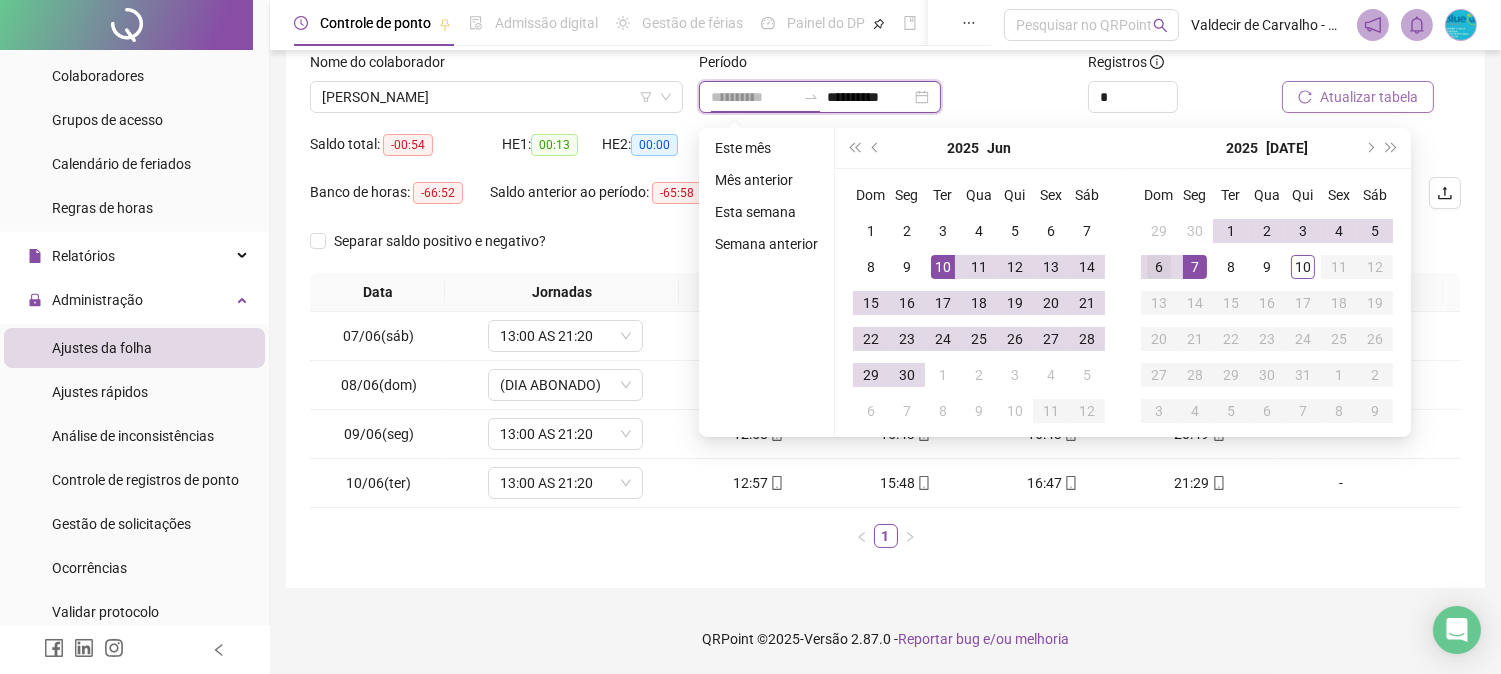 type on "**********" 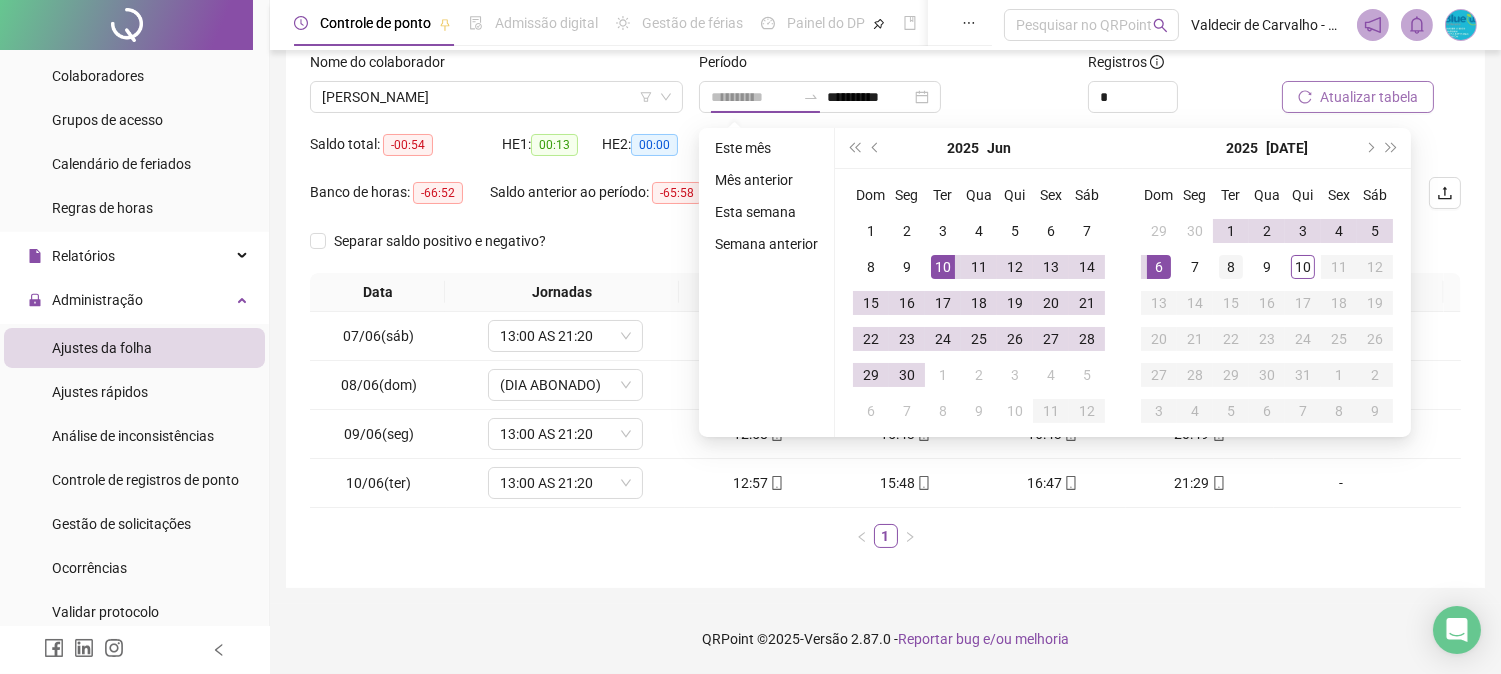 drag, startPoint x: 1151, startPoint y: 265, endPoint x: 1211, endPoint y: 265, distance: 60 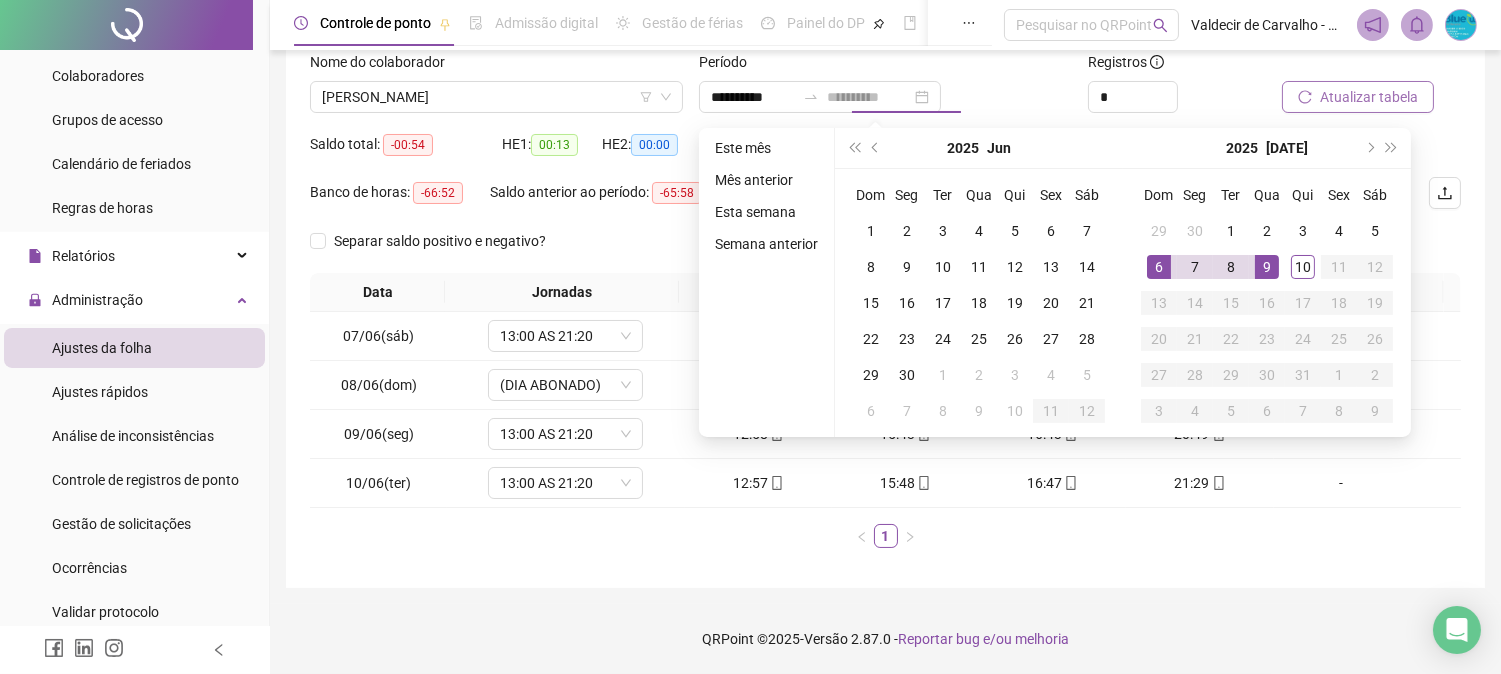click on "9" at bounding box center [1267, 267] 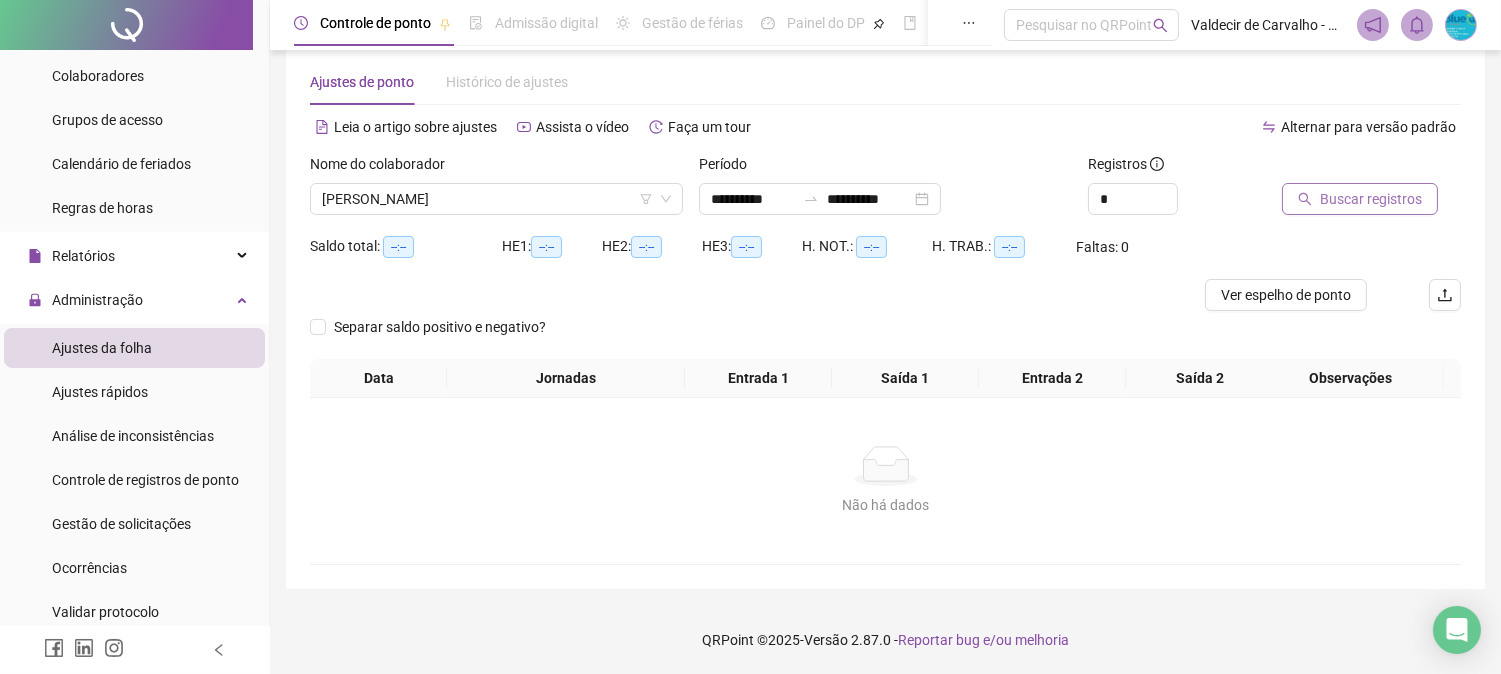 click on "Buscar registros" at bounding box center [1371, 199] 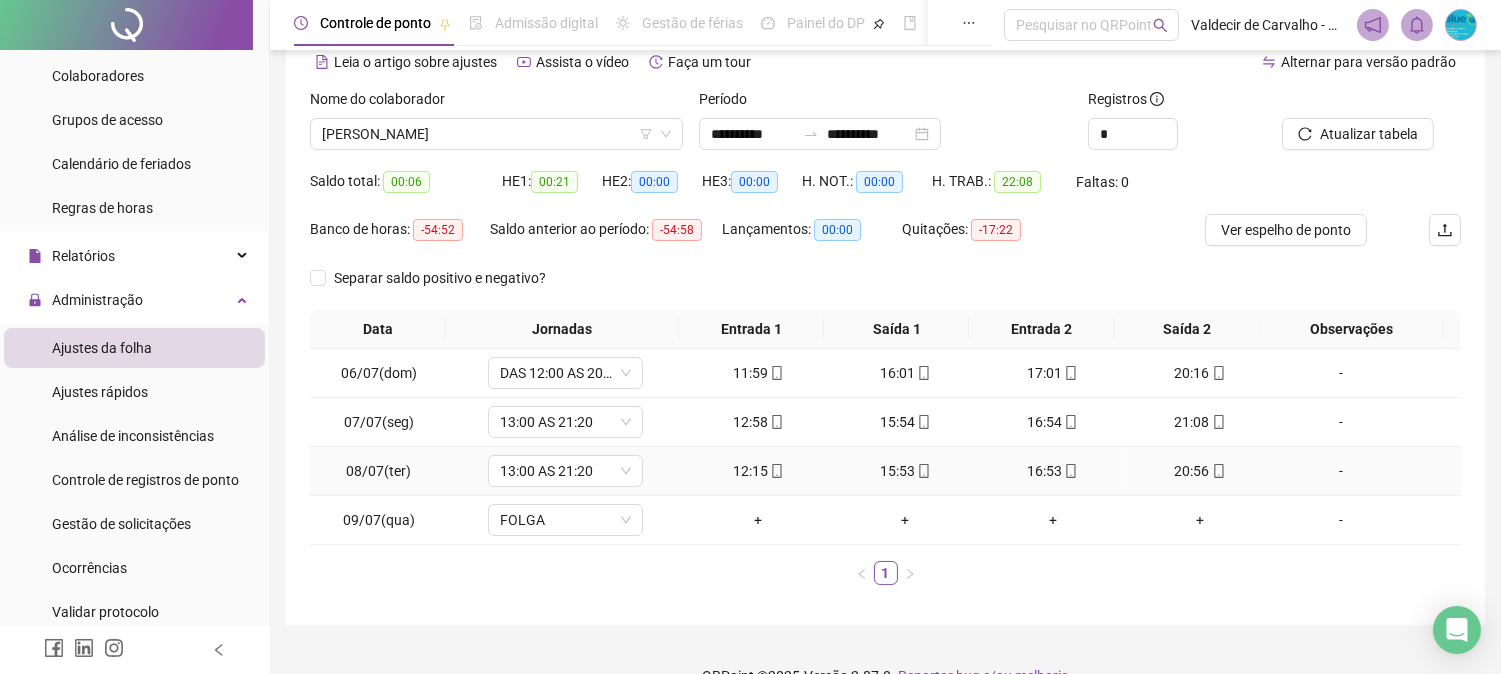 scroll, scrollTop: 133, scrollLeft: 0, axis: vertical 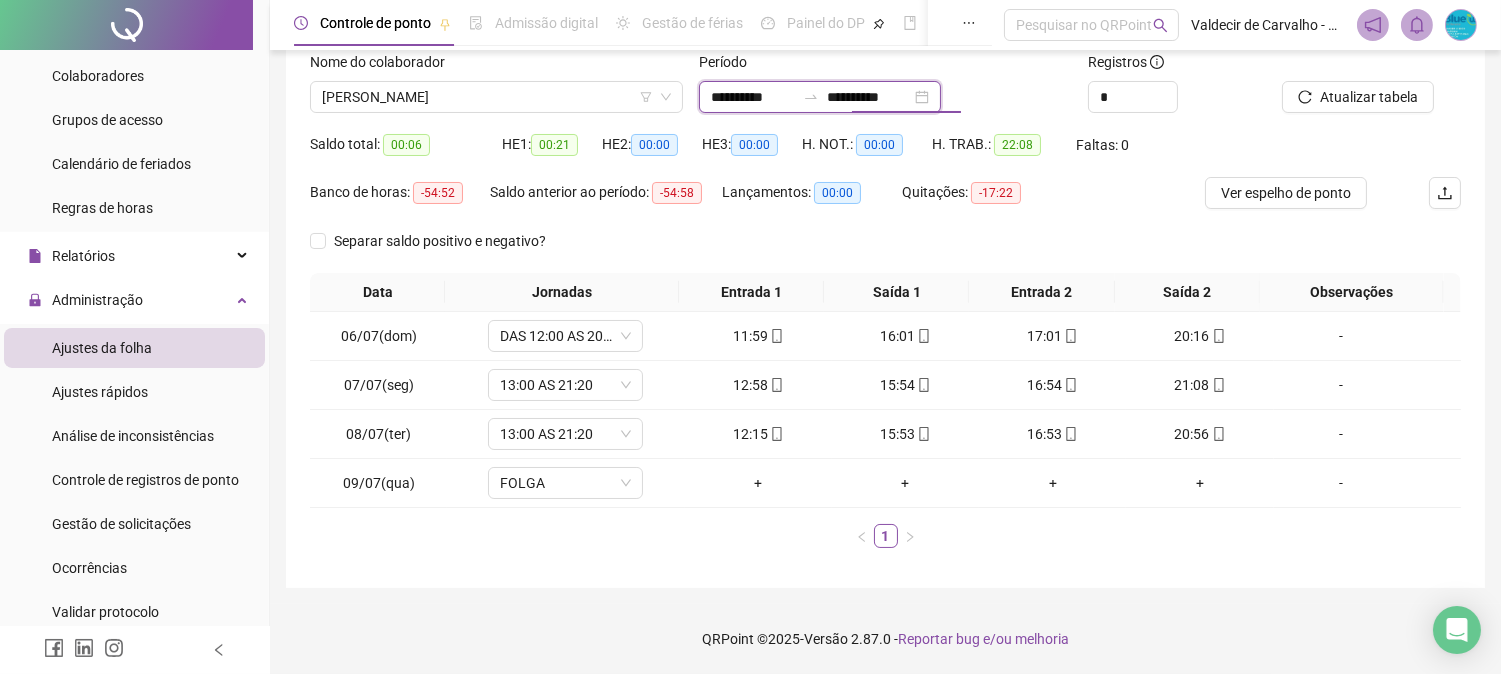 click on "**********" at bounding box center (869, 97) 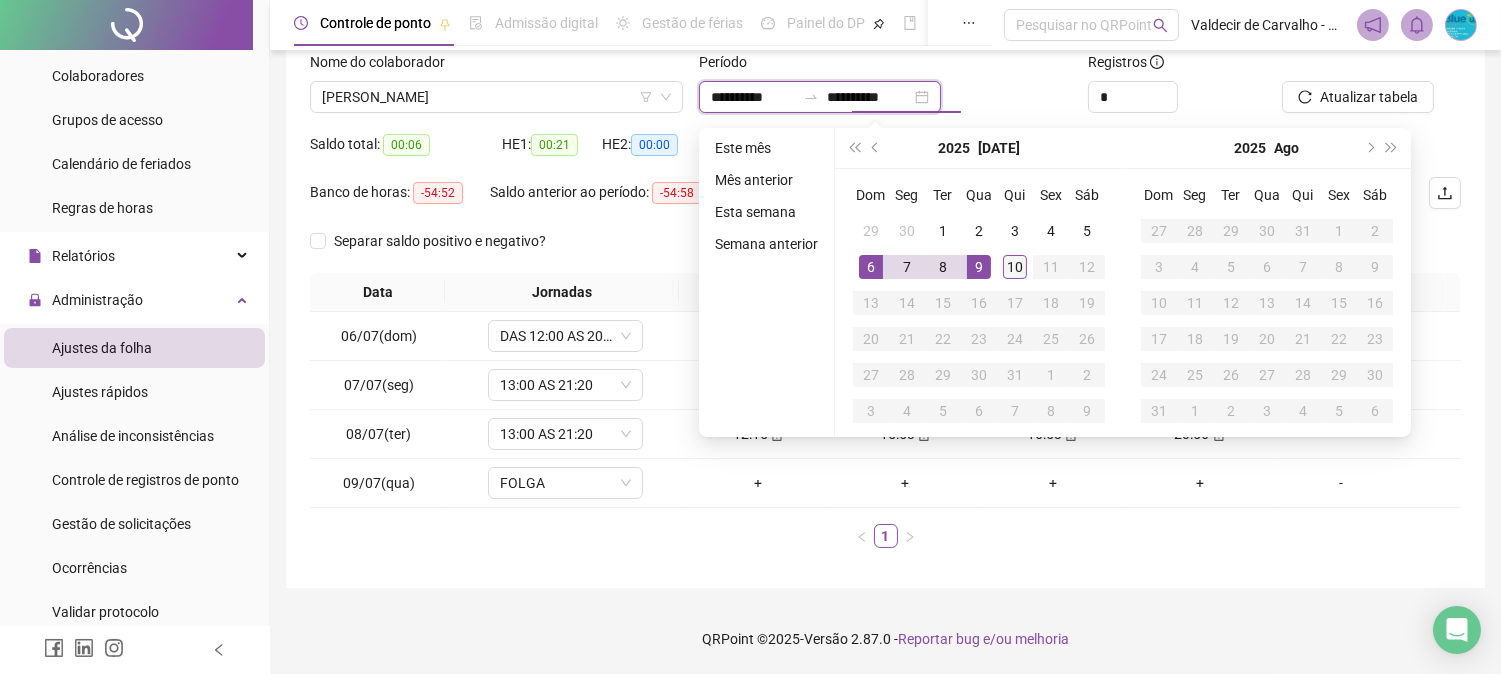 type on "**********" 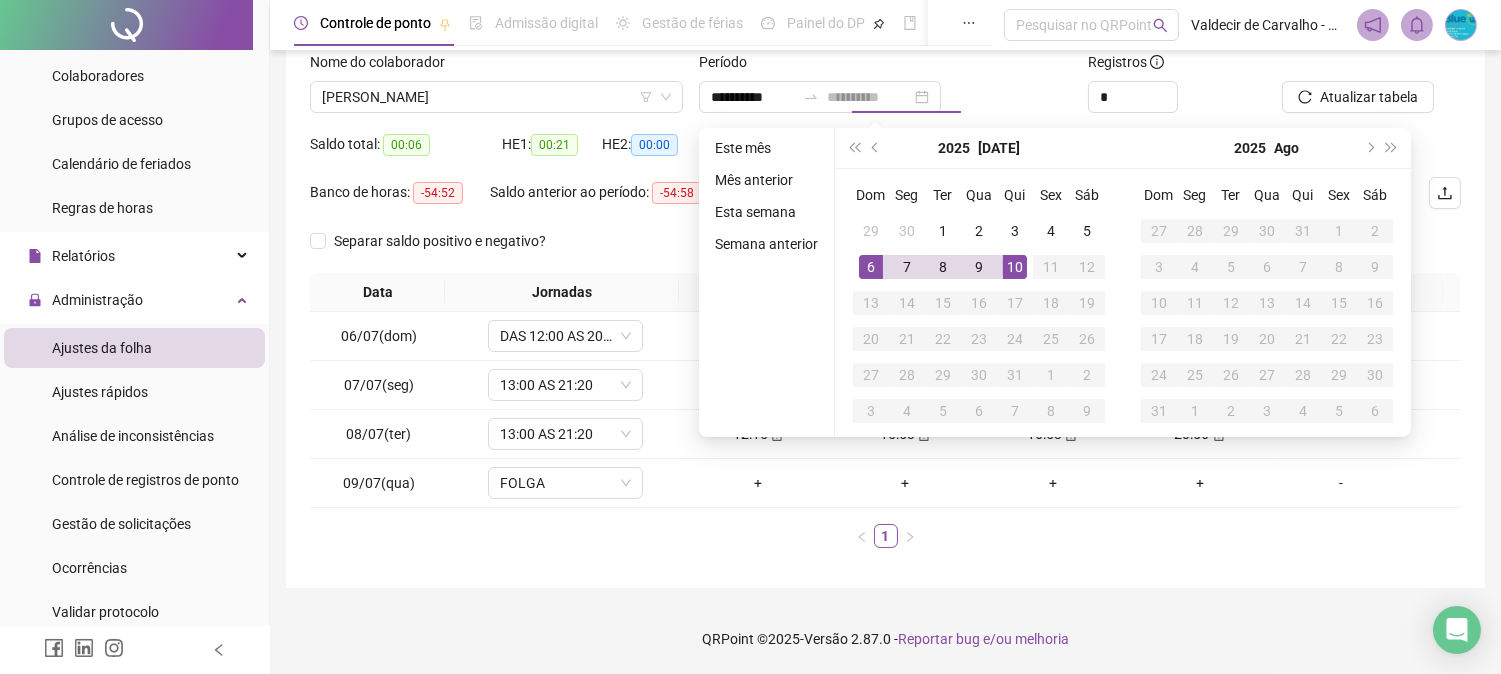 click on "10" at bounding box center [1015, 267] 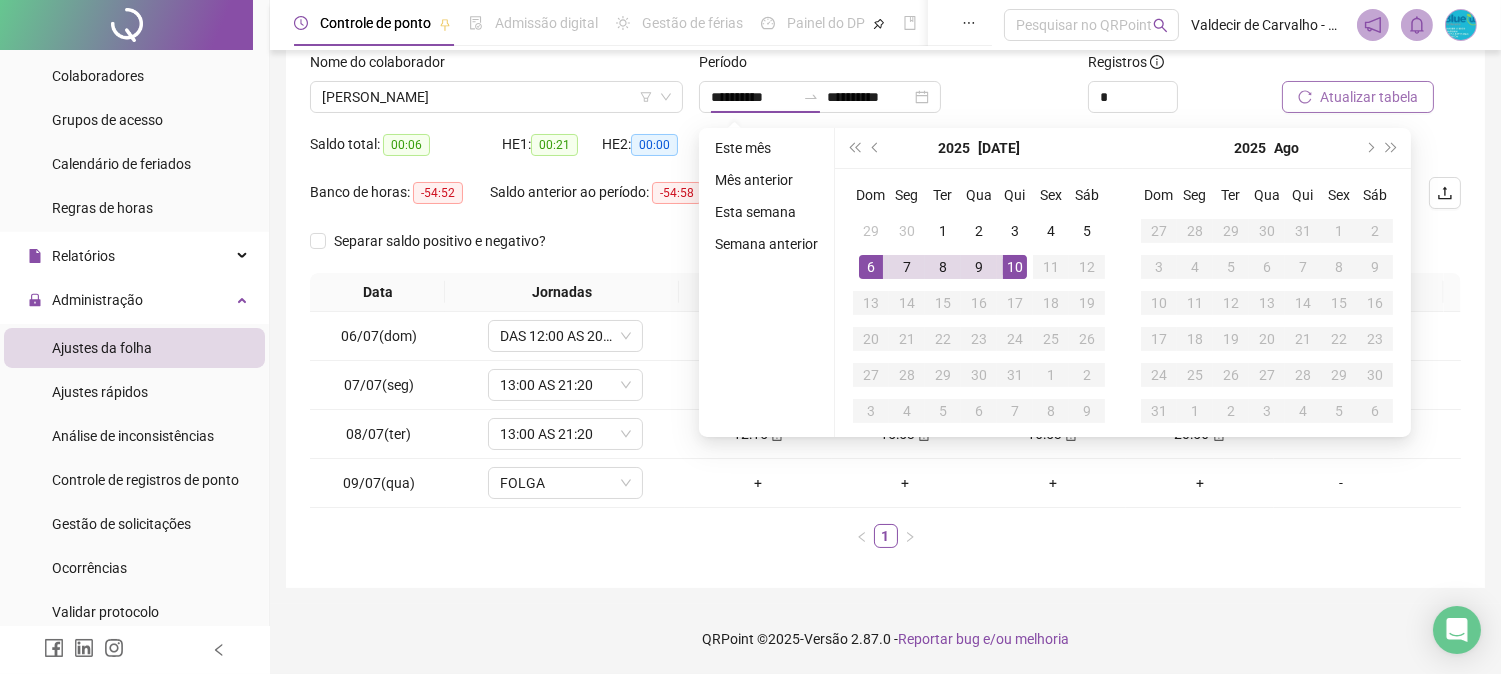 click on "**********" at bounding box center [885, 260] 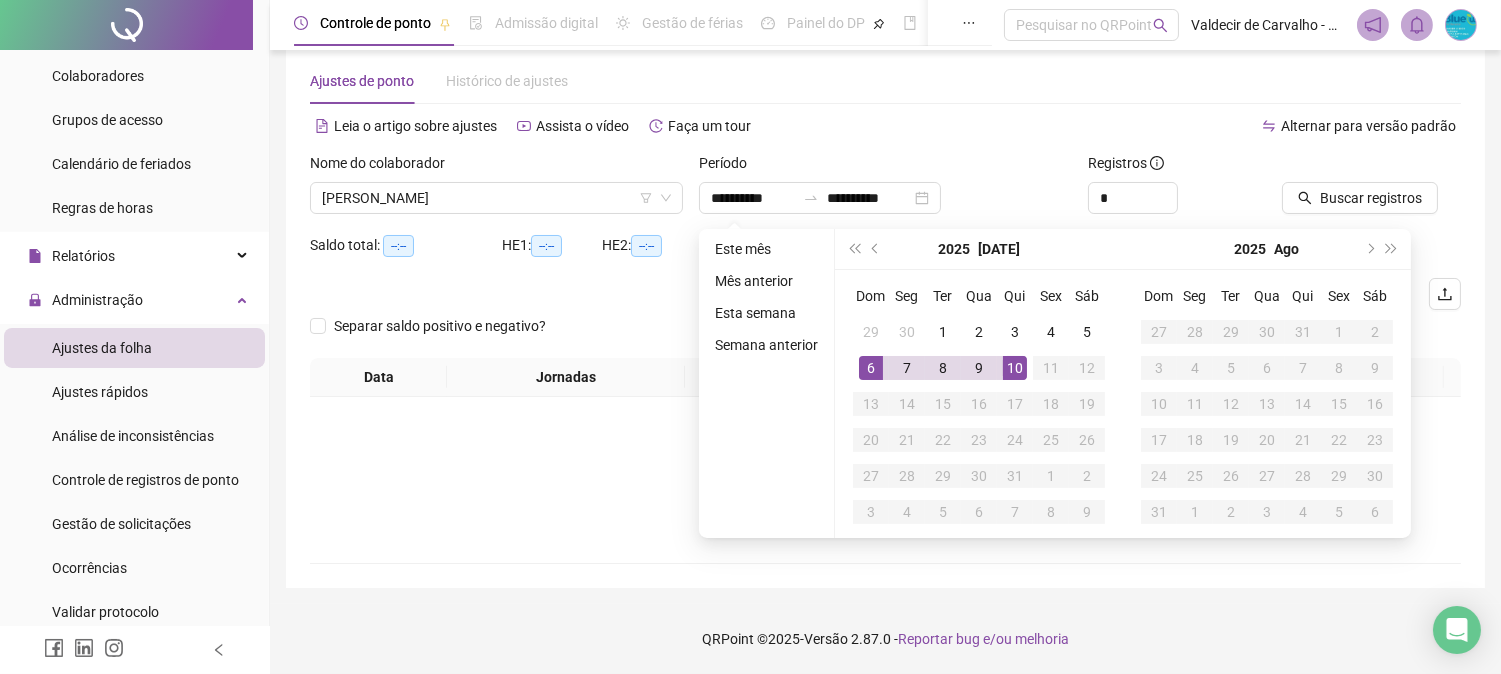 scroll, scrollTop: 31, scrollLeft: 0, axis: vertical 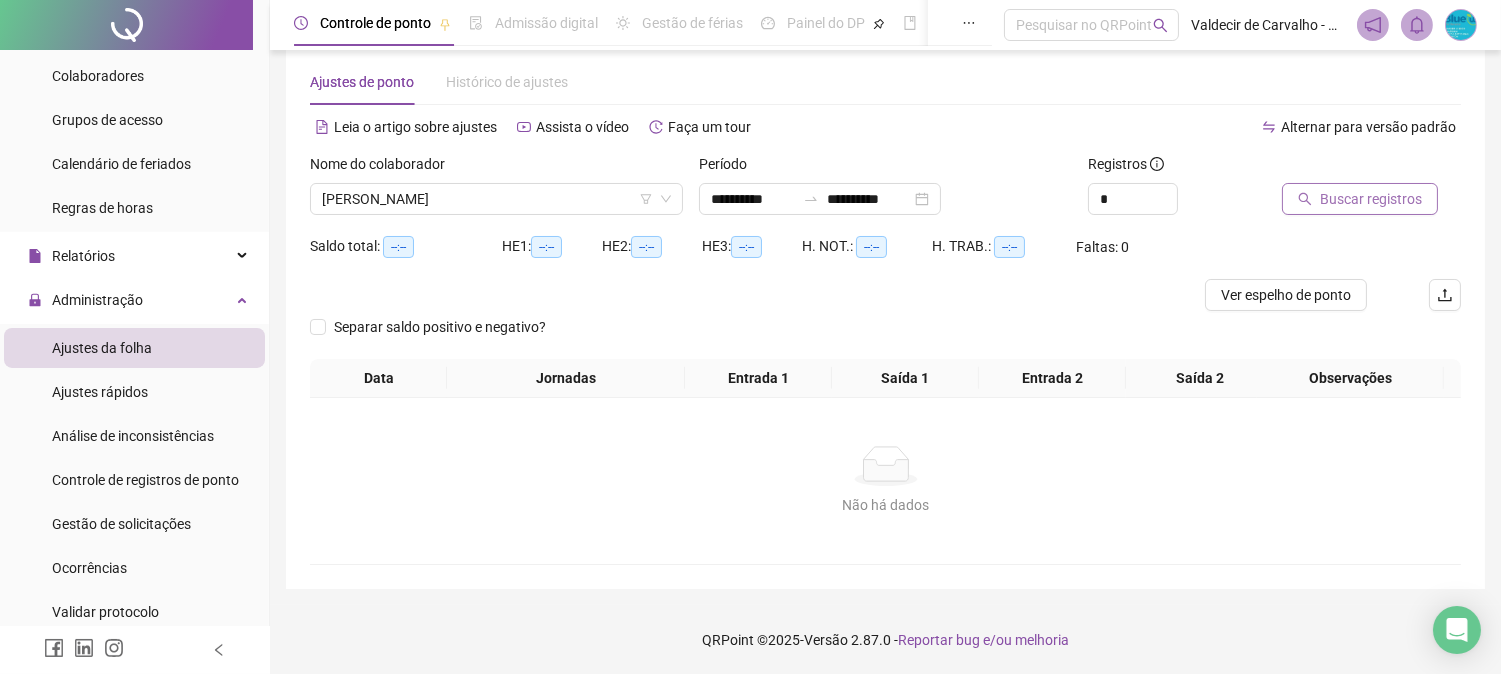 click on "Buscar registros" at bounding box center [1371, 199] 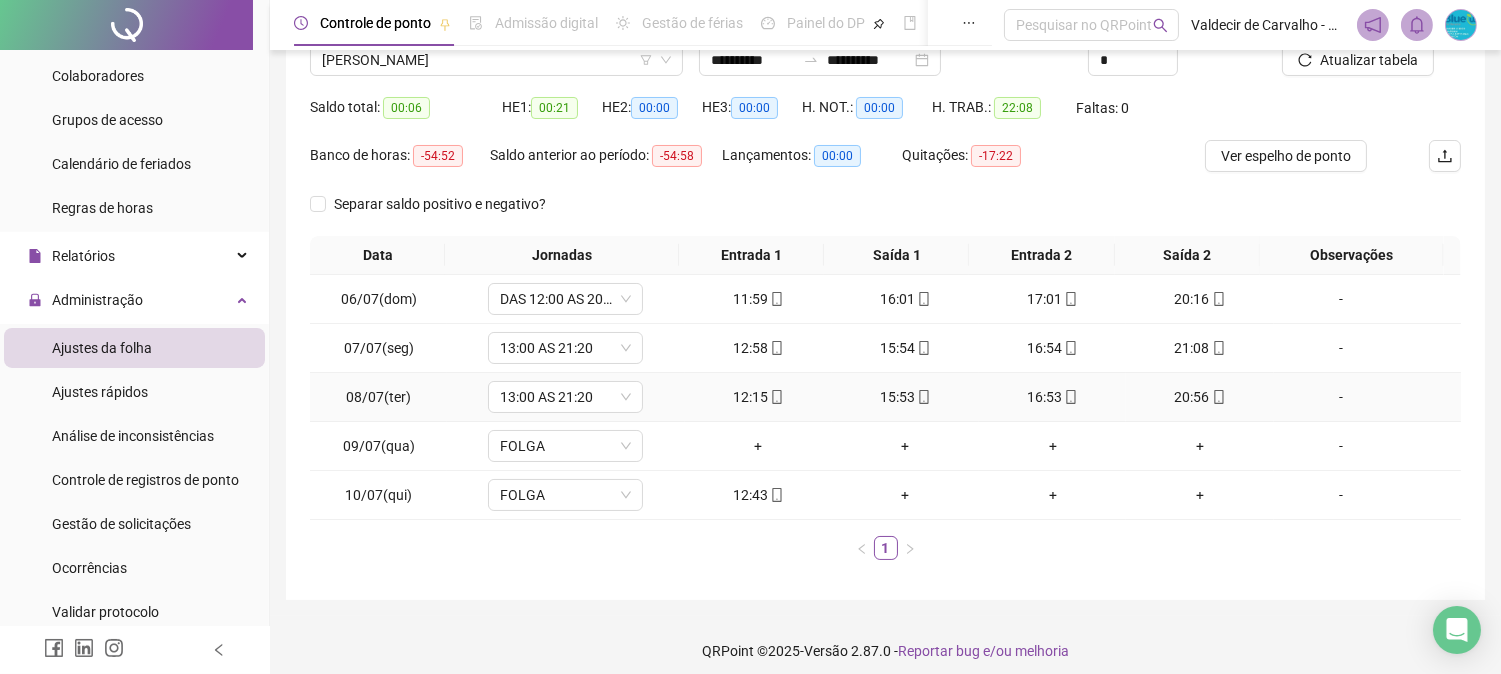 scroll, scrollTop: 182, scrollLeft: 0, axis: vertical 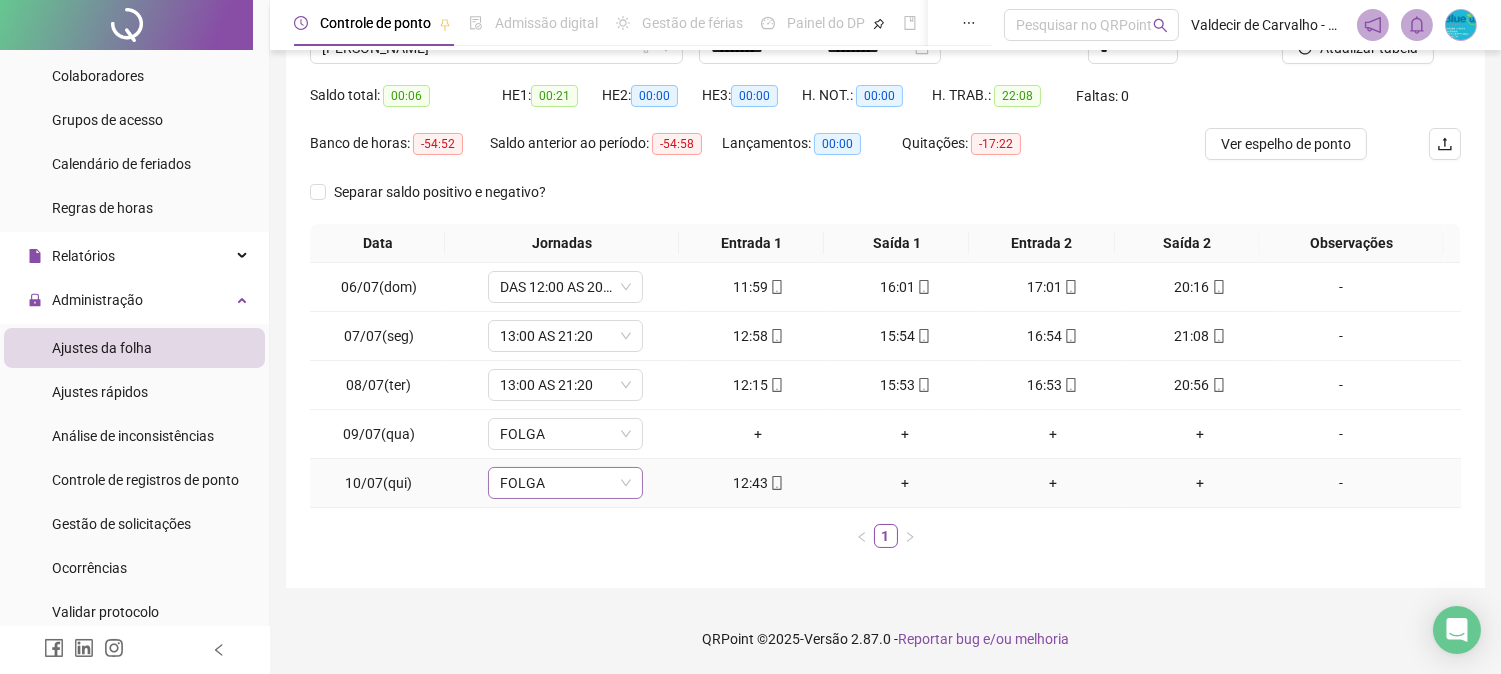 click on "FOLGA" at bounding box center [565, 483] 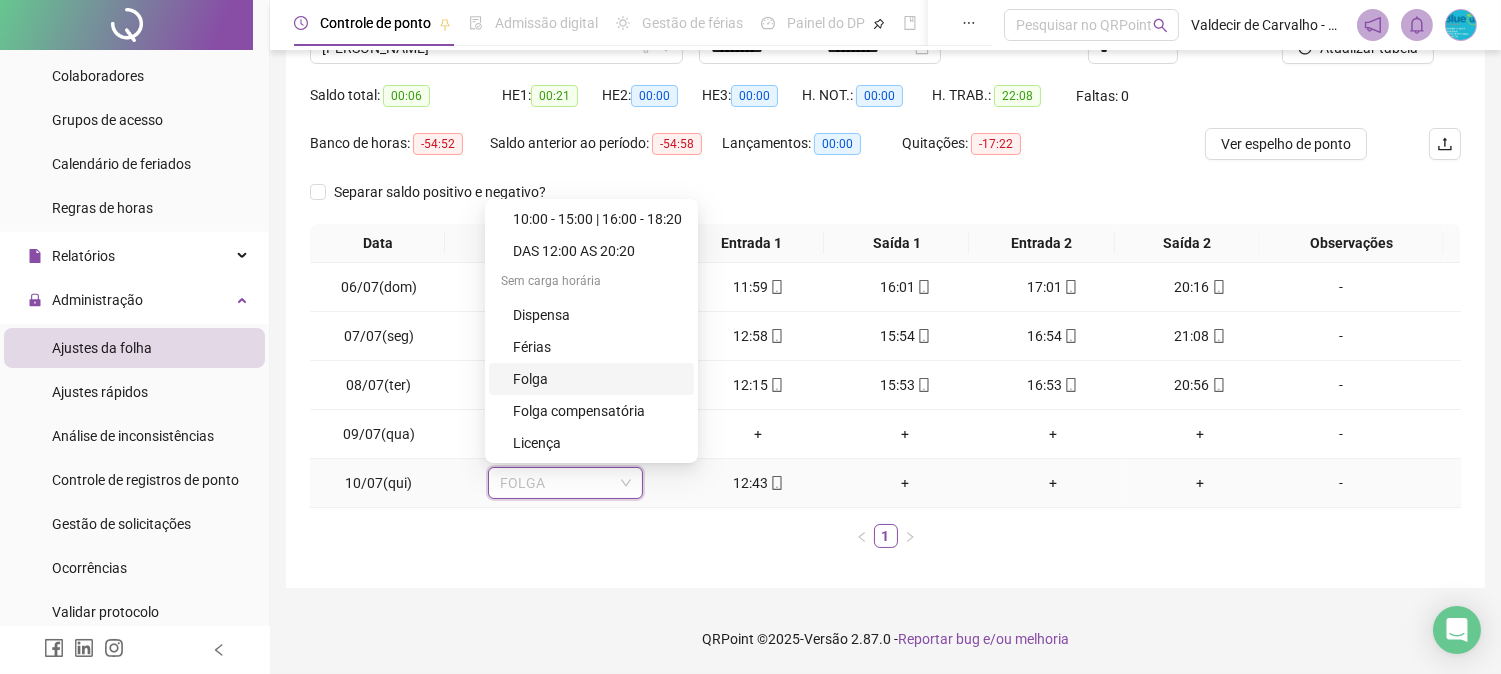 scroll, scrollTop: 0, scrollLeft: 0, axis: both 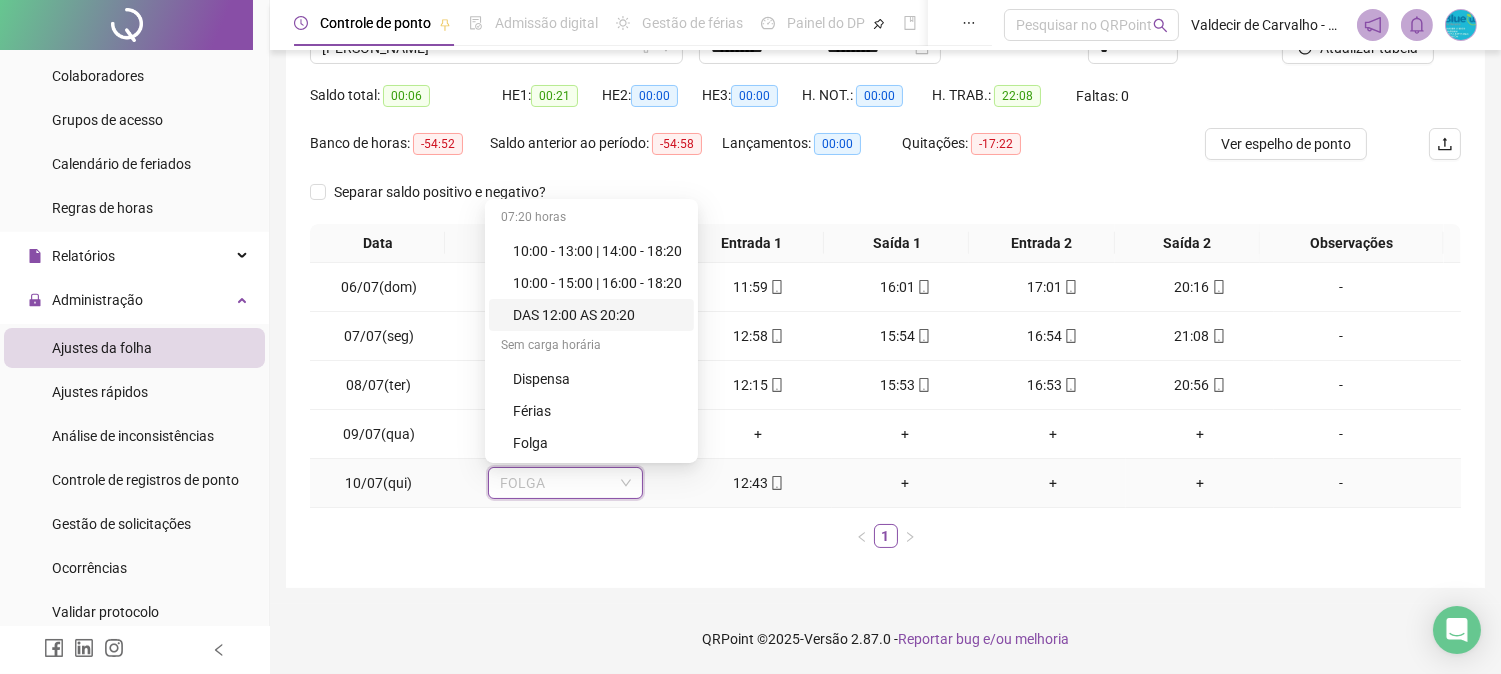 click on "DAS 12:00 AS 20:20" at bounding box center (597, 315) 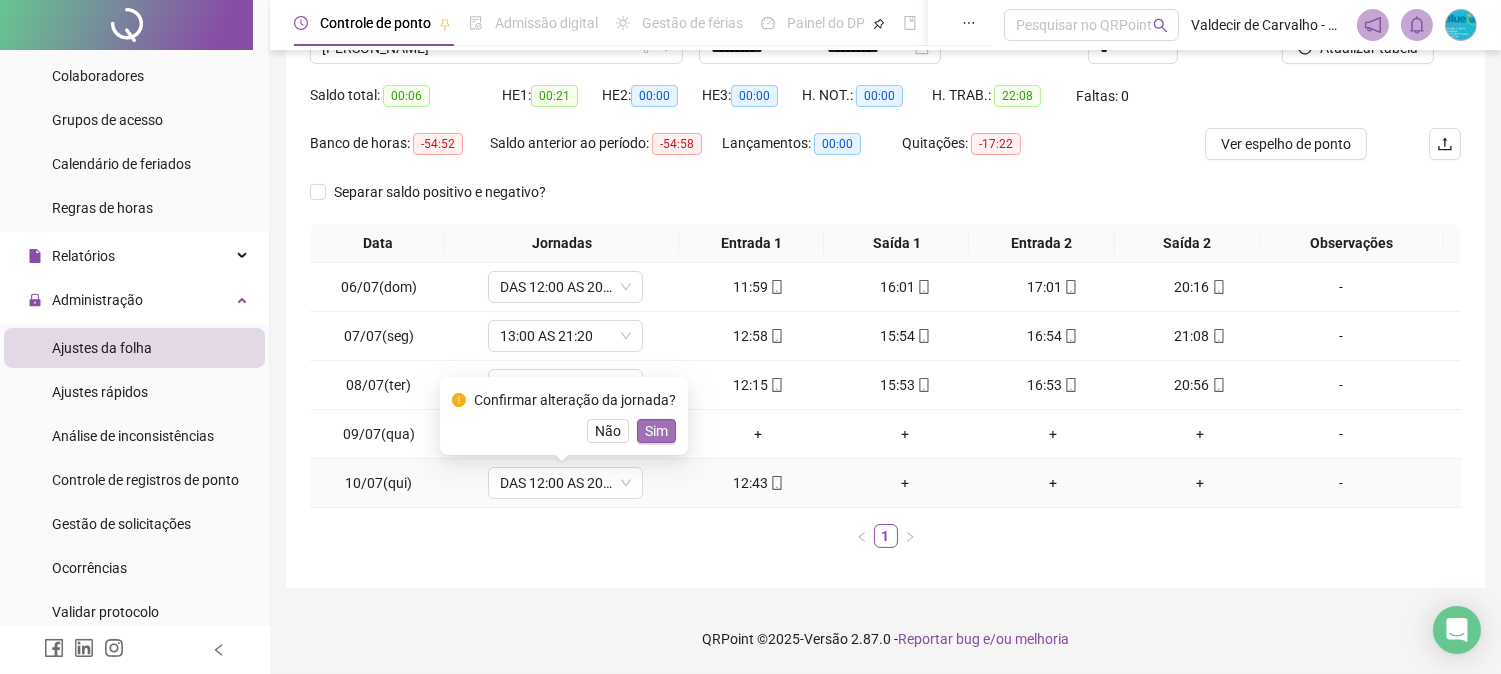 click on "Sim" at bounding box center [656, 431] 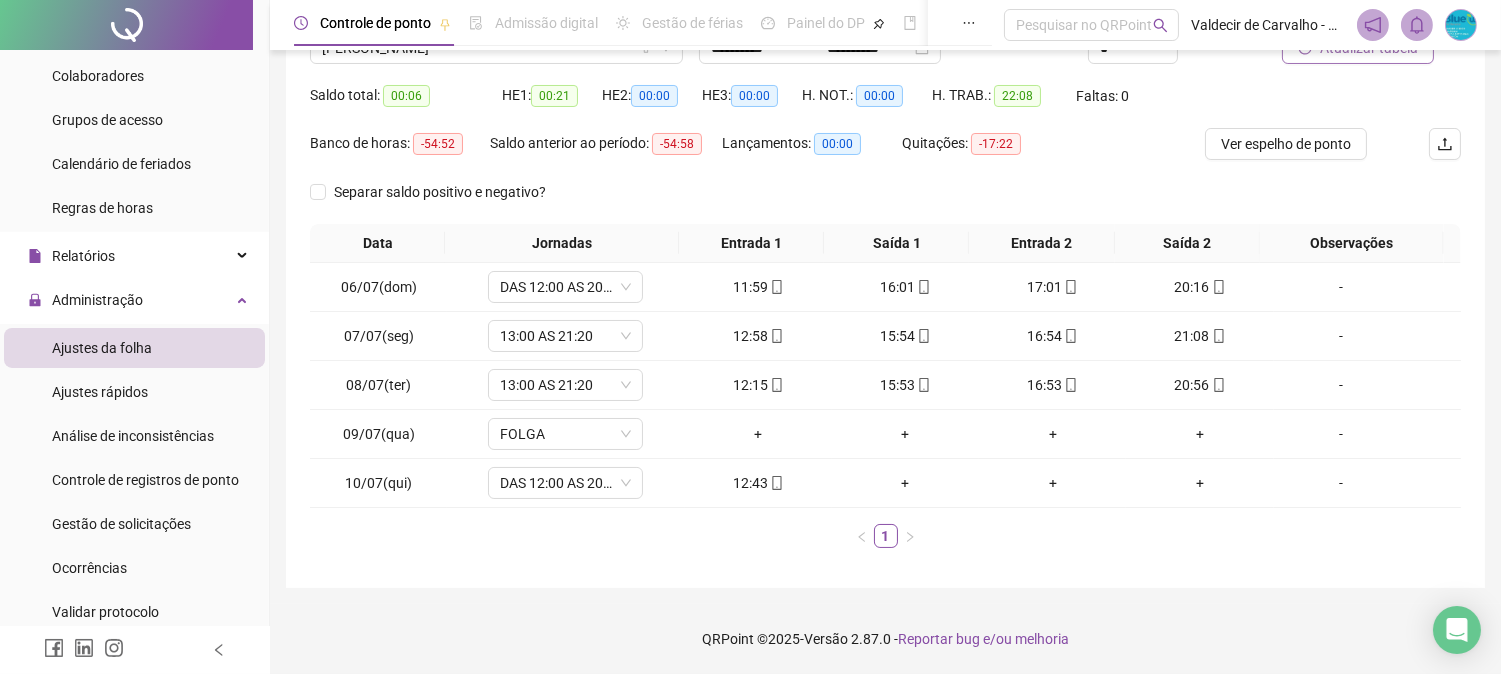 click on "Atualizar tabela" at bounding box center [1358, 48] 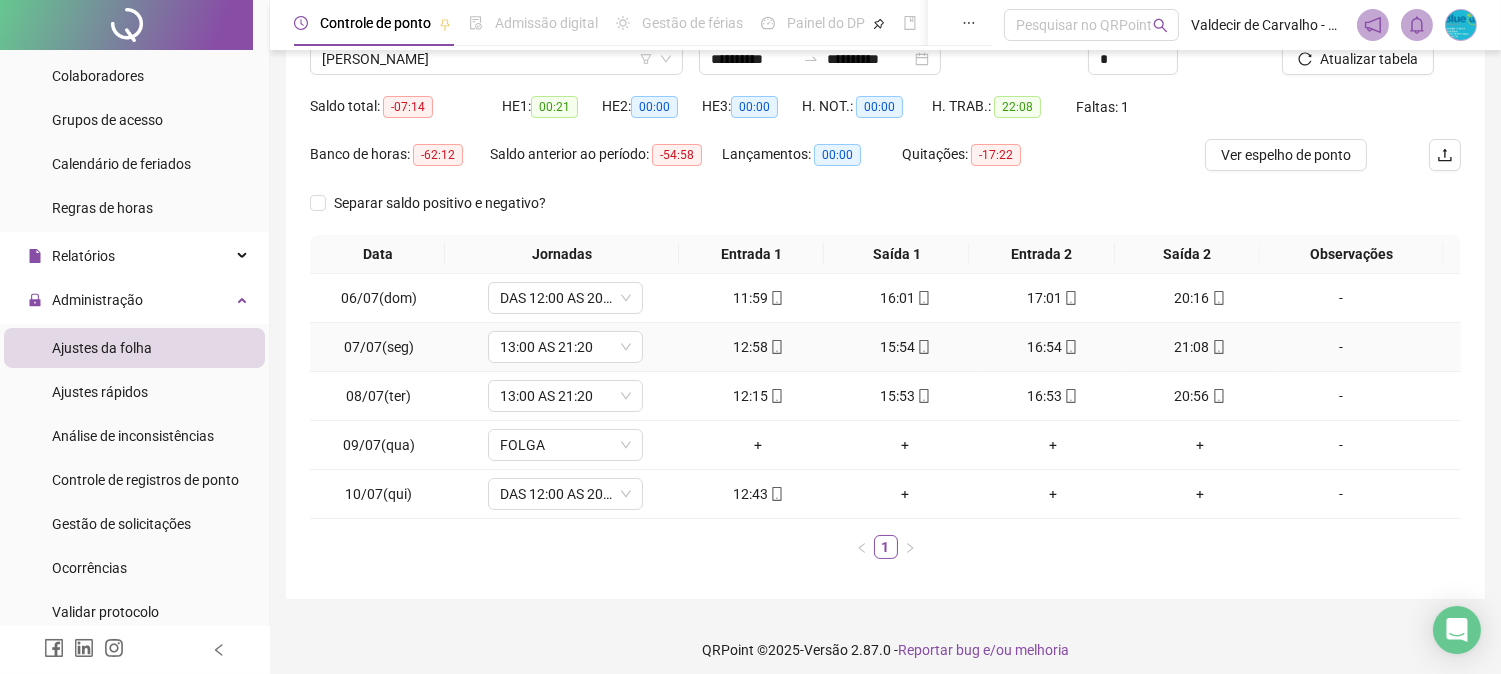 scroll, scrollTop: 182, scrollLeft: 0, axis: vertical 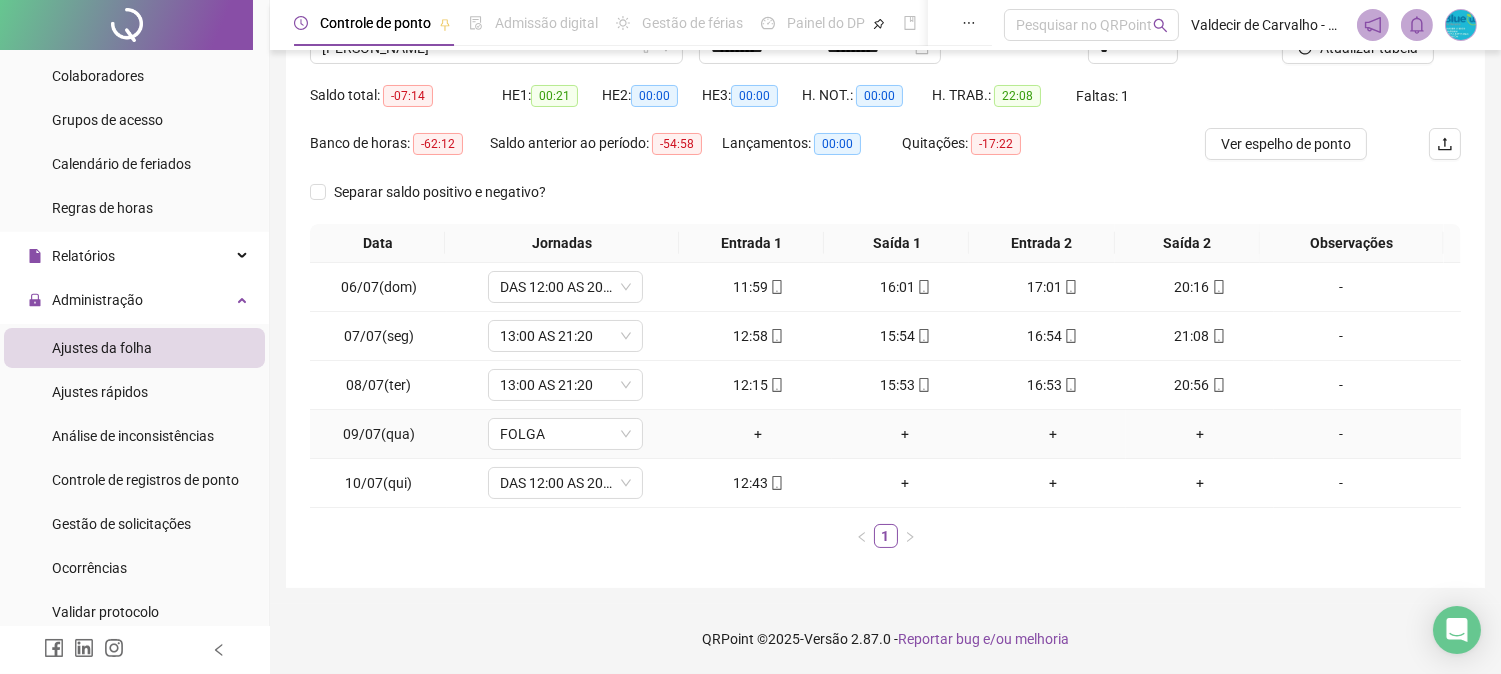 click on "-" at bounding box center (1341, 434) 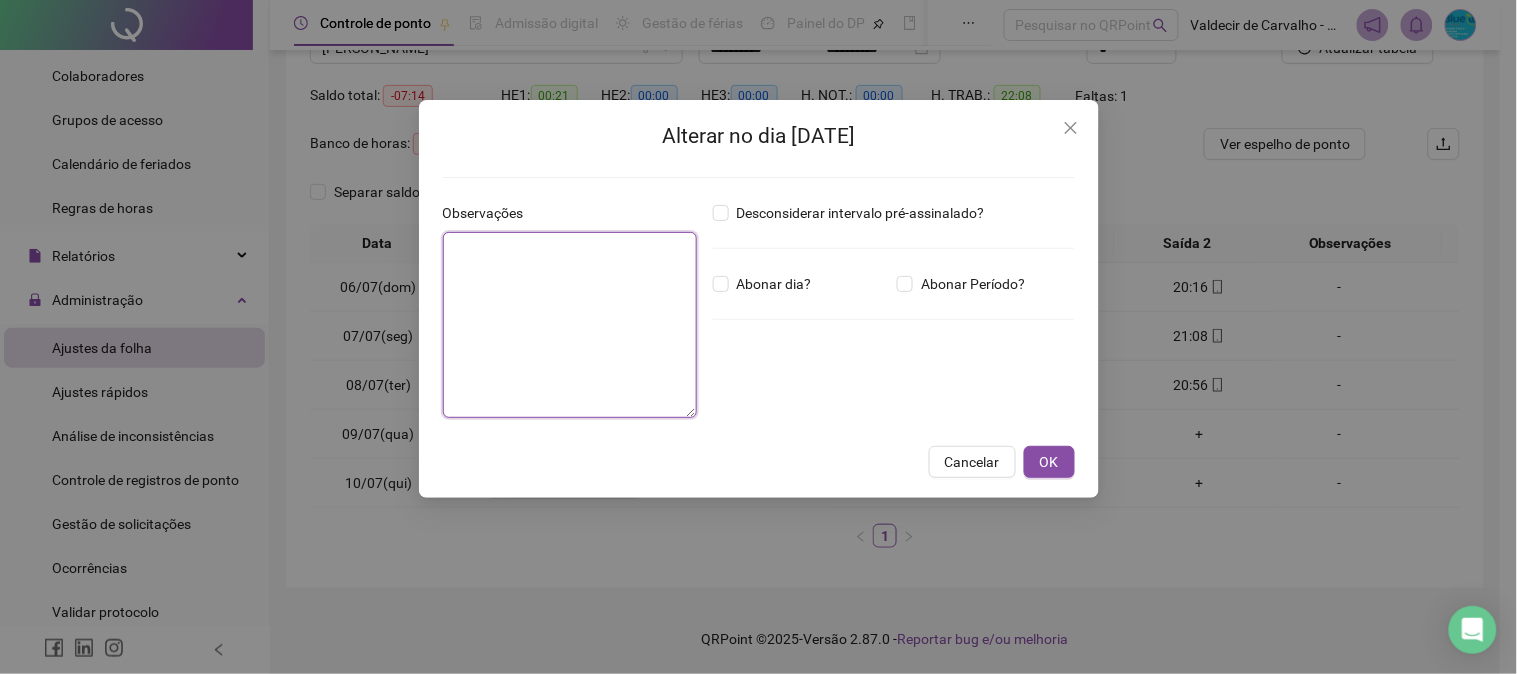 click at bounding box center (570, 325) 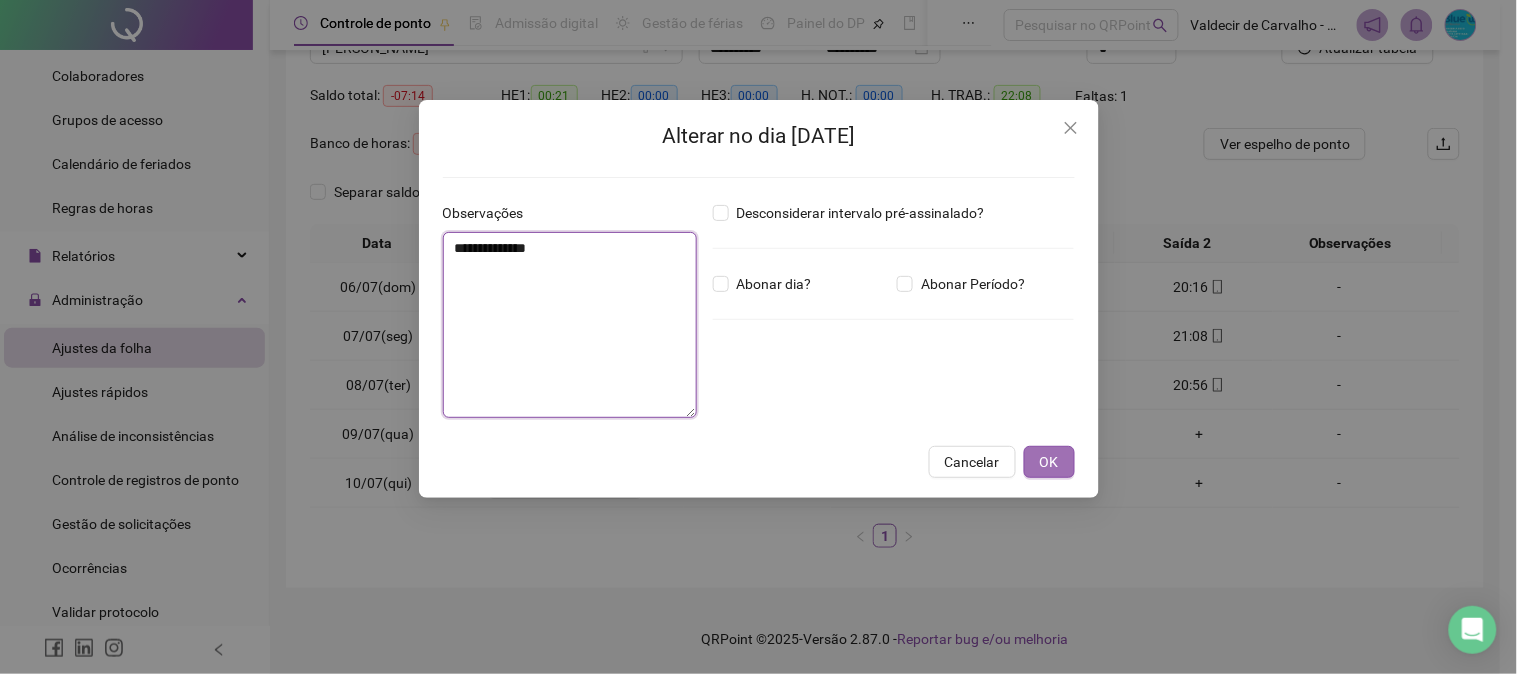 type on "**********" 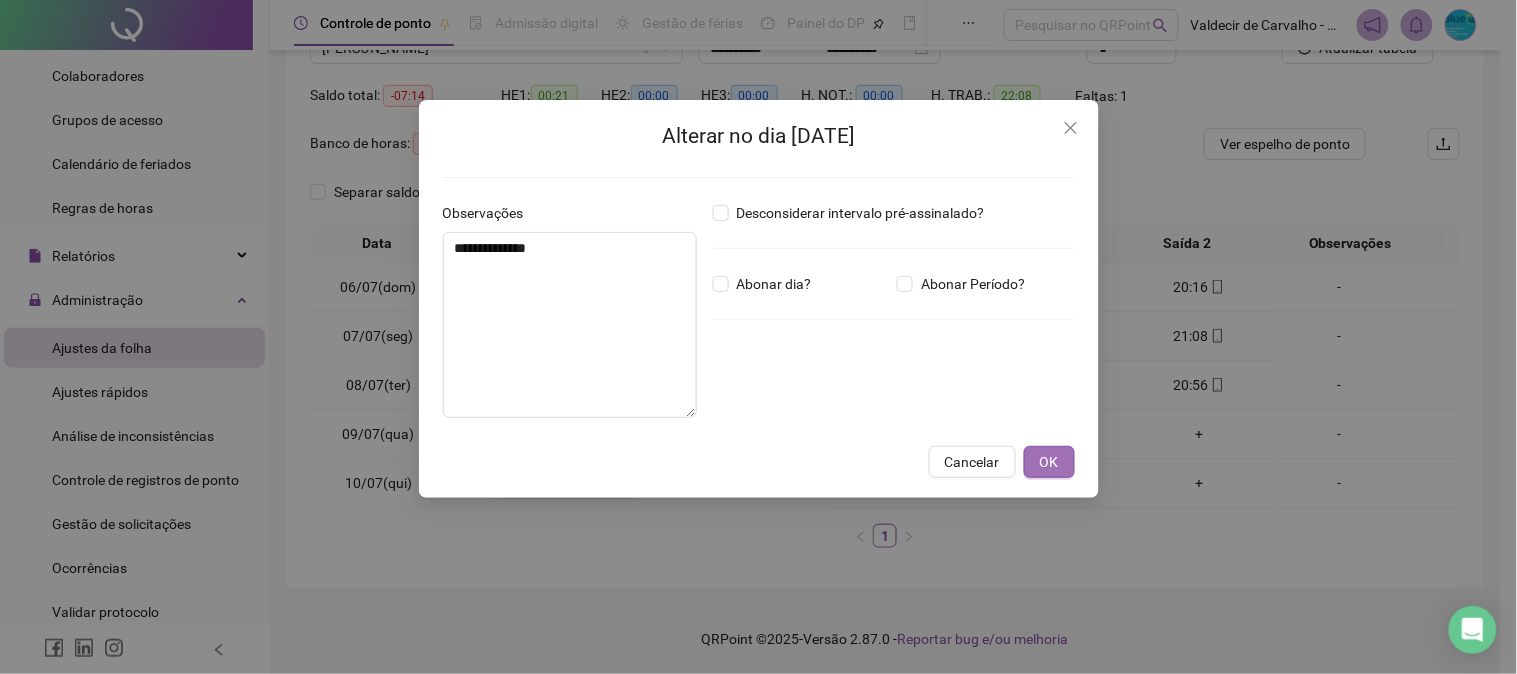 click on "OK" at bounding box center (1049, 462) 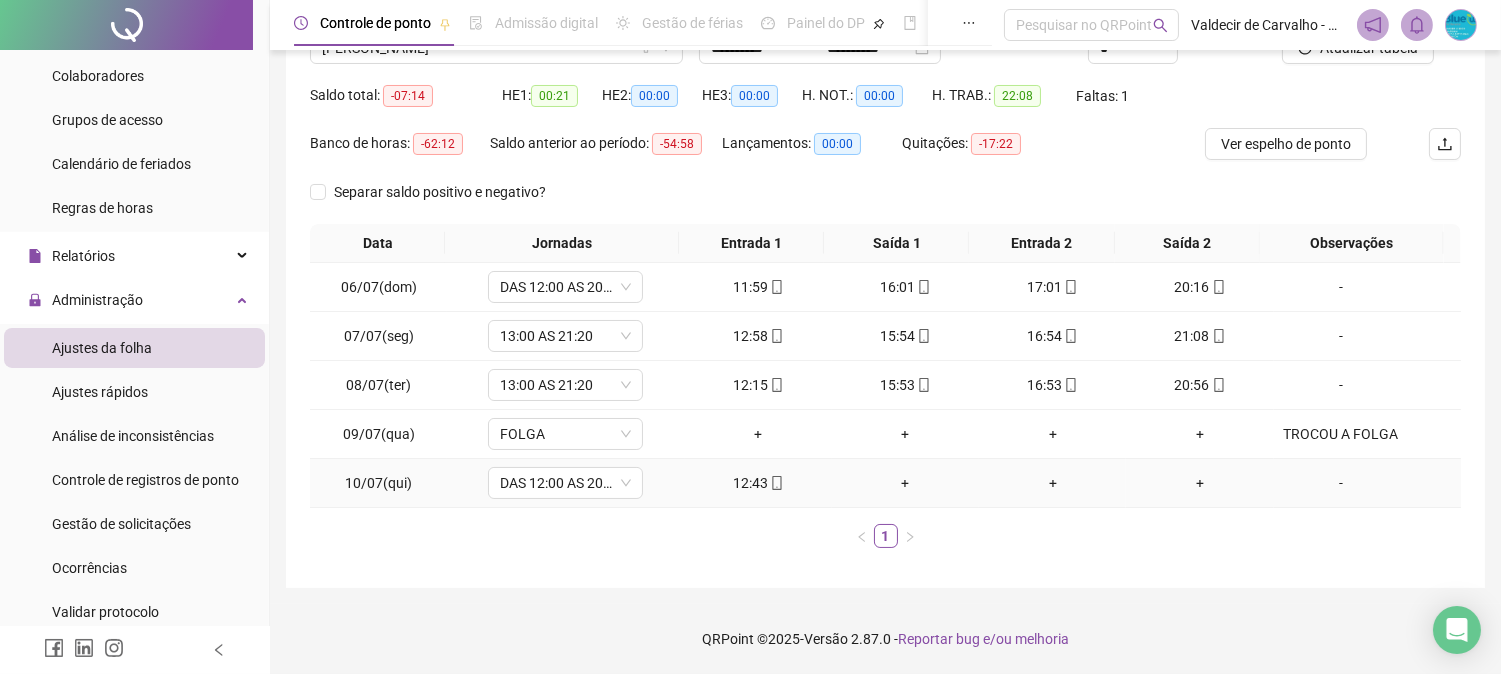 click on "+" at bounding box center (905, 483) 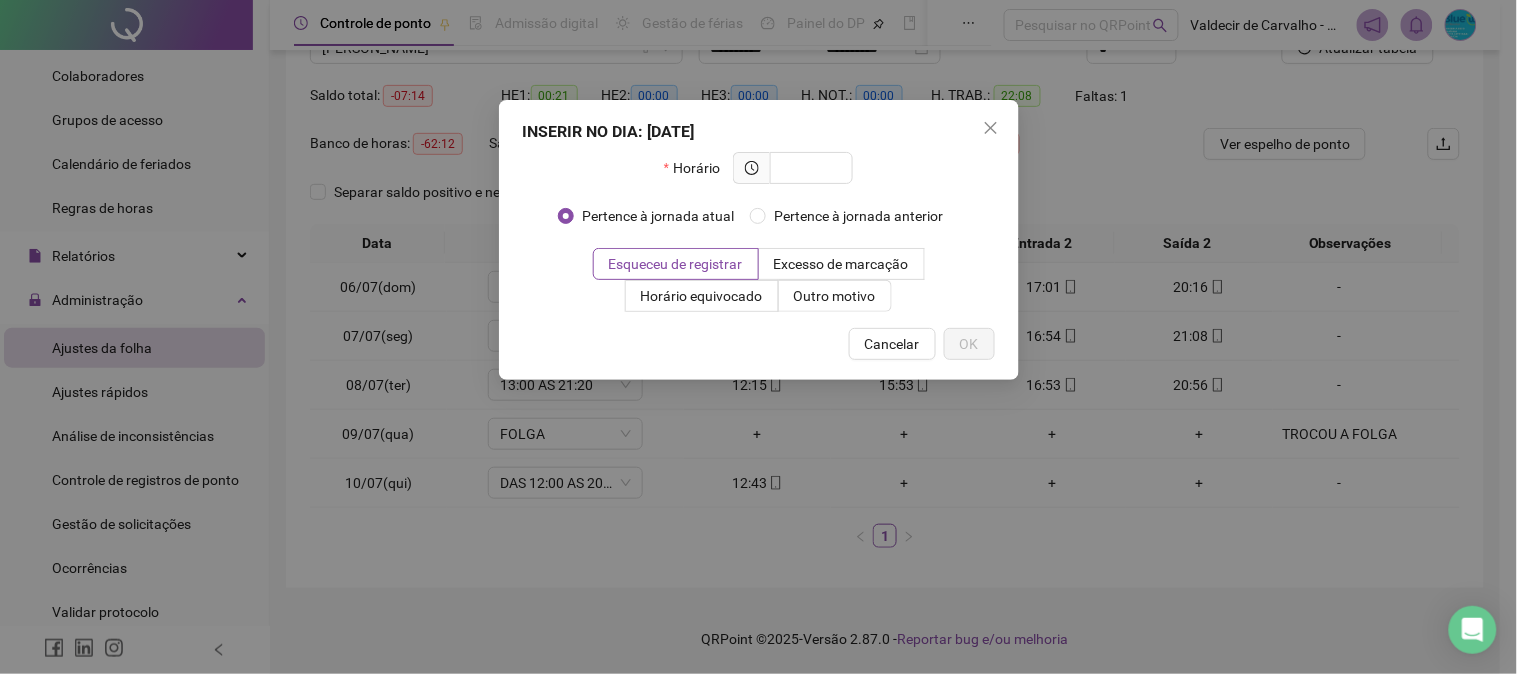 drag, startPoint x: 954, startPoint y: 118, endPoint x: 1034, endPoint y: 226, distance: 134.40237 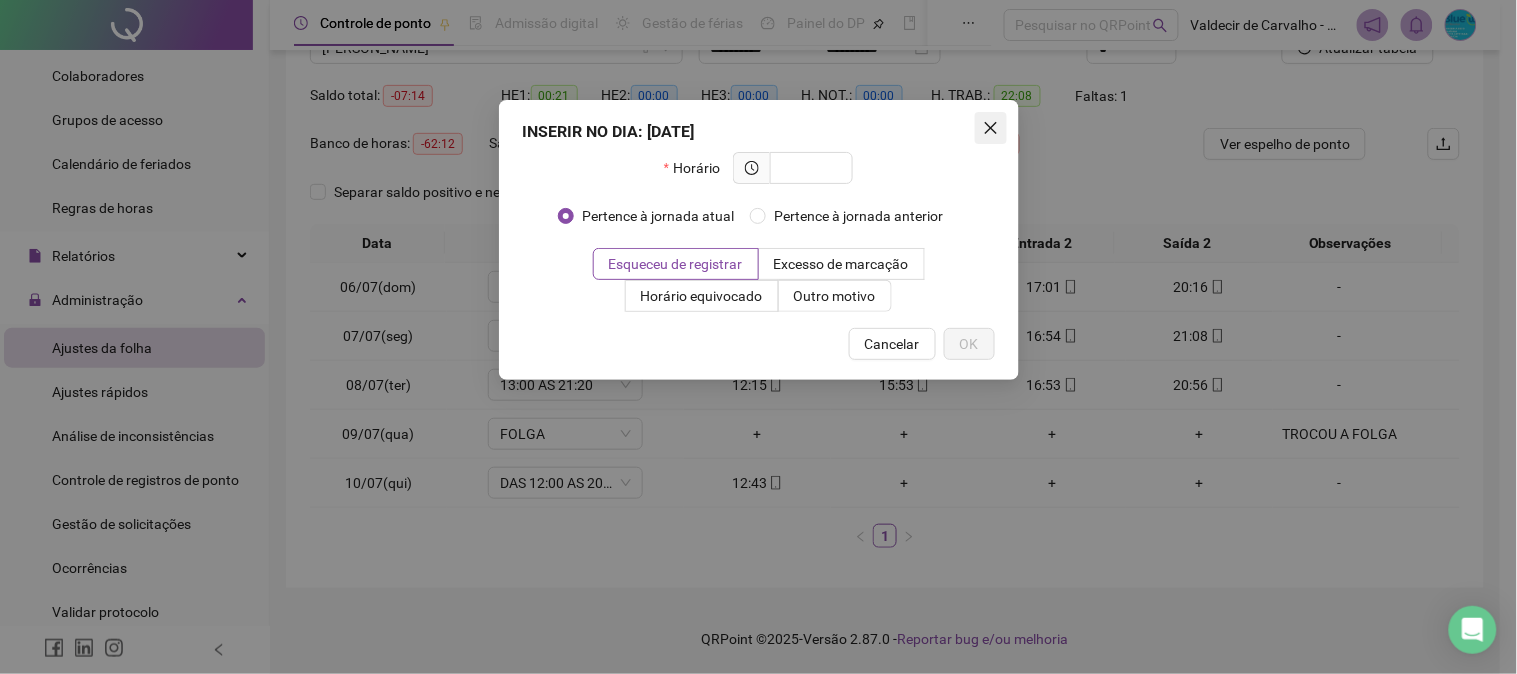 click at bounding box center (991, 128) 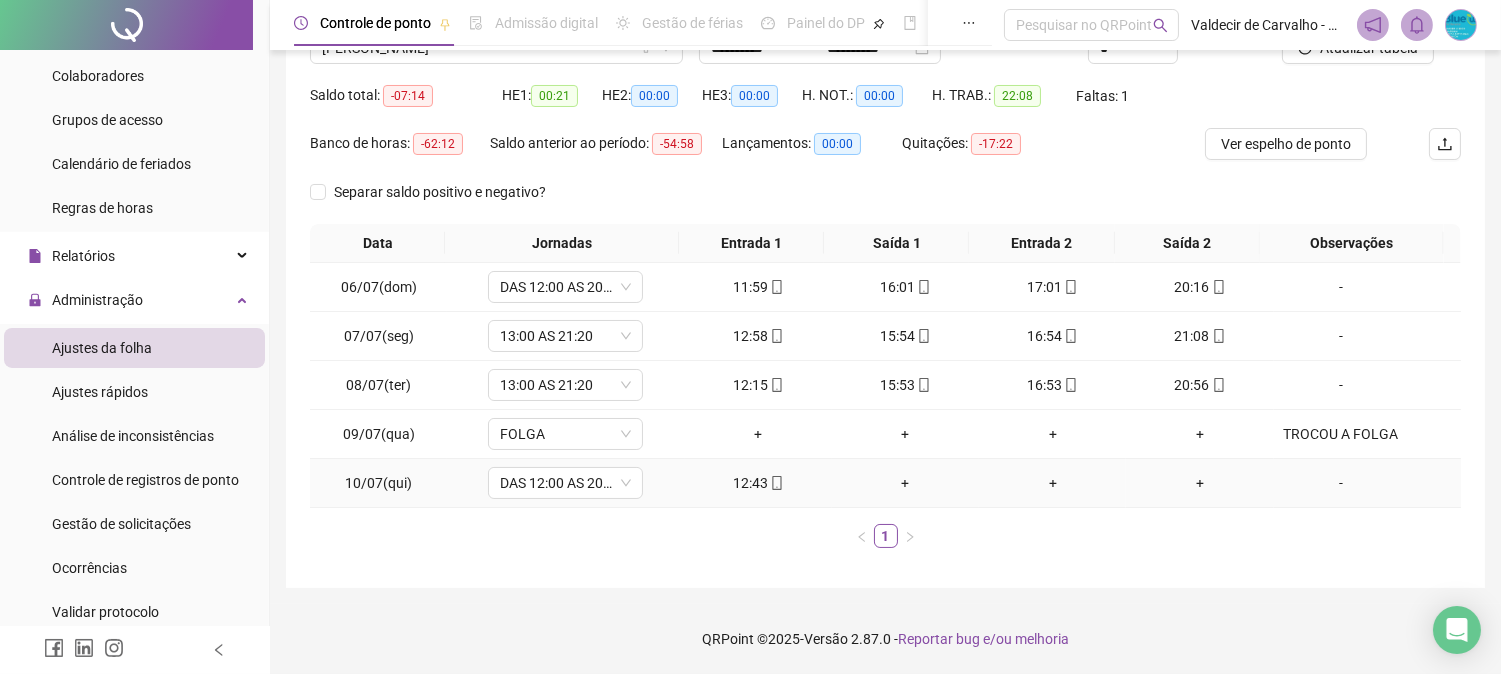 click on "-" at bounding box center (1341, 483) 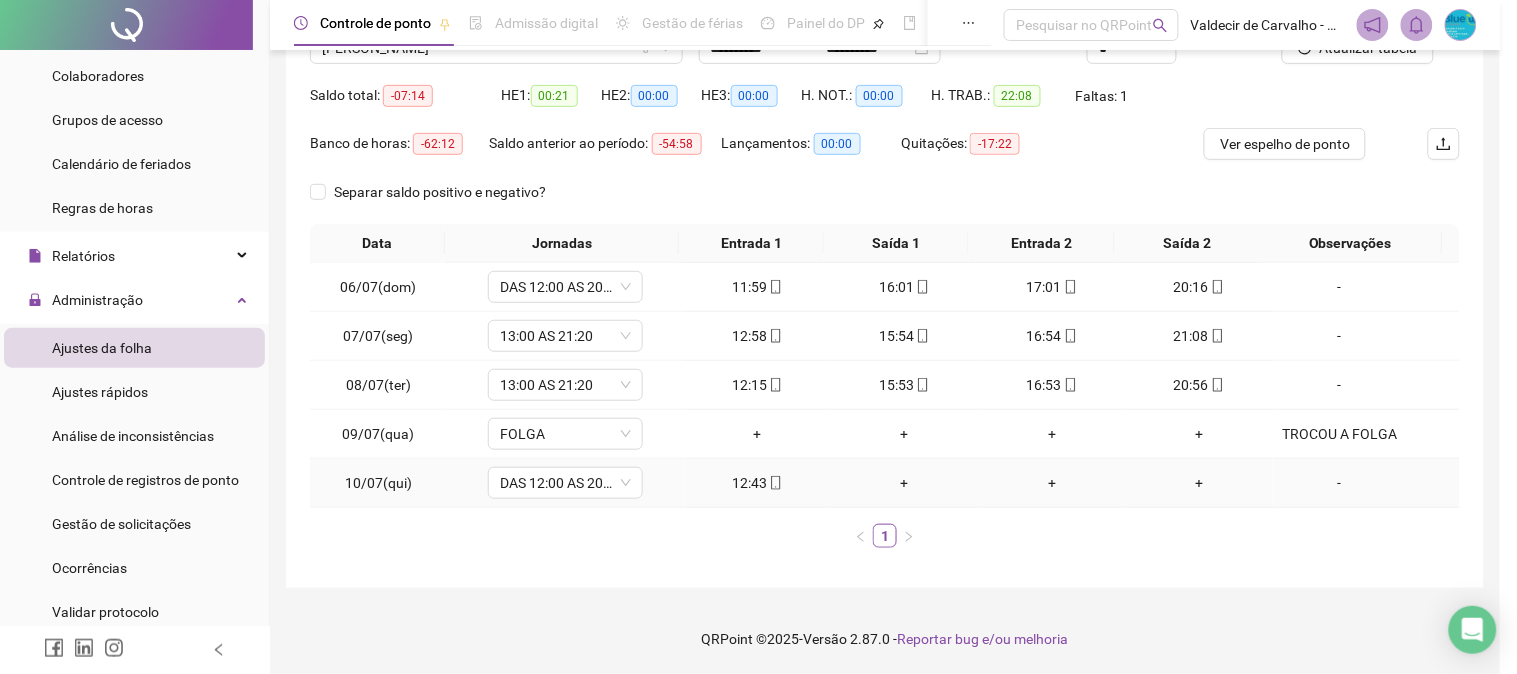 type 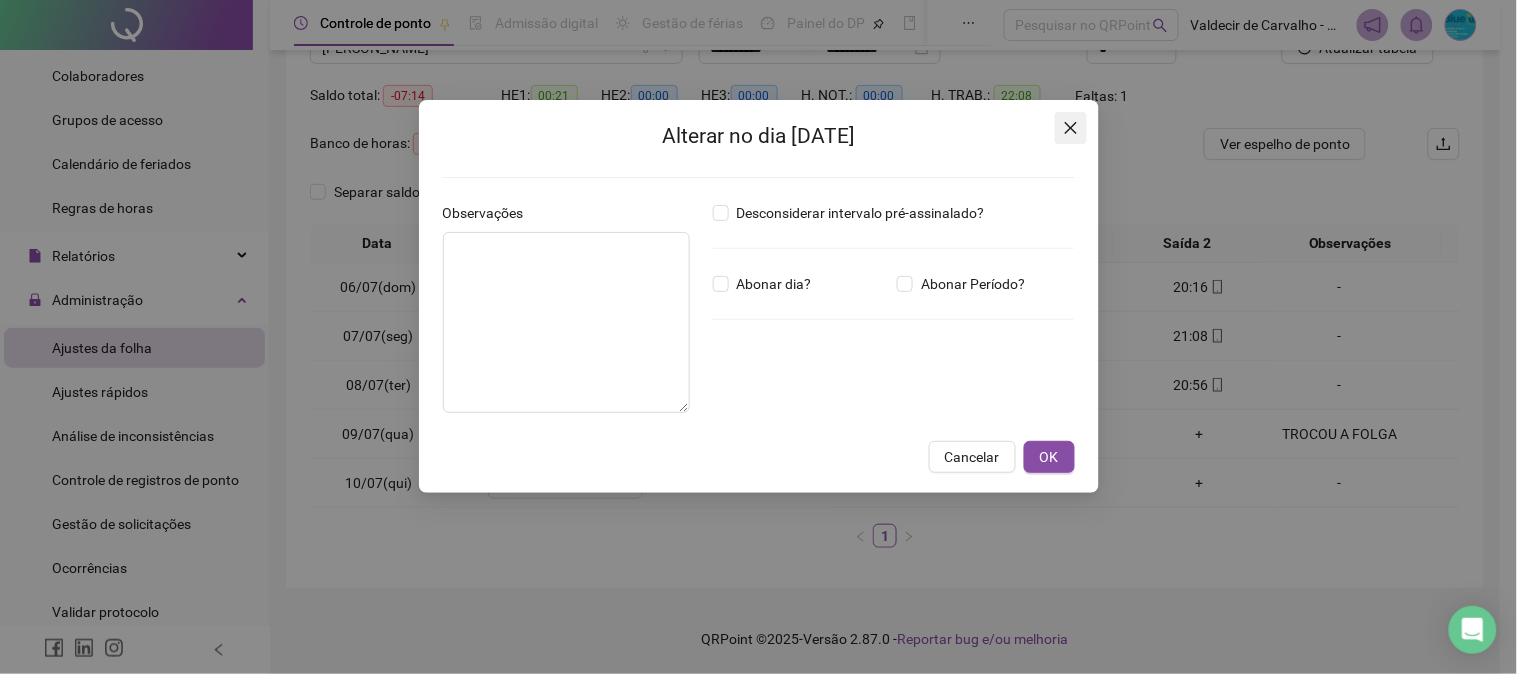 click at bounding box center (1071, 128) 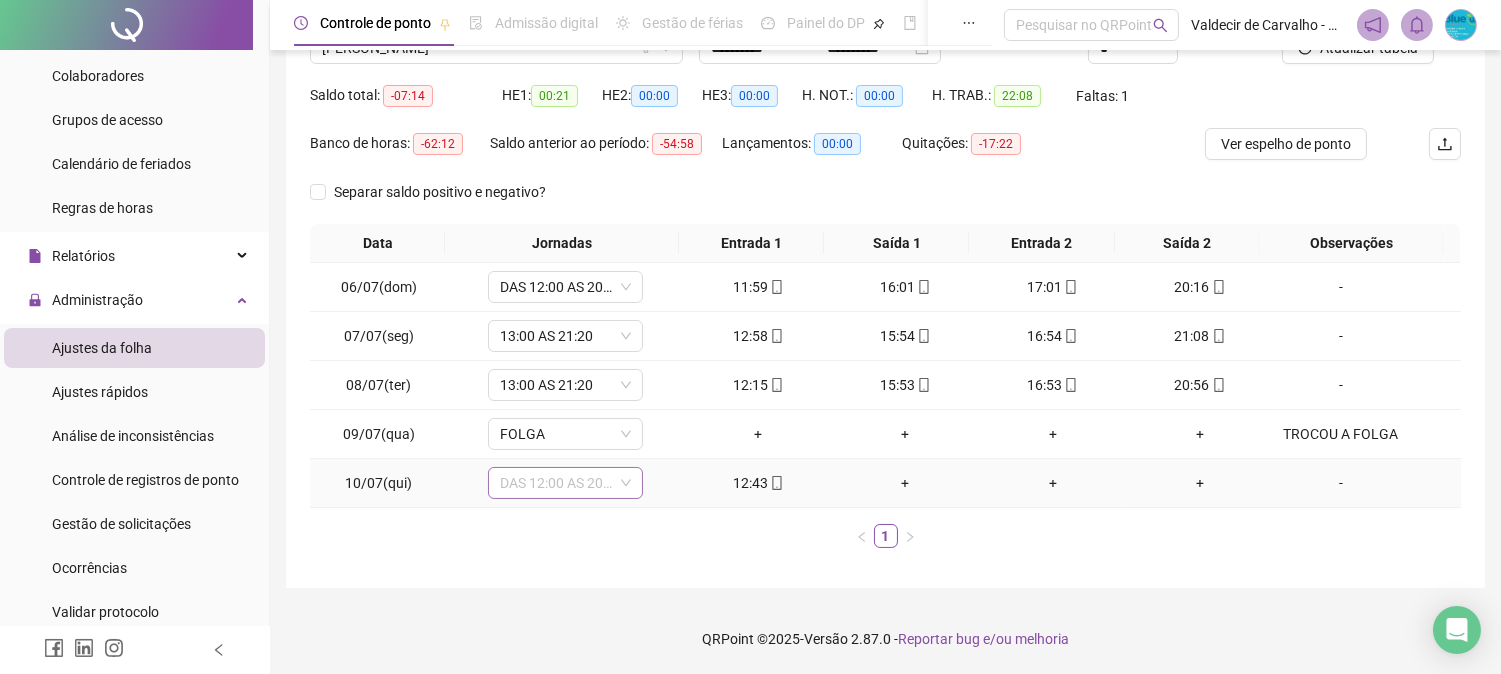 click on "DAS 12:00 AS 20:20" at bounding box center [565, 483] 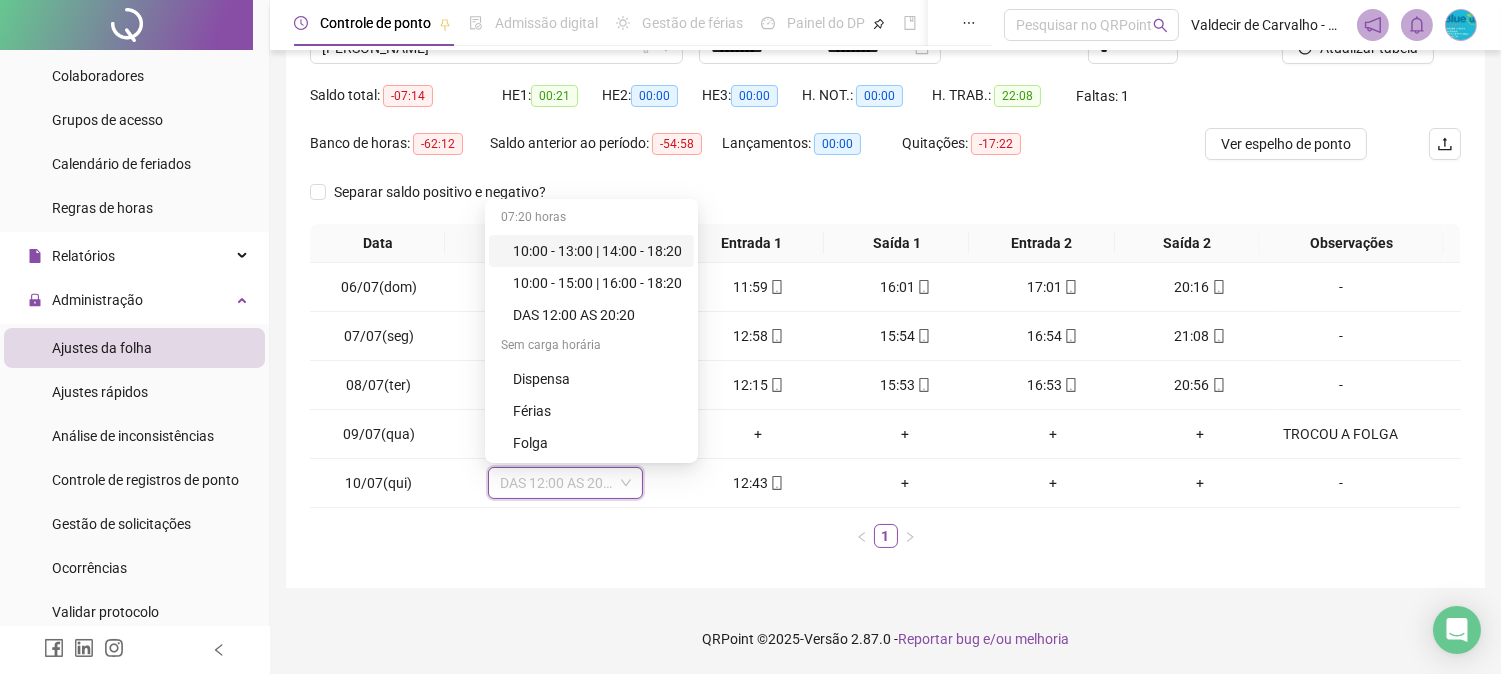 click on "1" at bounding box center [885, 536] 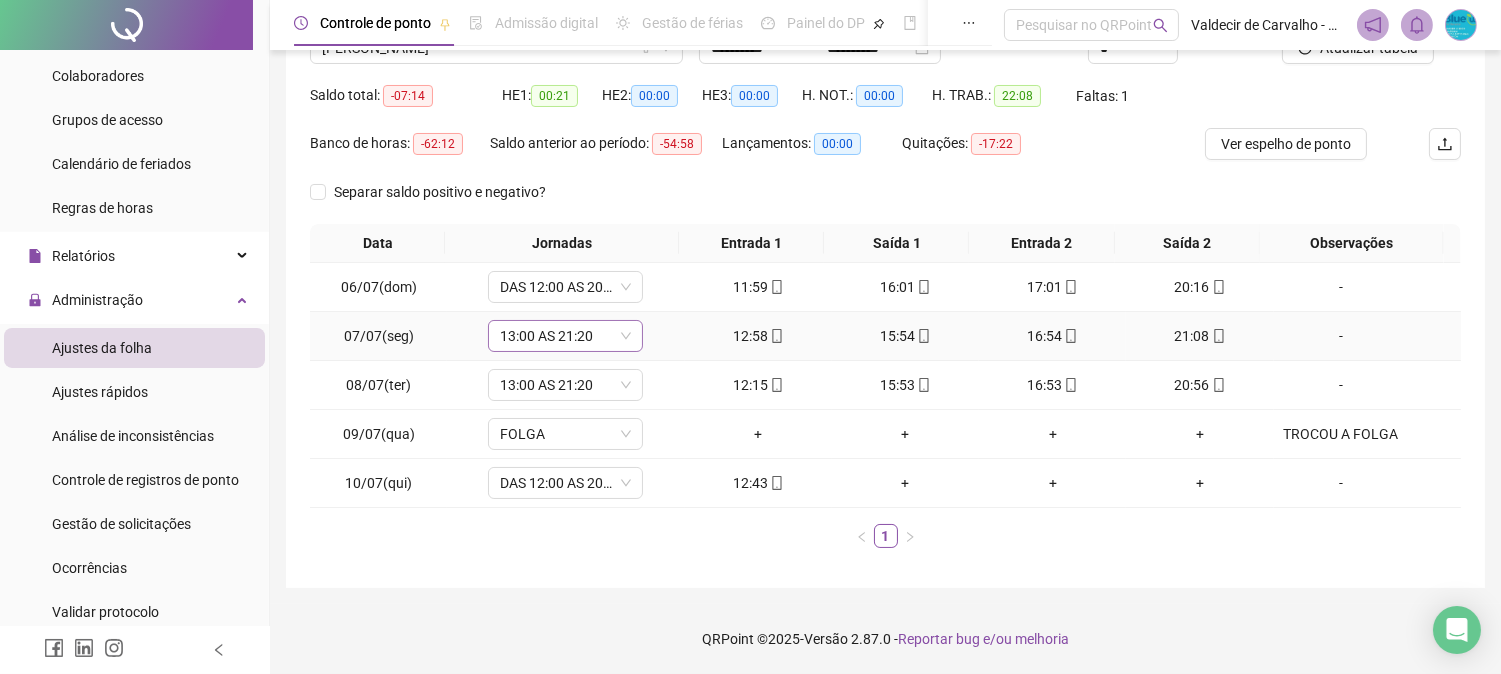 click on "13:00 AS 21:20" at bounding box center [565, 336] 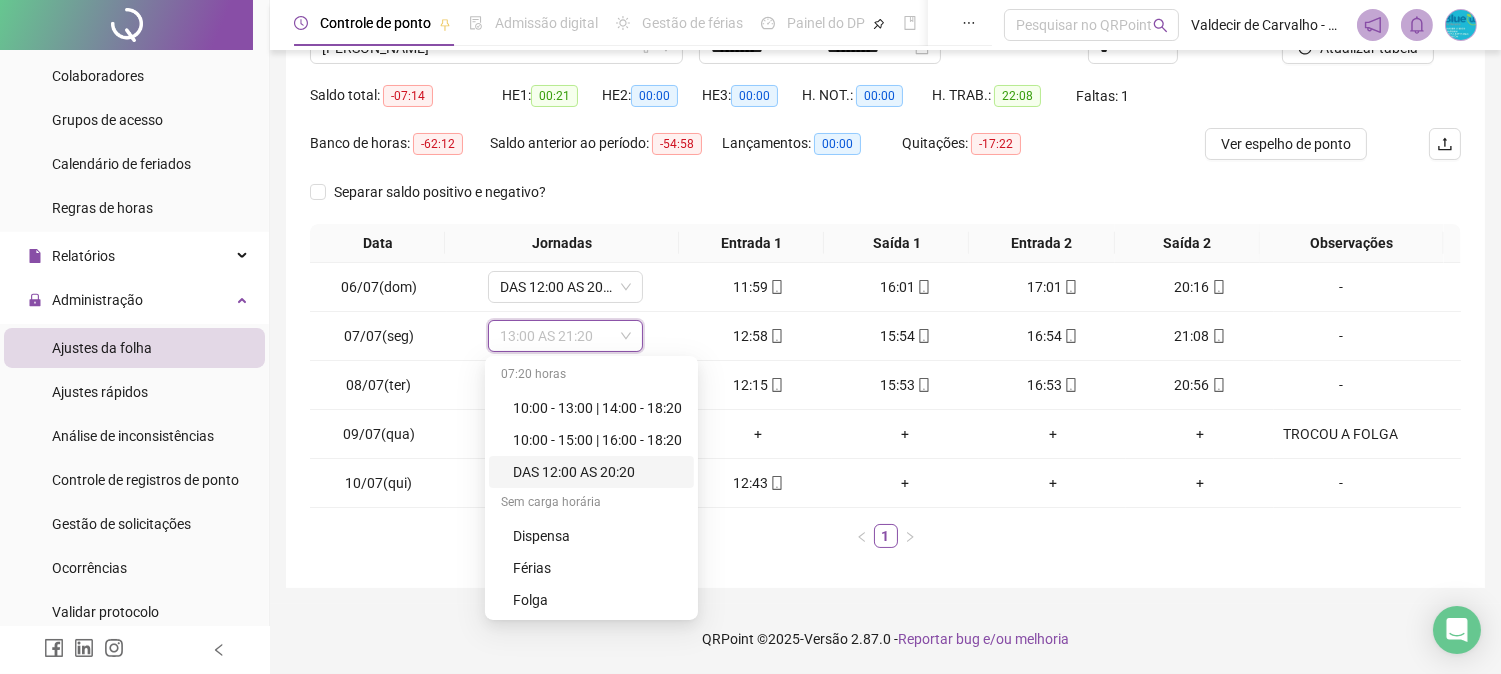 drag, startPoint x: 713, startPoint y: 475, endPoint x: 702, endPoint y: 537, distance: 62.968246 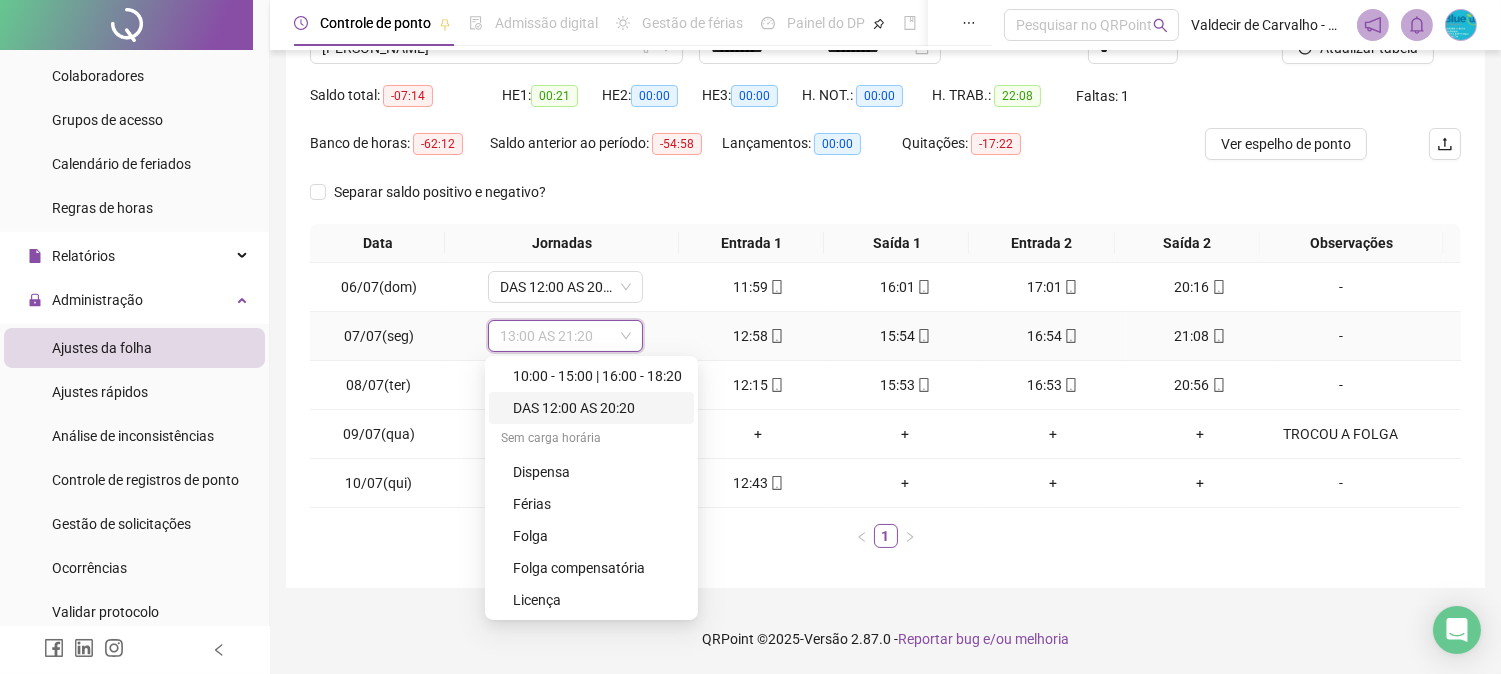 scroll, scrollTop: 0, scrollLeft: 0, axis: both 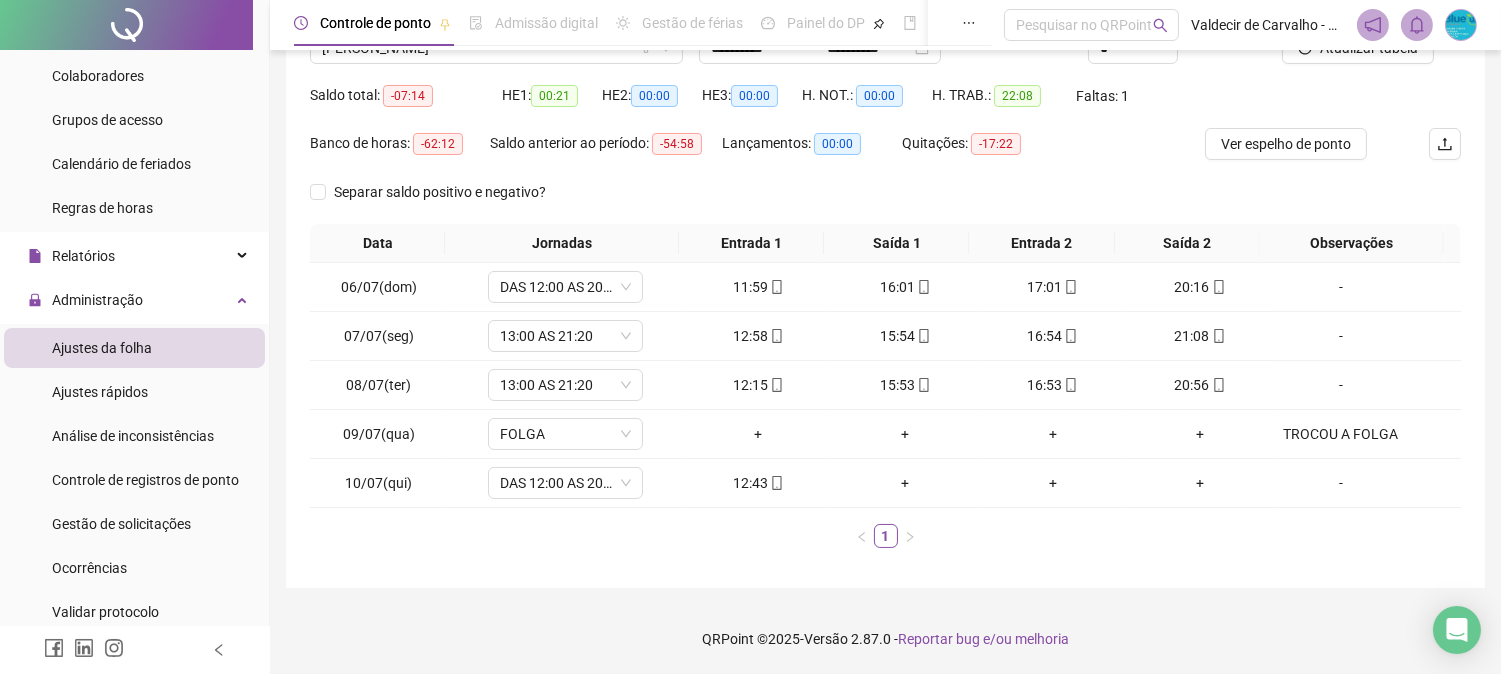 click on "Separar saldo positivo e negativo?" at bounding box center [885, 200] 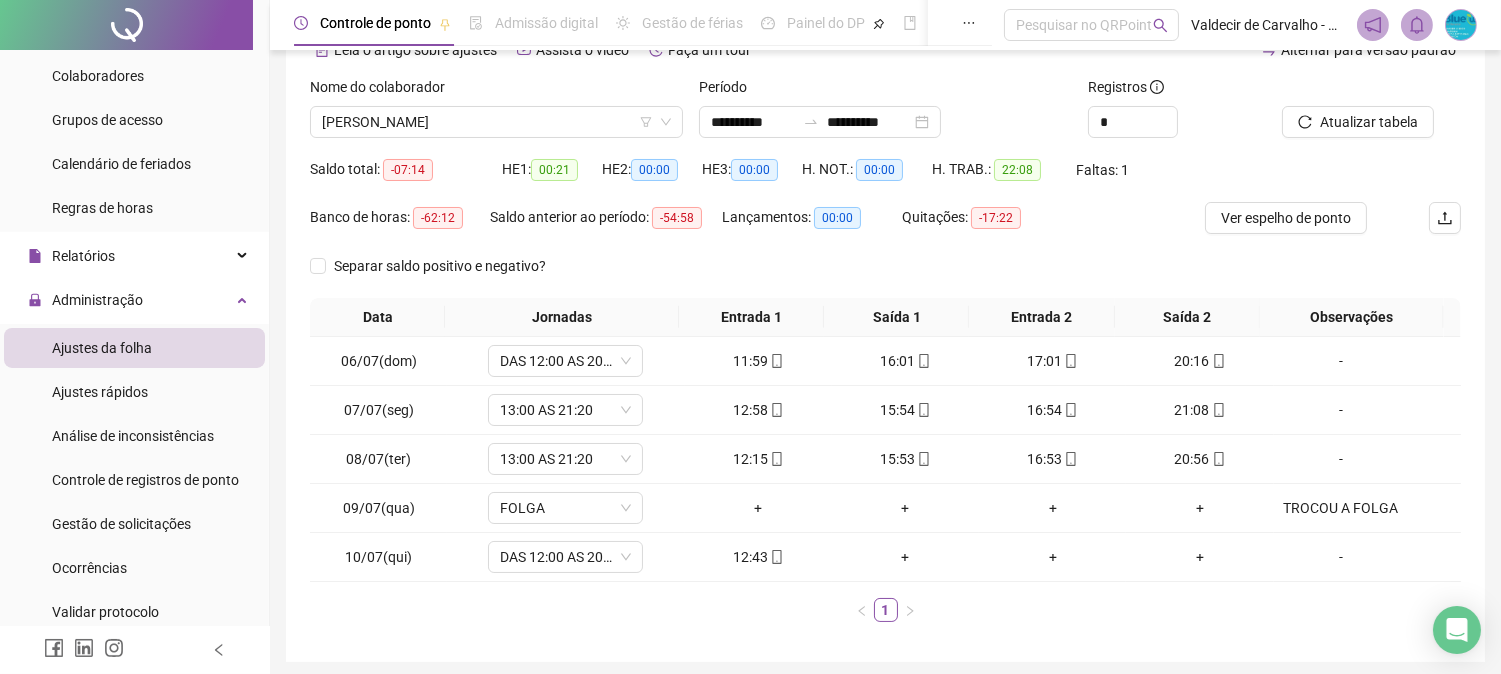scroll, scrollTop: 0, scrollLeft: 0, axis: both 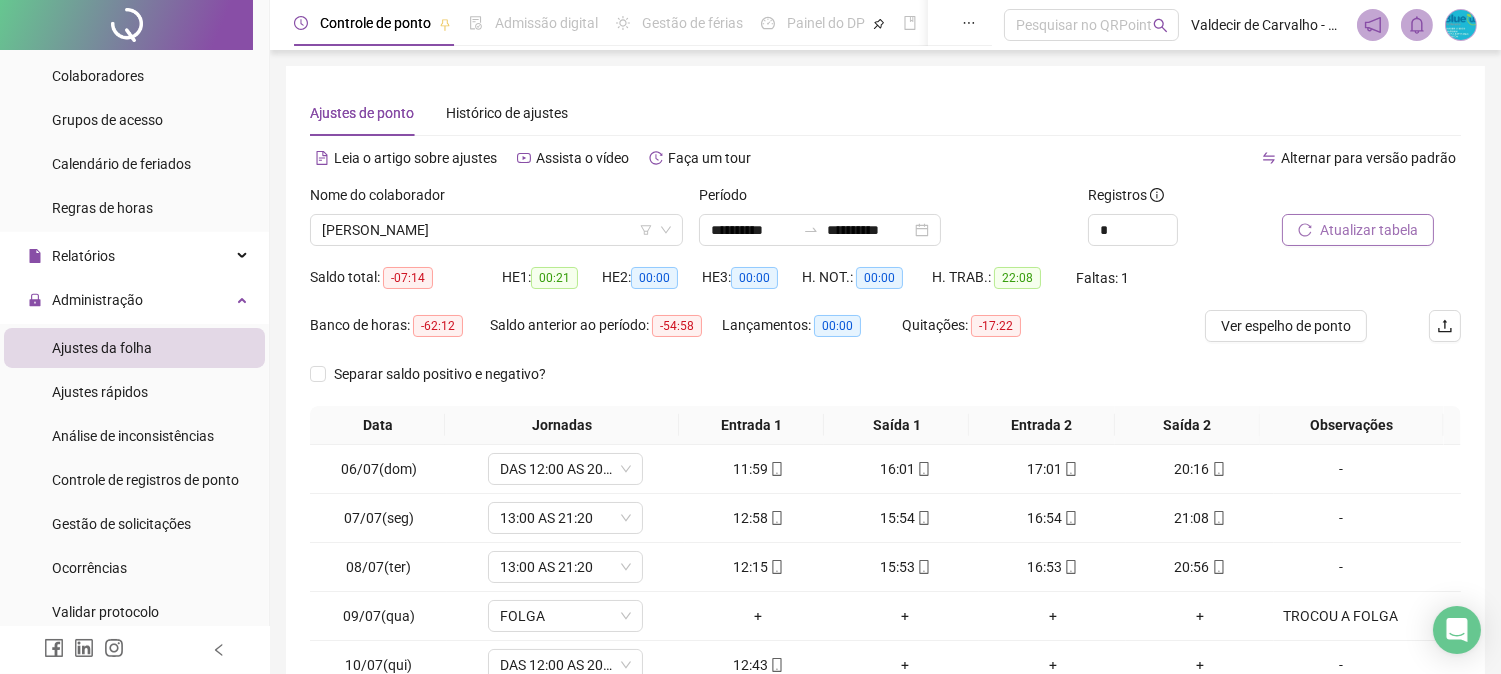 click on "Atualizar tabela" at bounding box center [1369, 230] 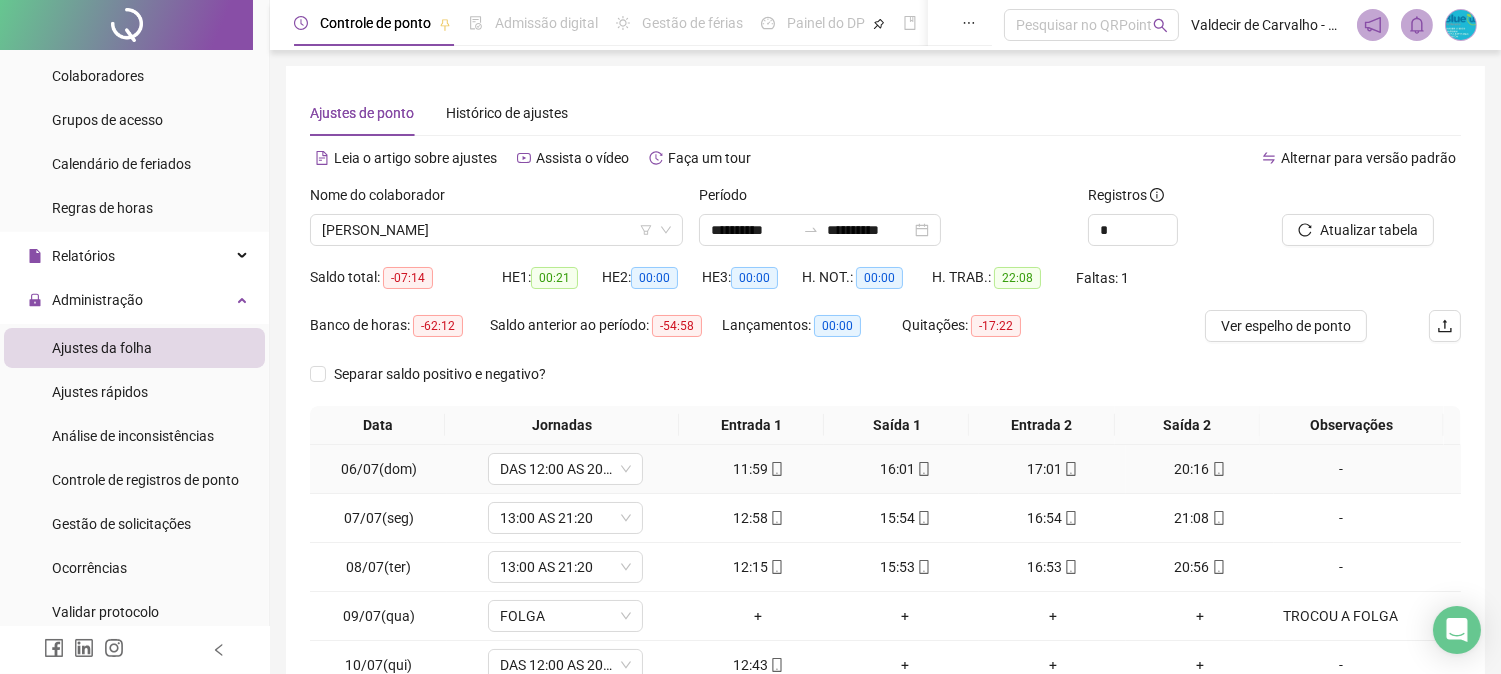 scroll, scrollTop: 111, scrollLeft: 0, axis: vertical 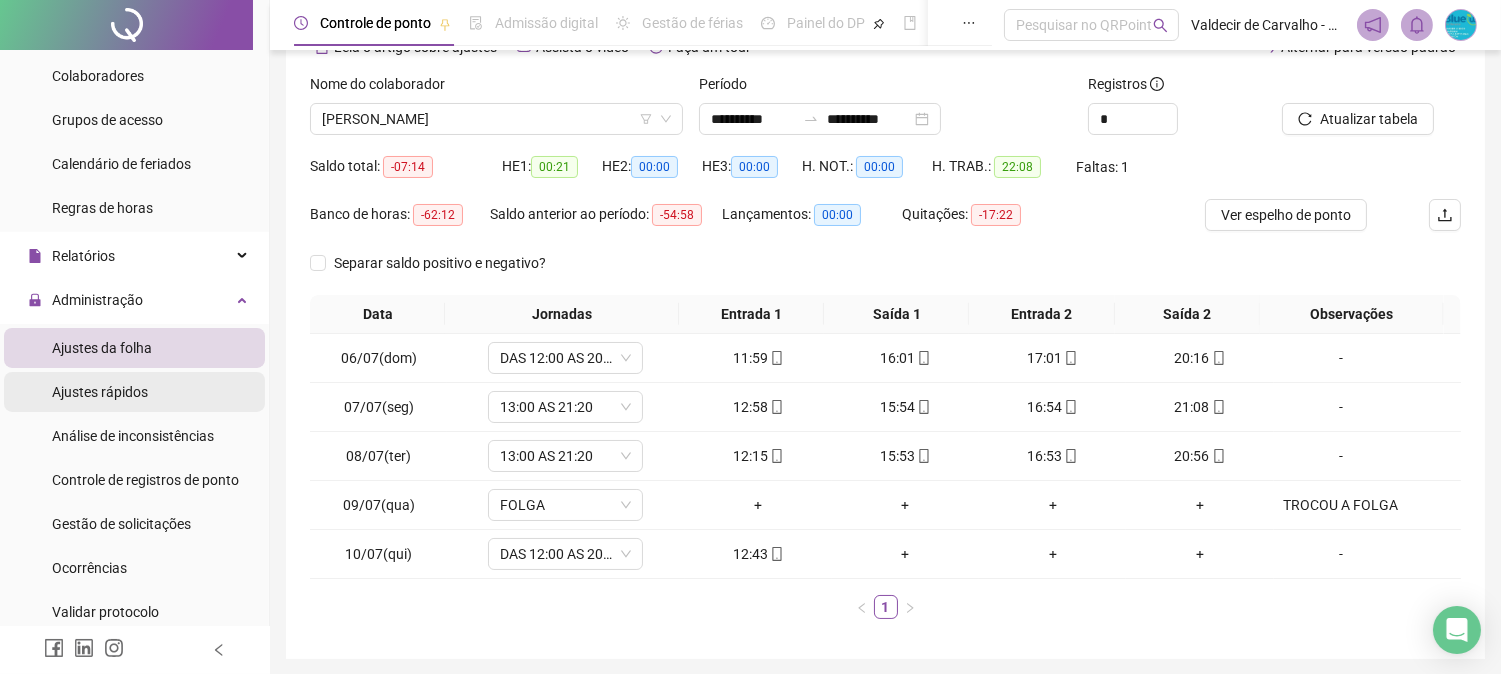 click on "Ajustes rápidos" at bounding box center [100, 392] 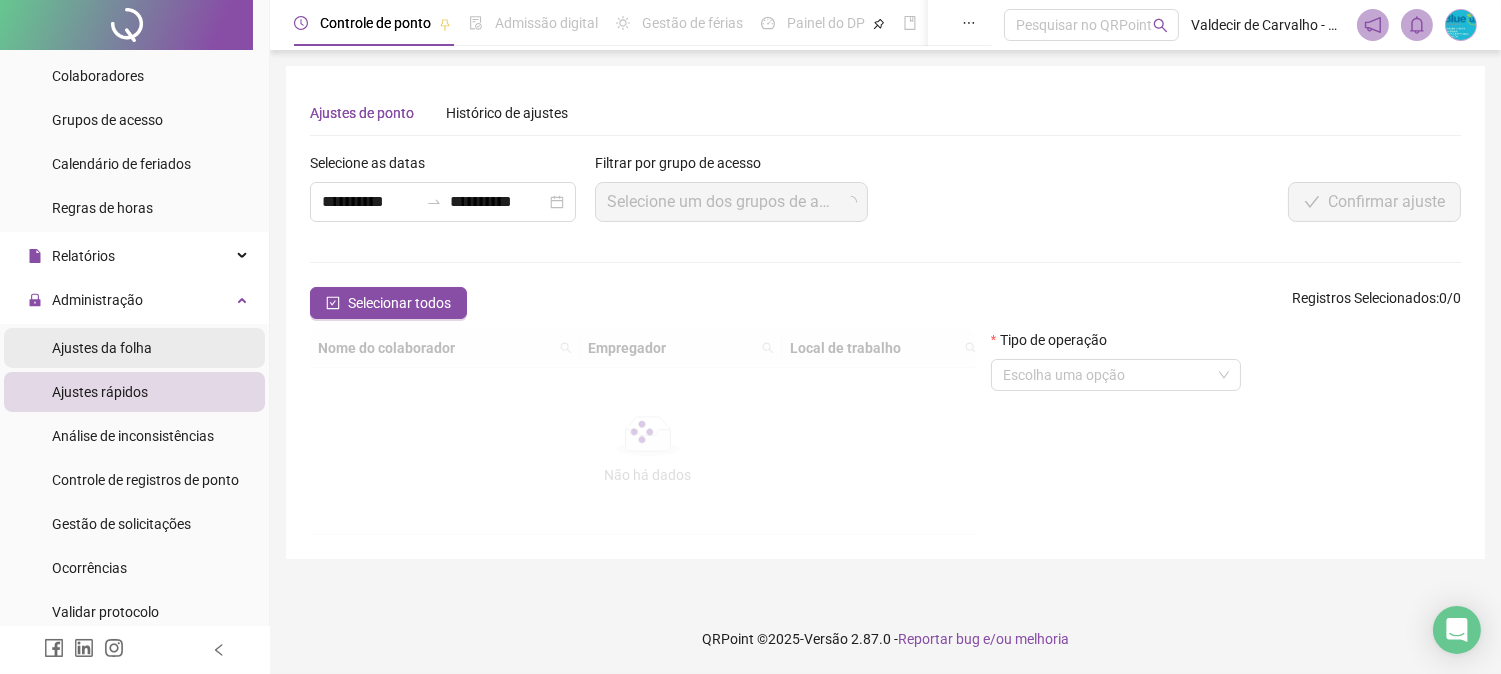 scroll, scrollTop: 0, scrollLeft: 0, axis: both 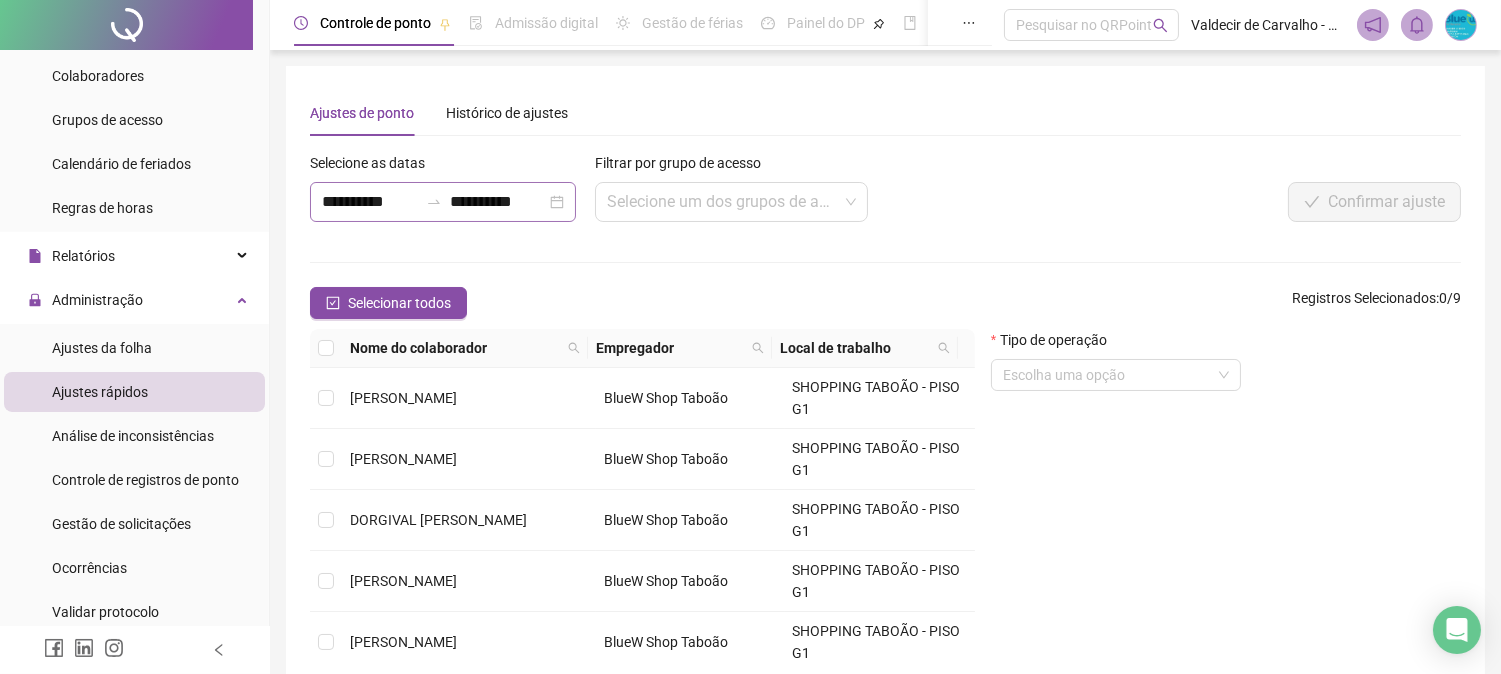 click at bounding box center [434, 202] 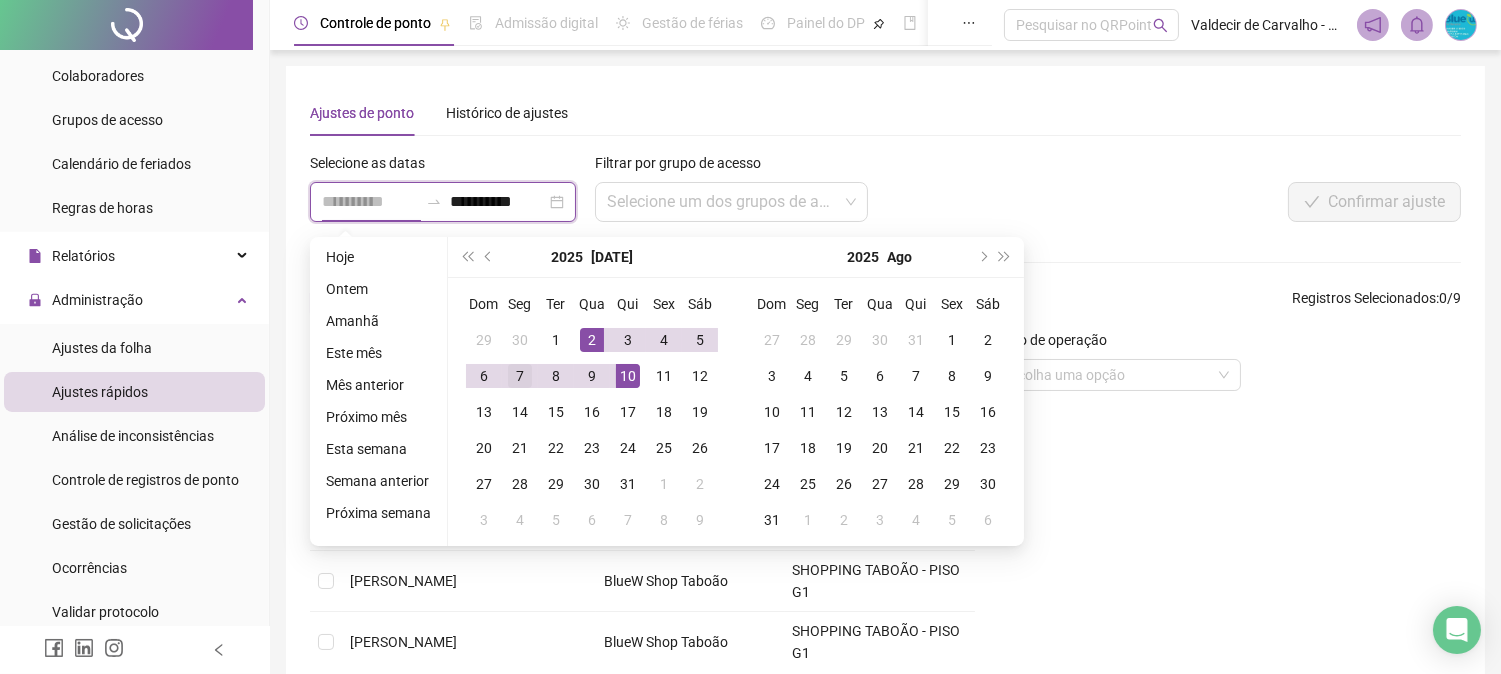 type on "**********" 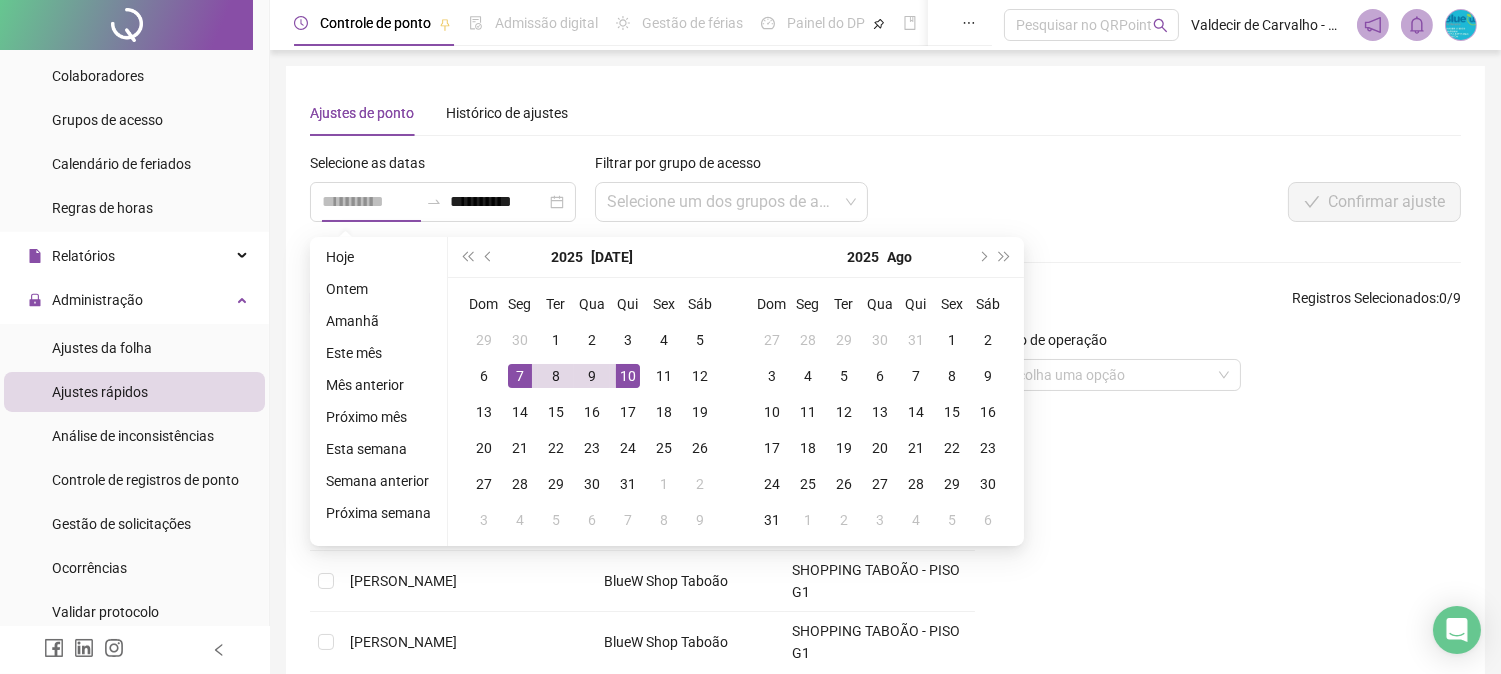 click on "7" at bounding box center (520, 376) 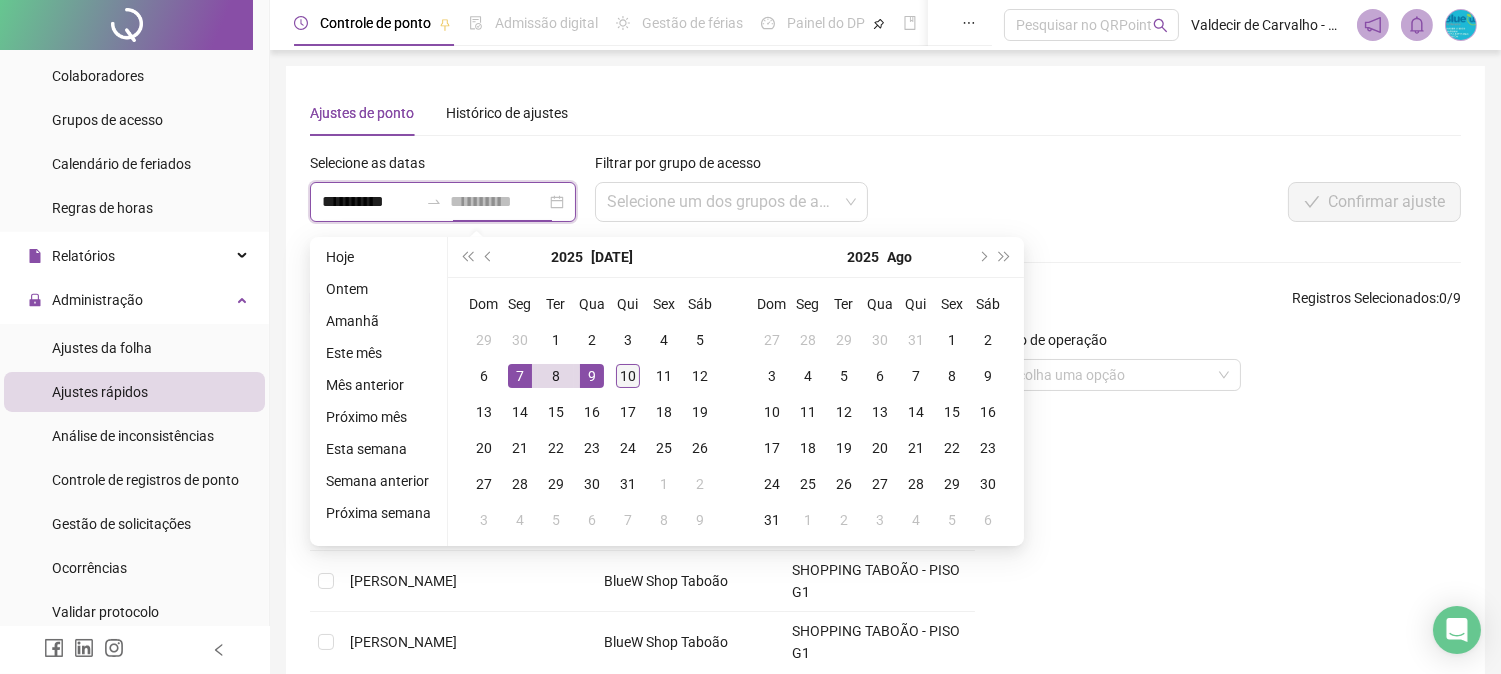 type on "**********" 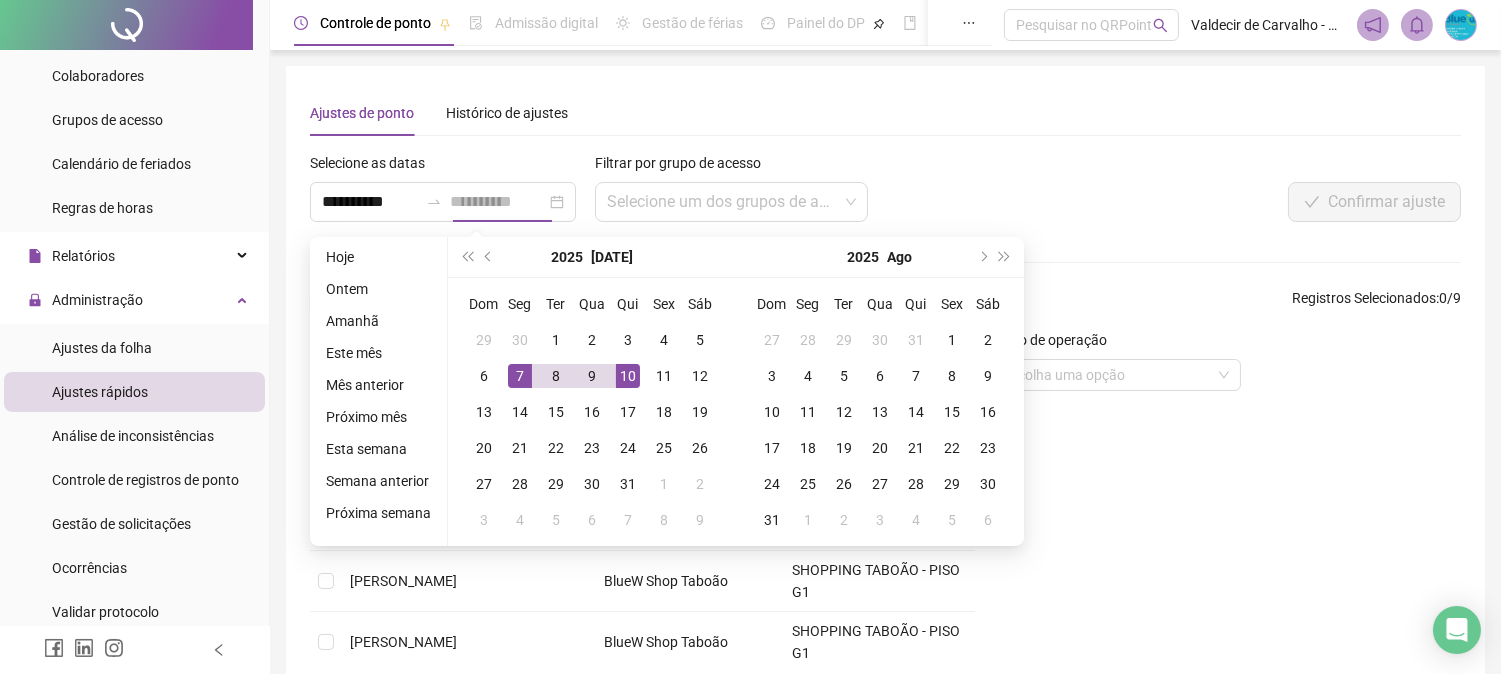 click on "10" at bounding box center [628, 376] 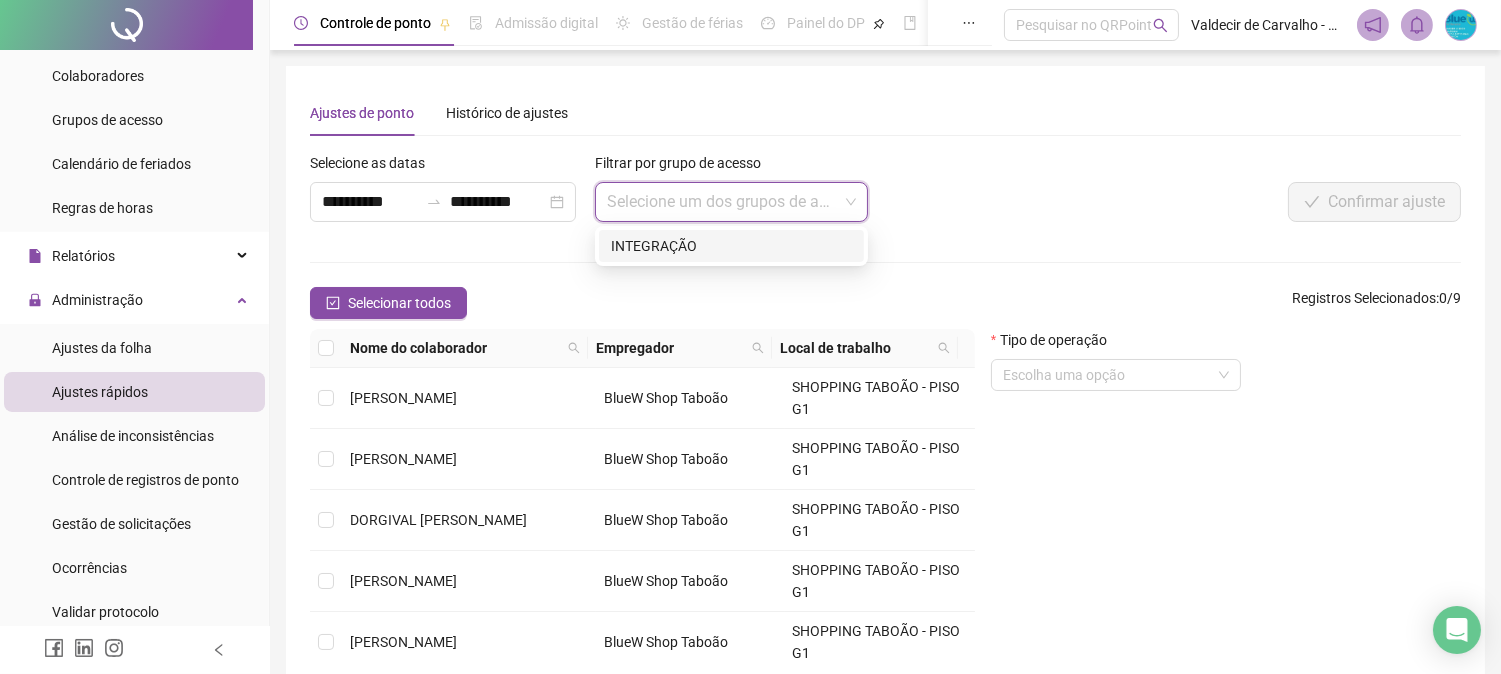 click at bounding box center [725, 202] 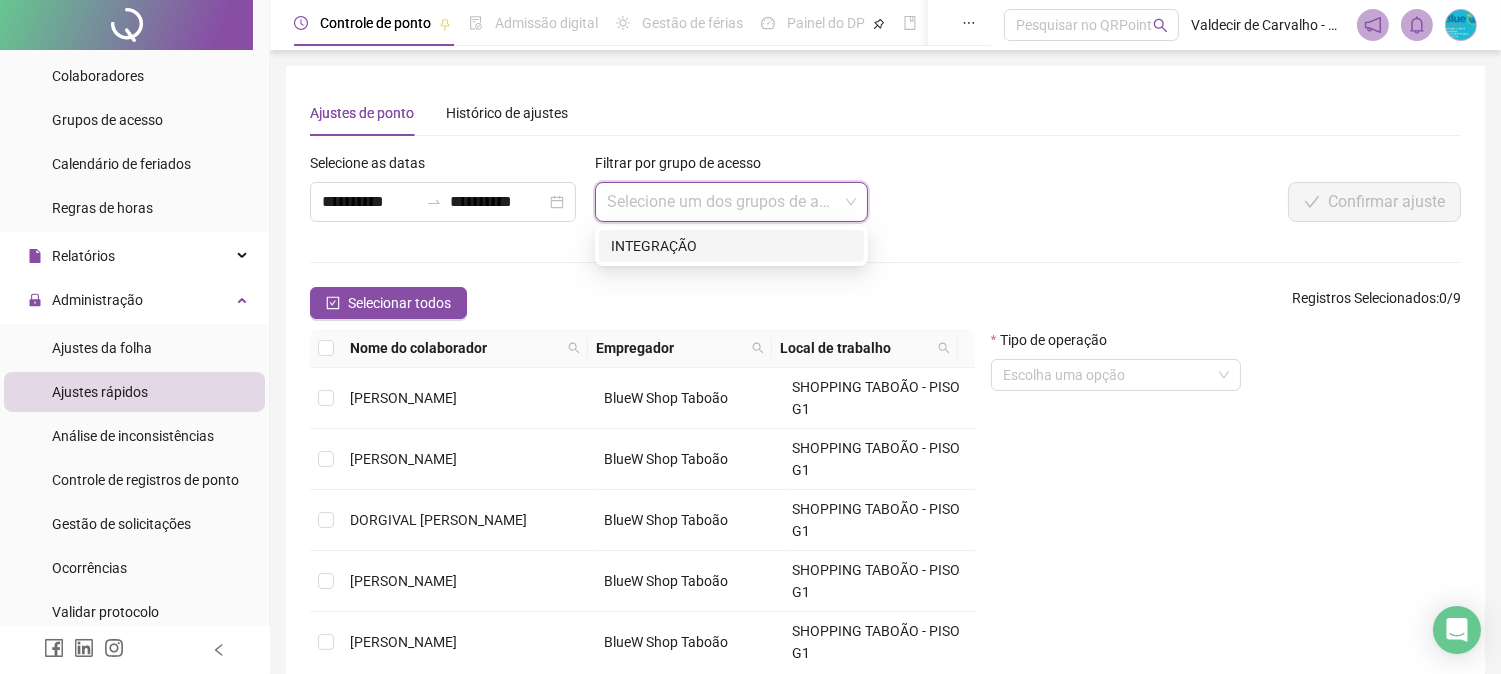 click on "**********" at bounding box center [885, 438] 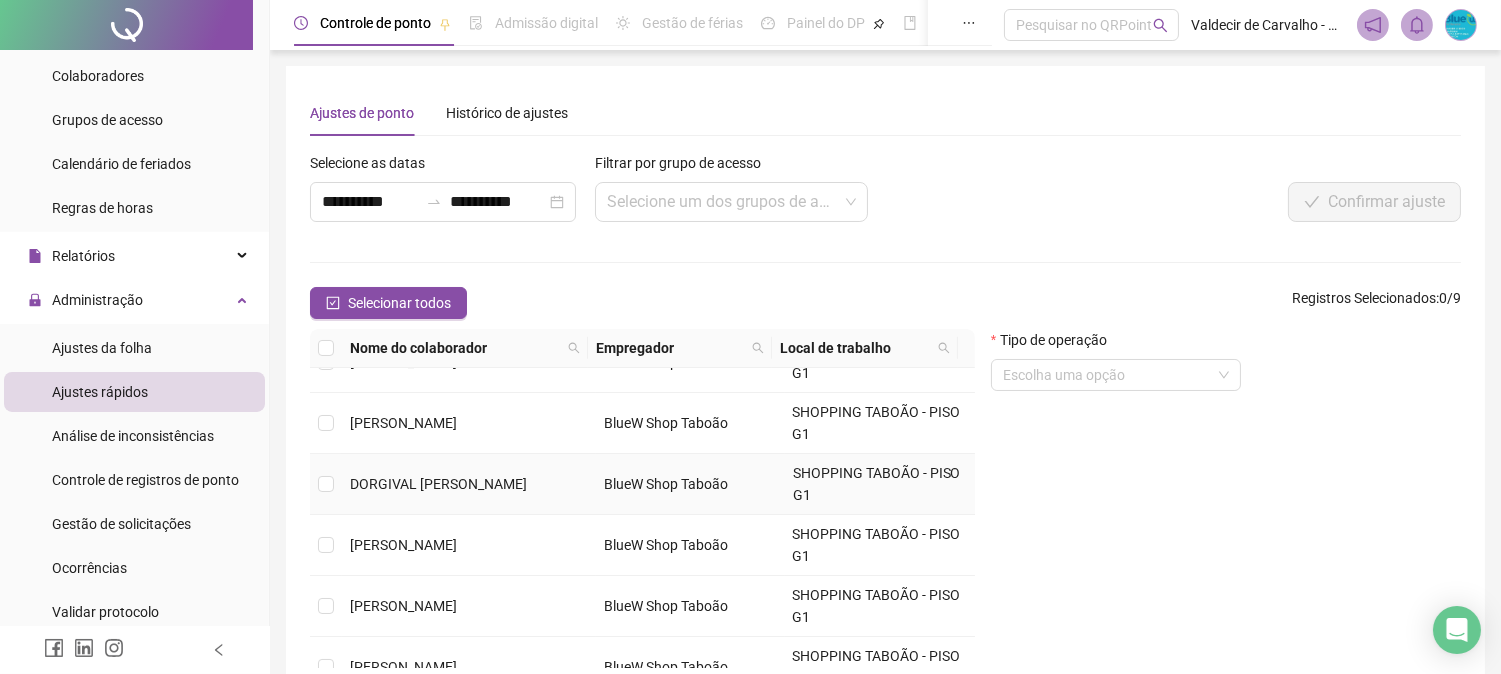 scroll, scrollTop: 0, scrollLeft: 0, axis: both 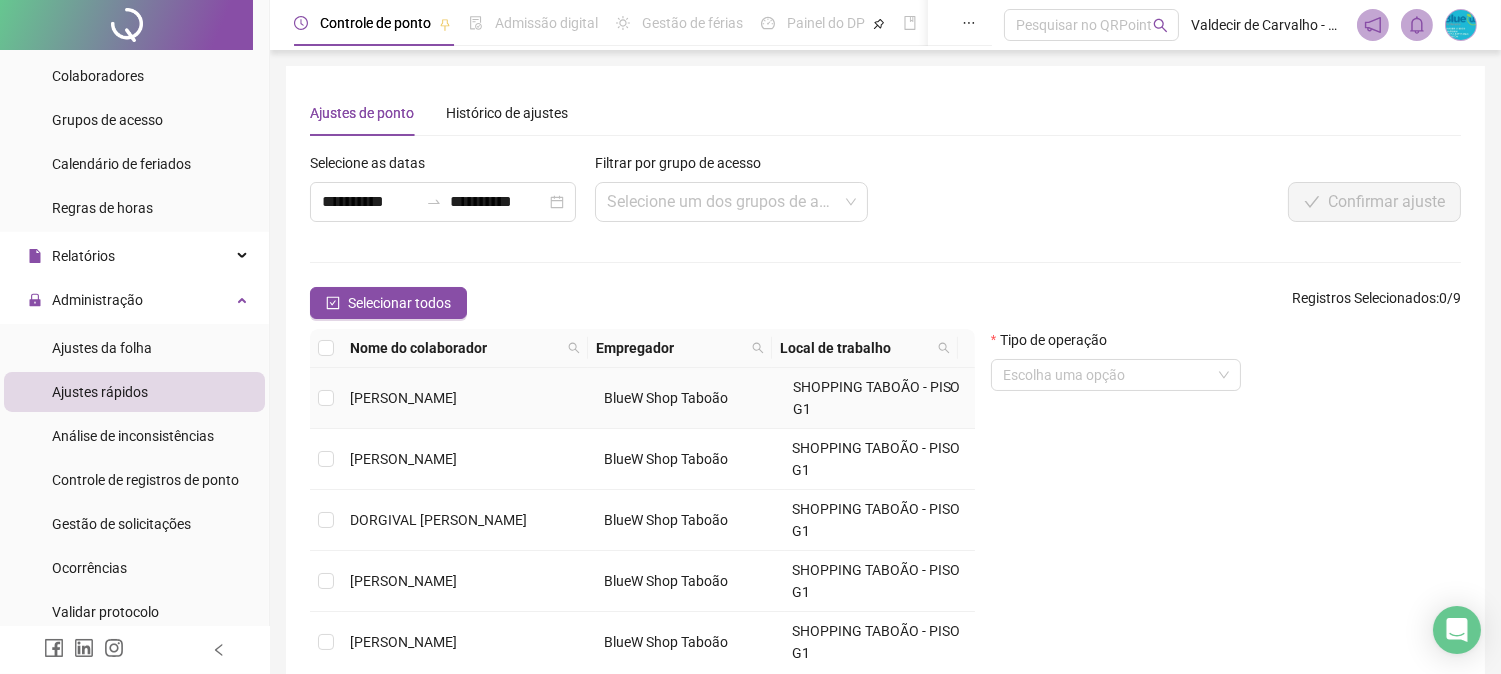 click on "[PERSON_NAME]" at bounding box center [403, 398] 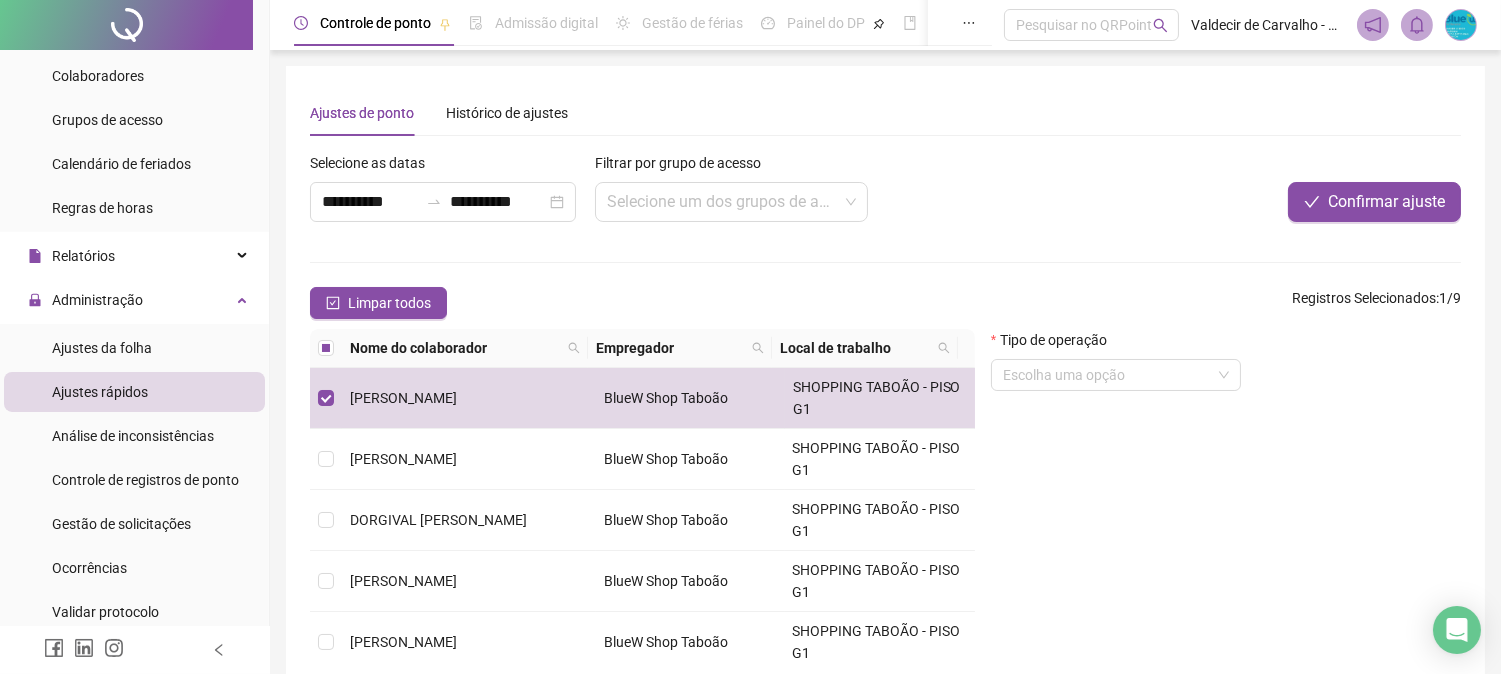 click on "Tipo de operação Escolha uma opção" at bounding box center (1226, 526) 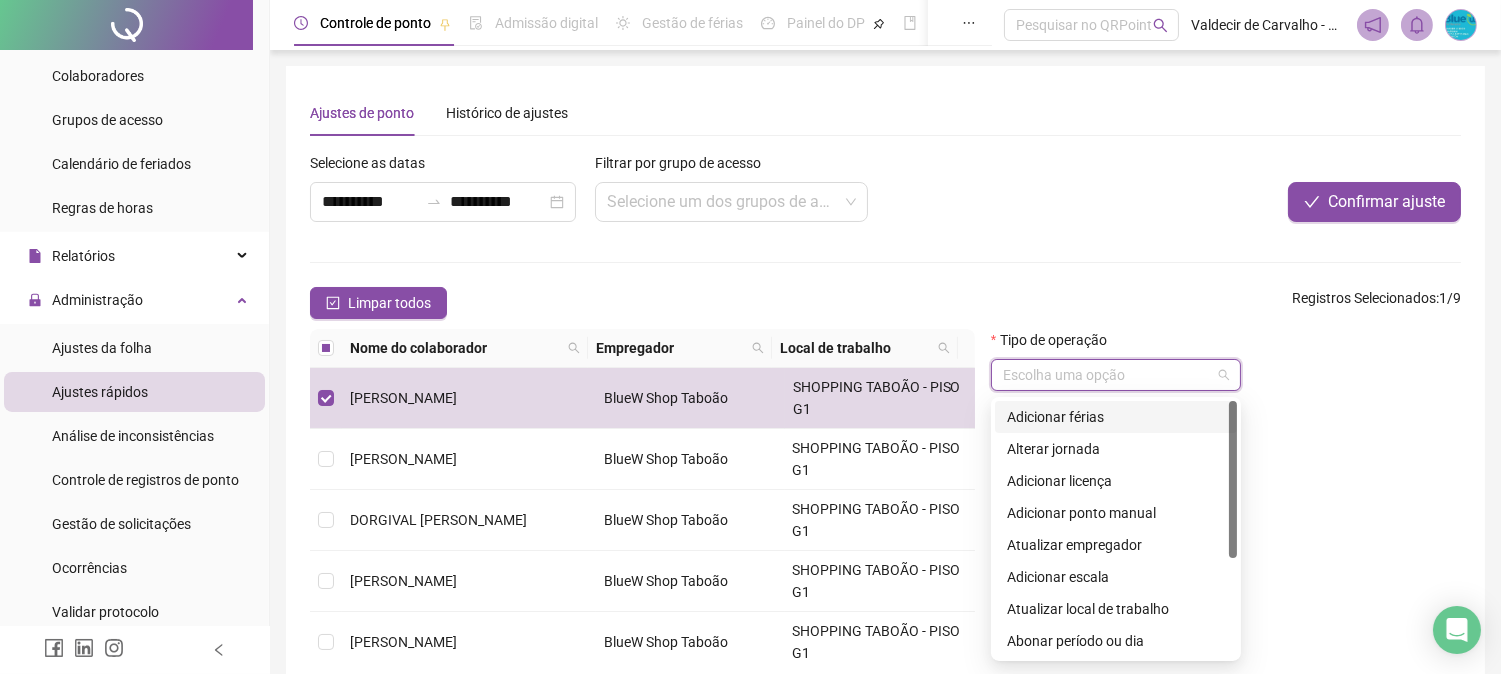 click at bounding box center (1110, 375) 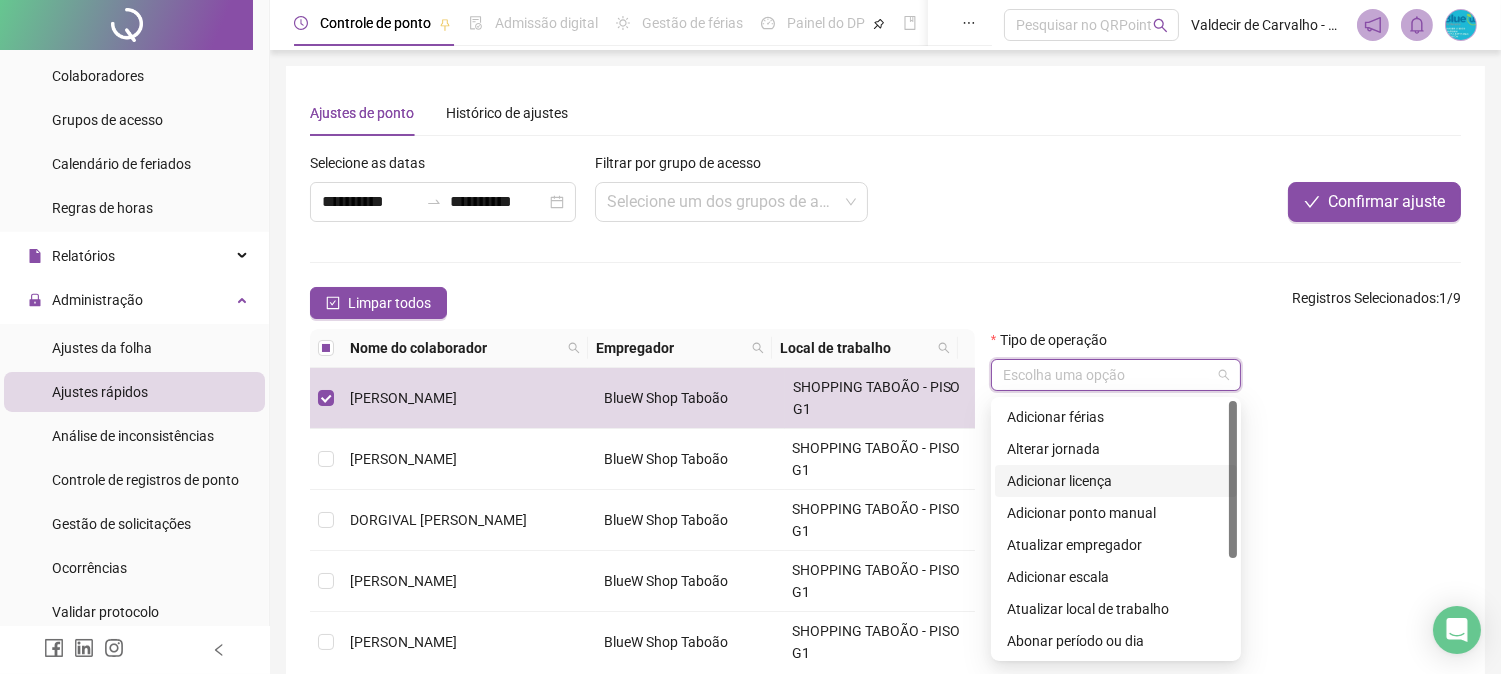 scroll, scrollTop: 160, scrollLeft: 0, axis: vertical 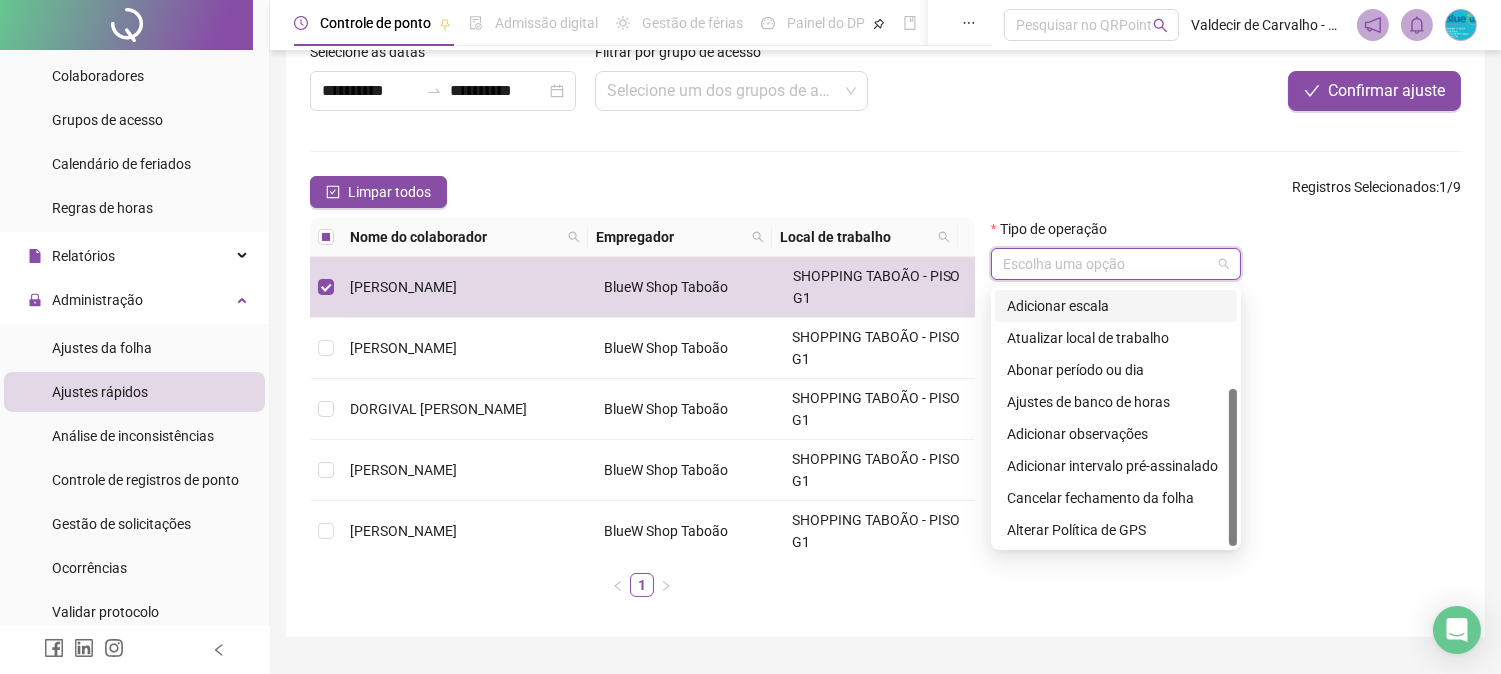 click on "Adicionar escala" at bounding box center [1116, 306] 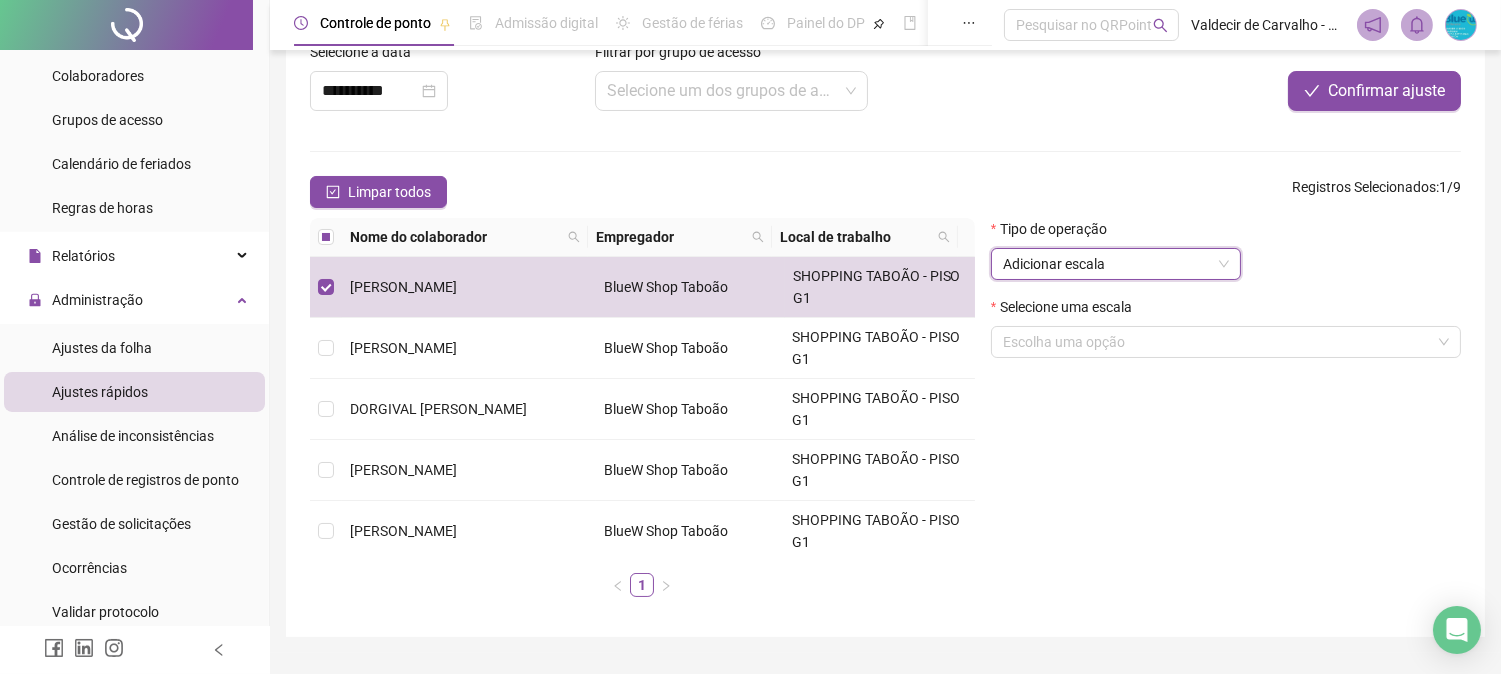 click on "Tipo de operação Adicionar escala Adicionar escala Selecione uma escala Escolha uma opção" at bounding box center [1226, 415] 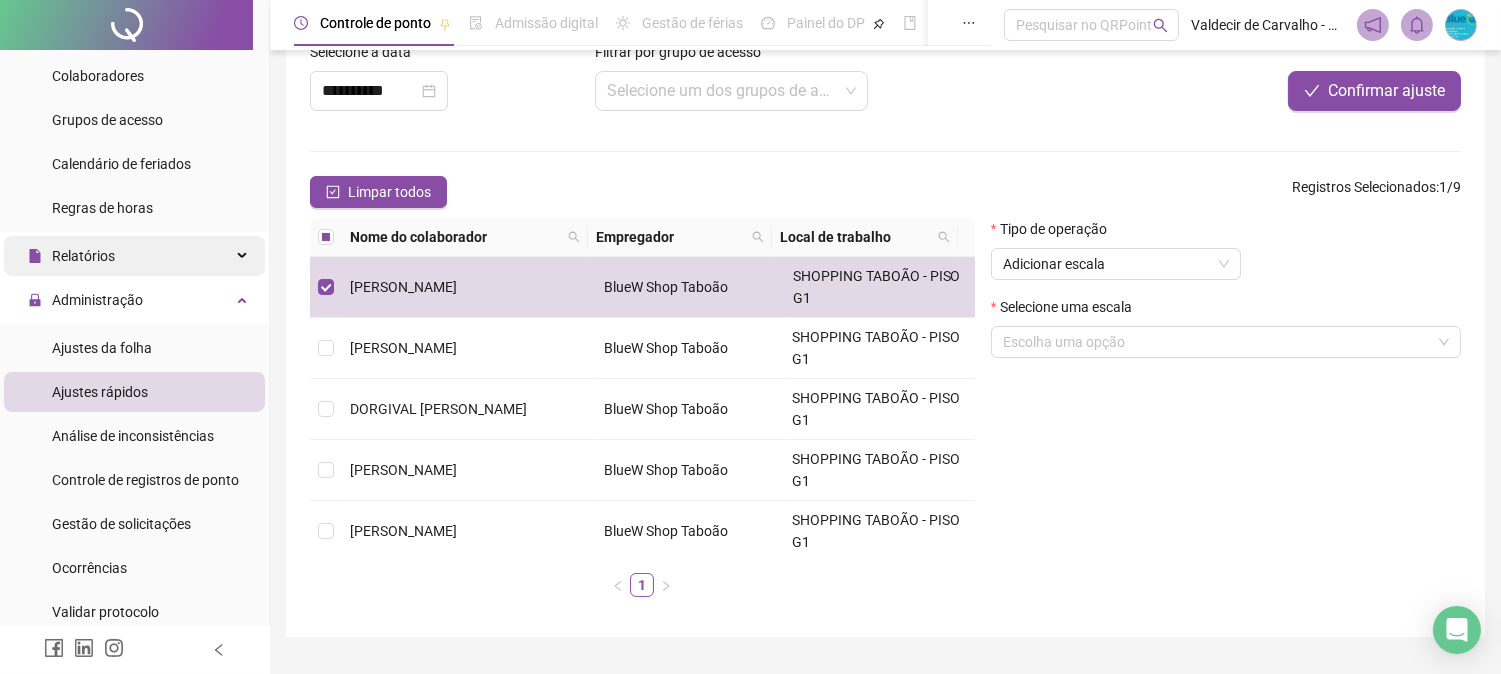 click on "Relatórios" at bounding box center [134, 256] 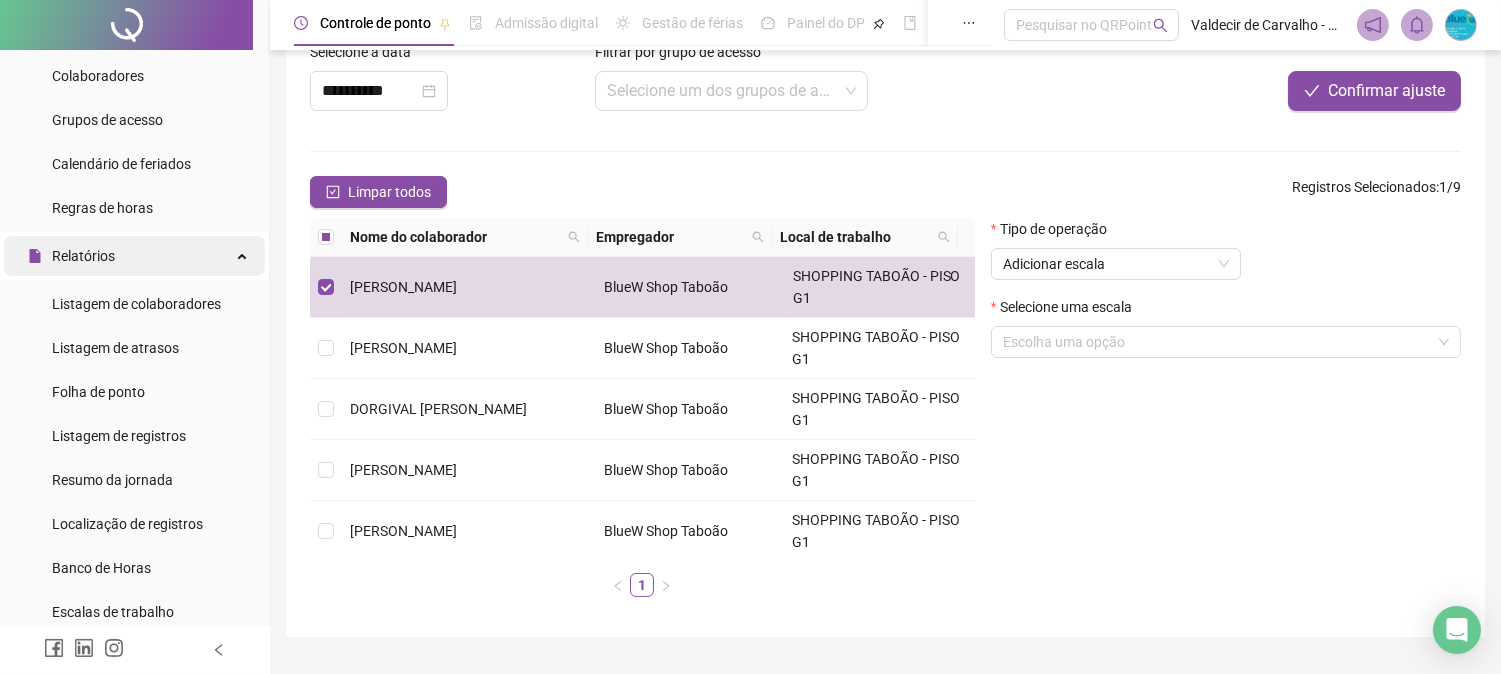 click on "Relatórios" at bounding box center [134, 256] 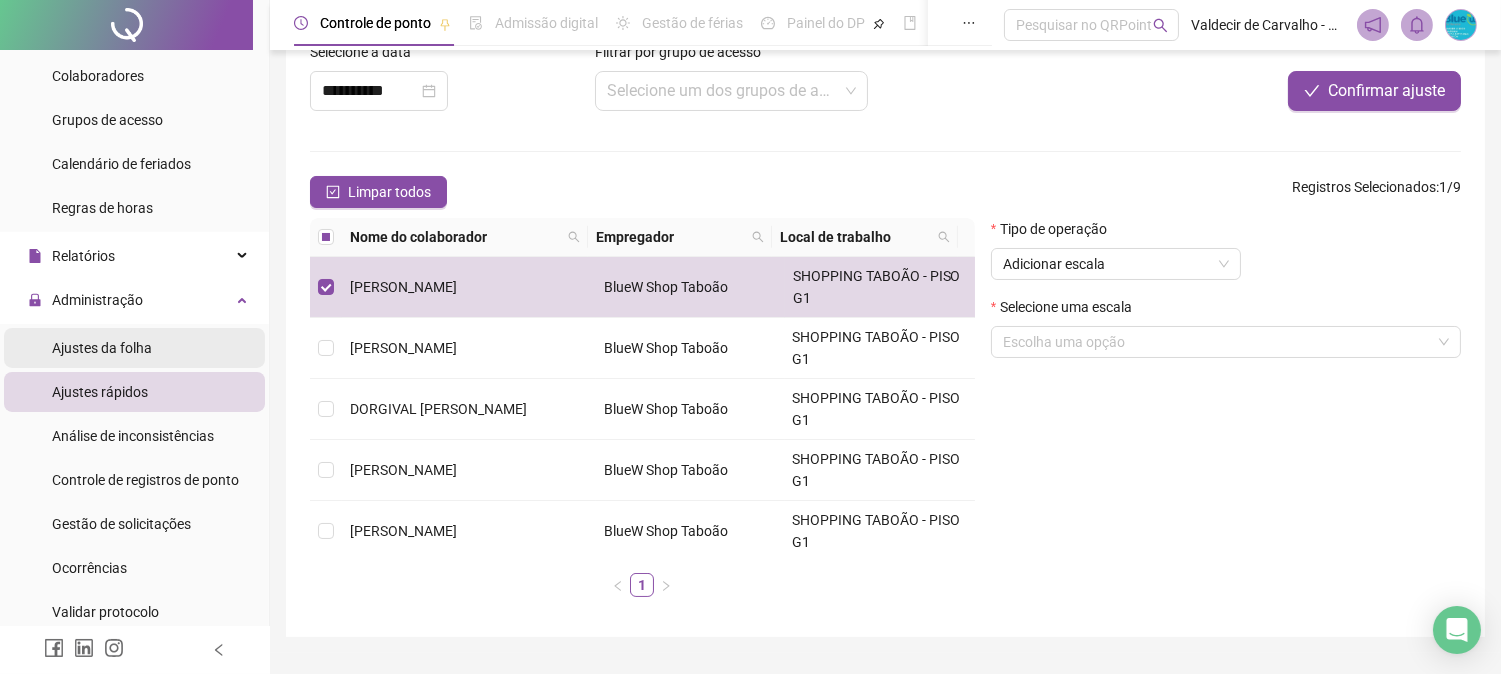 click on "Ajustes da folha" at bounding box center (102, 348) 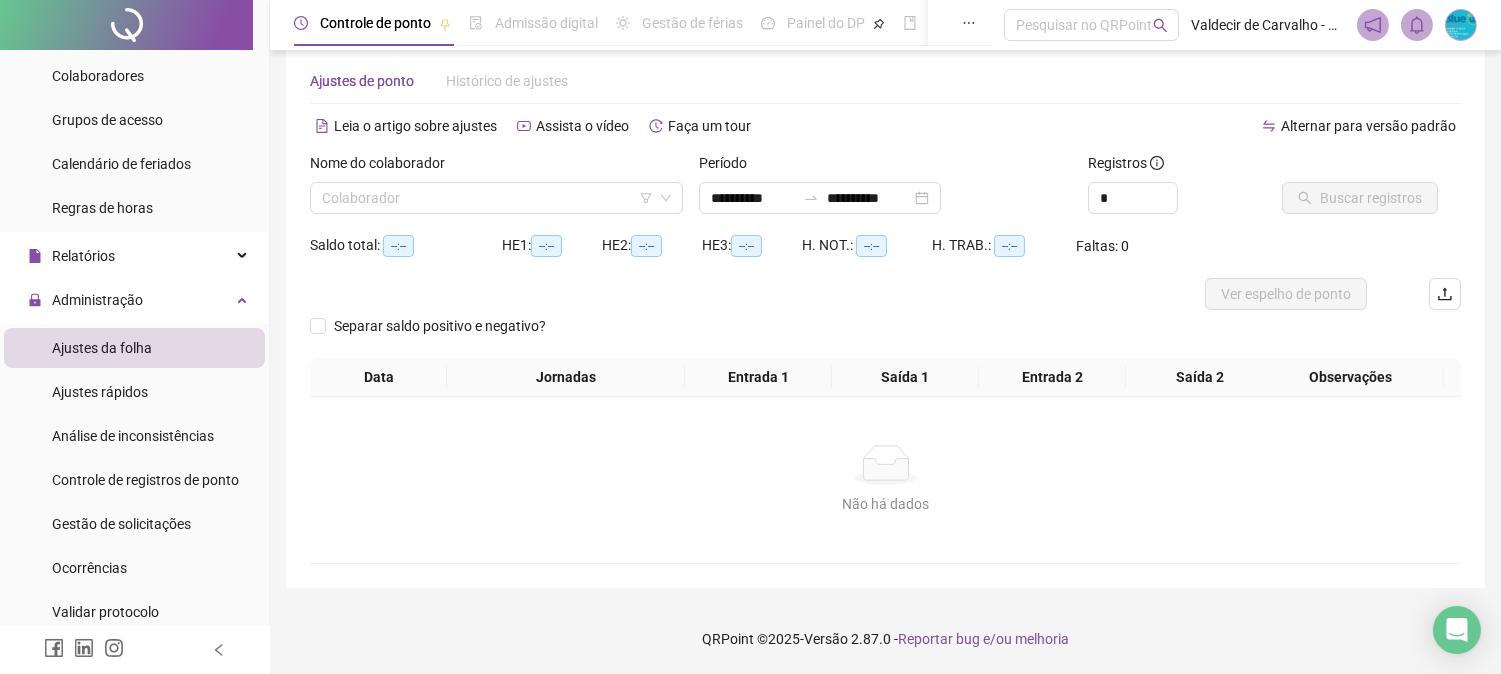 scroll, scrollTop: 31, scrollLeft: 0, axis: vertical 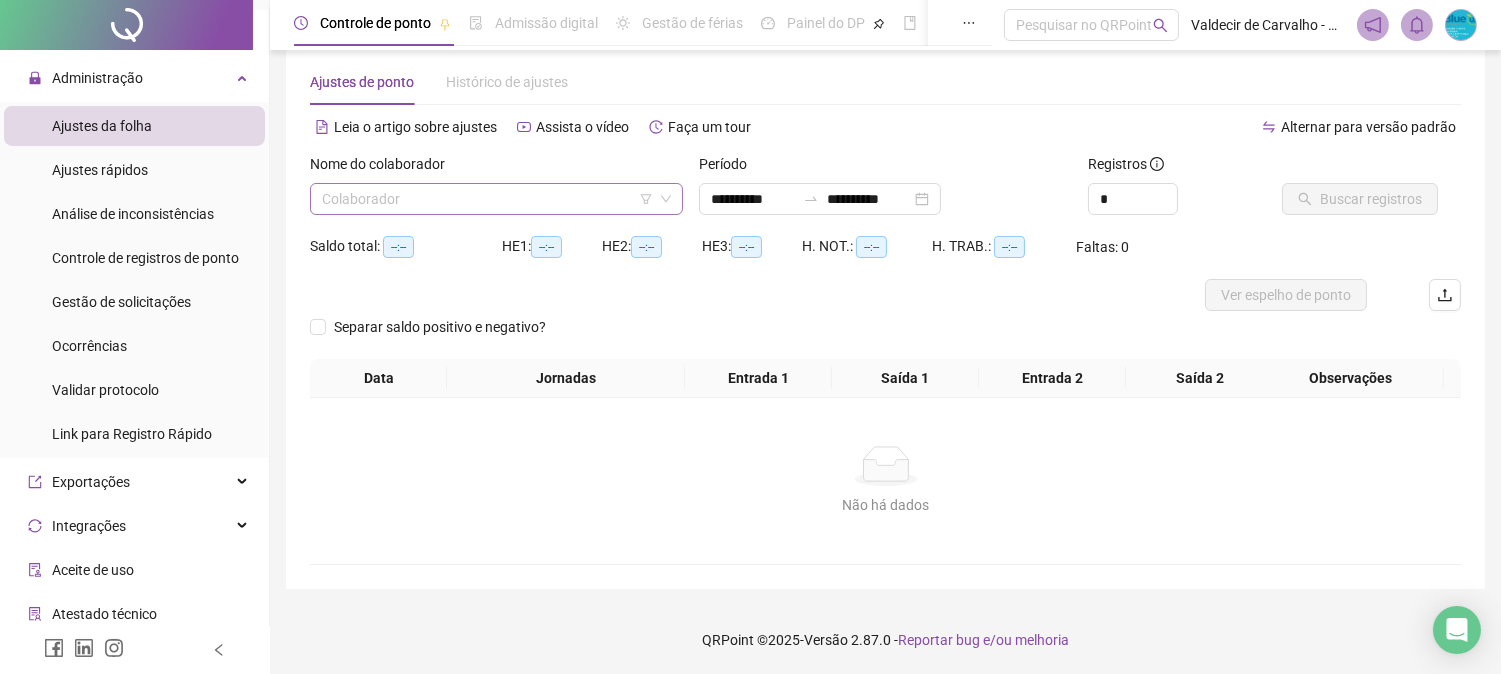 click at bounding box center (490, 199) 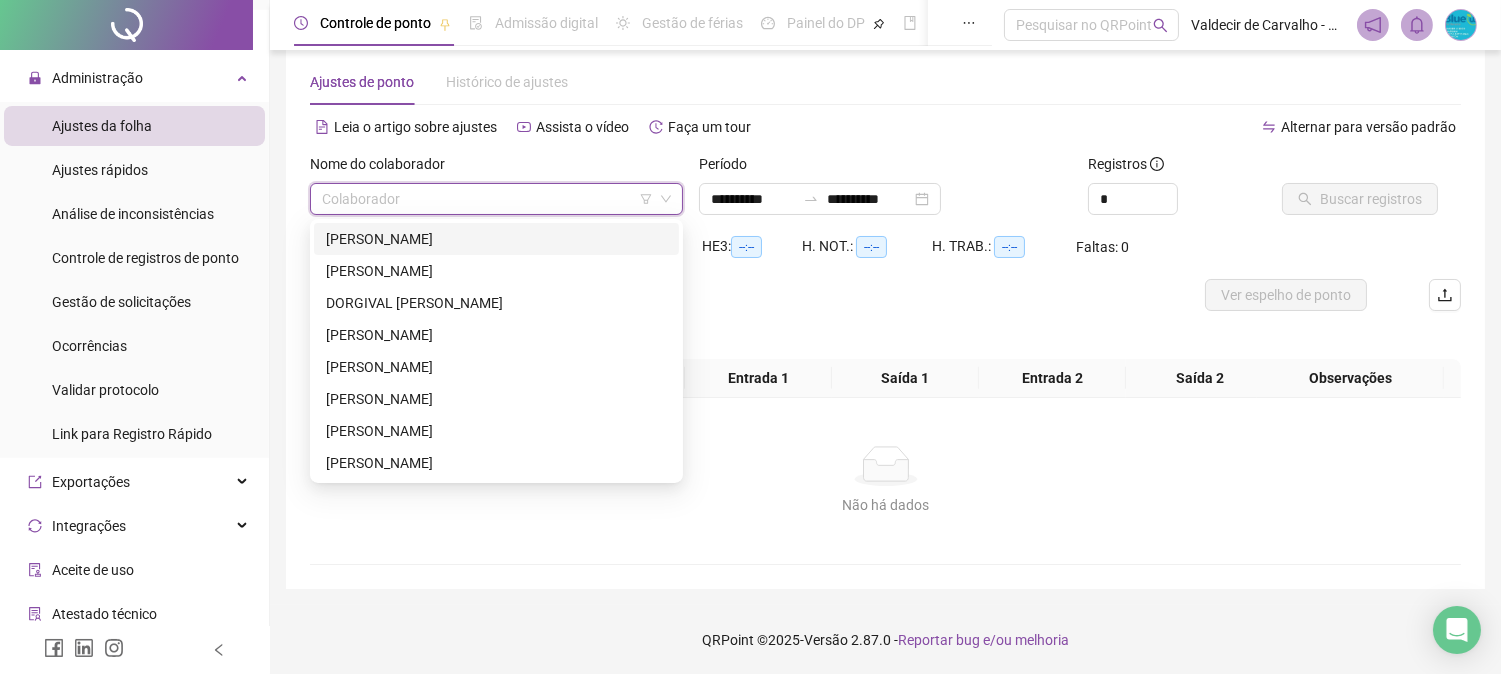 click on "[PERSON_NAME]" at bounding box center [496, 239] 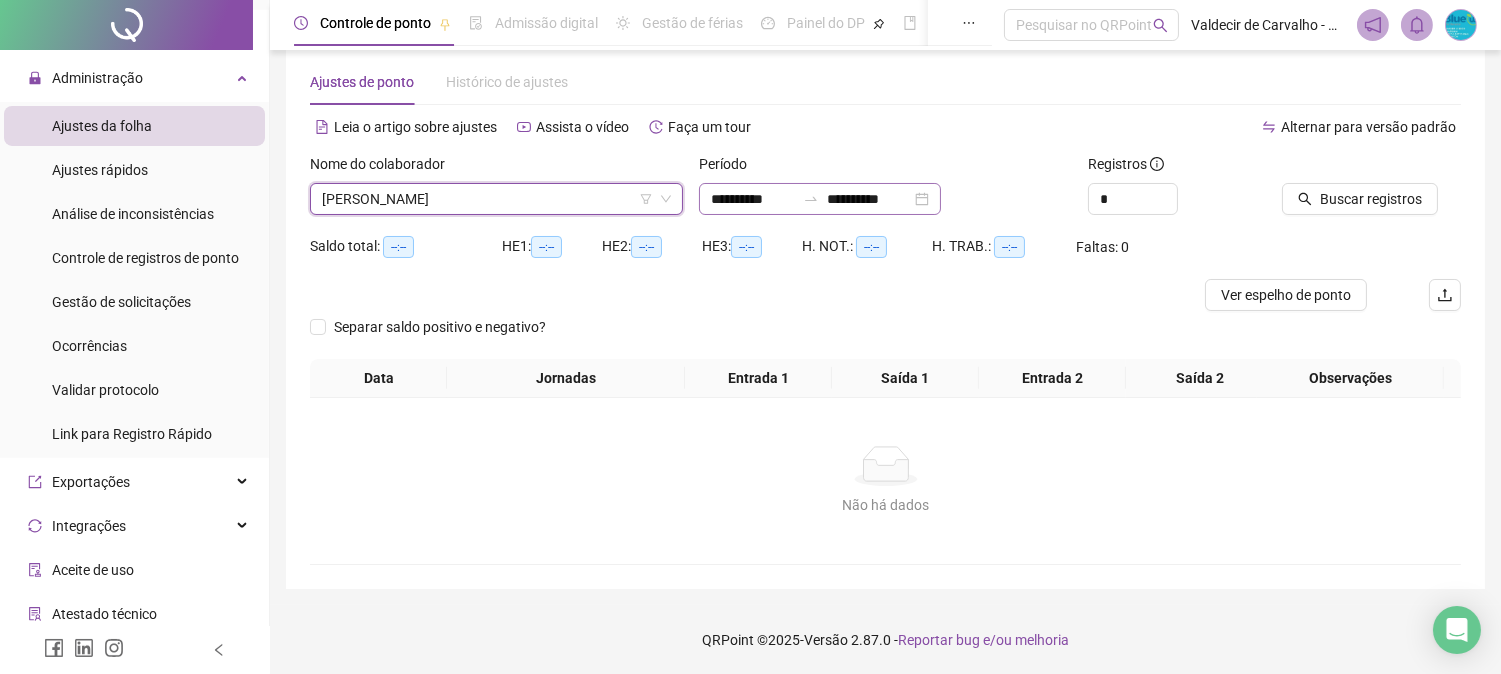click on "**********" at bounding box center (820, 199) 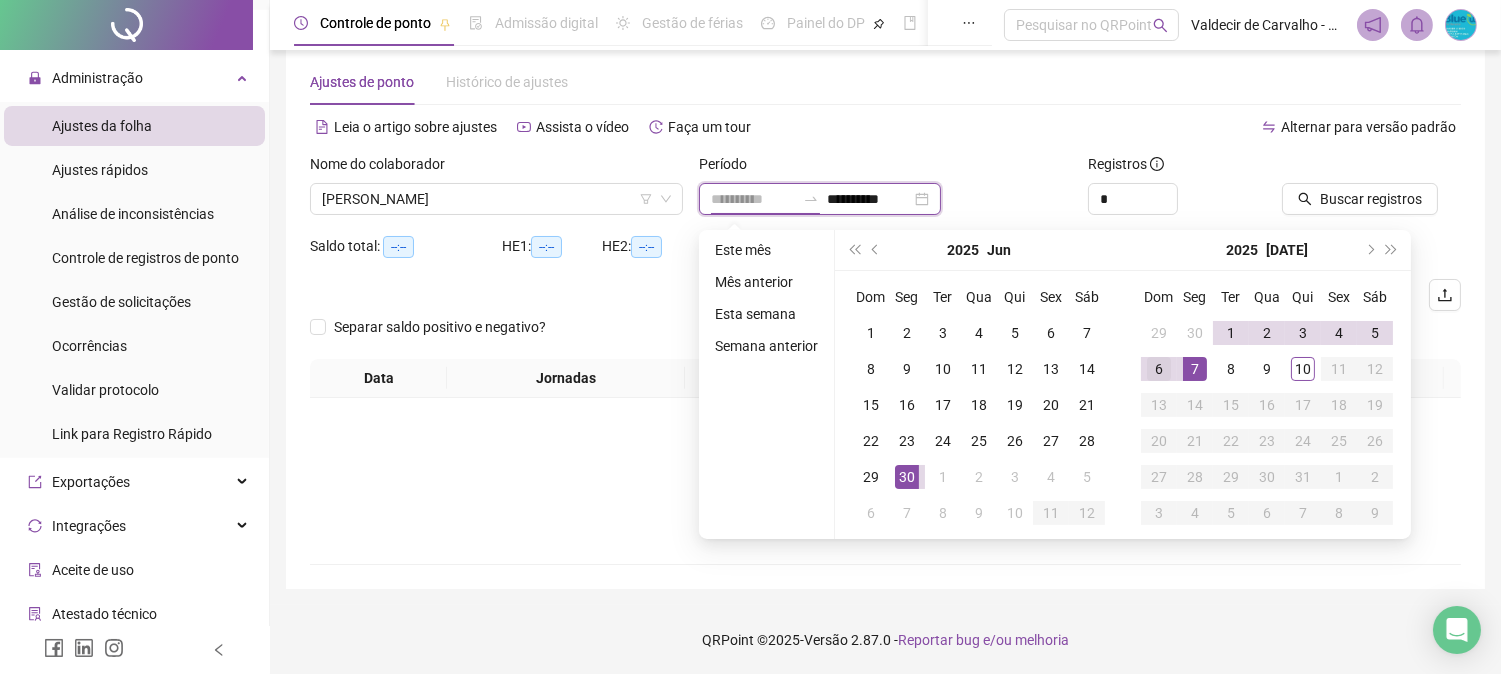 type on "**********" 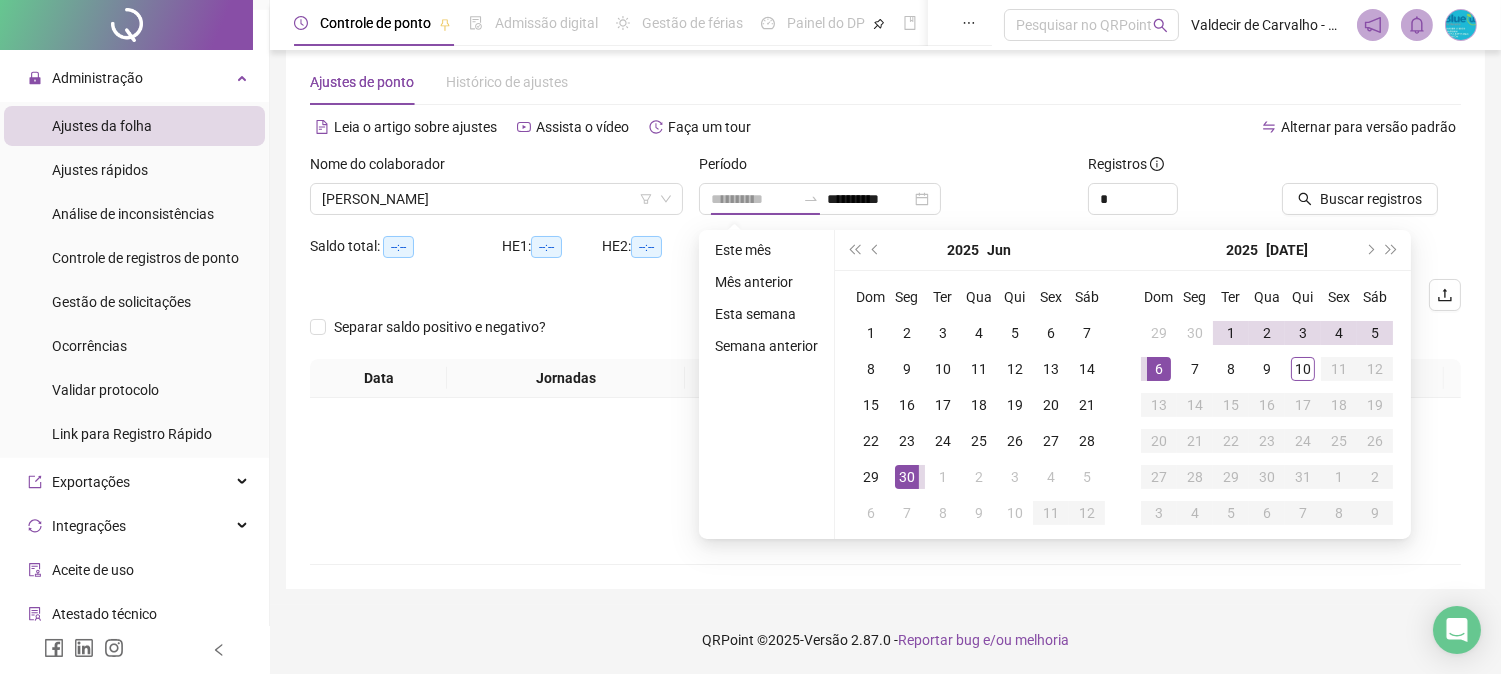 click on "6" at bounding box center (1159, 369) 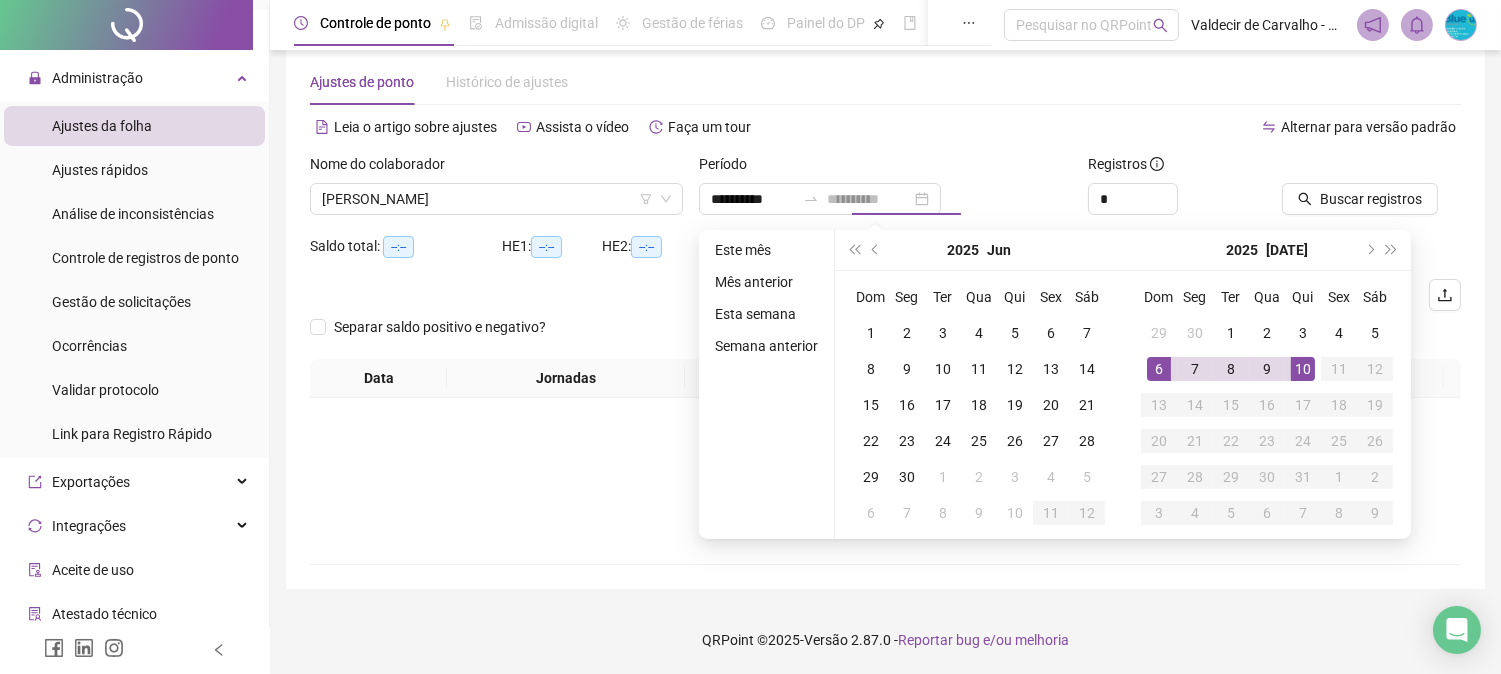 click on "10" at bounding box center [1303, 369] 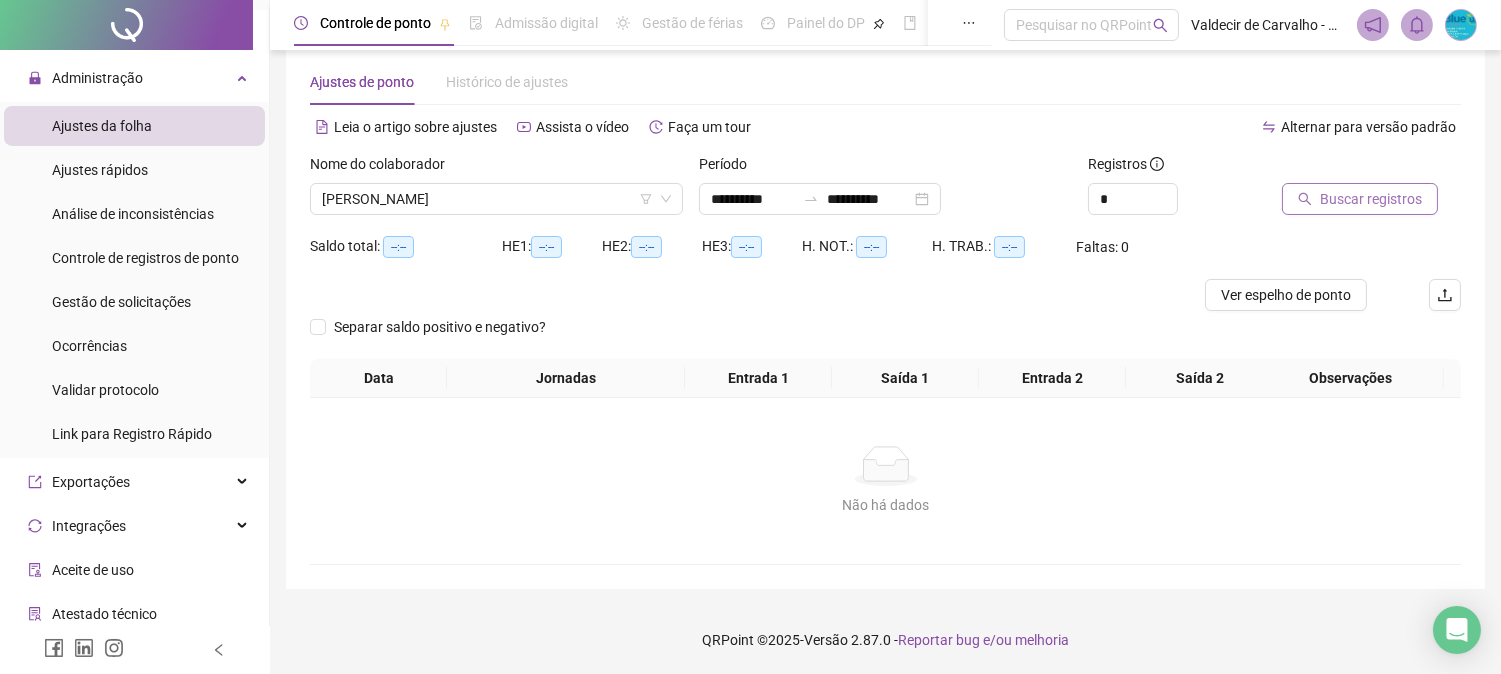 click on "Buscar registros" at bounding box center [1360, 199] 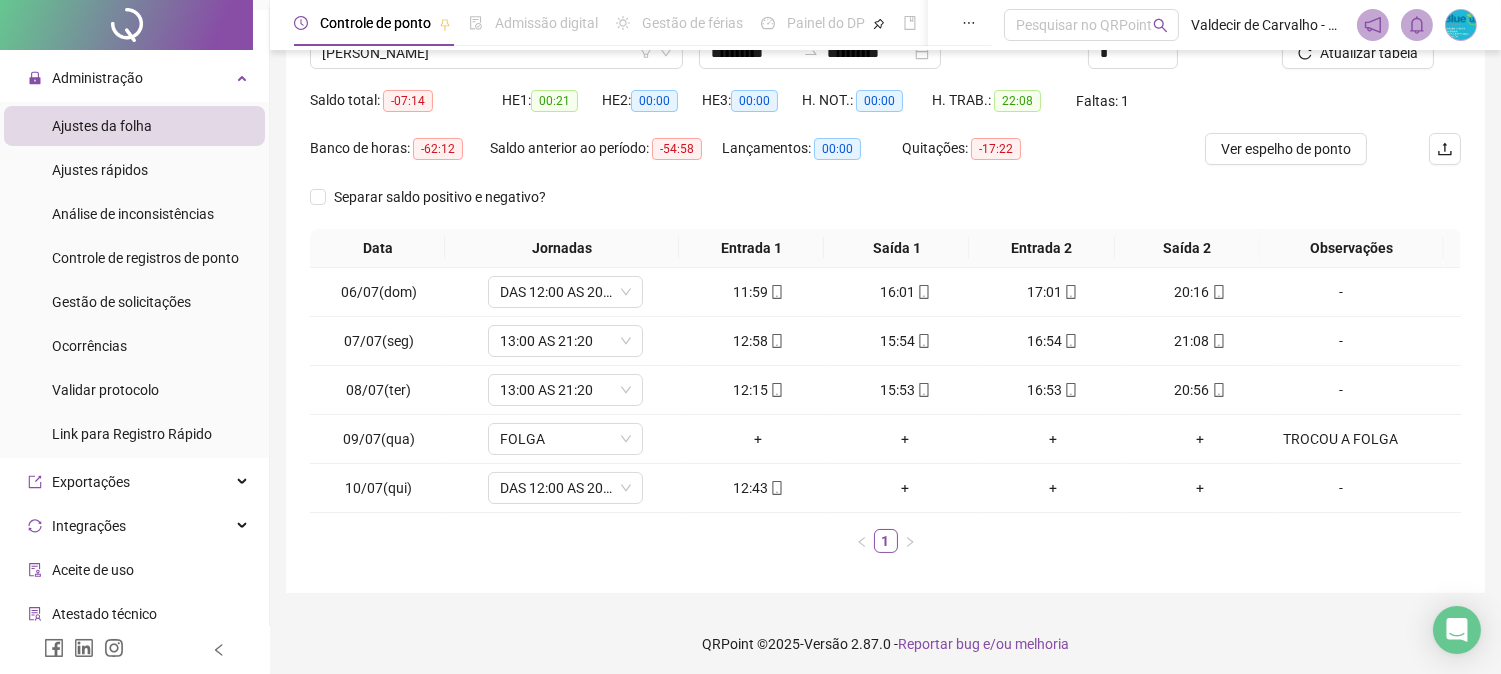 scroll, scrollTop: 182, scrollLeft: 0, axis: vertical 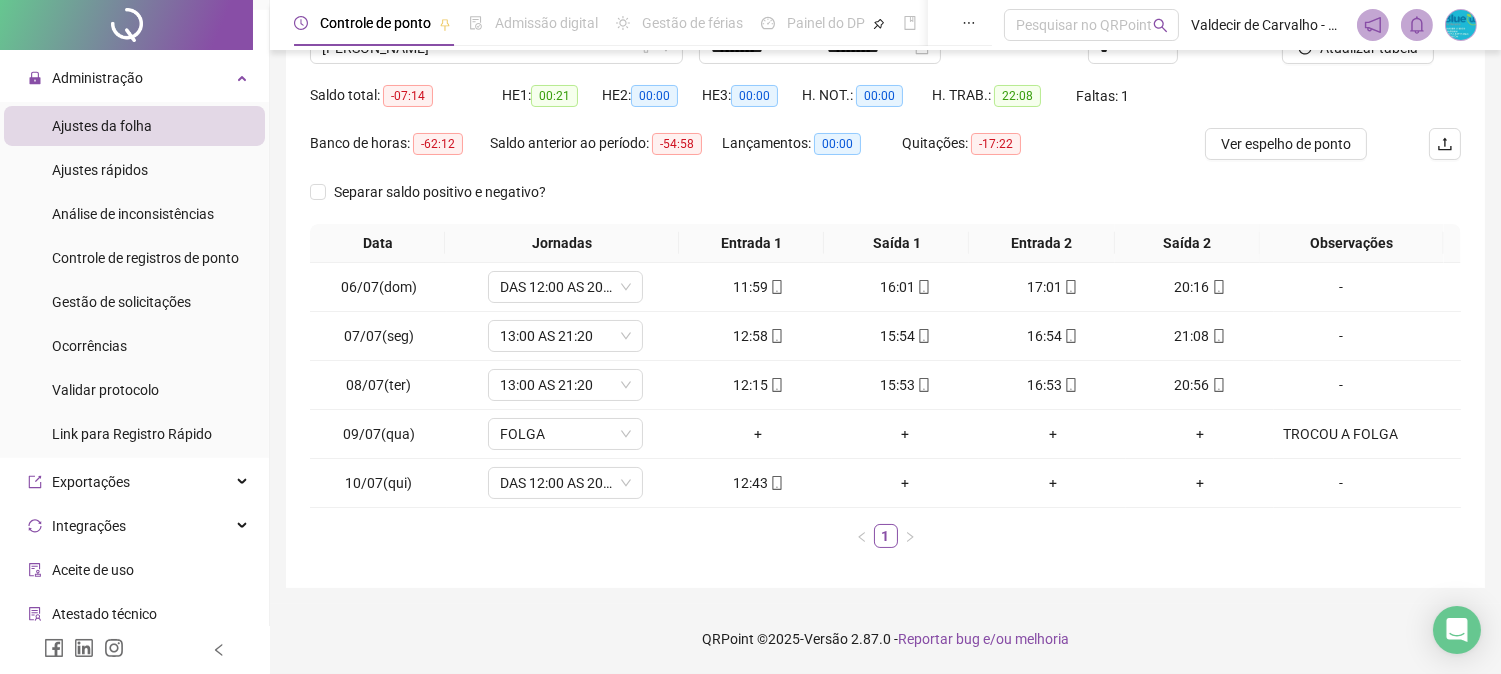 click on "-62:12" at bounding box center [438, 144] 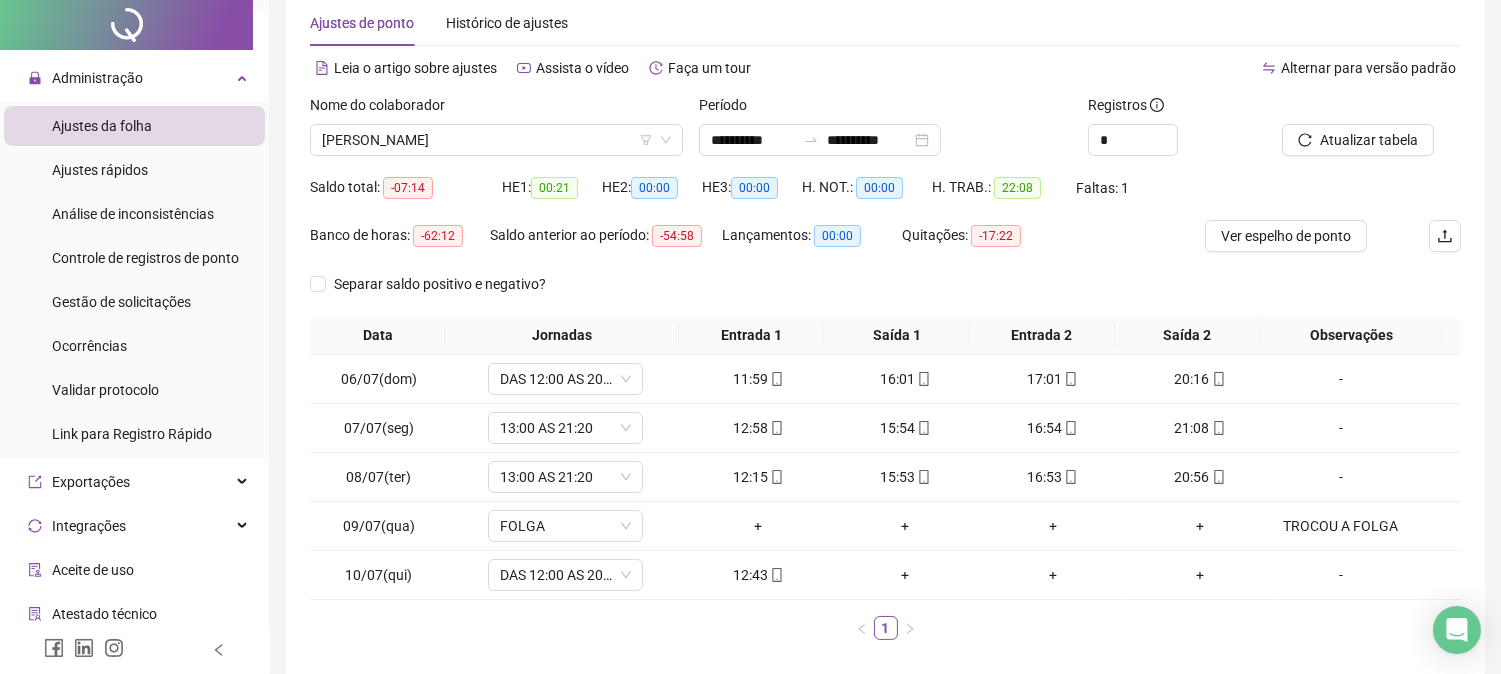 scroll, scrollTop: 0, scrollLeft: 0, axis: both 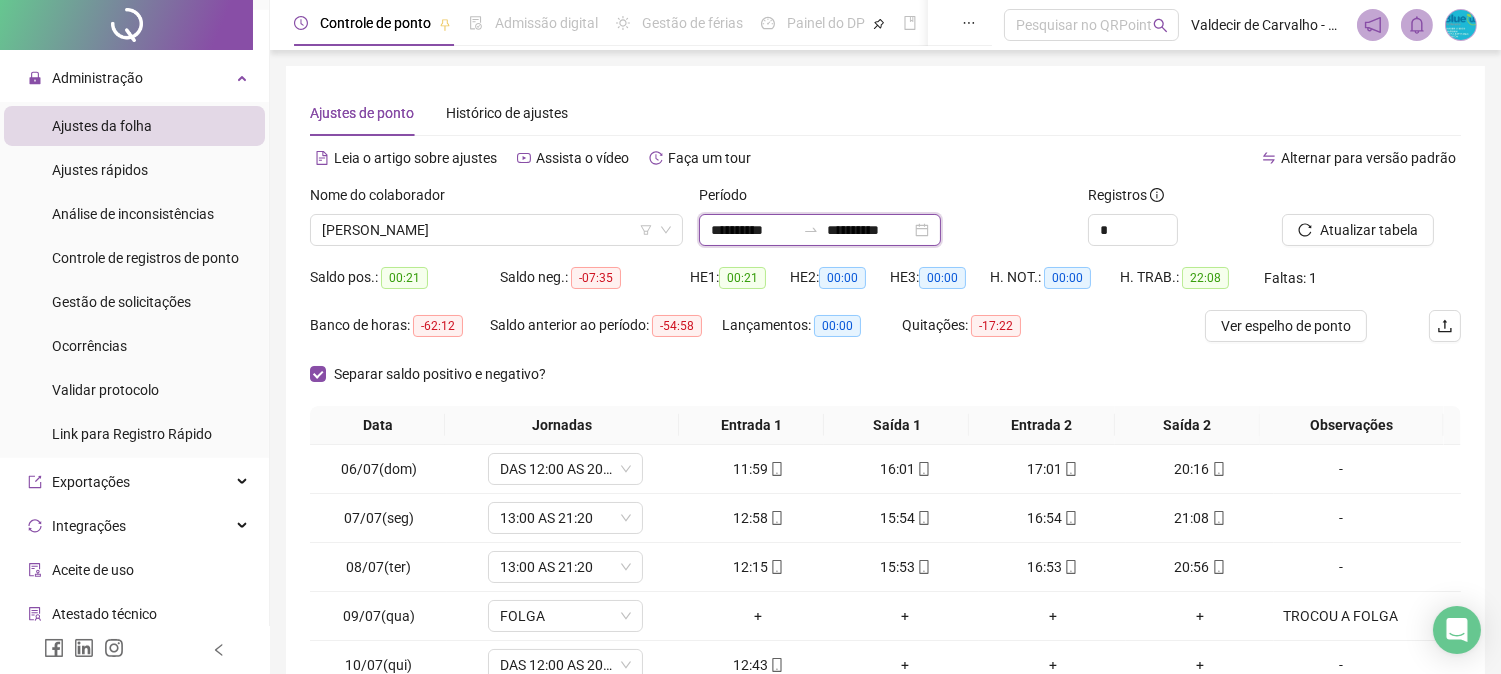click on "**********" at bounding box center [869, 230] 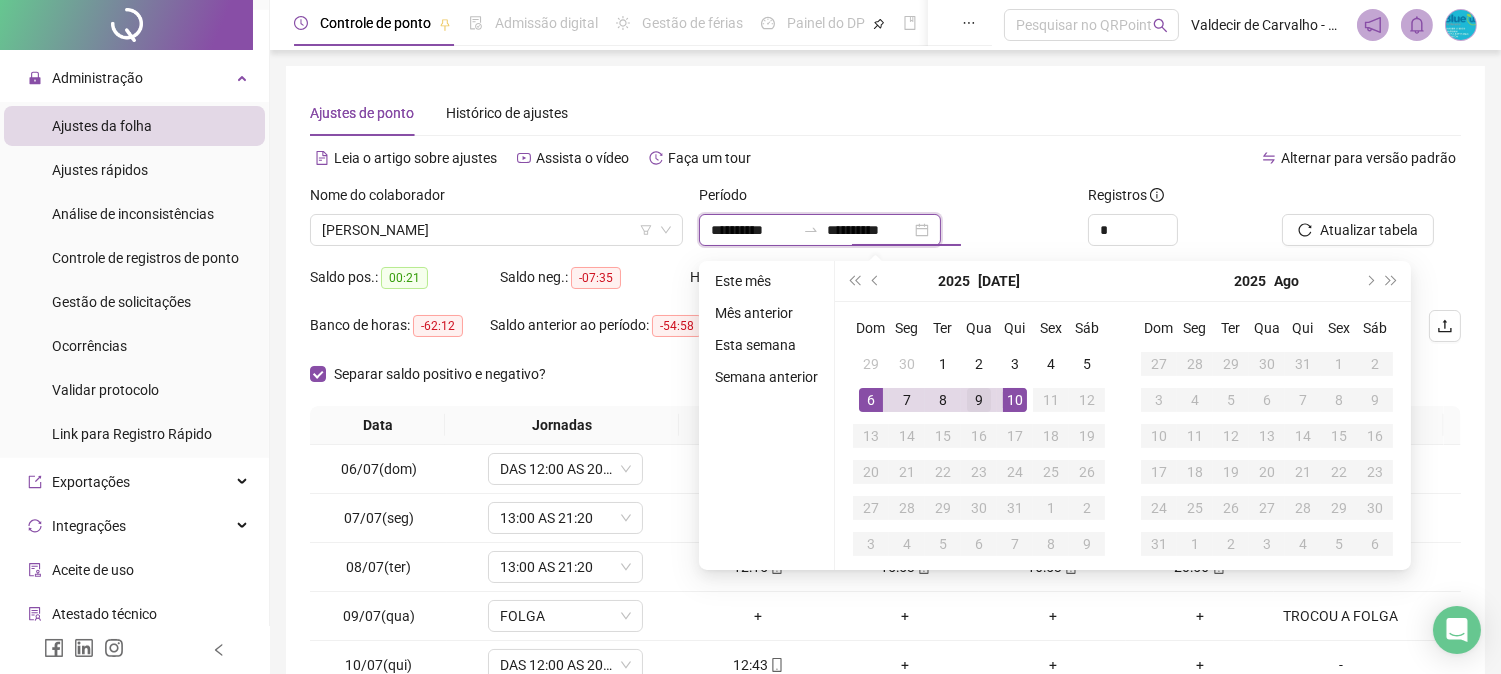type on "**********" 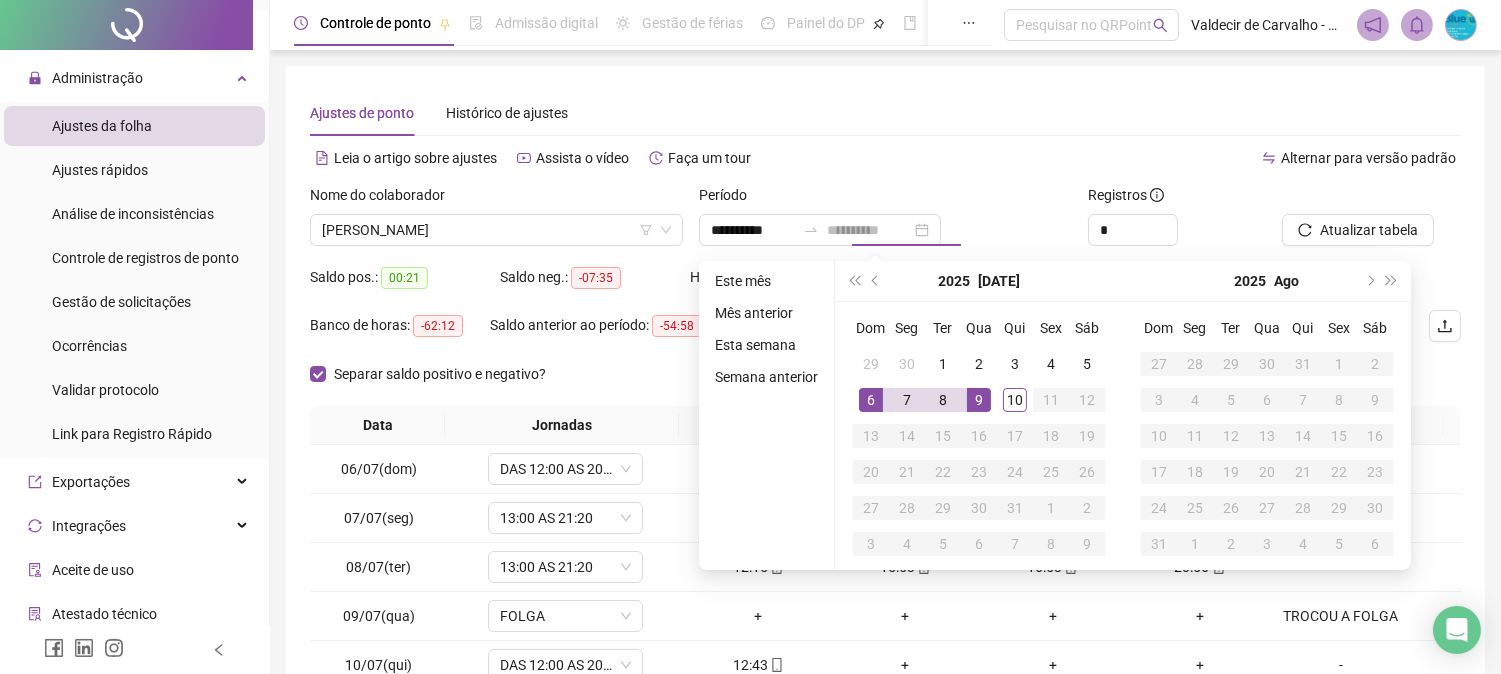 click on "9" at bounding box center (979, 400) 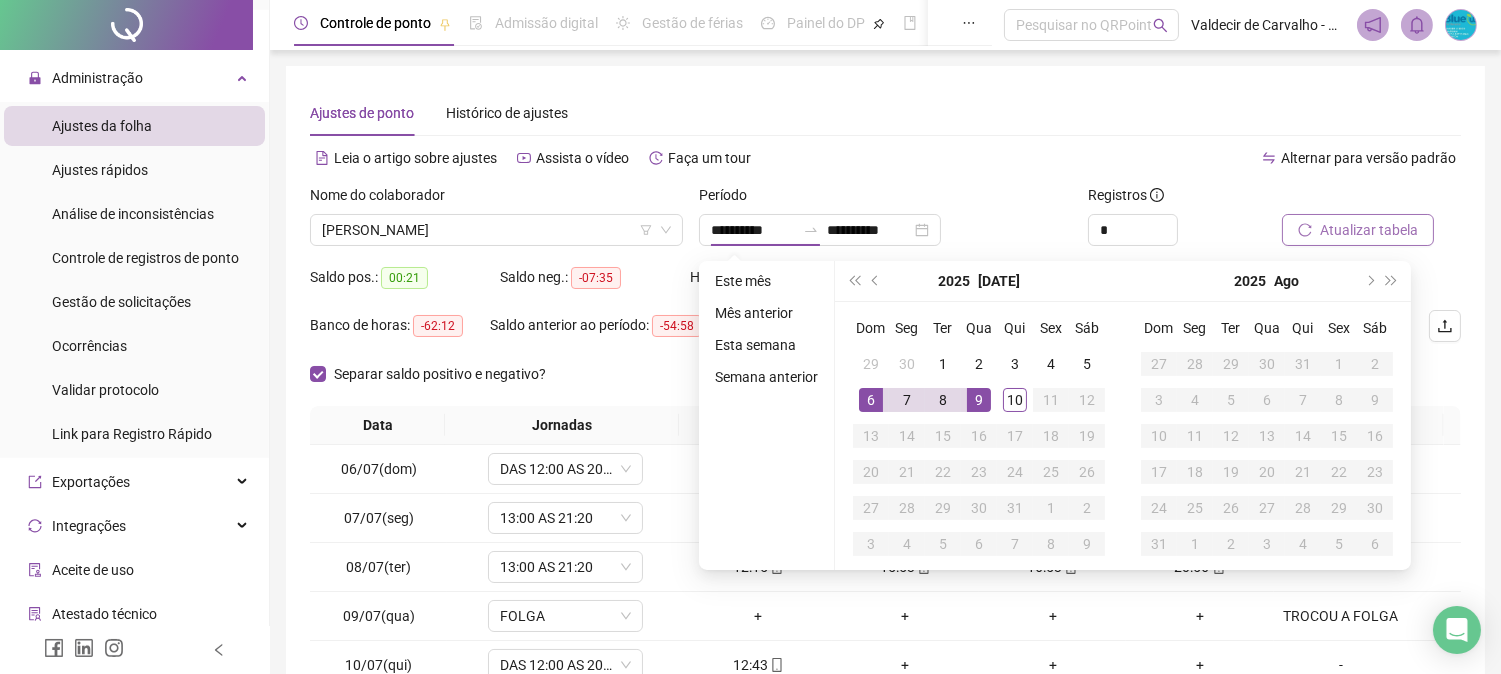click on "Atualizar tabela" at bounding box center (1369, 230) 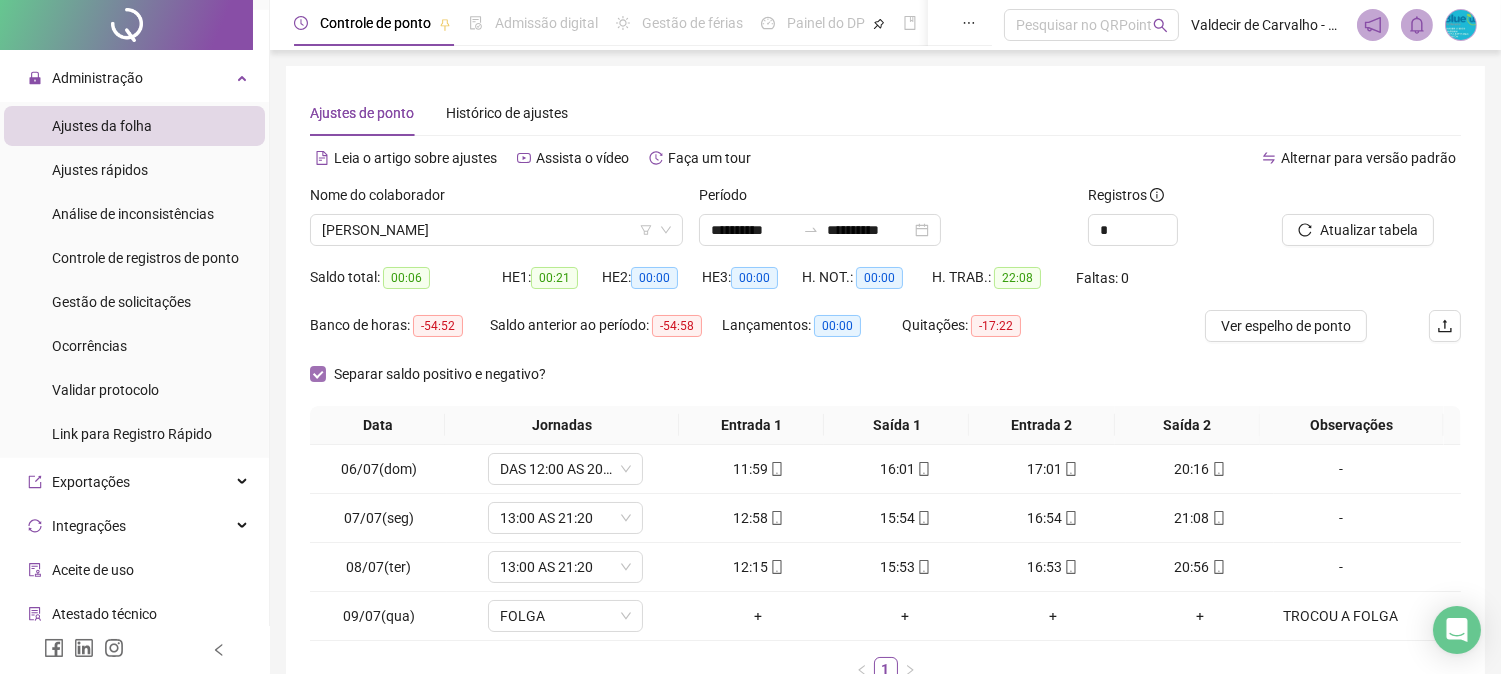 click on "Separar saldo positivo e negativo?" at bounding box center (440, 374) 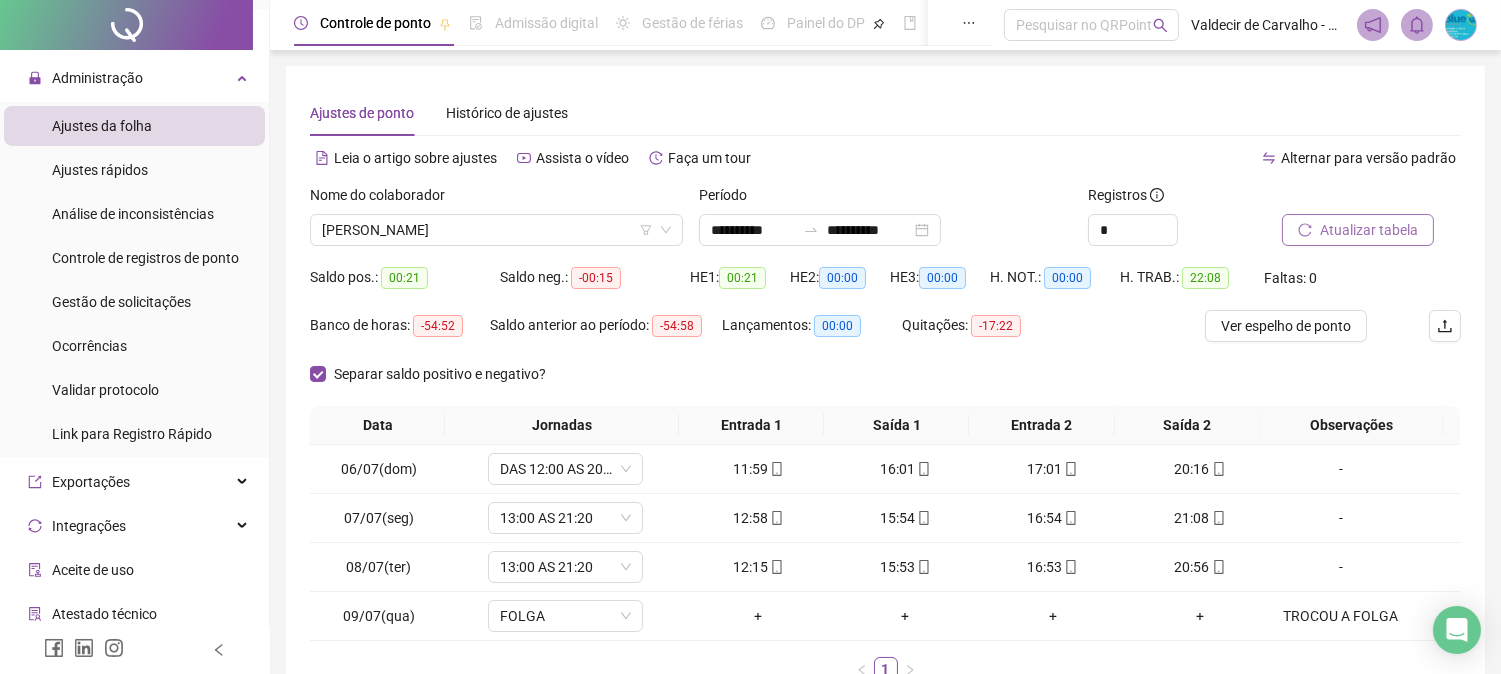 click on "Atualizar tabela" at bounding box center [1369, 230] 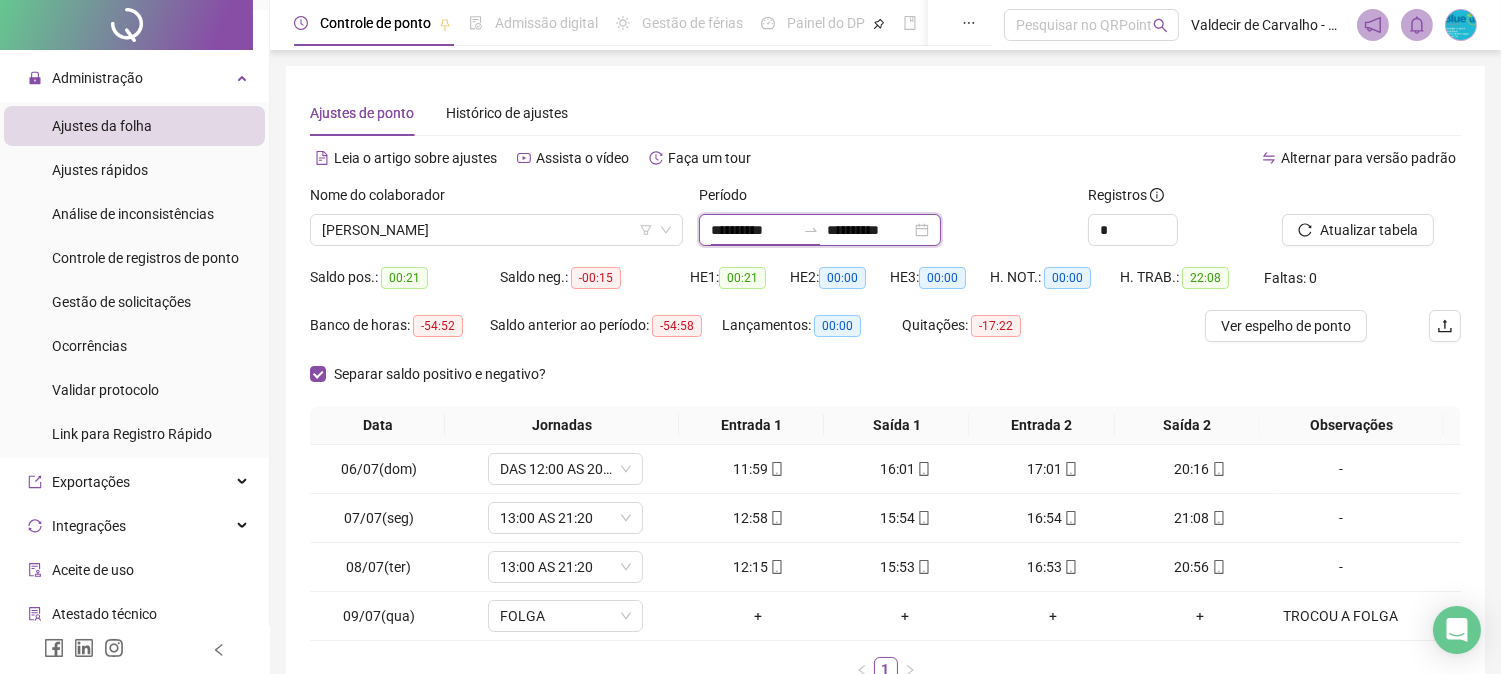 click on "**********" at bounding box center [753, 230] 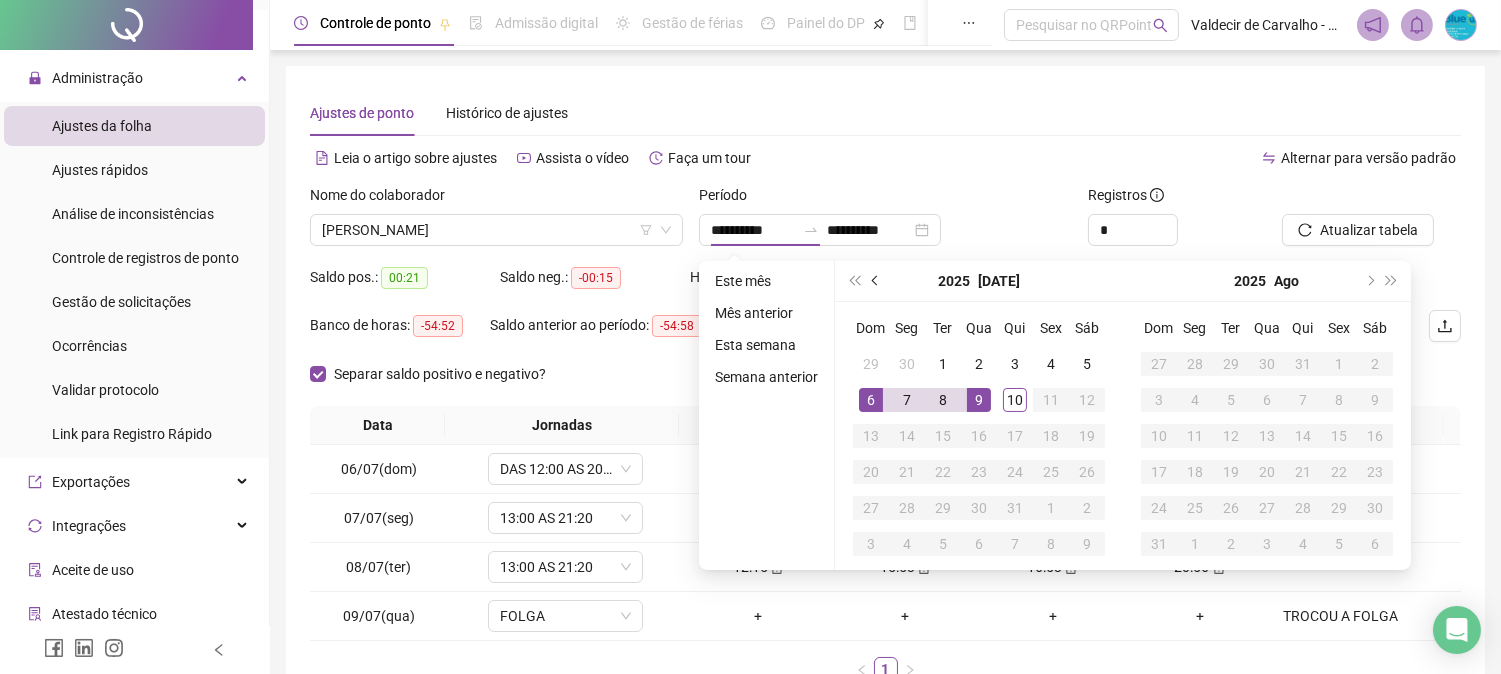 click at bounding box center [877, 281] 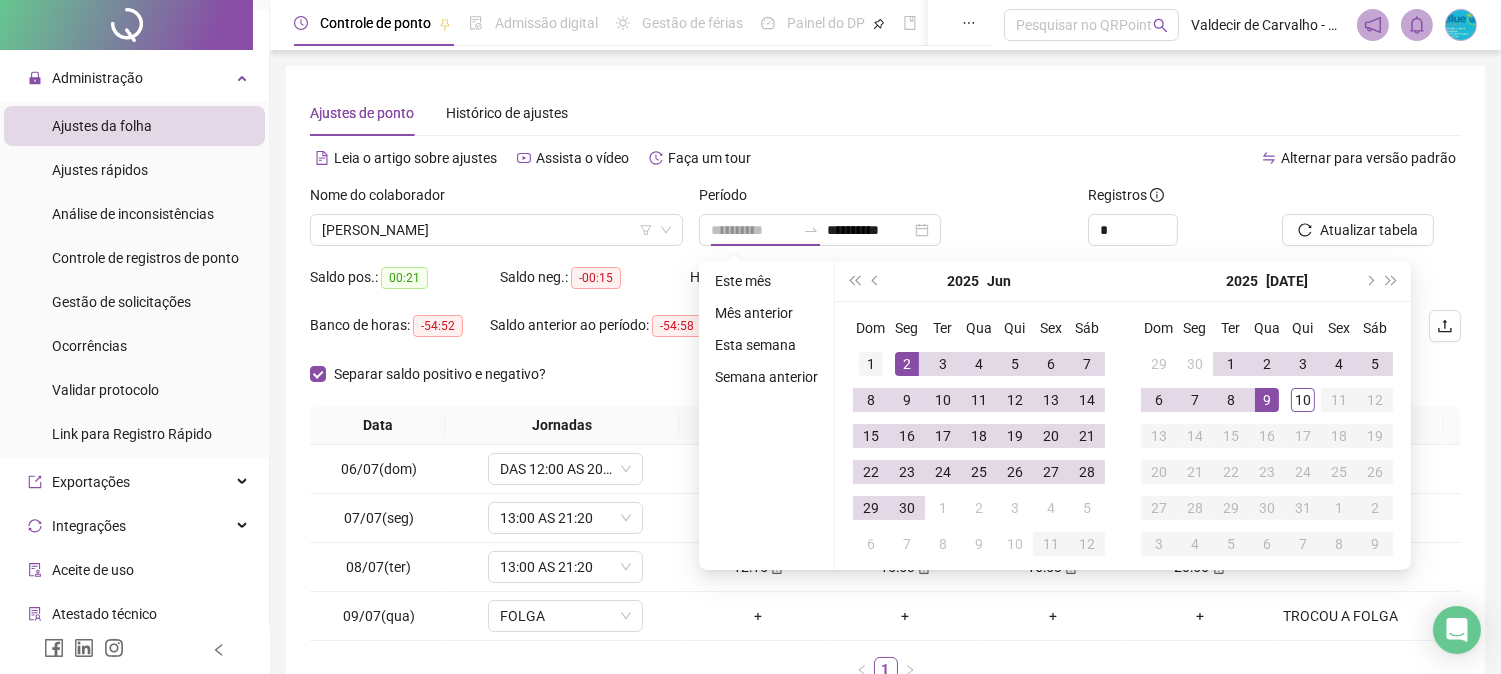 type on "**********" 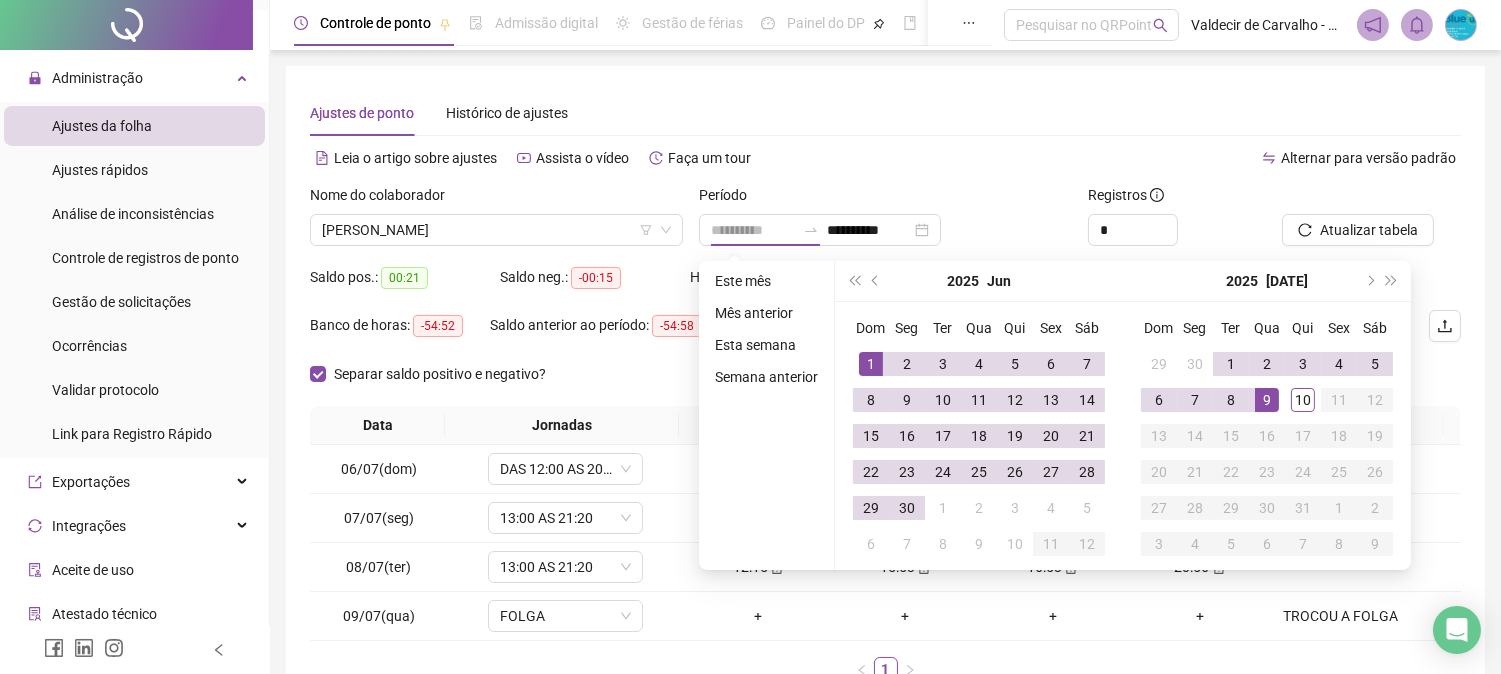 click on "1" at bounding box center (871, 364) 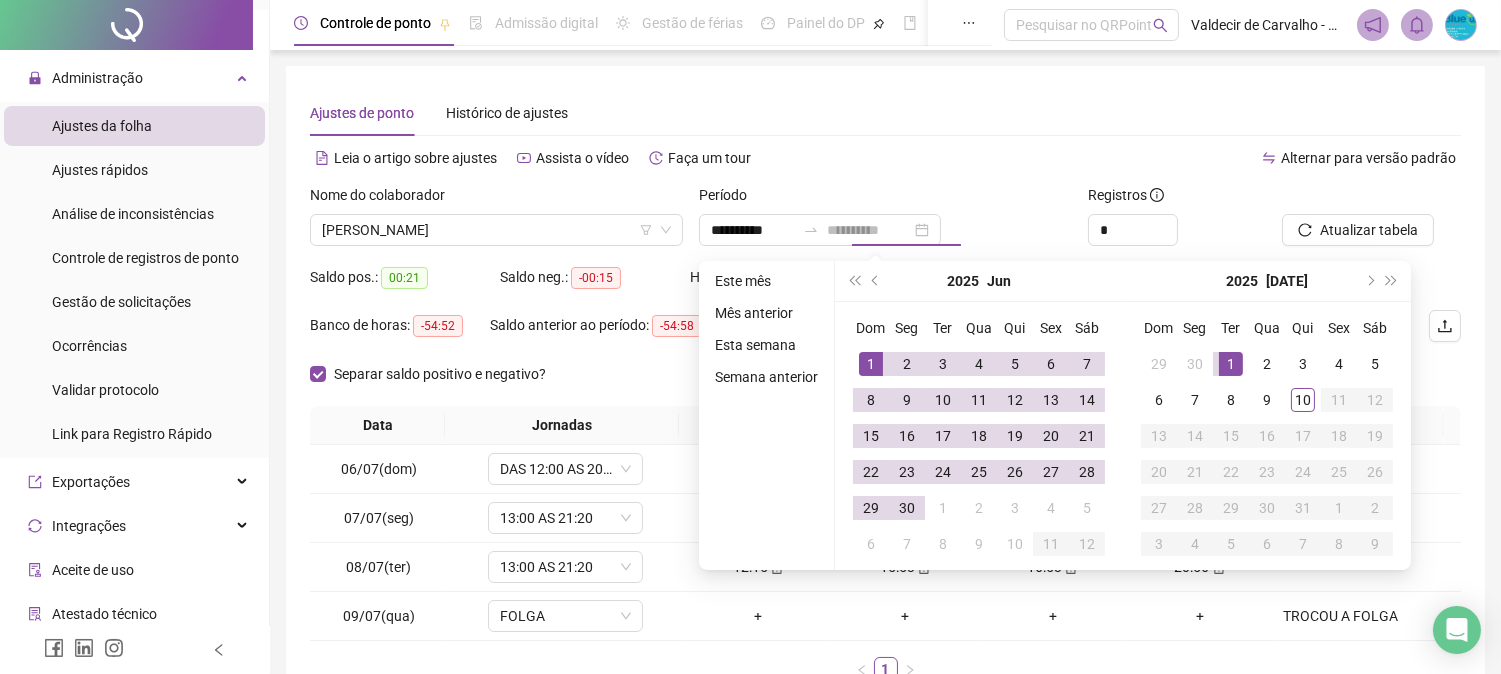 click on "1" at bounding box center [1231, 364] 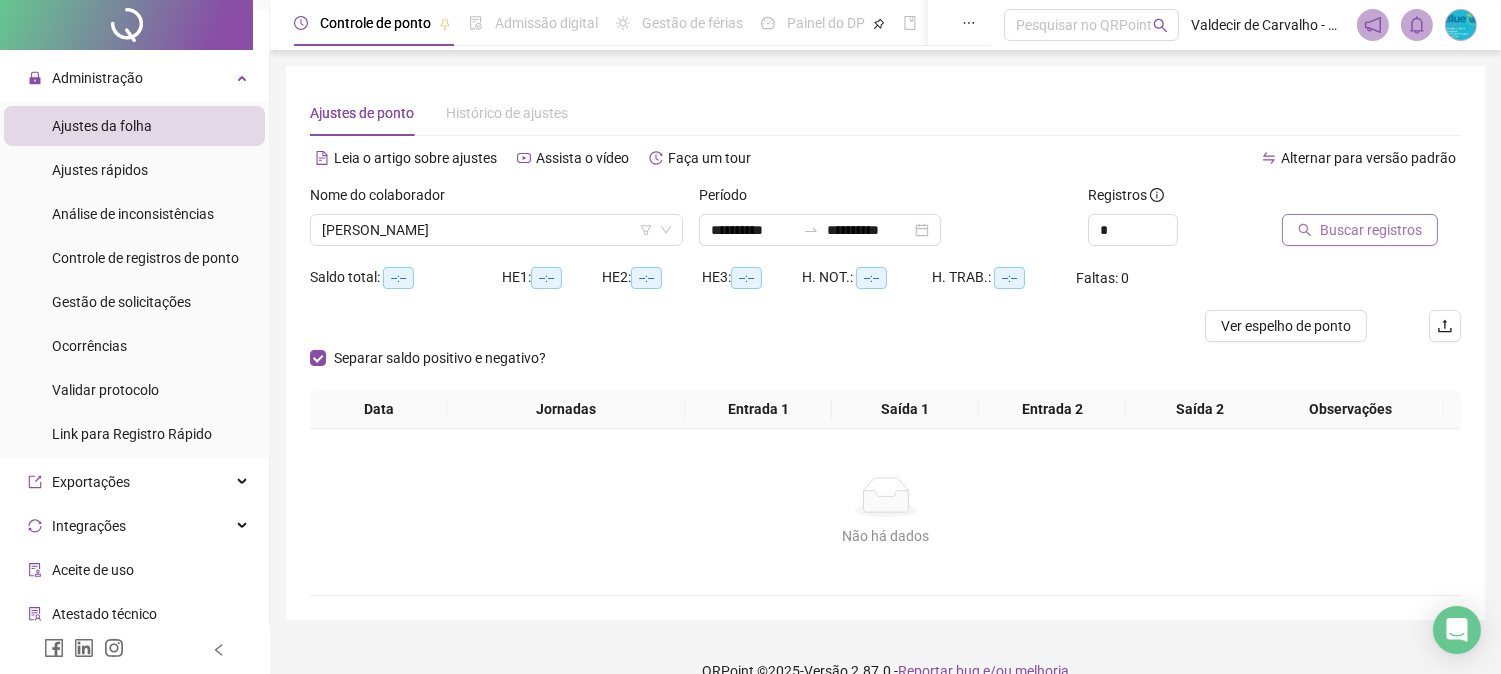 click on "Buscar registros" at bounding box center (1371, 230) 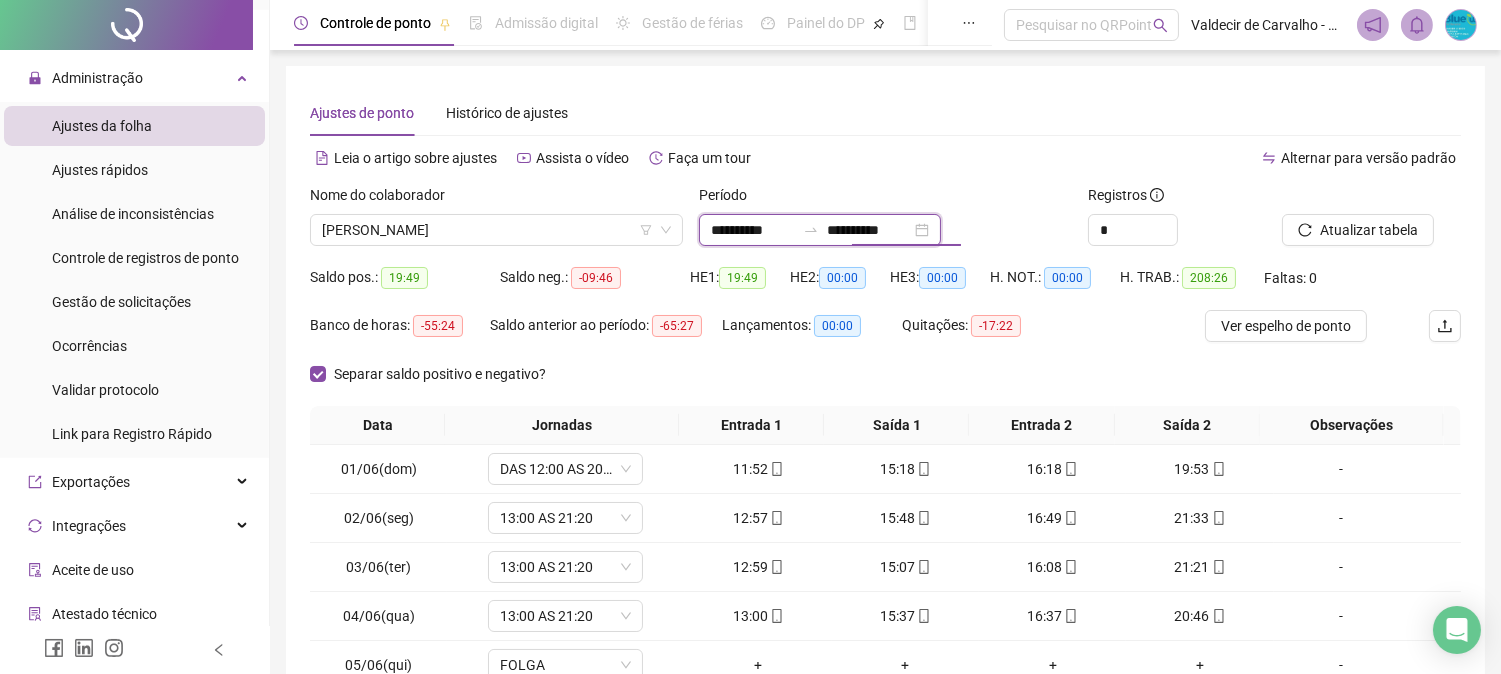 click on "**********" at bounding box center [869, 230] 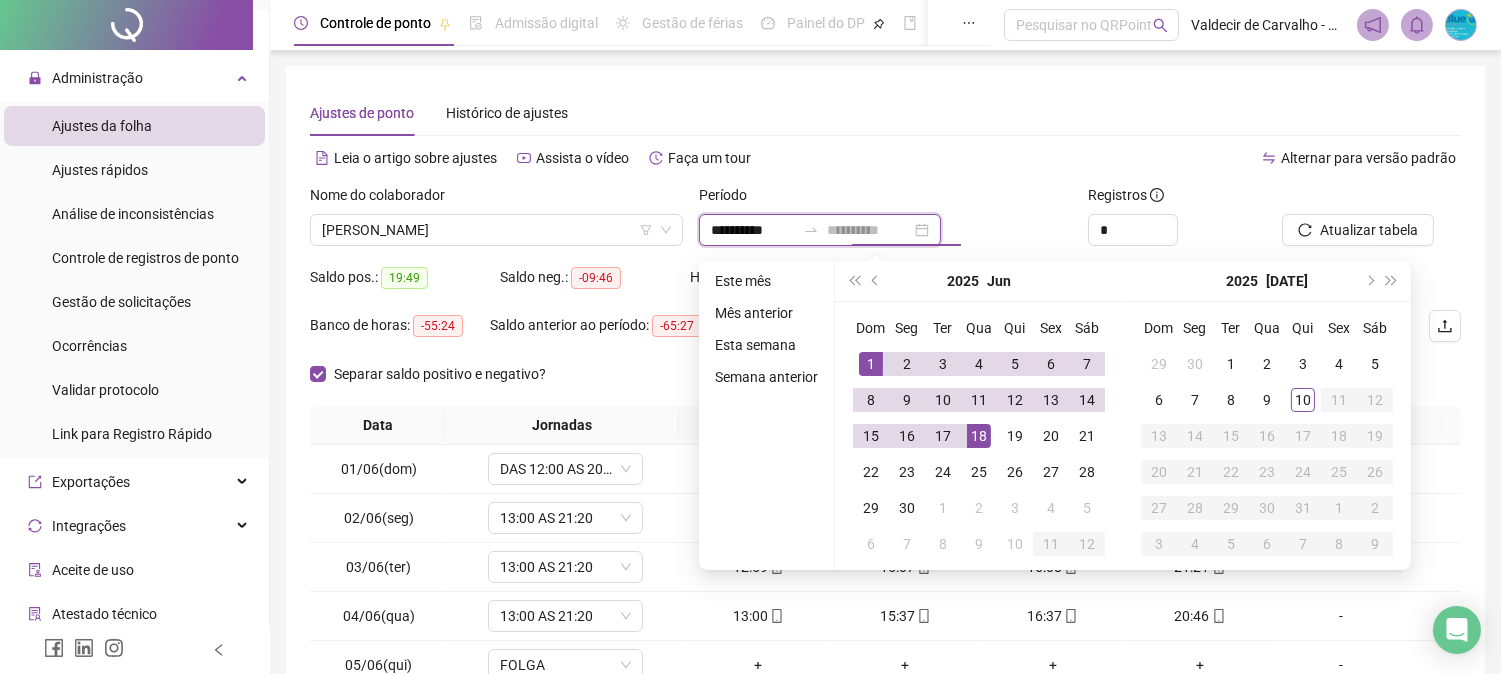 type on "**********" 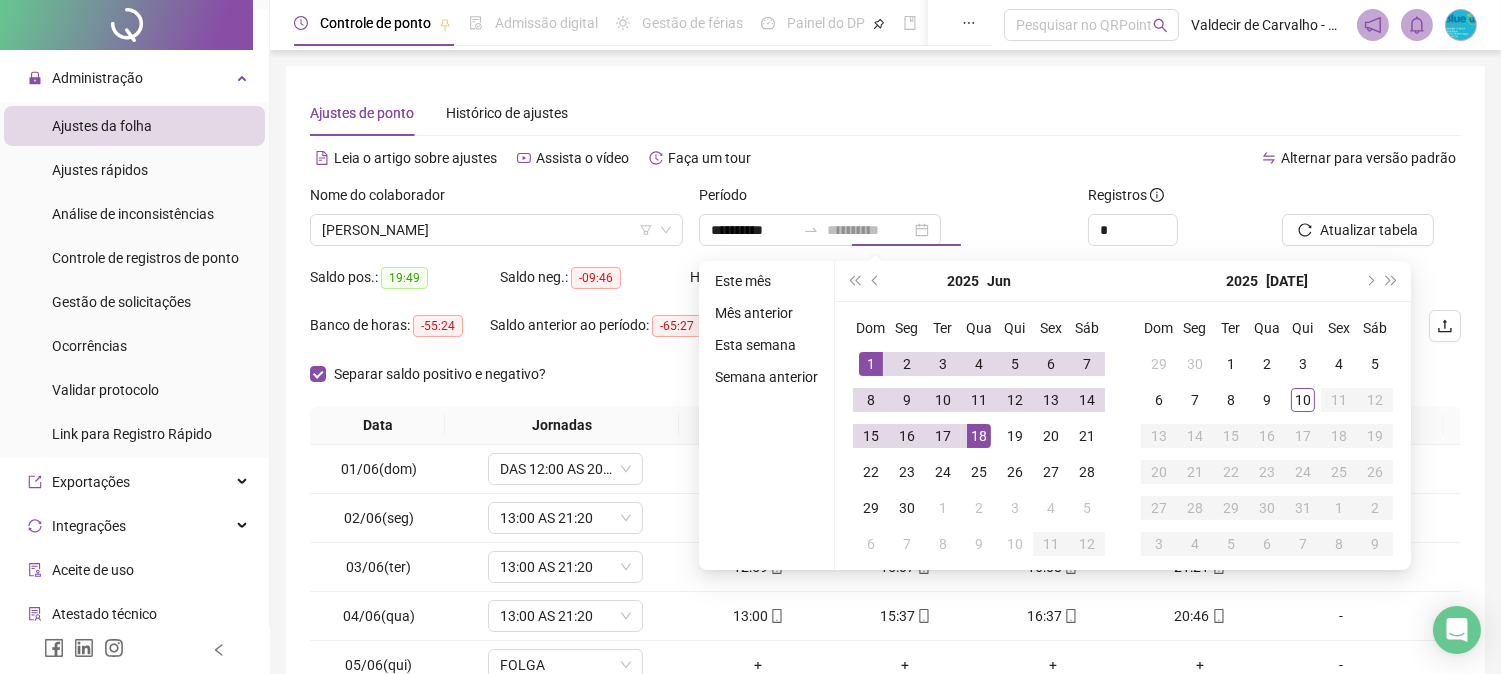 click on "18" at bounding box center (979, 436) 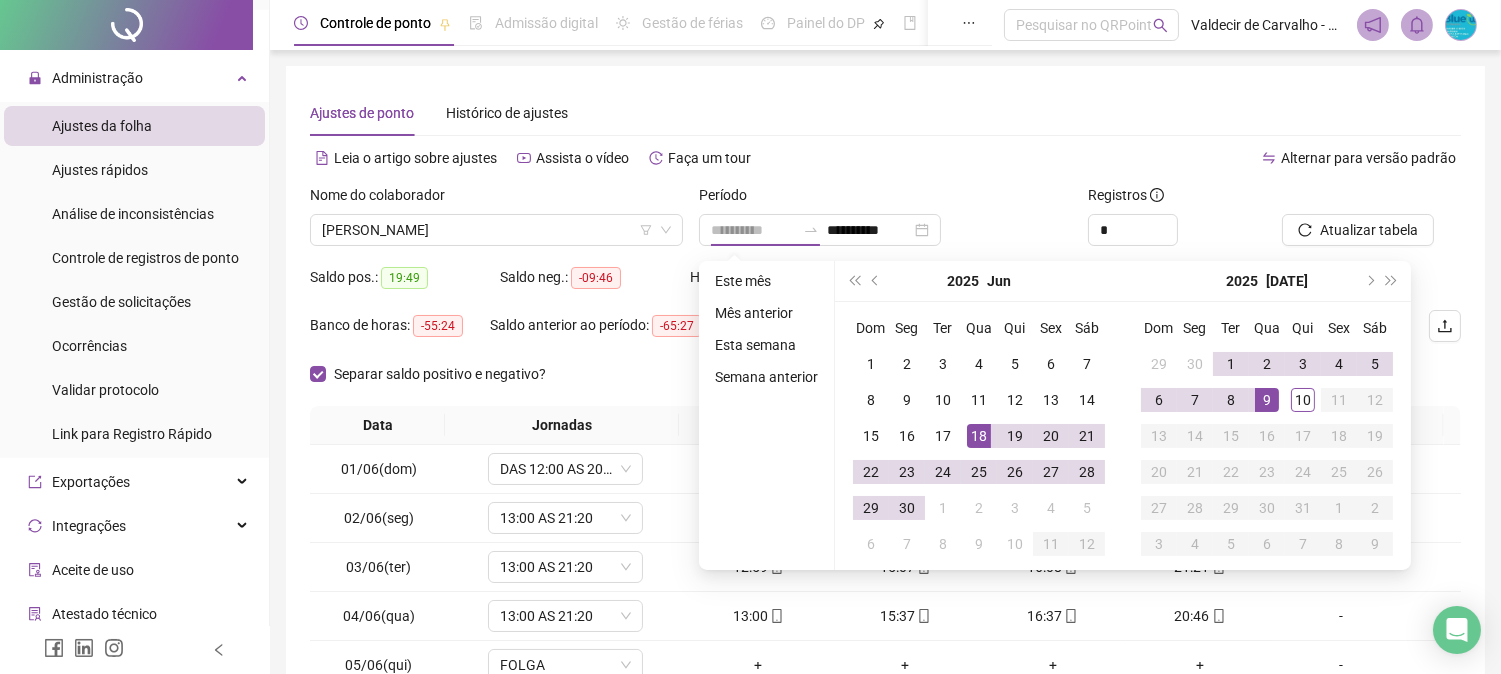 click on "9" at bounding box center [1267, 400] 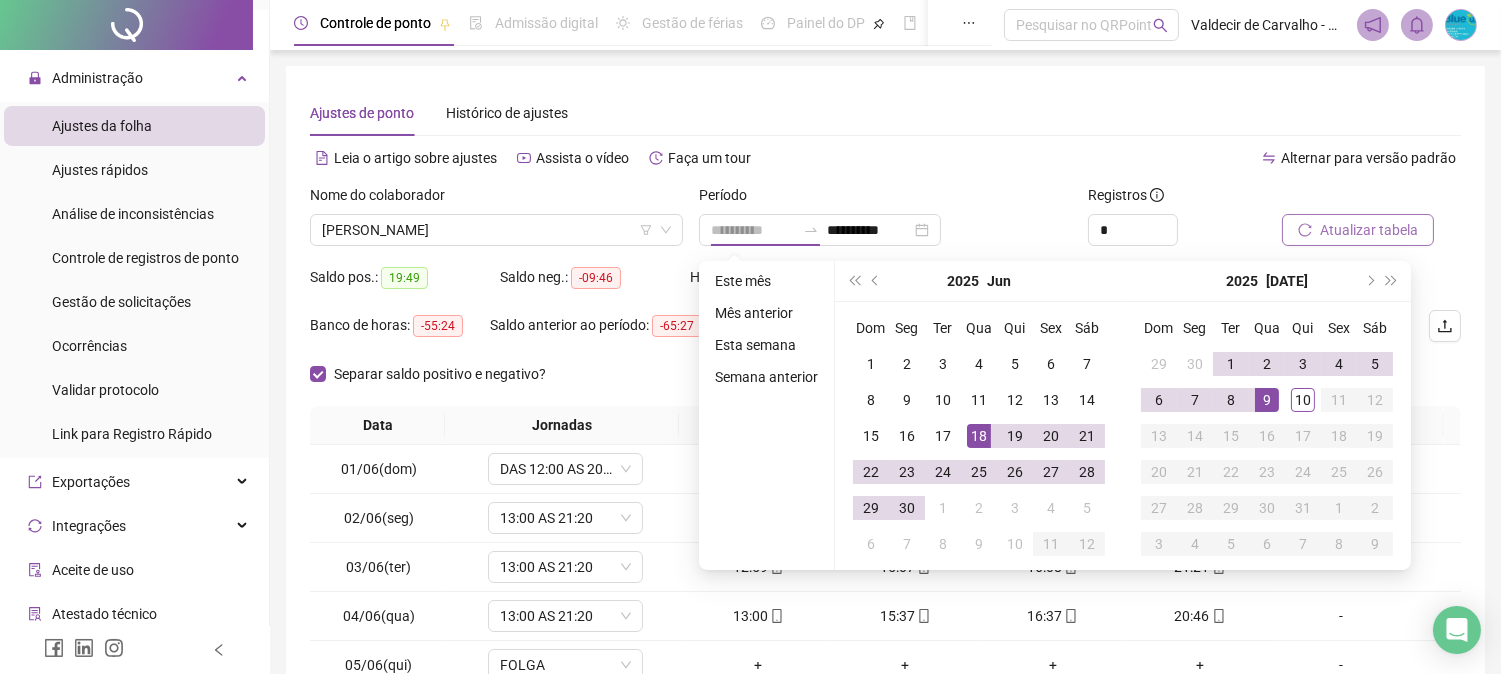 type on "**********" 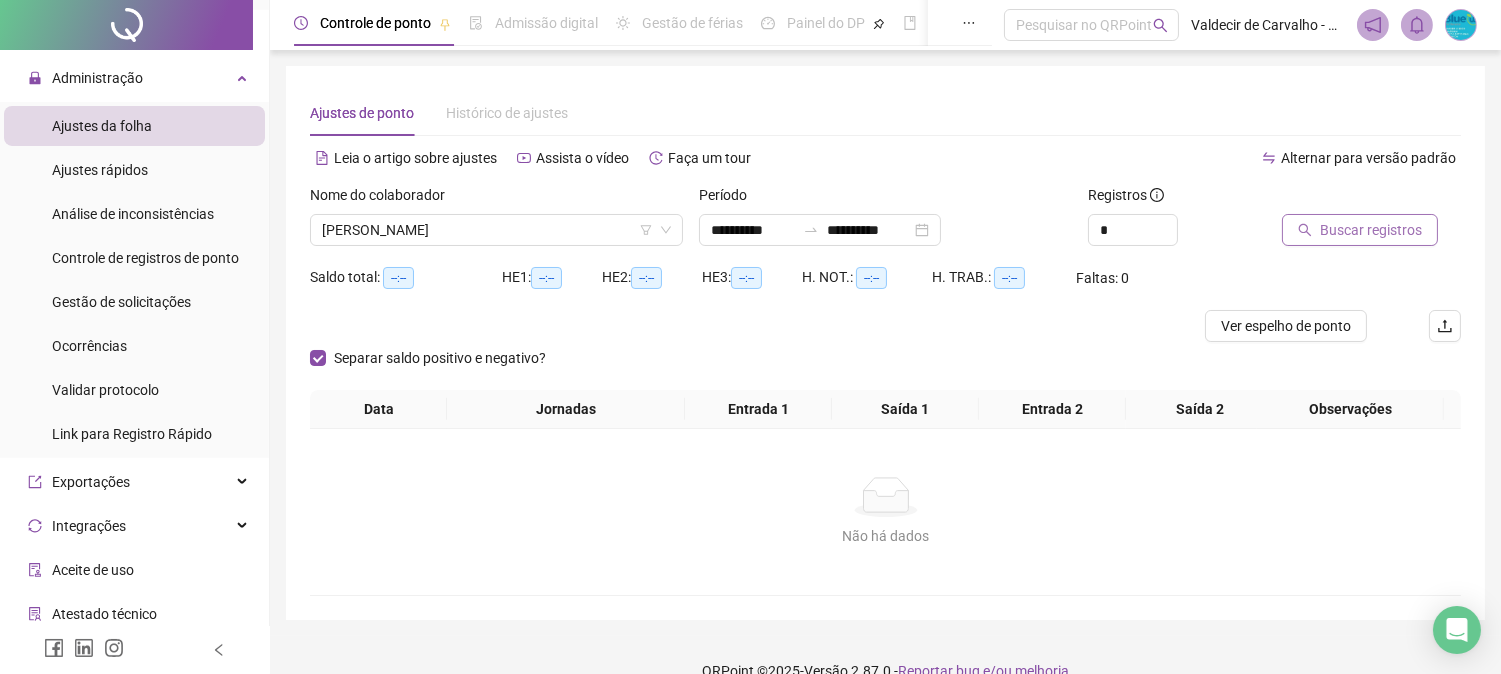 click on "Buscar registros" at bounding box center [1371, 230] 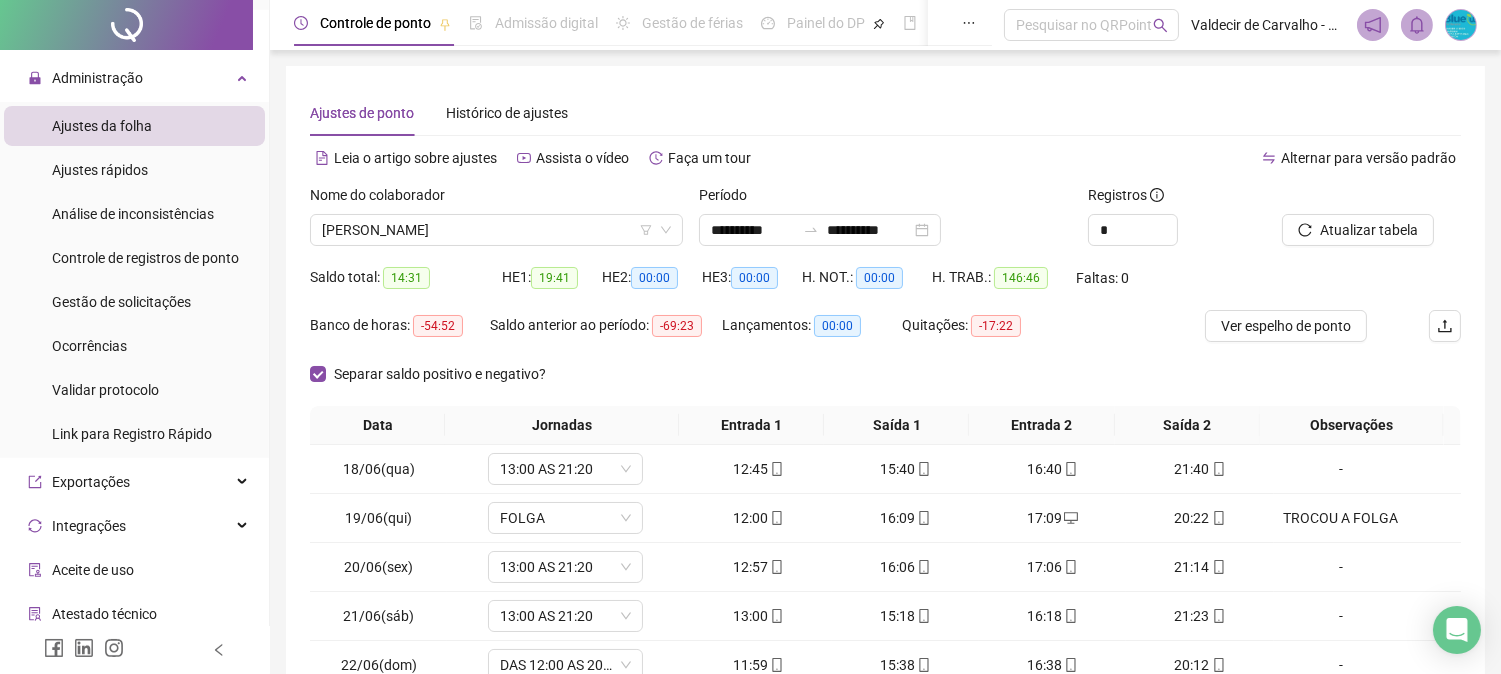 click on "**********" at bounding box center [885, 467] 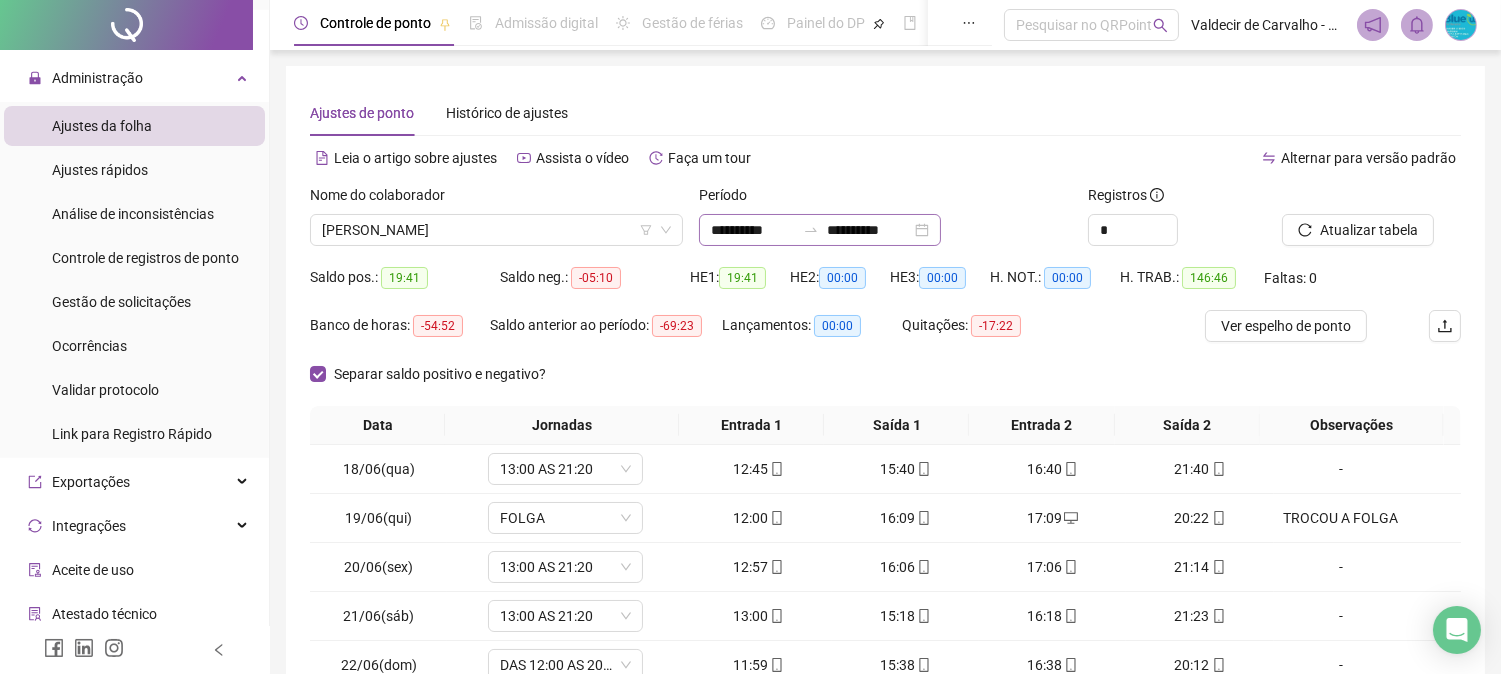 click on "**********" at bounding box center [820, 230] 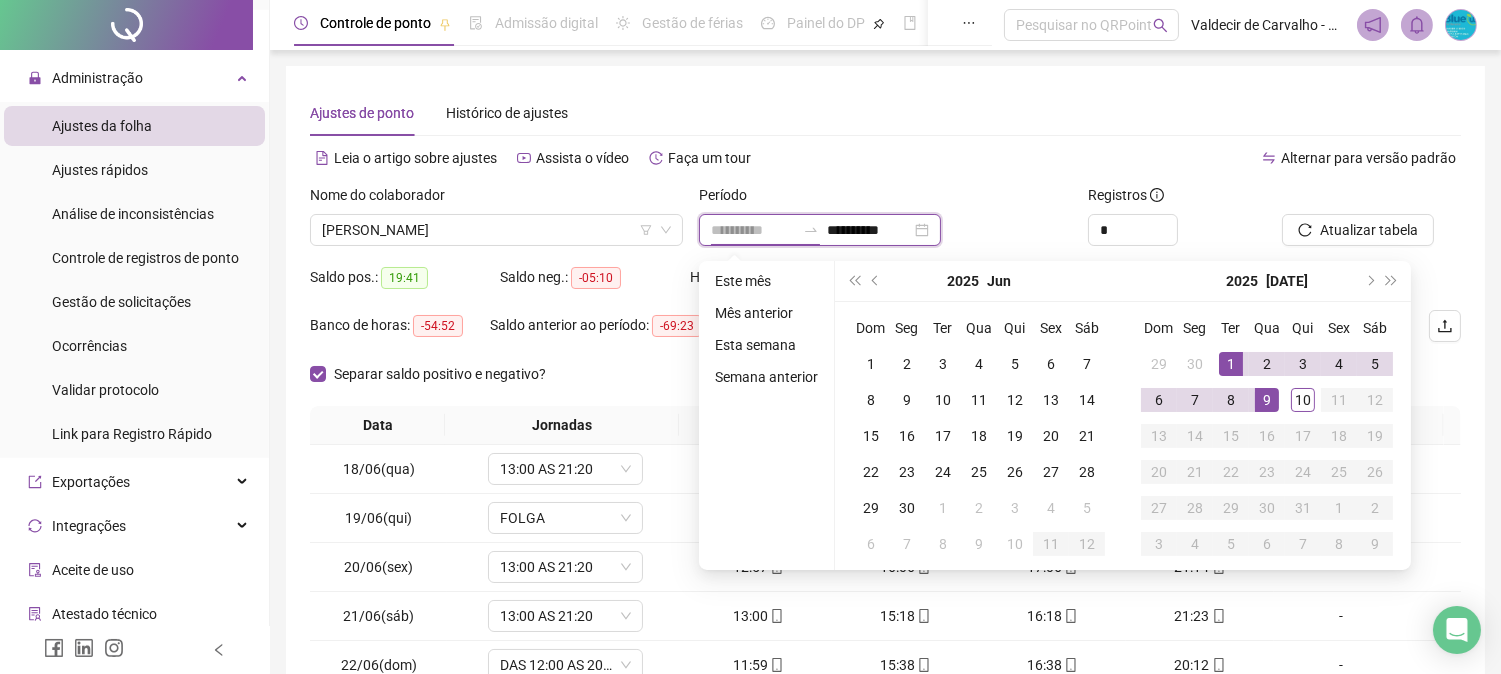 type on "**********" 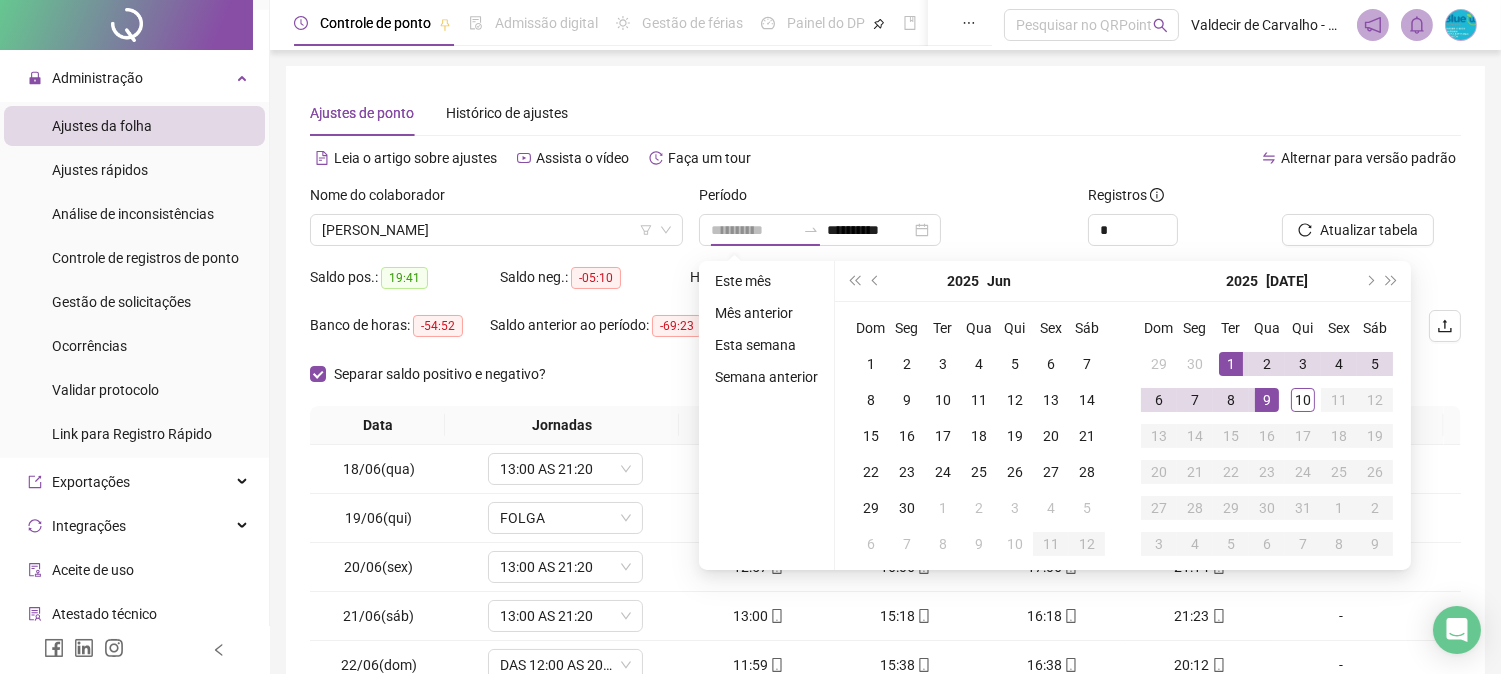 click on "1" at bounding box center (1231, 364) 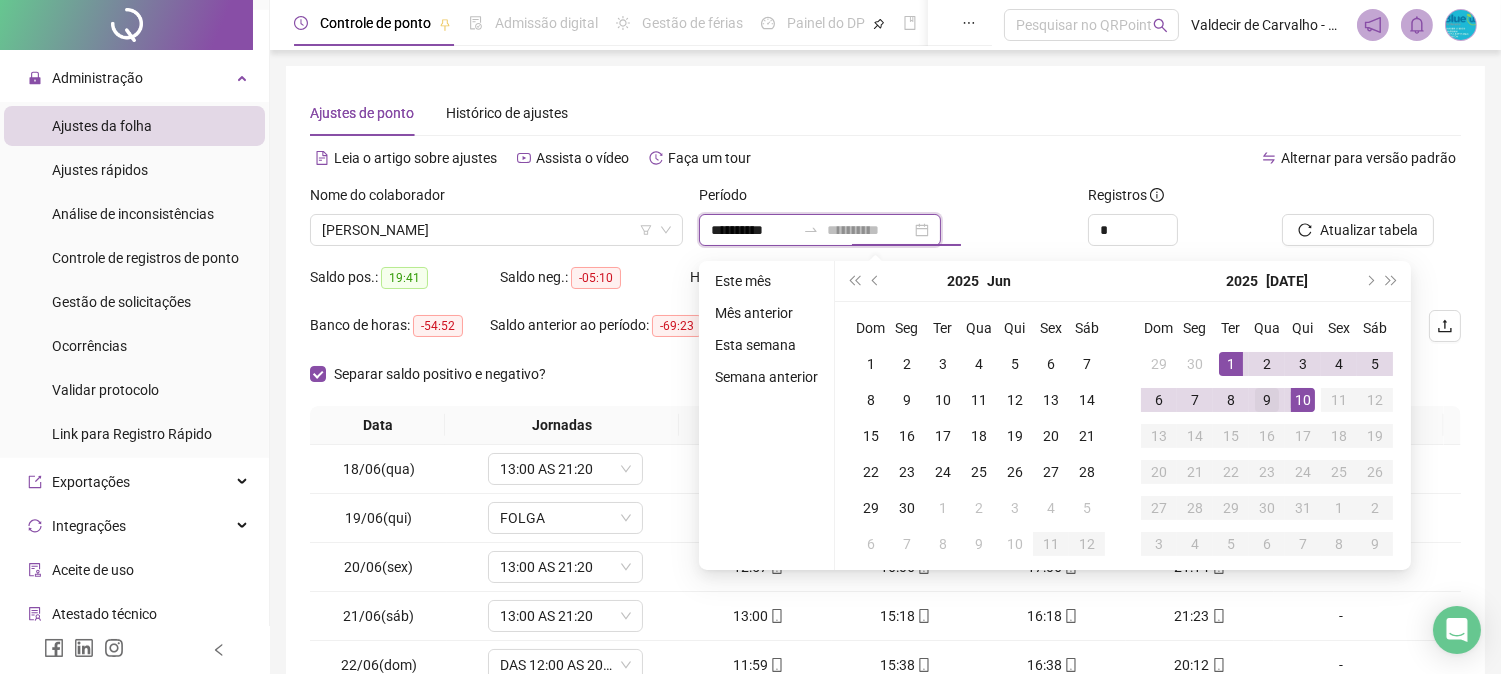 type on "**********" 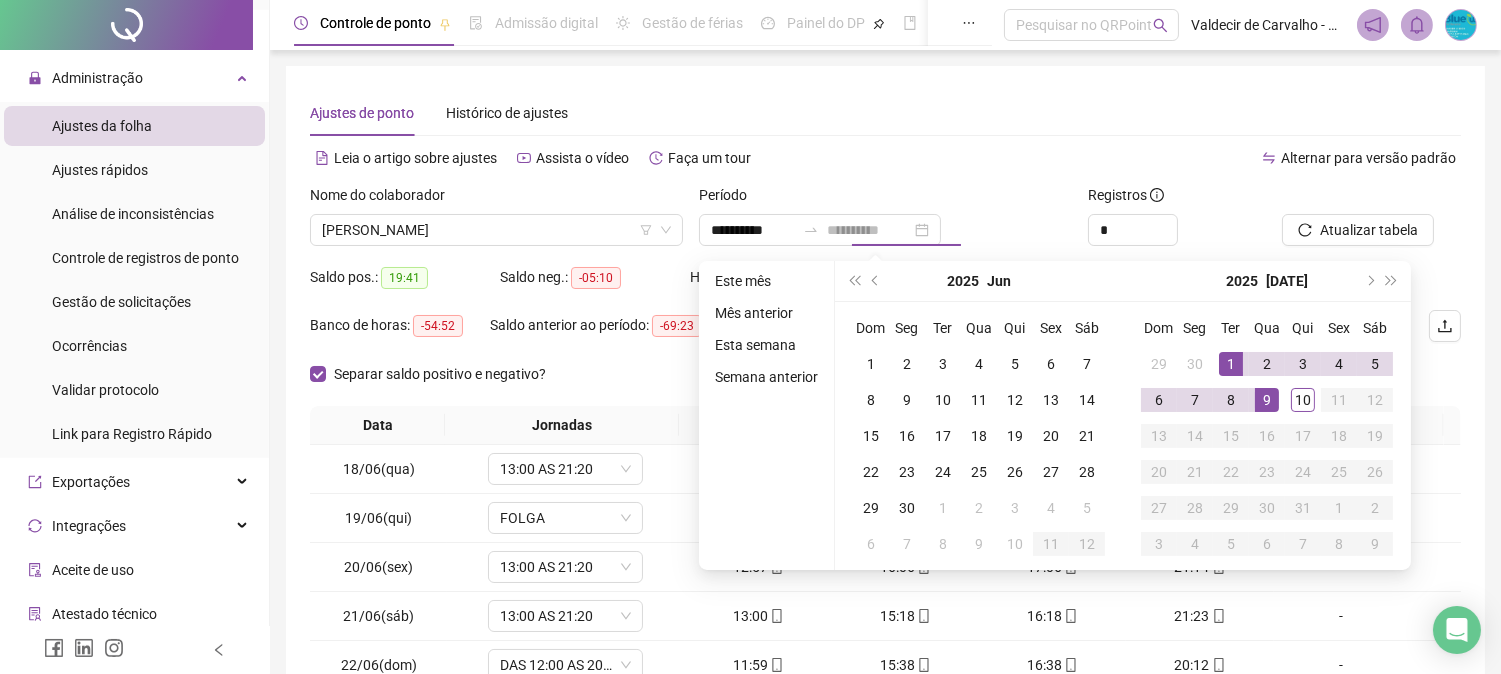 click on "9" at bounding box center [1267, 400] 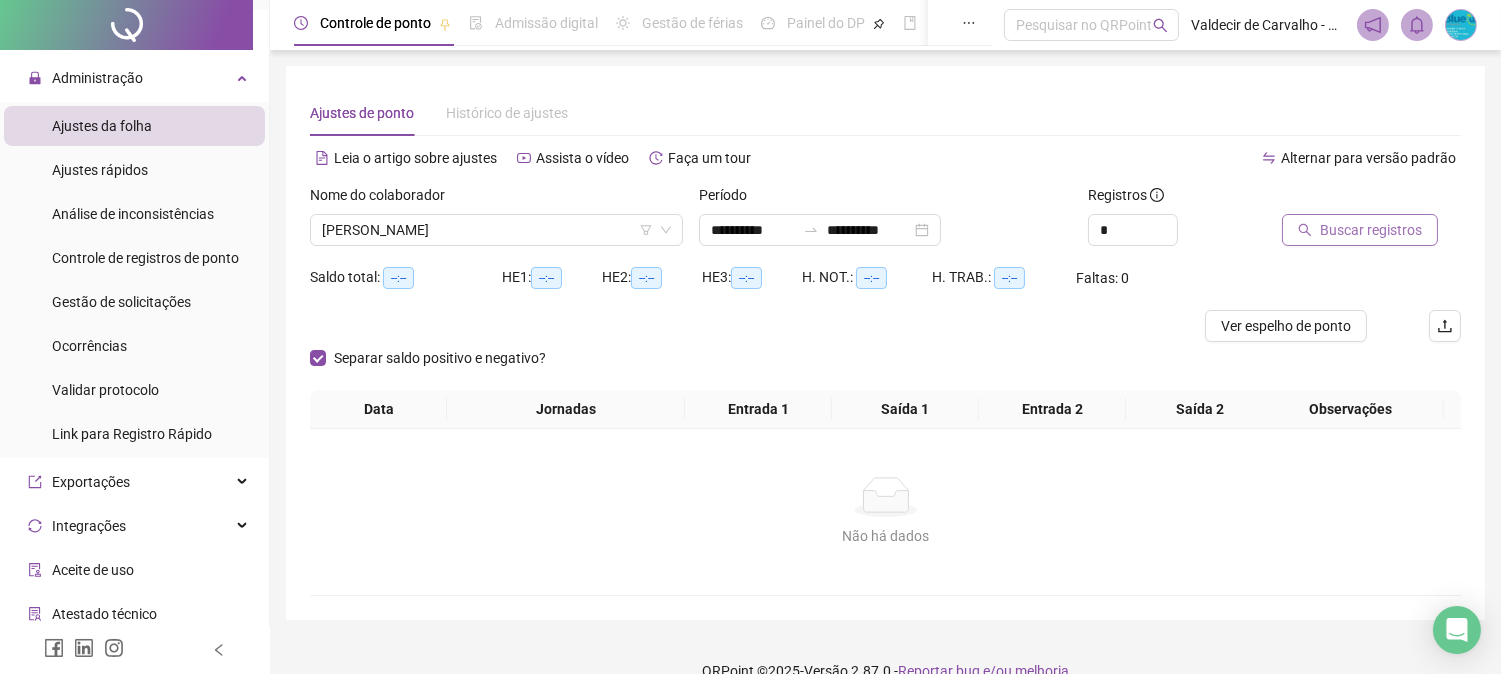 click on "Buscar registros" at bounding box center (1371, 230) 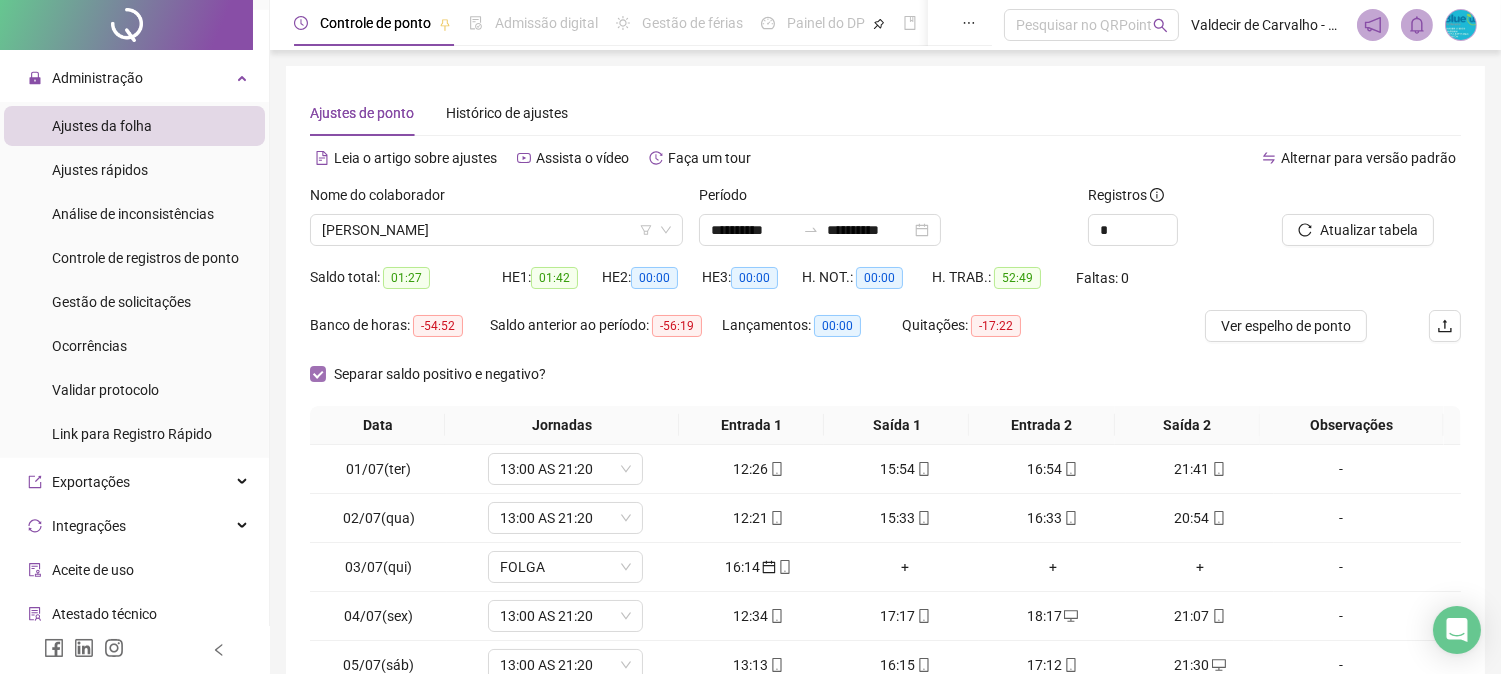 click on "Separar saldo positivo e negativo?" at bounding box center (440, 374) 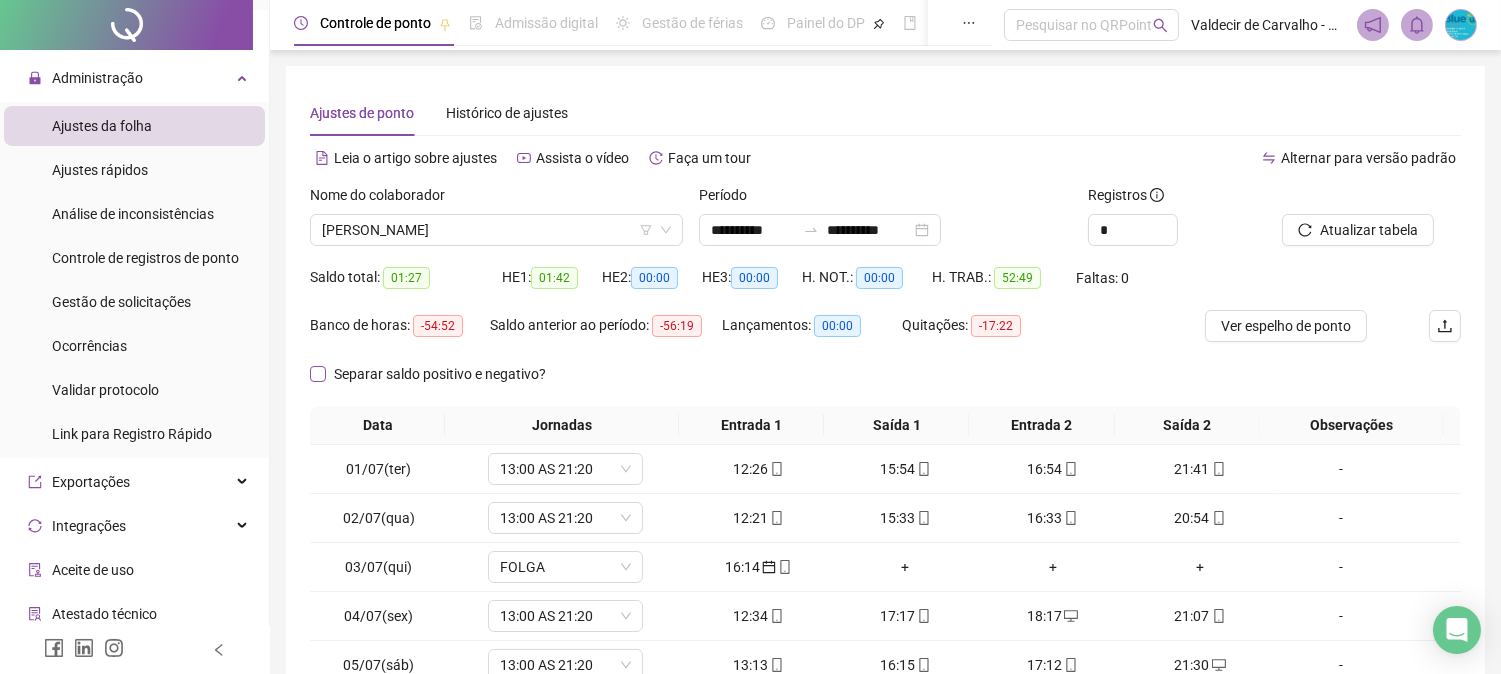 click on "Separar saldo positivo e negativo?" at bounding box center [440, 374] 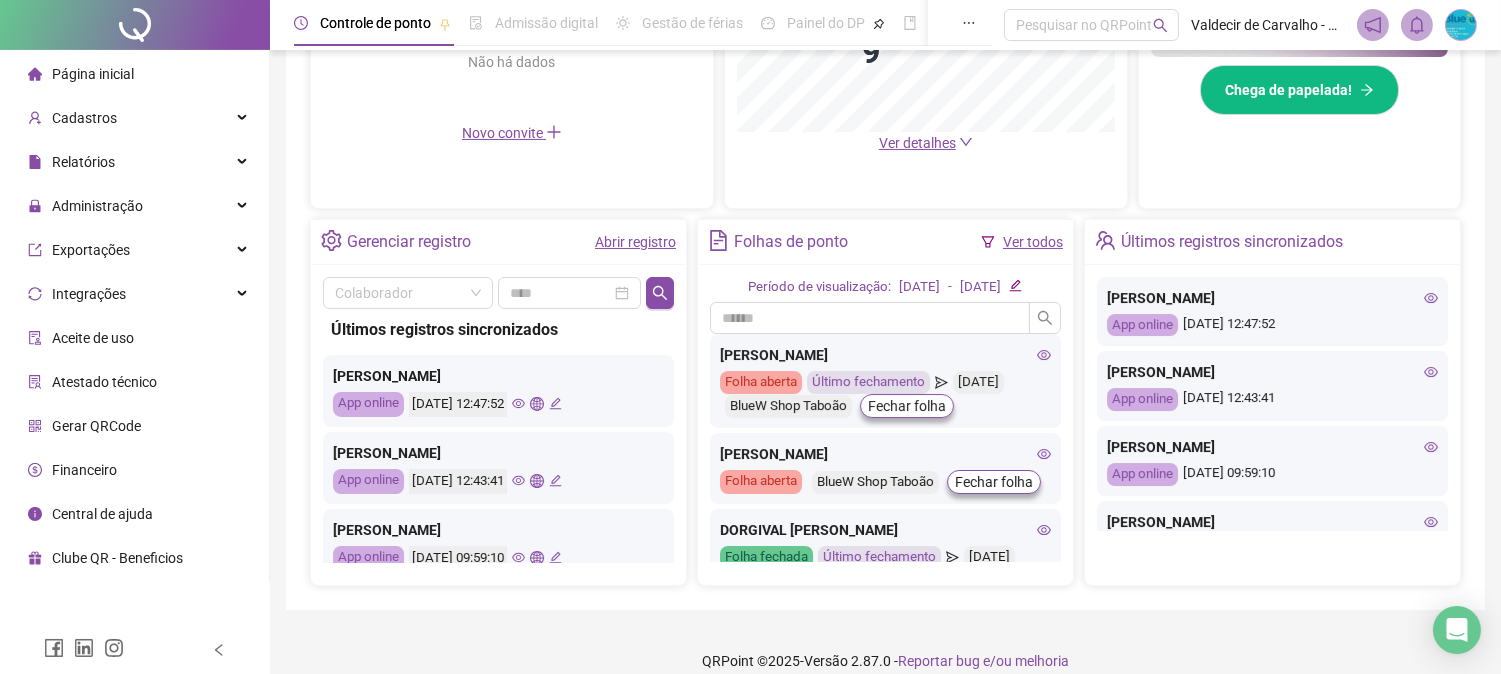 scroll, scrollTop: 627, scrollLeft: 0, axis: vertical 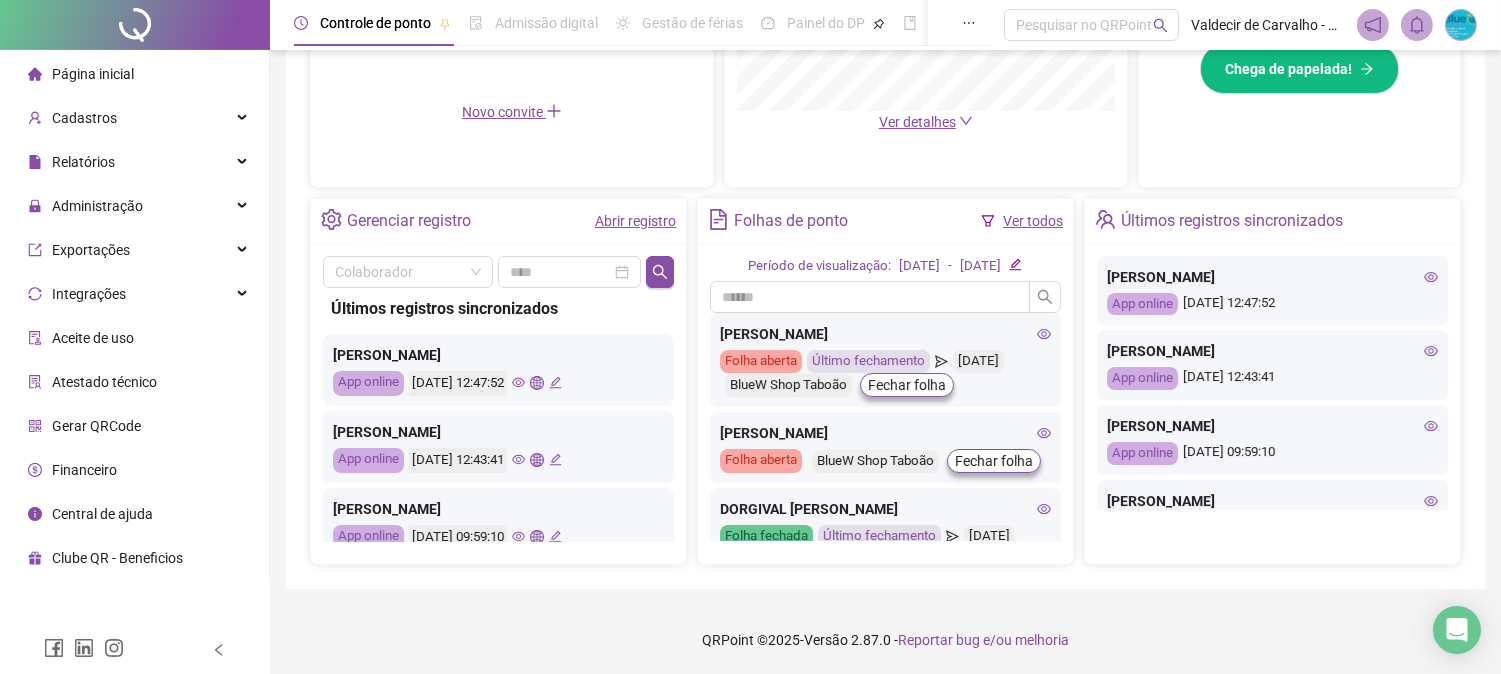 click on "Ver detalhes" at bounding box center (917, 122) 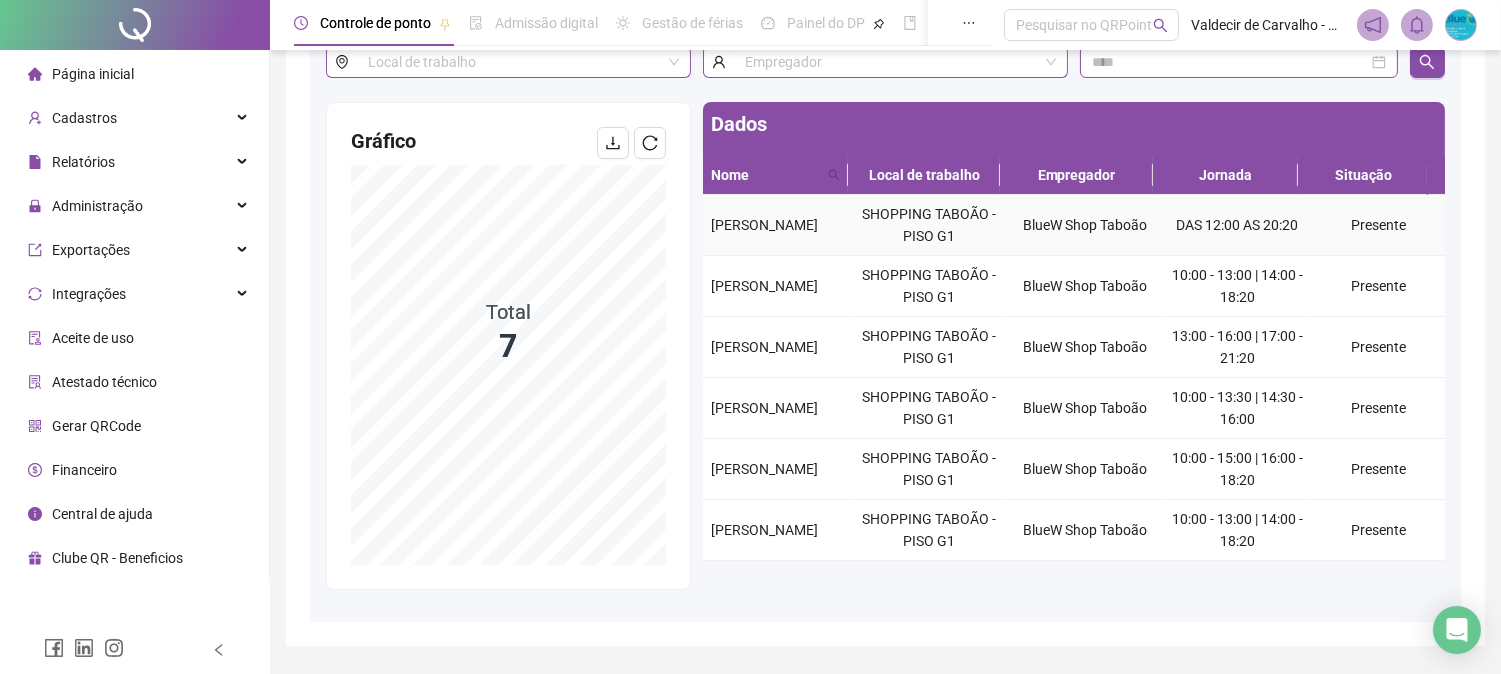 scroll, scrollTop: 103, scrollLeft: 0, axis: vertical 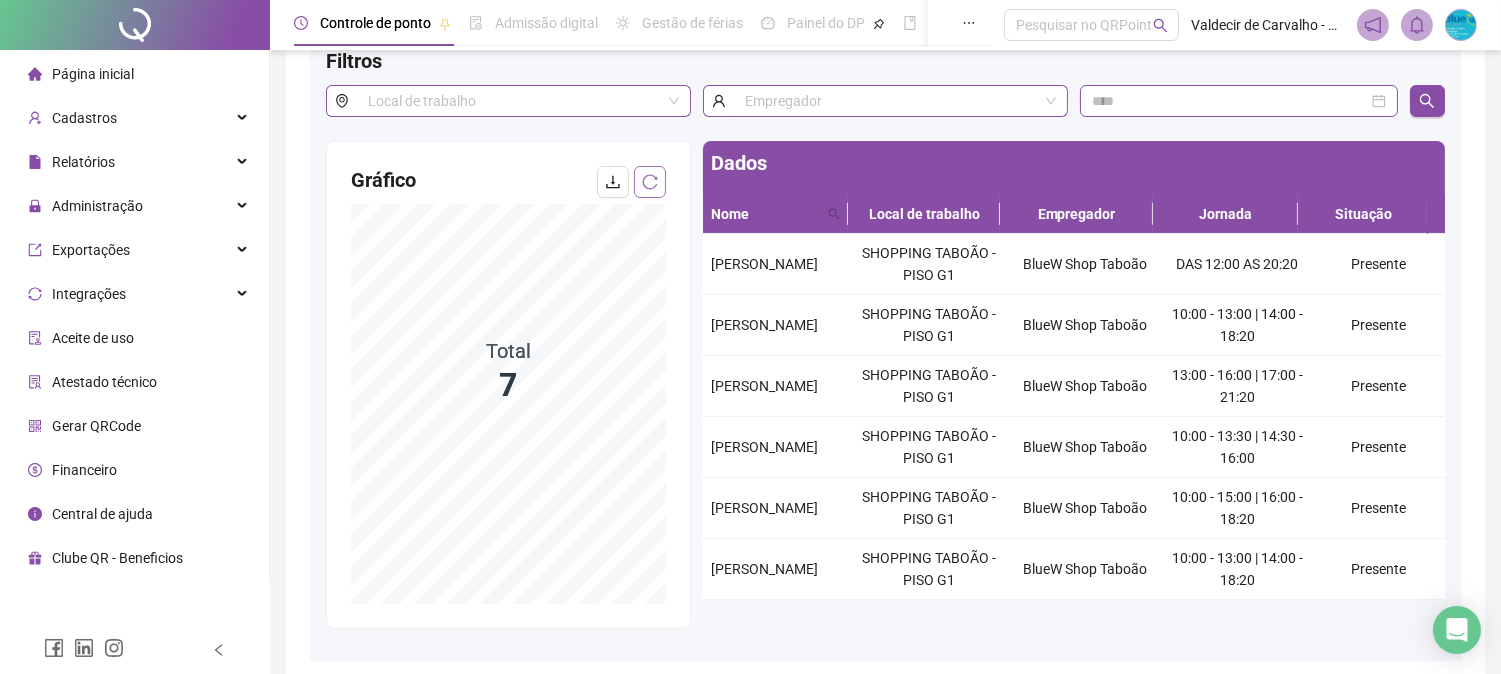 click 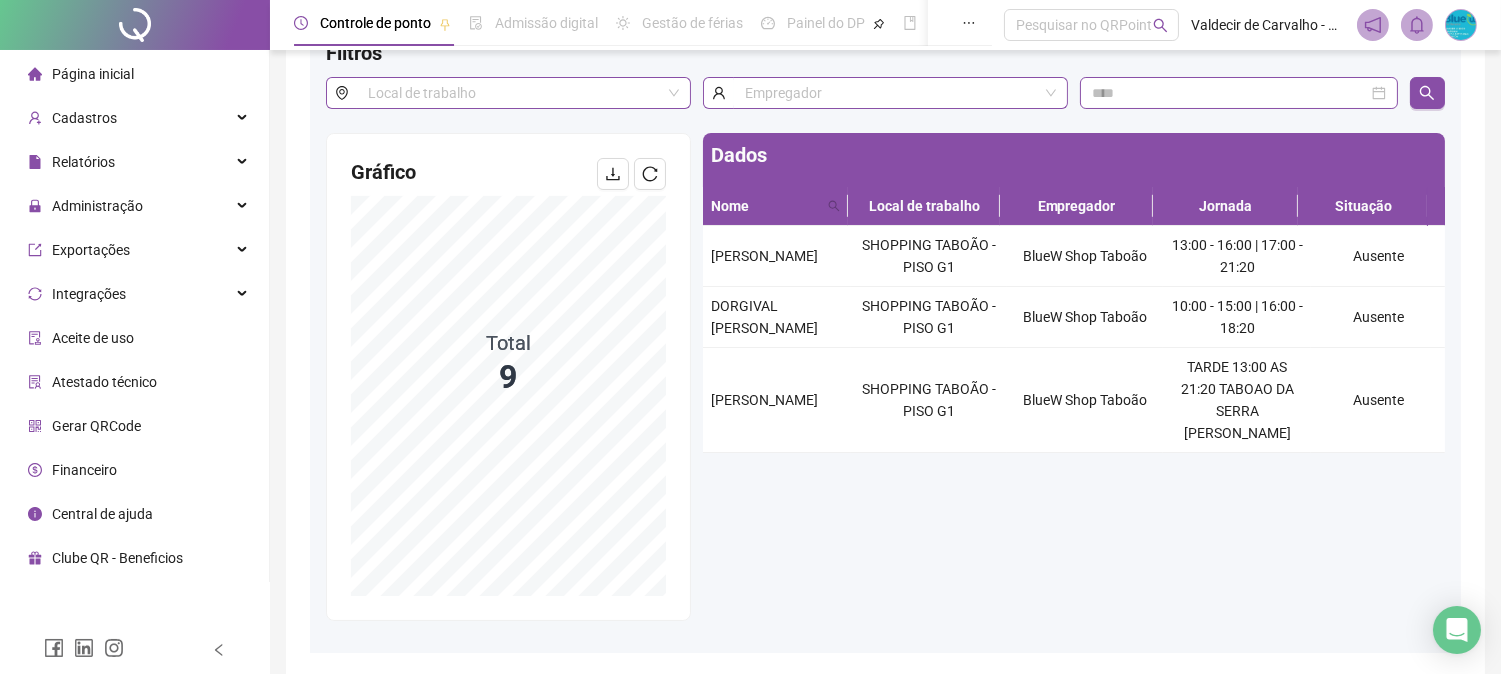 scroll, scrollTop: 200, scrollLeft: 0, axis: vertical 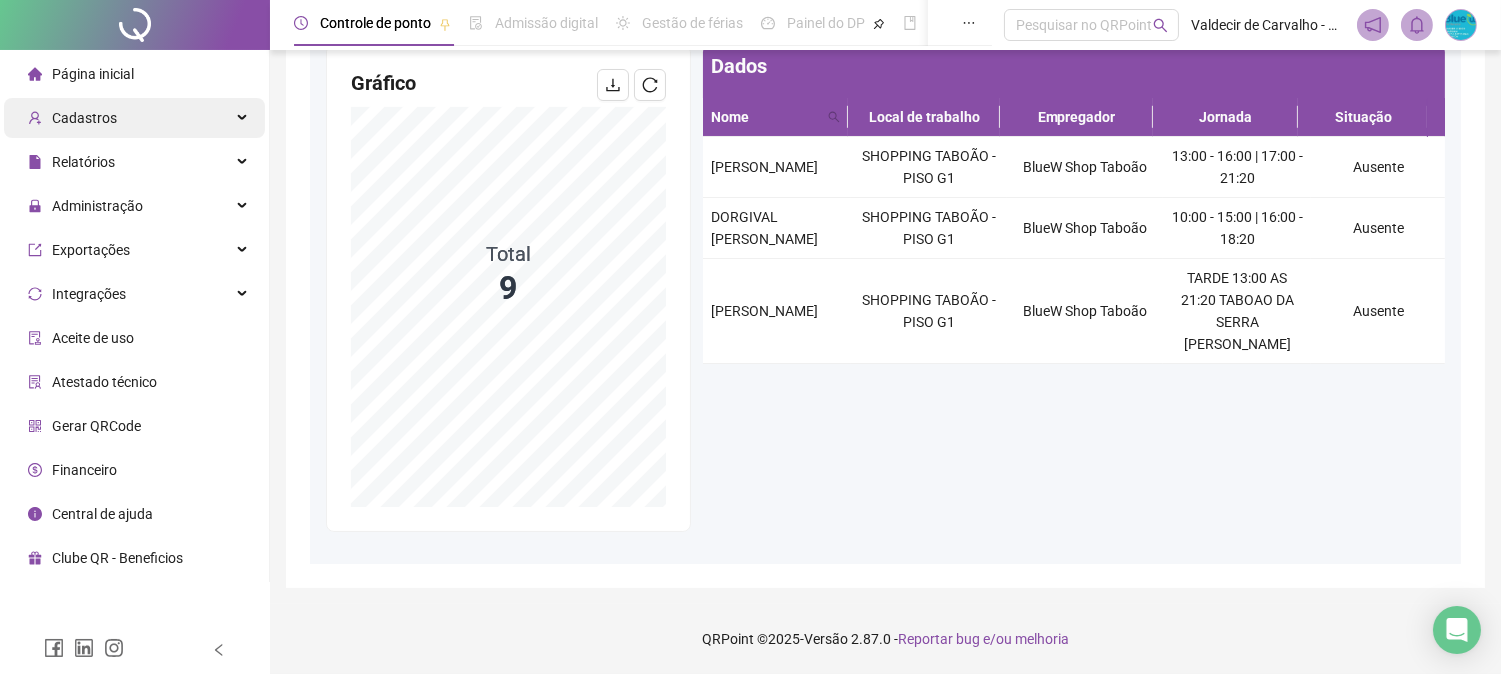 click on "Cadastros" at bounding box center [84, 118] 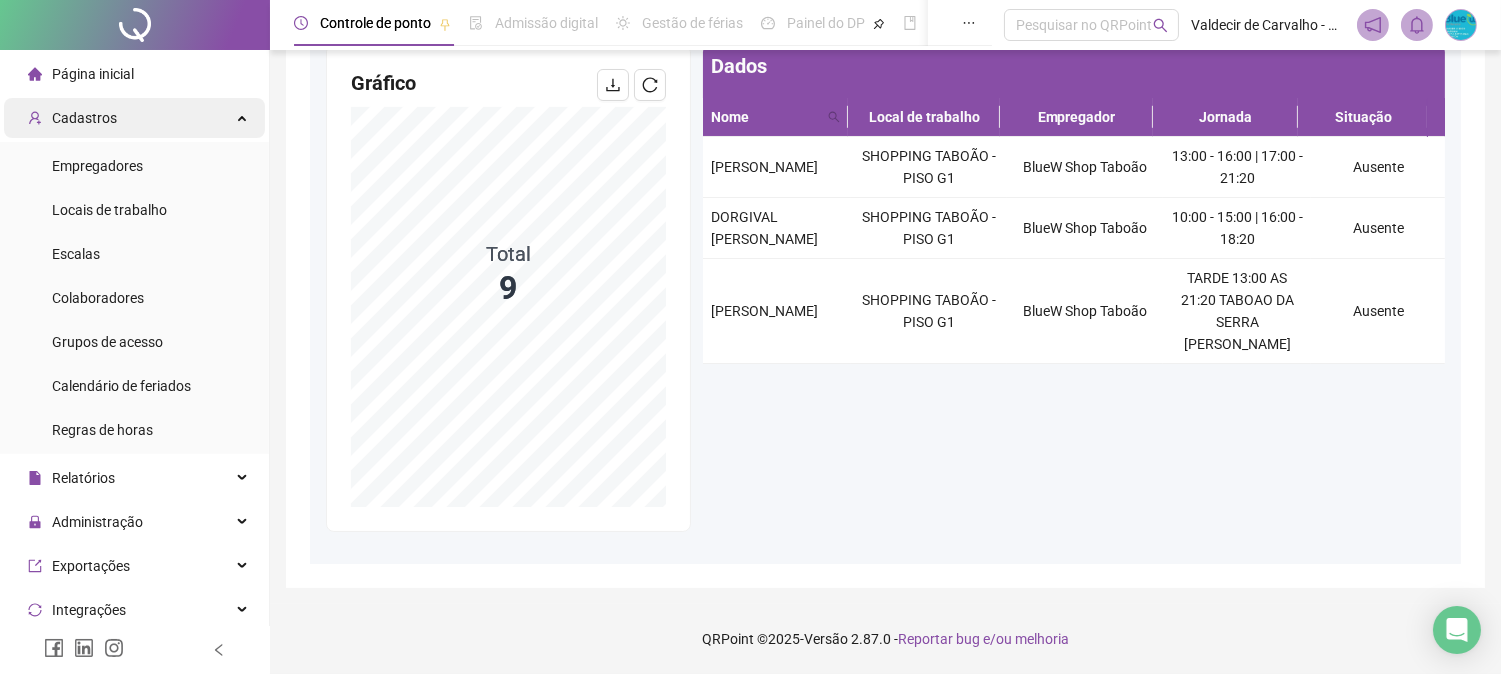 click on "Cadastros" at bounding box center (134, 118) 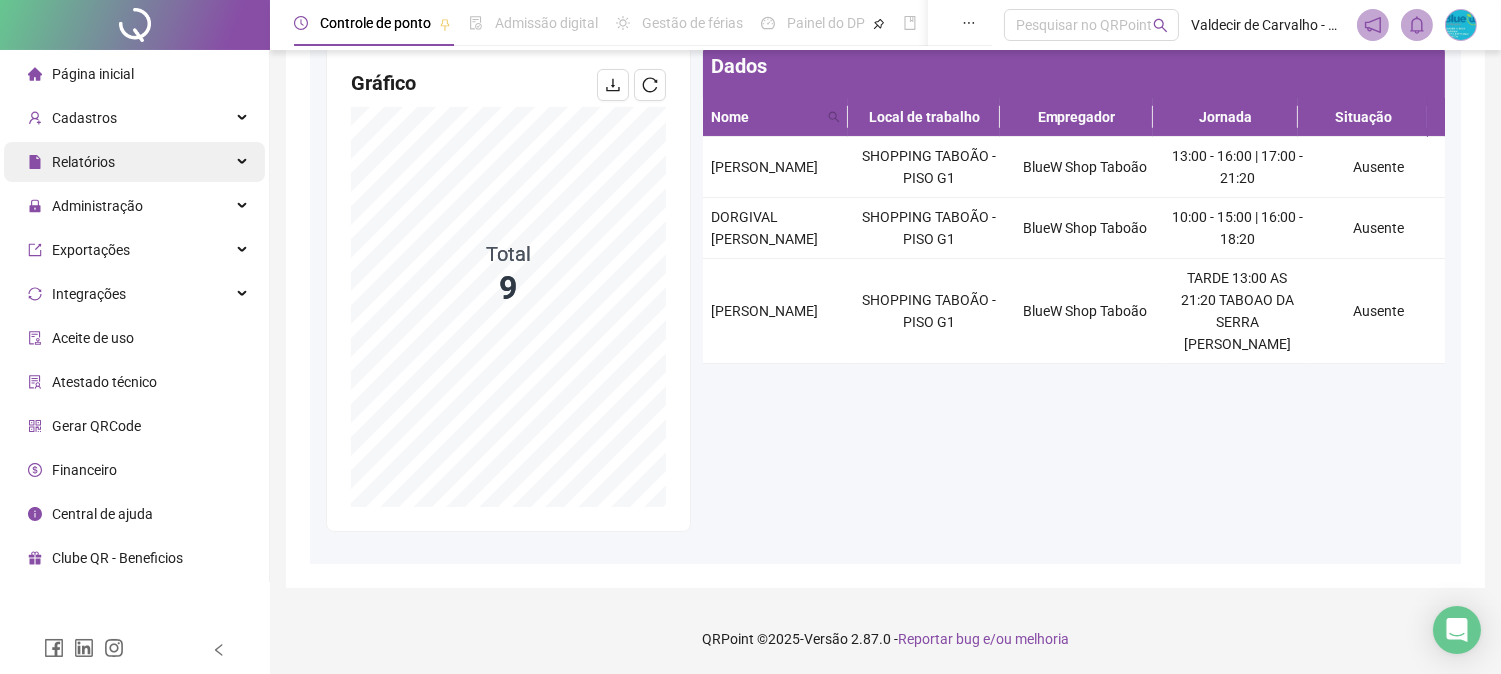 click on "Relatórios" at bounding box center (134, 162) 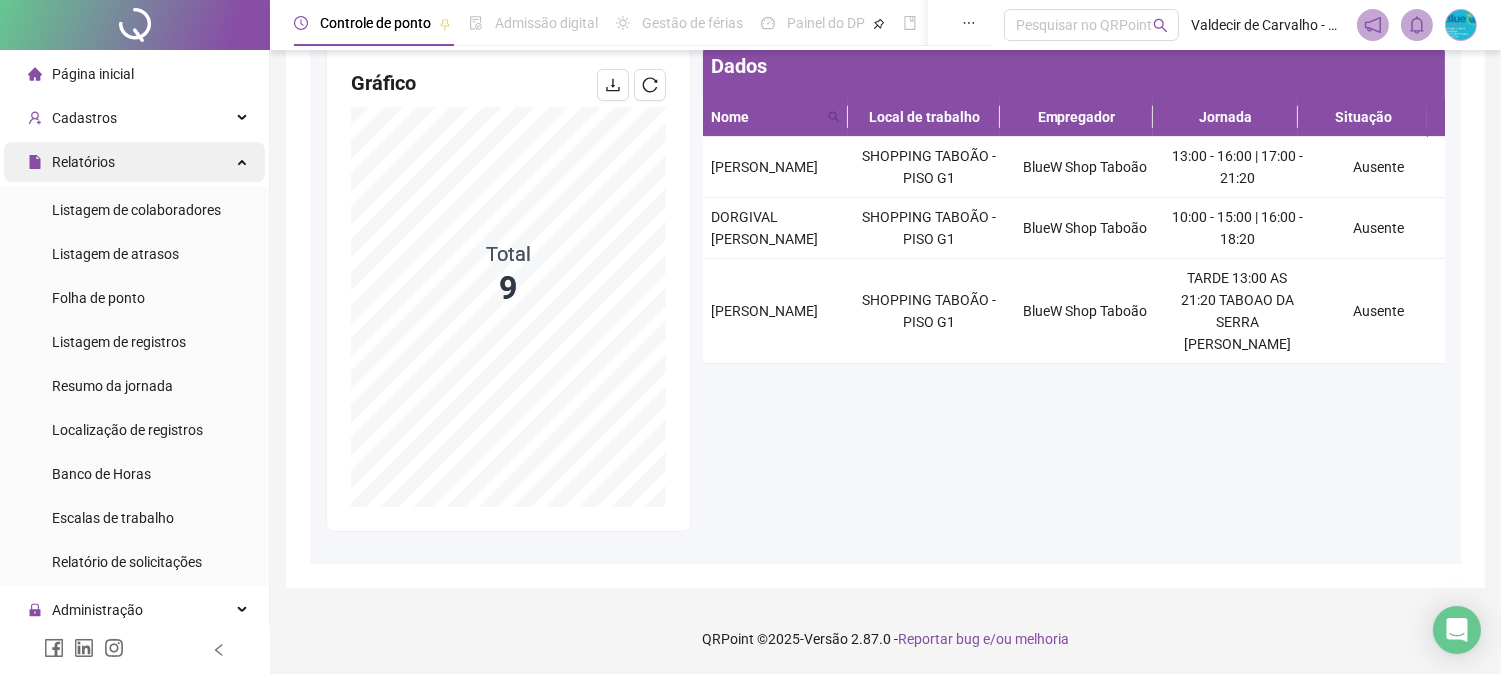 click on "Relatórios" at bounding box center (134, 162) 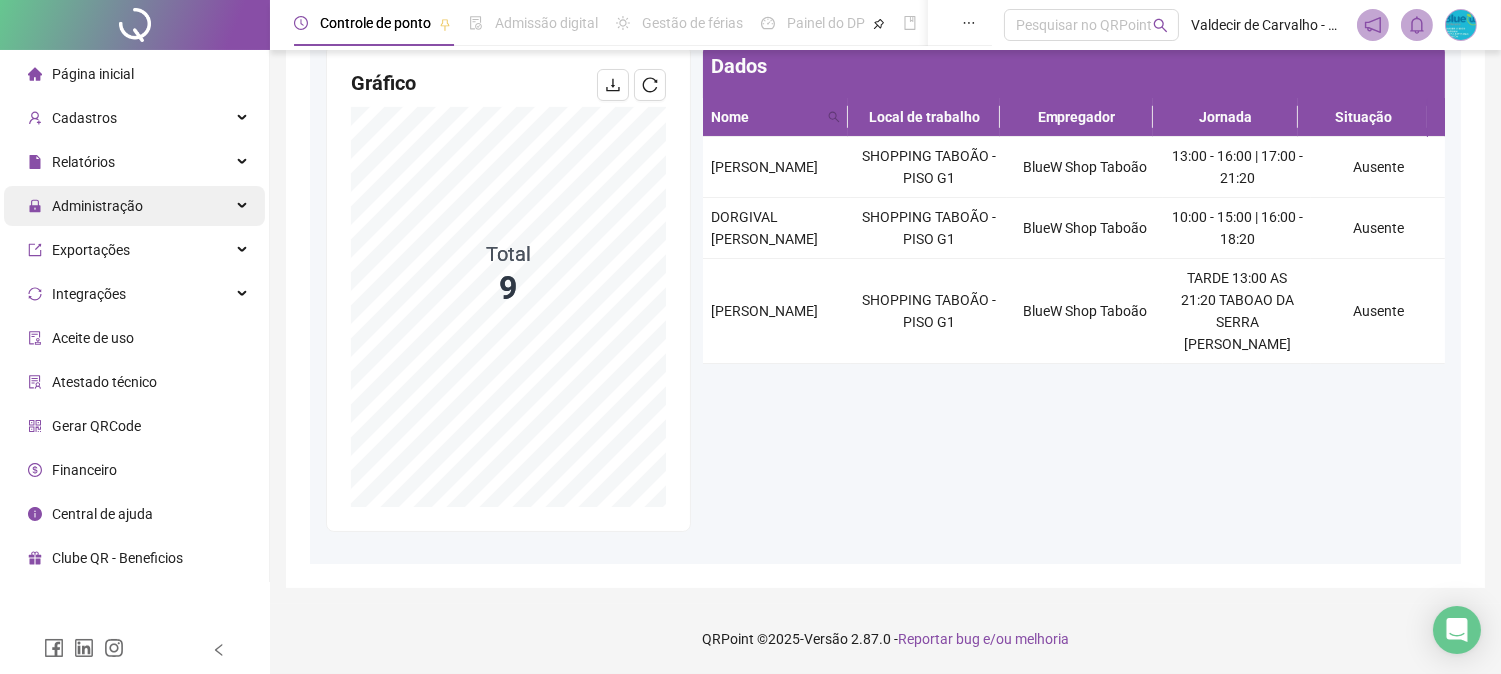 click on "Administração" at bounding box center (97, 206) 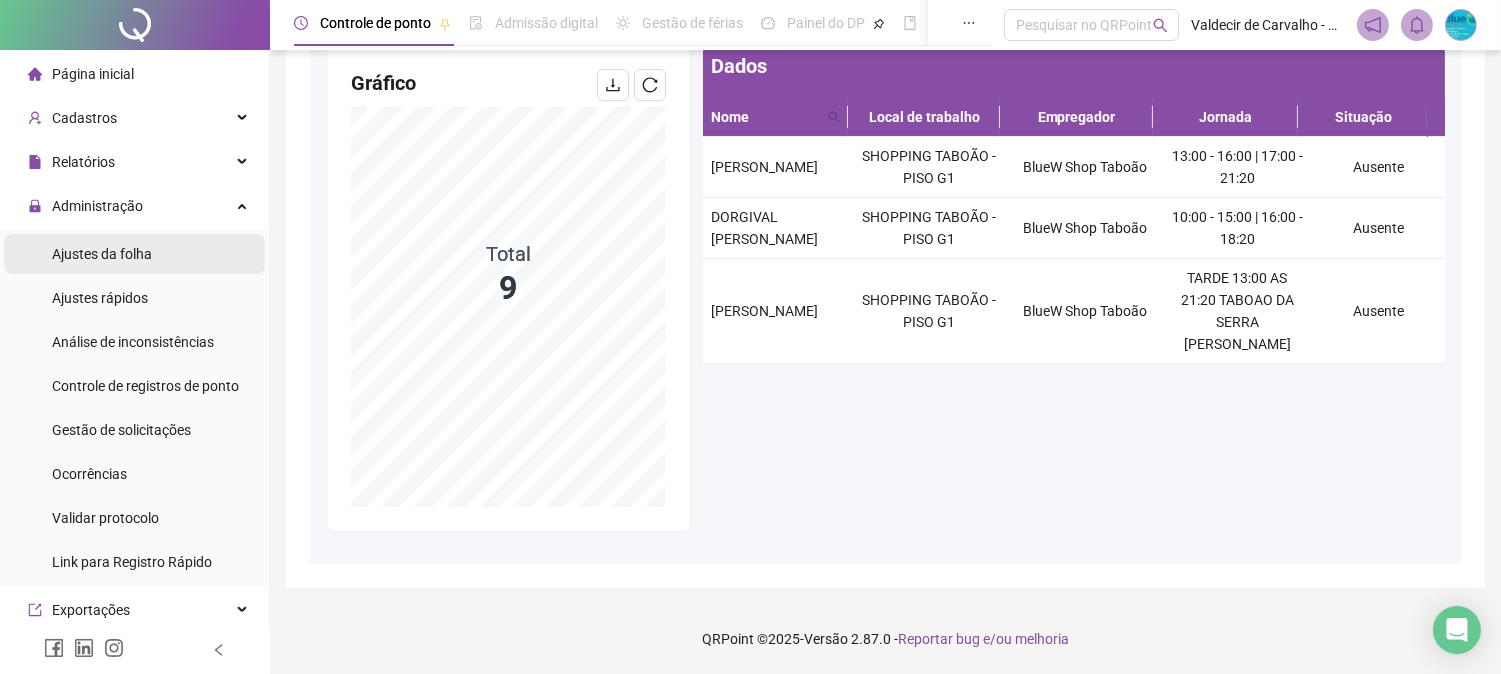 click on "Ajustes da folha" at bounding box center (102, 254) 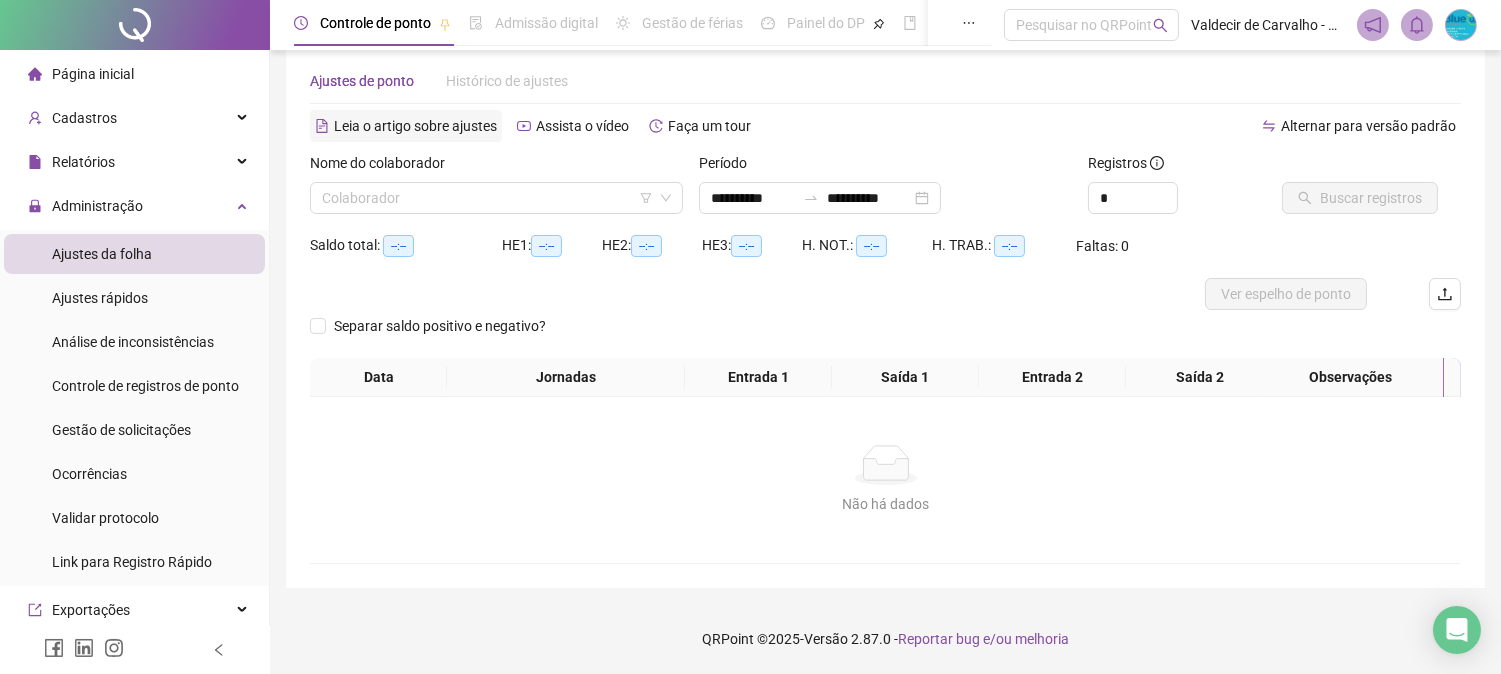 scroll, scrollTop: 31, scrollLeft: 0, axis: vertical 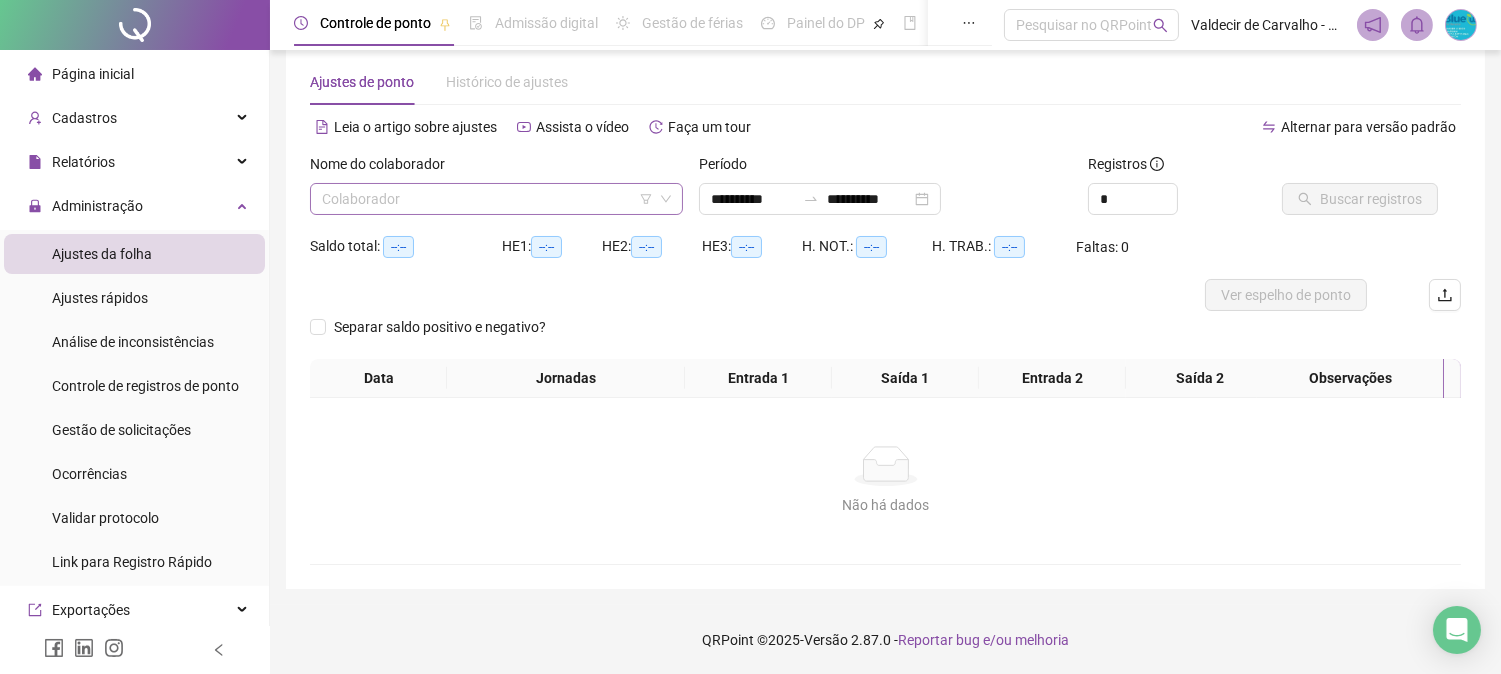 click at bounding box center [490, 199] 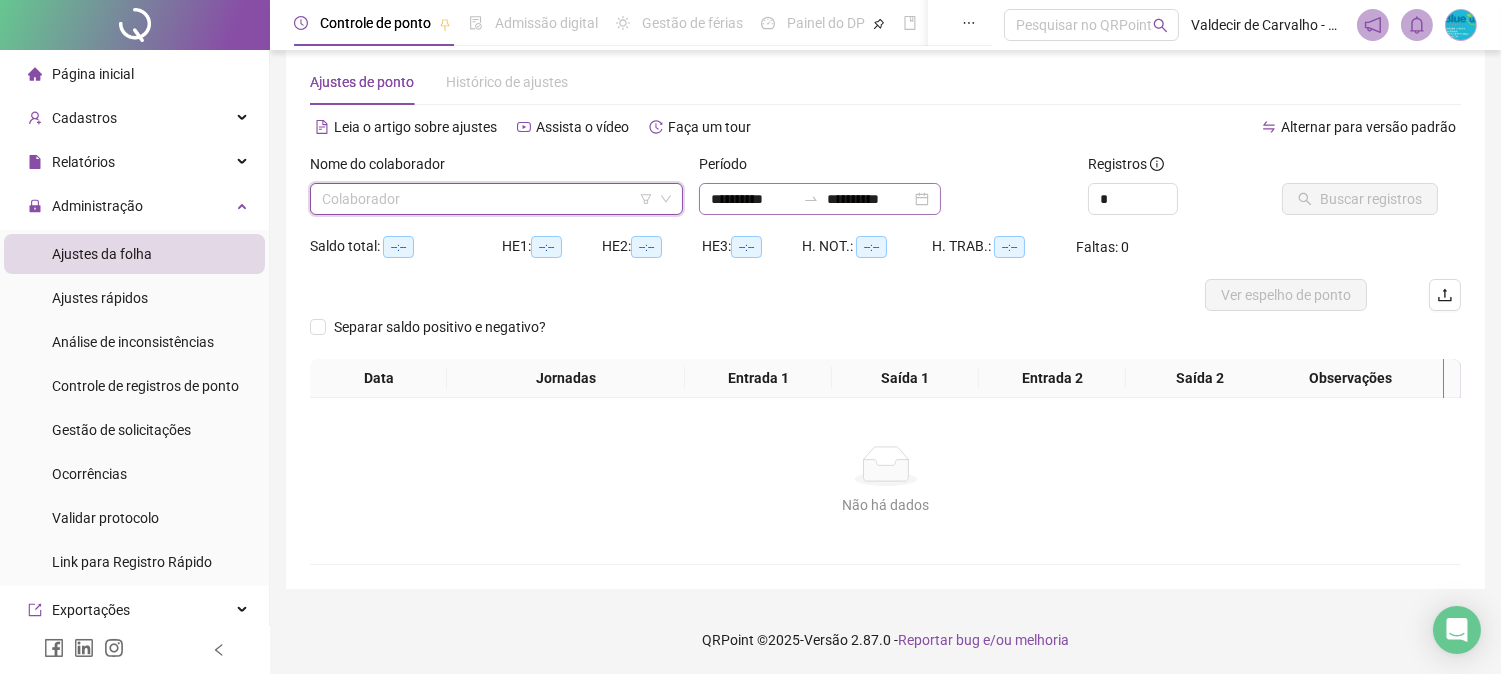 drag, startPoint x: 985, startPoint y: 184, endPoint x: 1137, endPoint y: 213, distance: 154.74171 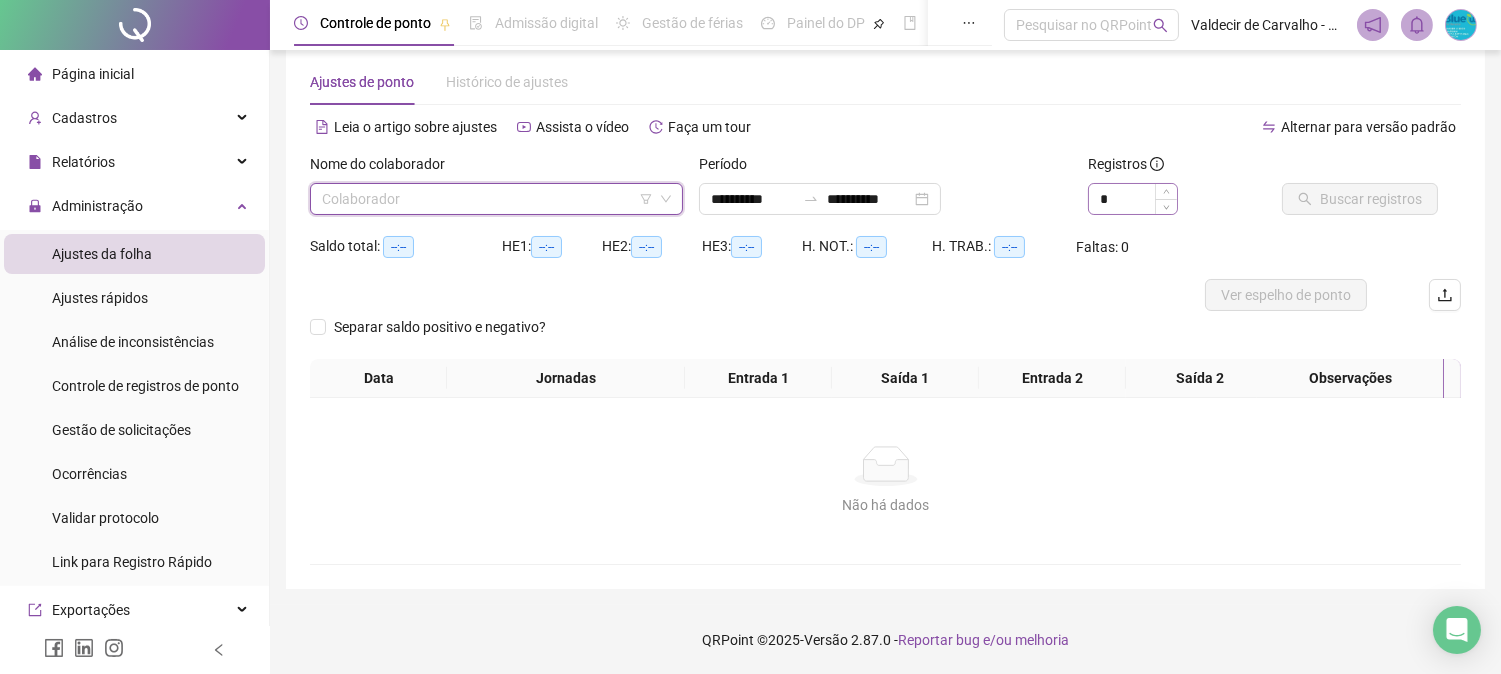 click on "**********" at bounding box center [820, 199] 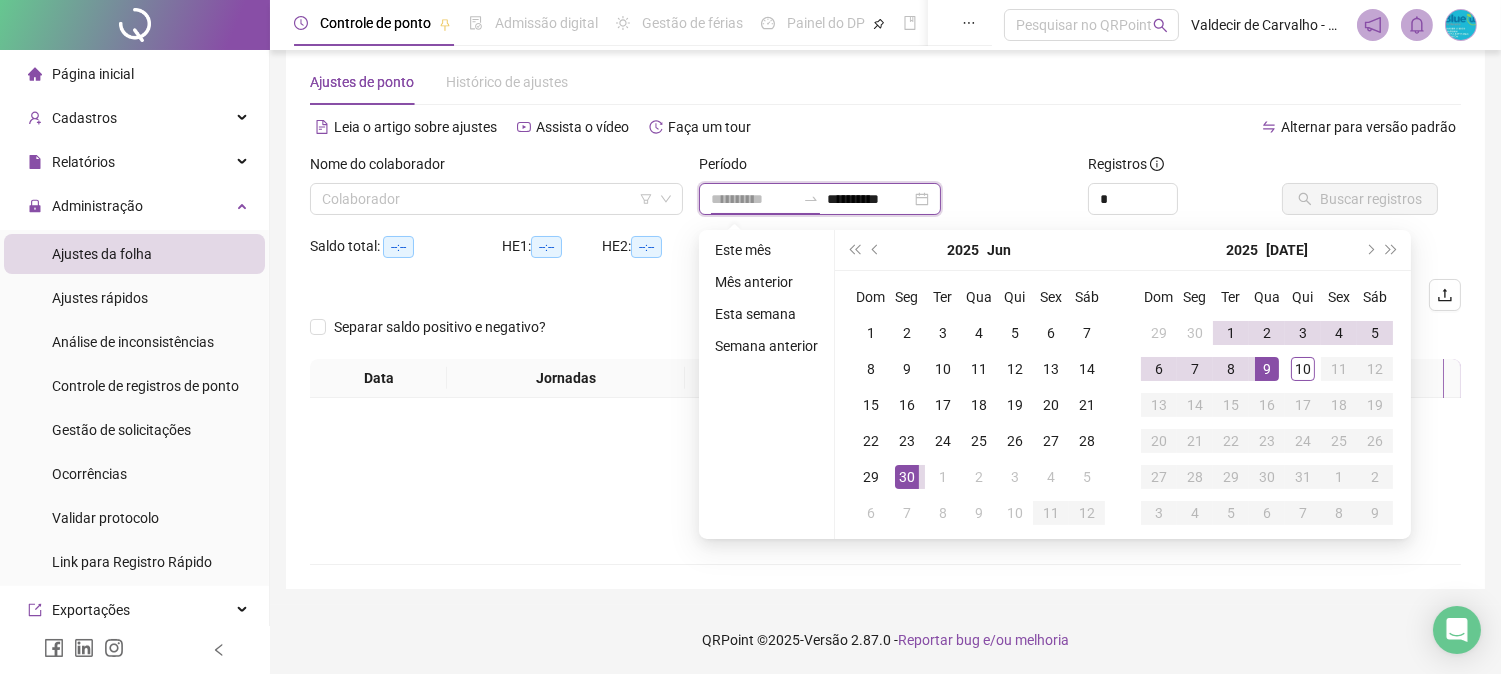type on "**********" 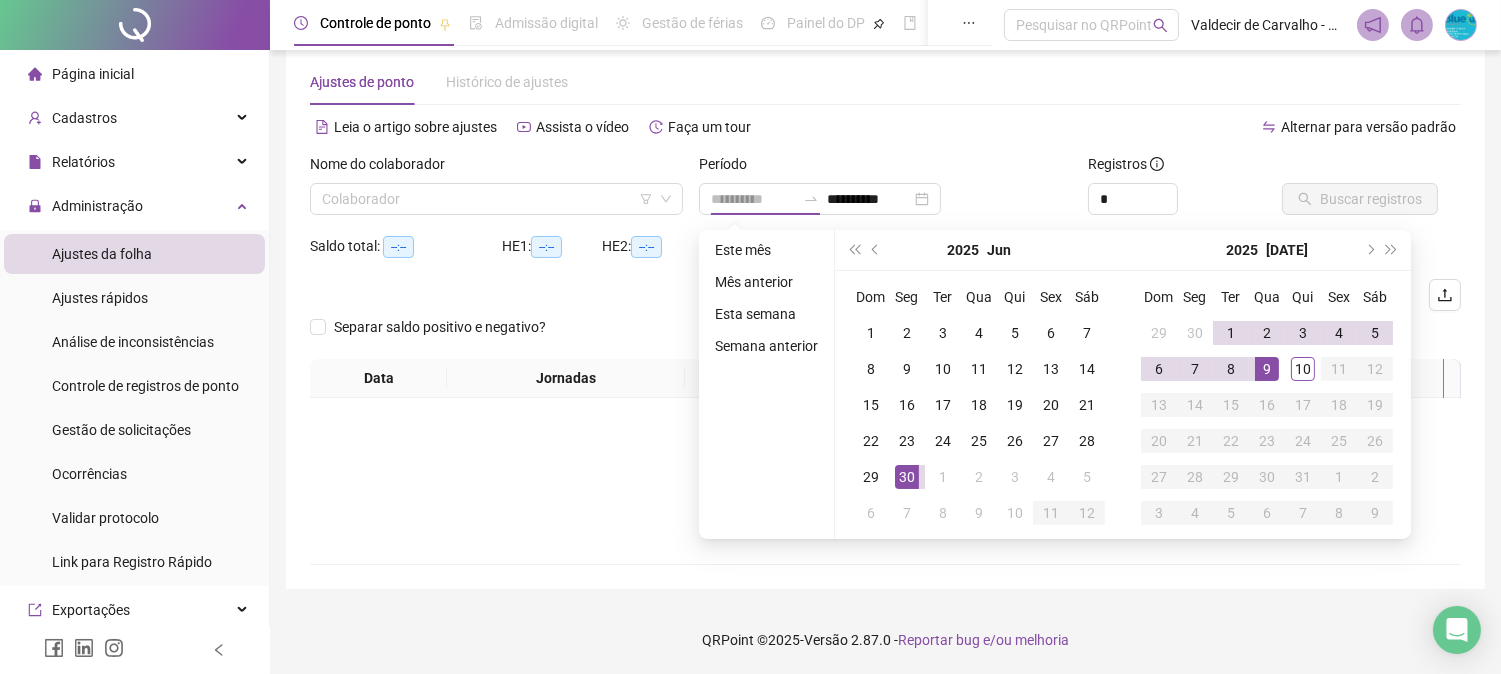 click on "9" at bounding box center (1267, 369) 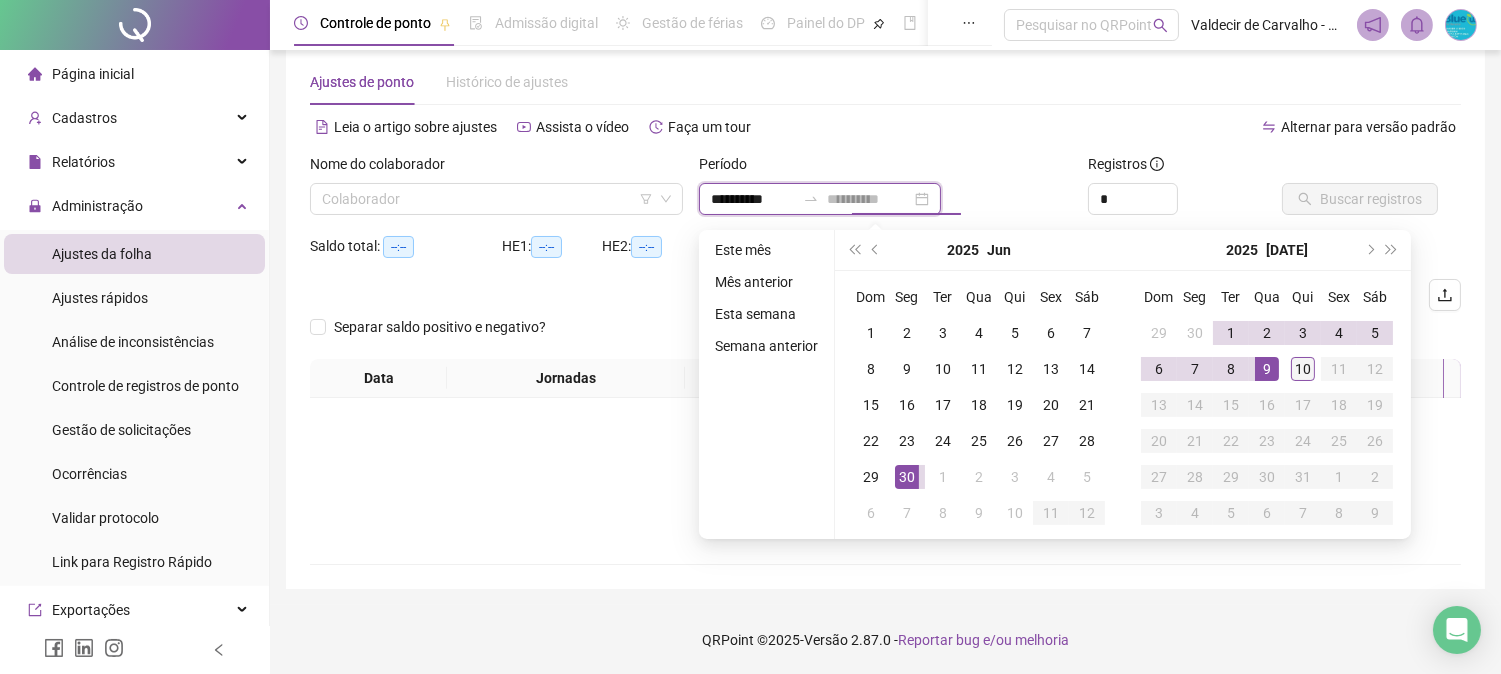 type on "**********" 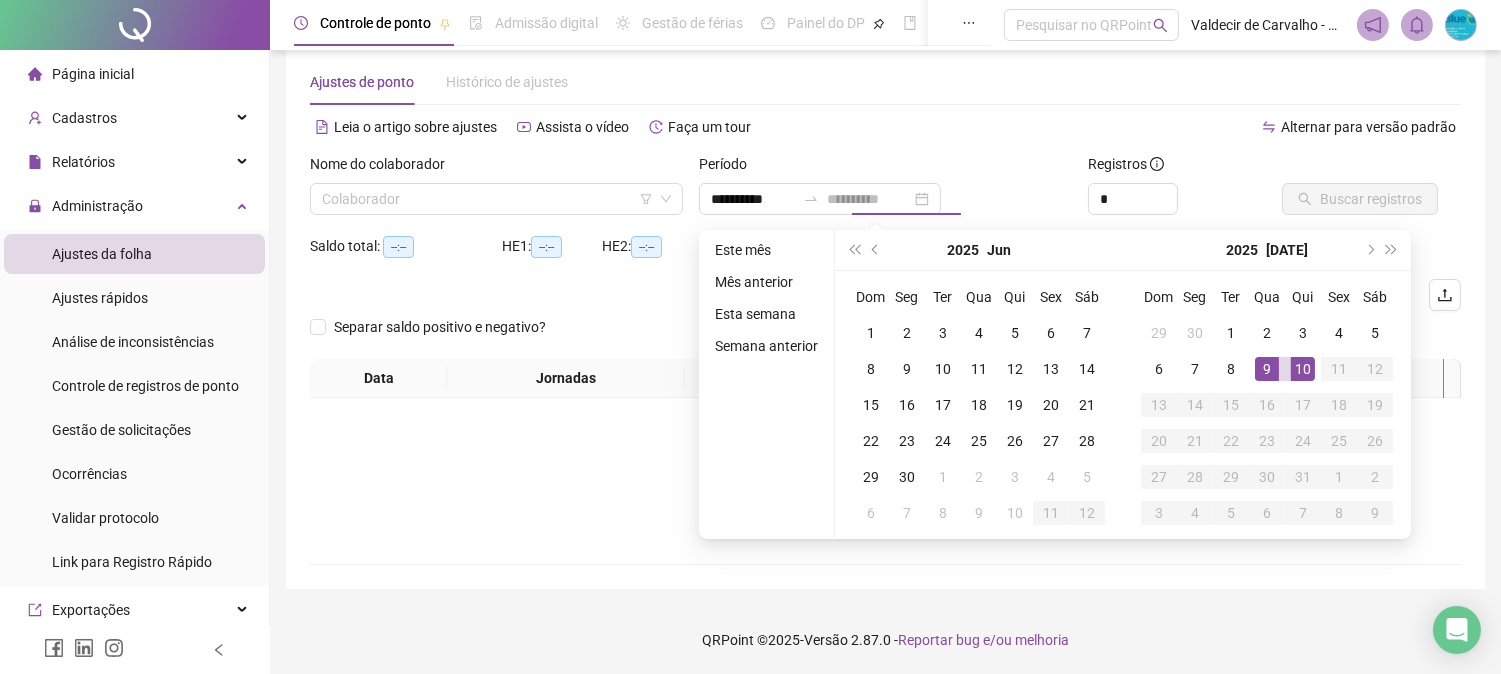 click on "10" at bounding box center [1303, 369] 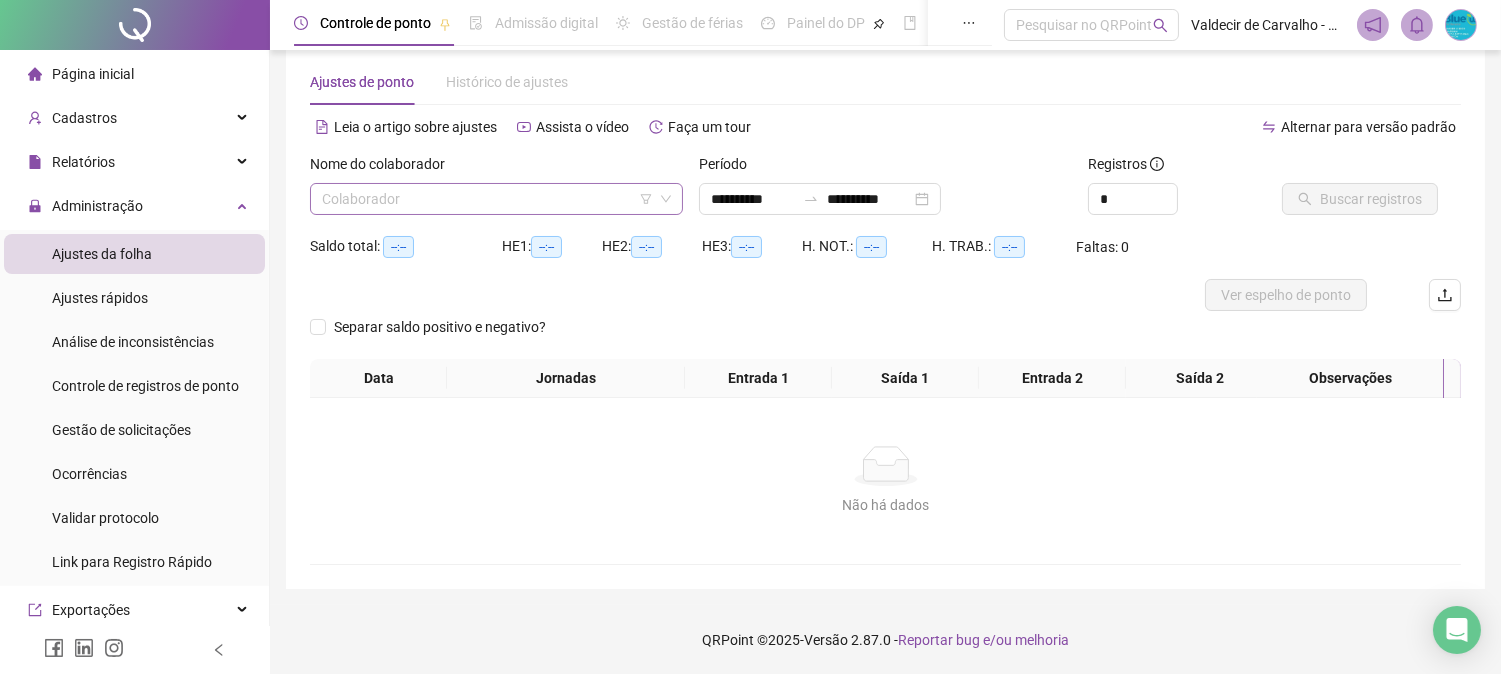 click at bounding box center [490, 199] 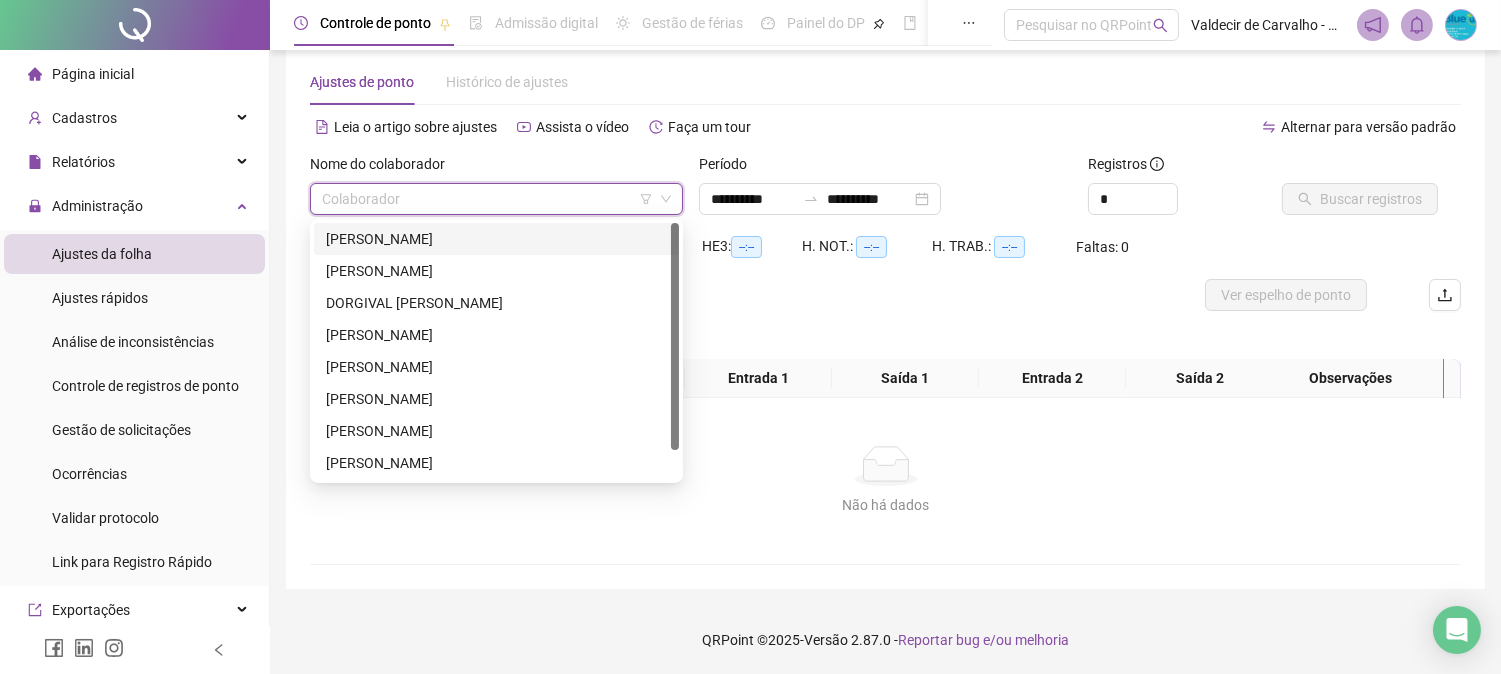 drag, startPoint x: 517, startPoint y: 226, endPoint x: 751, endPoint y: 237, distance: 234.2584 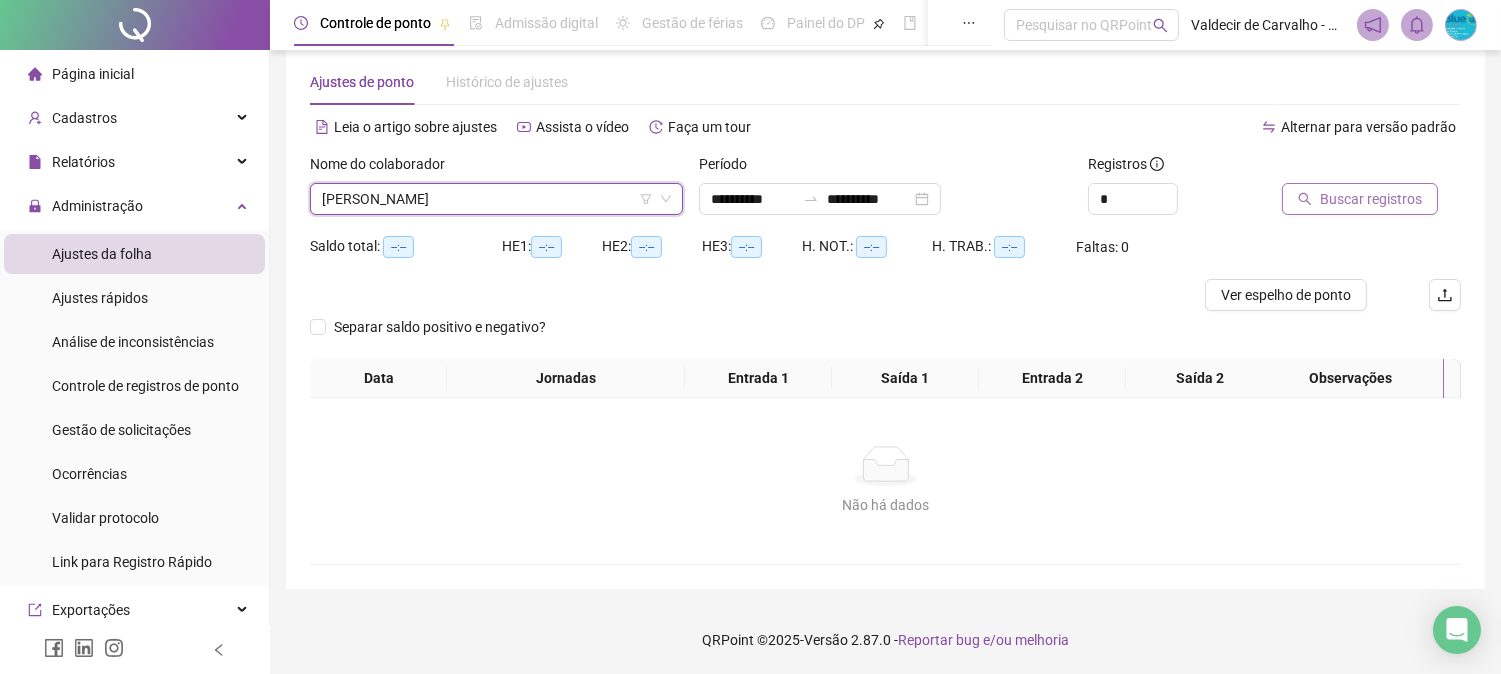 click on "Buscar registros" at bounding box center (1371, 199) 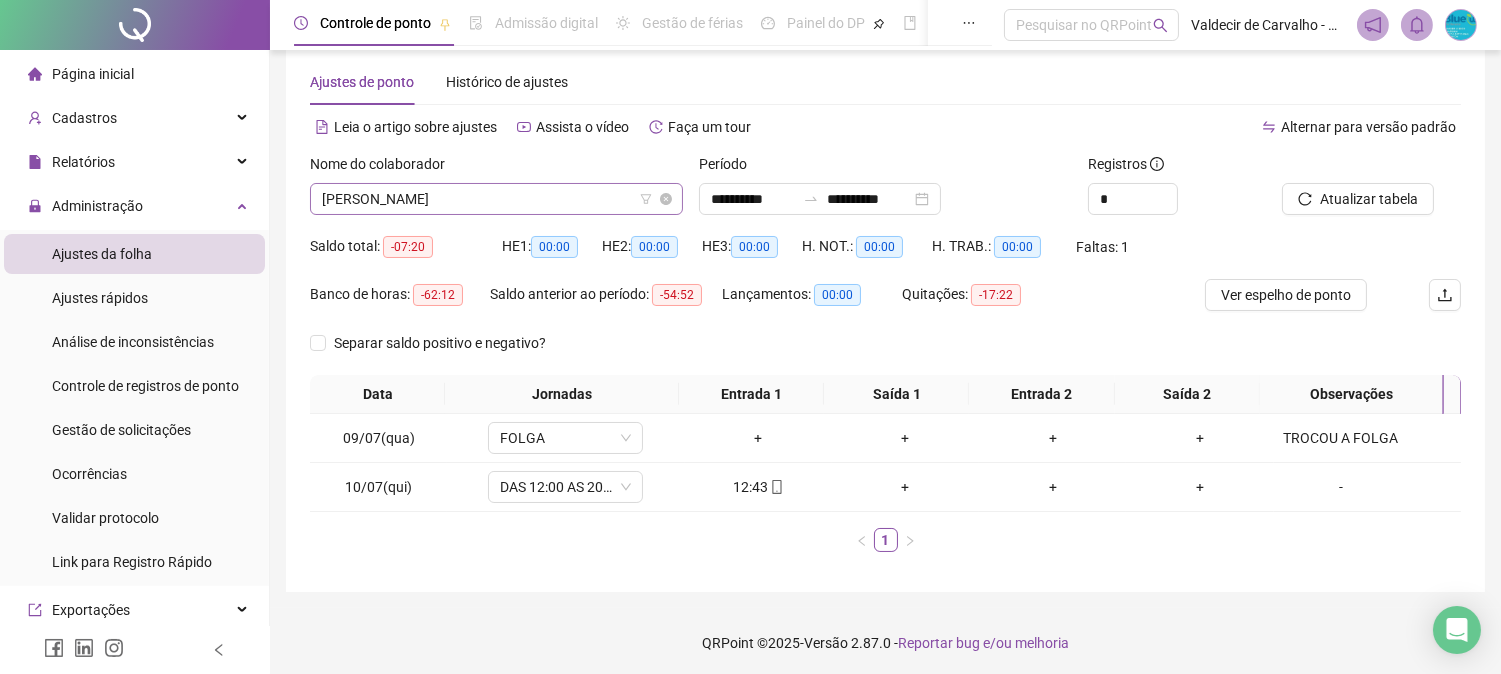click on "[PERSON_NAME]" at bounding box center [496, 199] 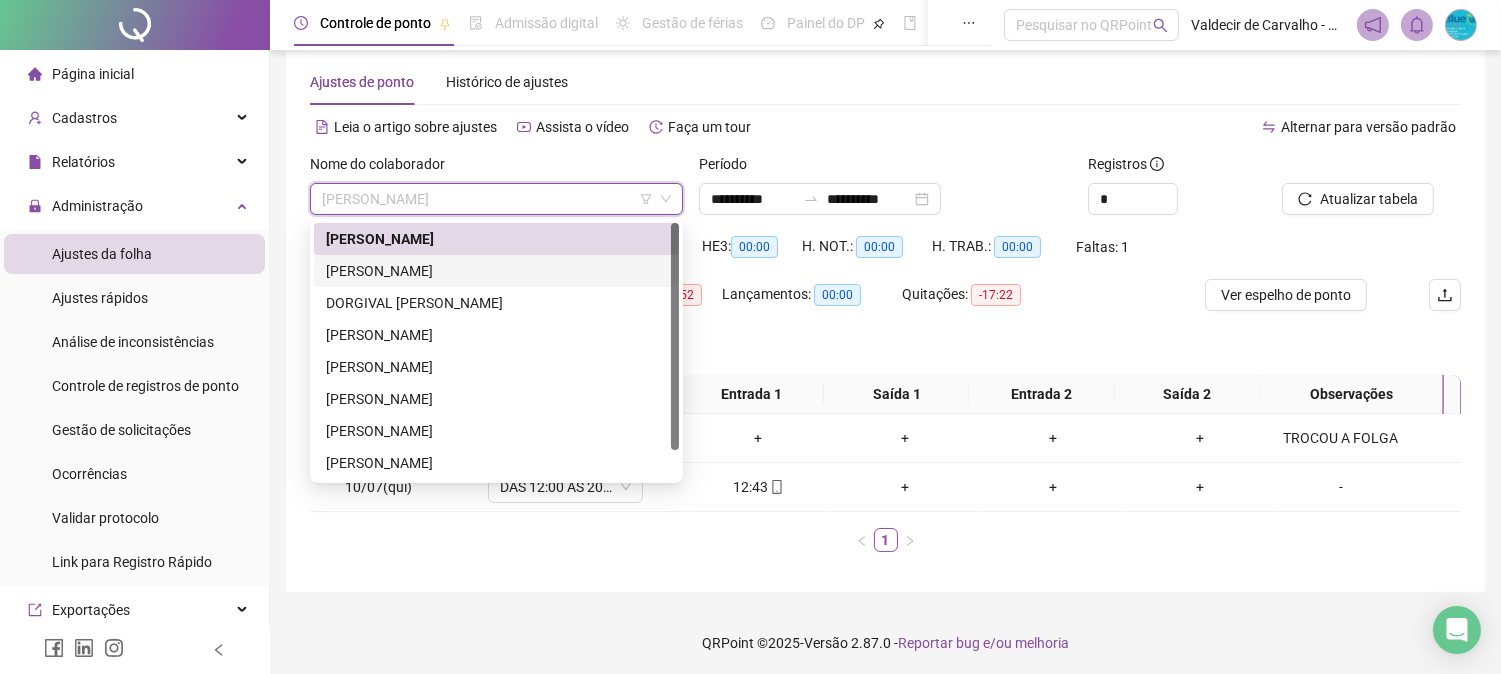 click on "[PERSON_NAME]" at bounding box center (496, 271) 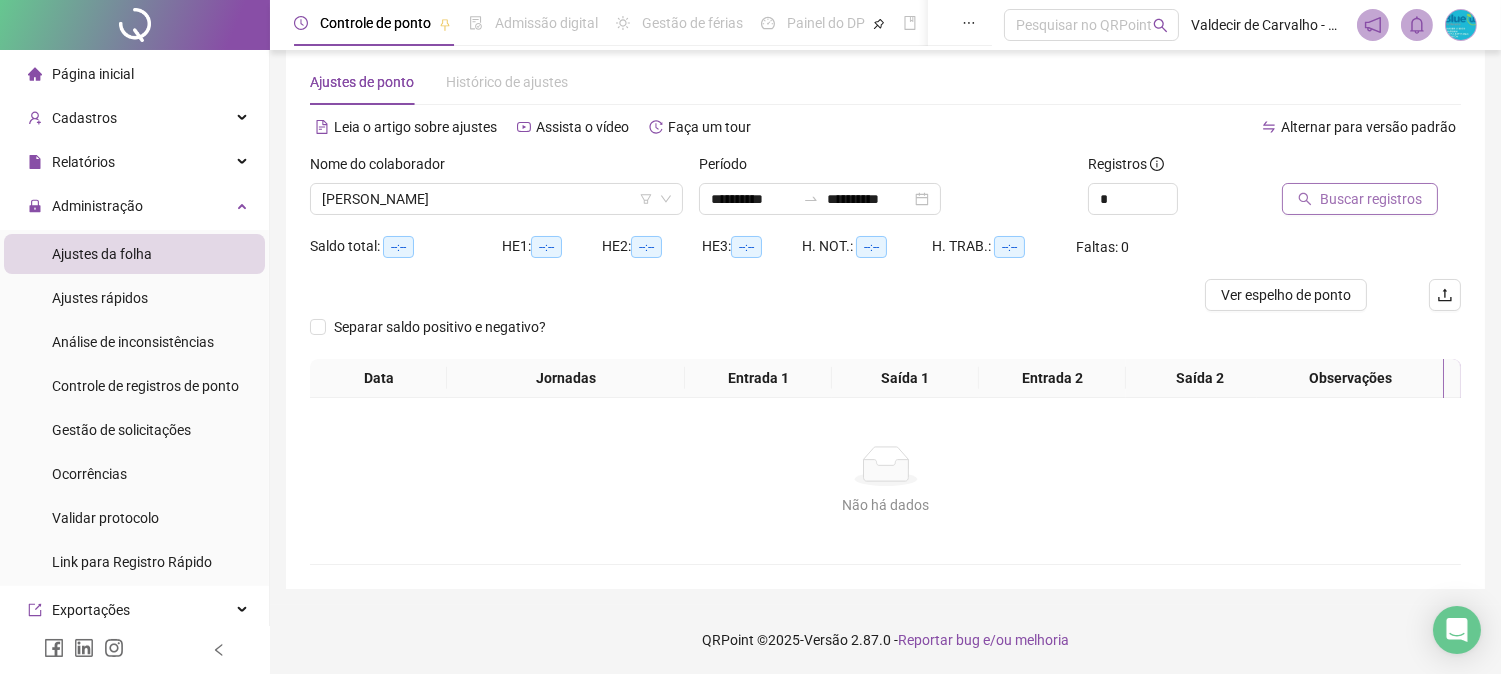 click on "Buscar registros" at bounding box center [1371, 199] 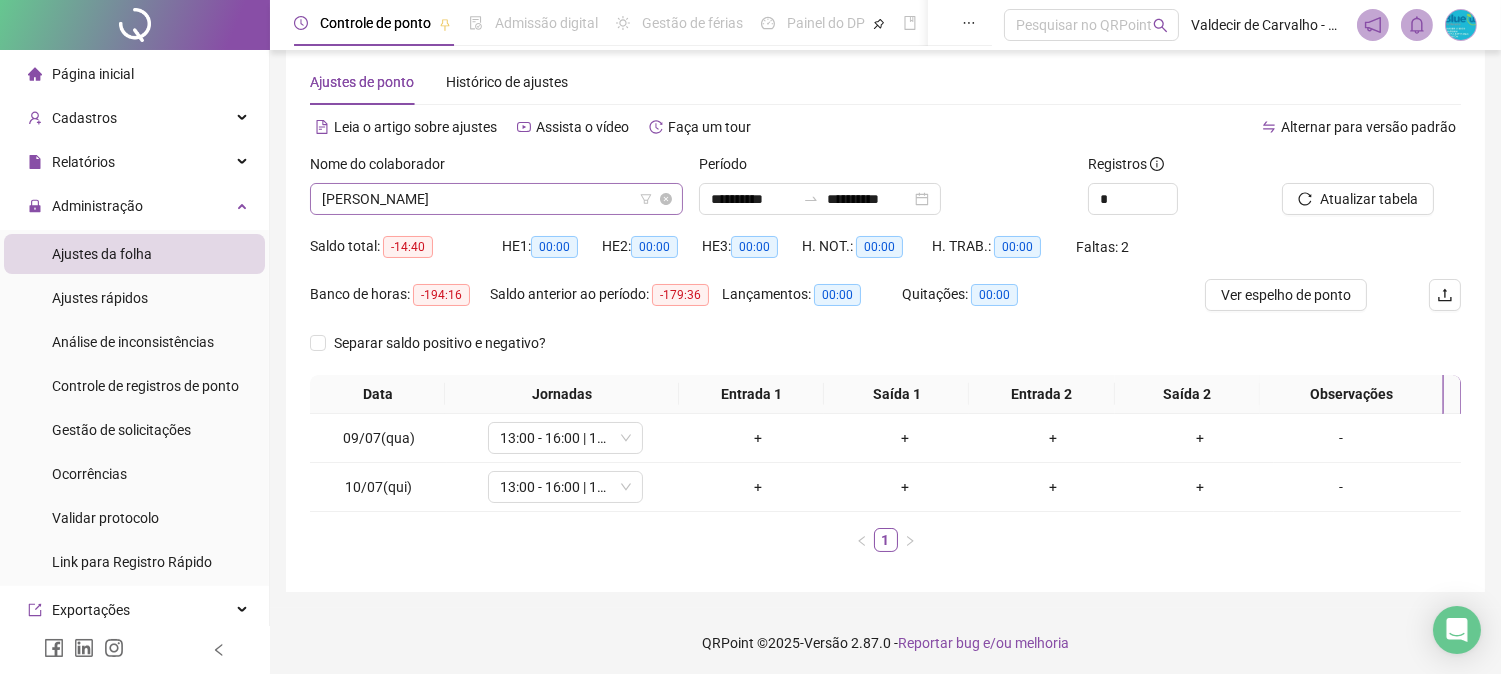 click on "[PERSON_NAME]" at bounding box center (496, 199) 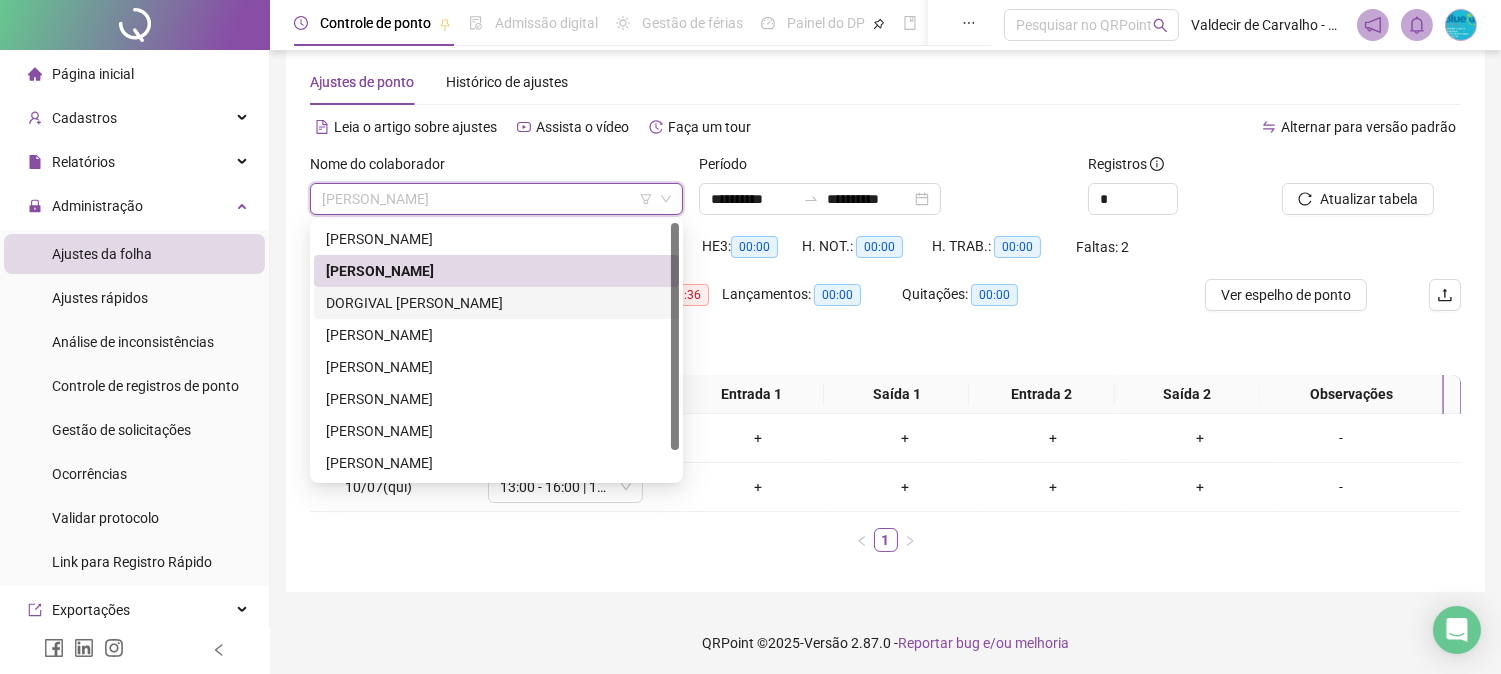 click on "DORGIVAL [PERSON_NAME]" at bounding box center (496, 303) 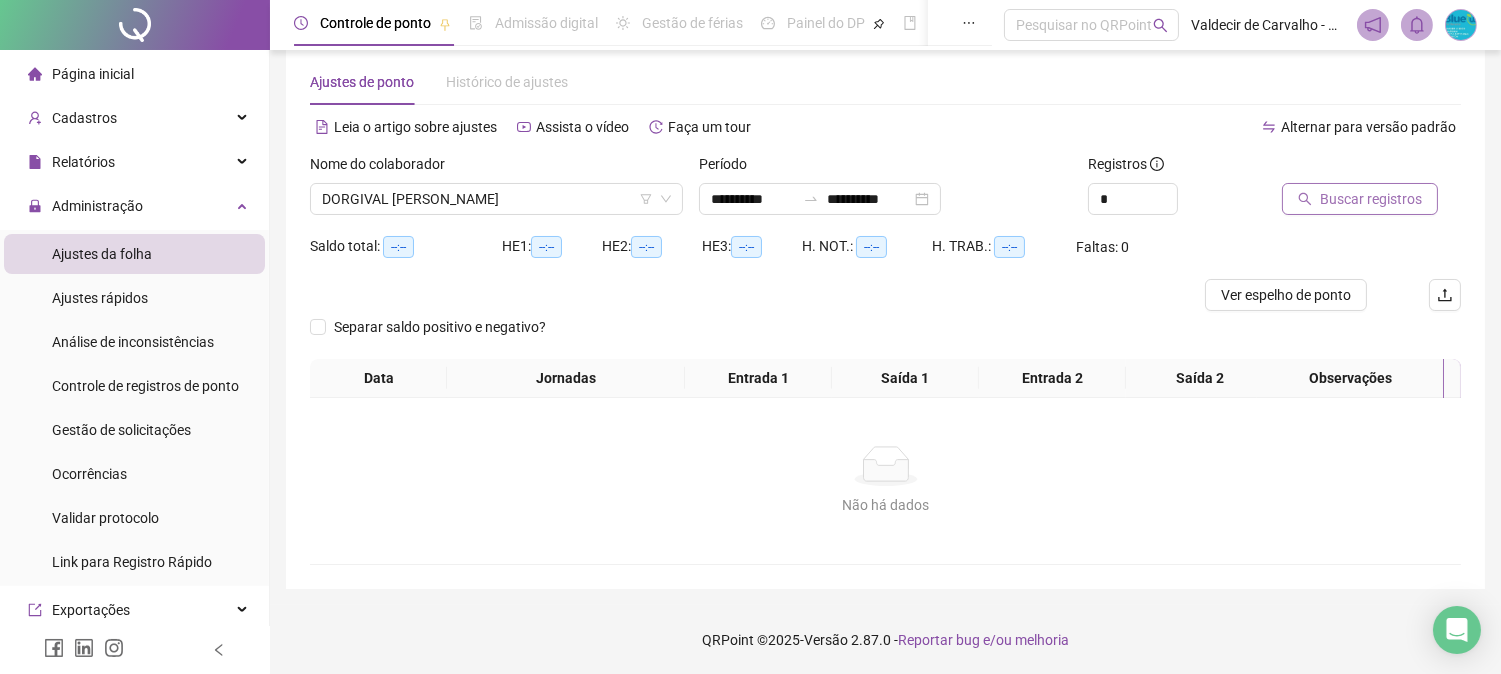 click 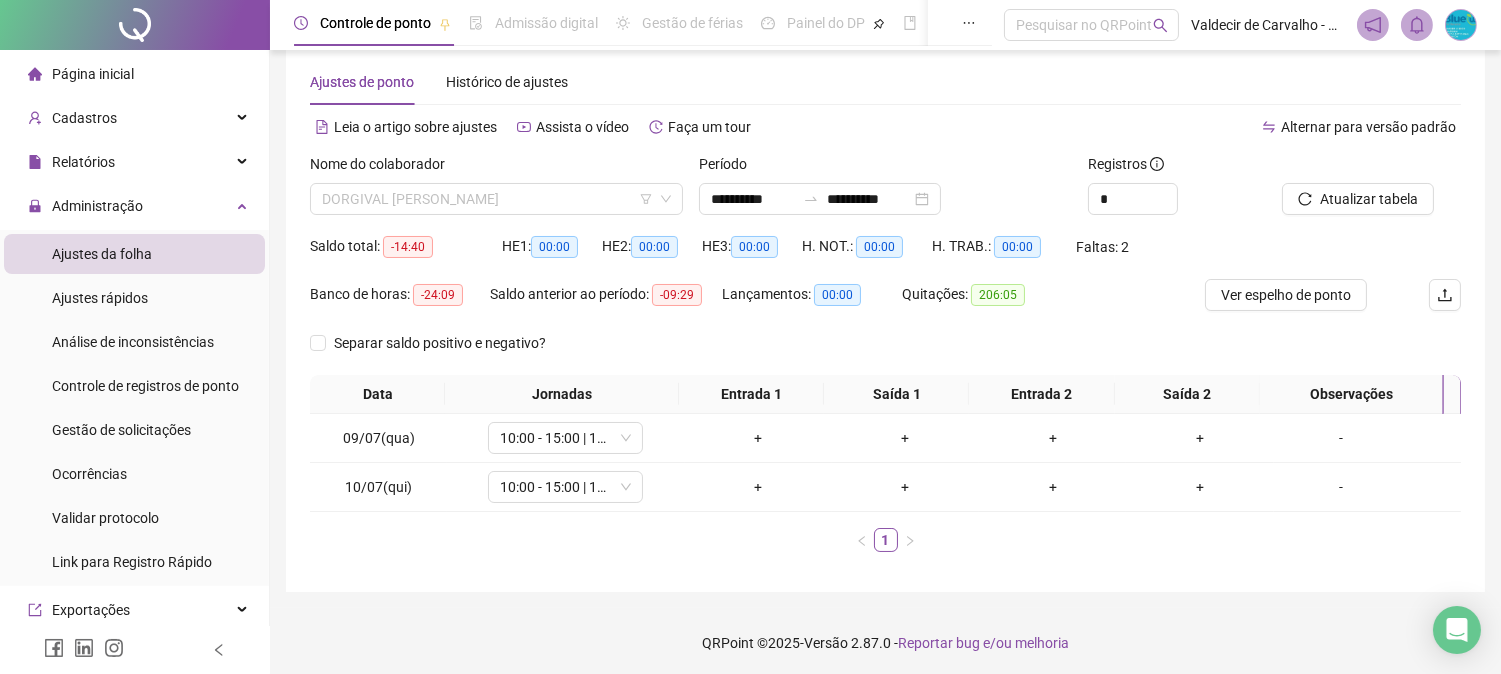 drag, startPoint x: 571, startPoint y: 192, endPoint x: 580, endPoint y: 272, distance: 80.50466 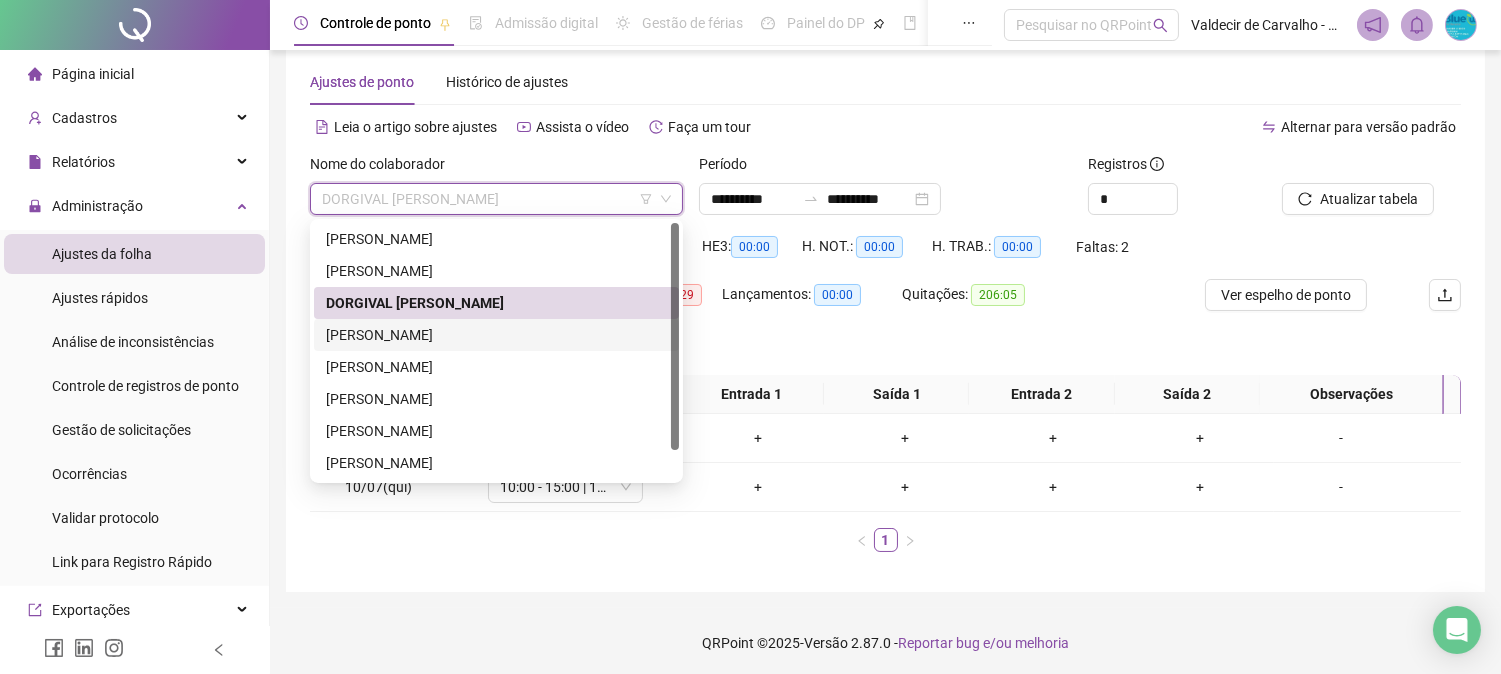 click on "[PERSON_NAME]" at bounding box center (496, 335) 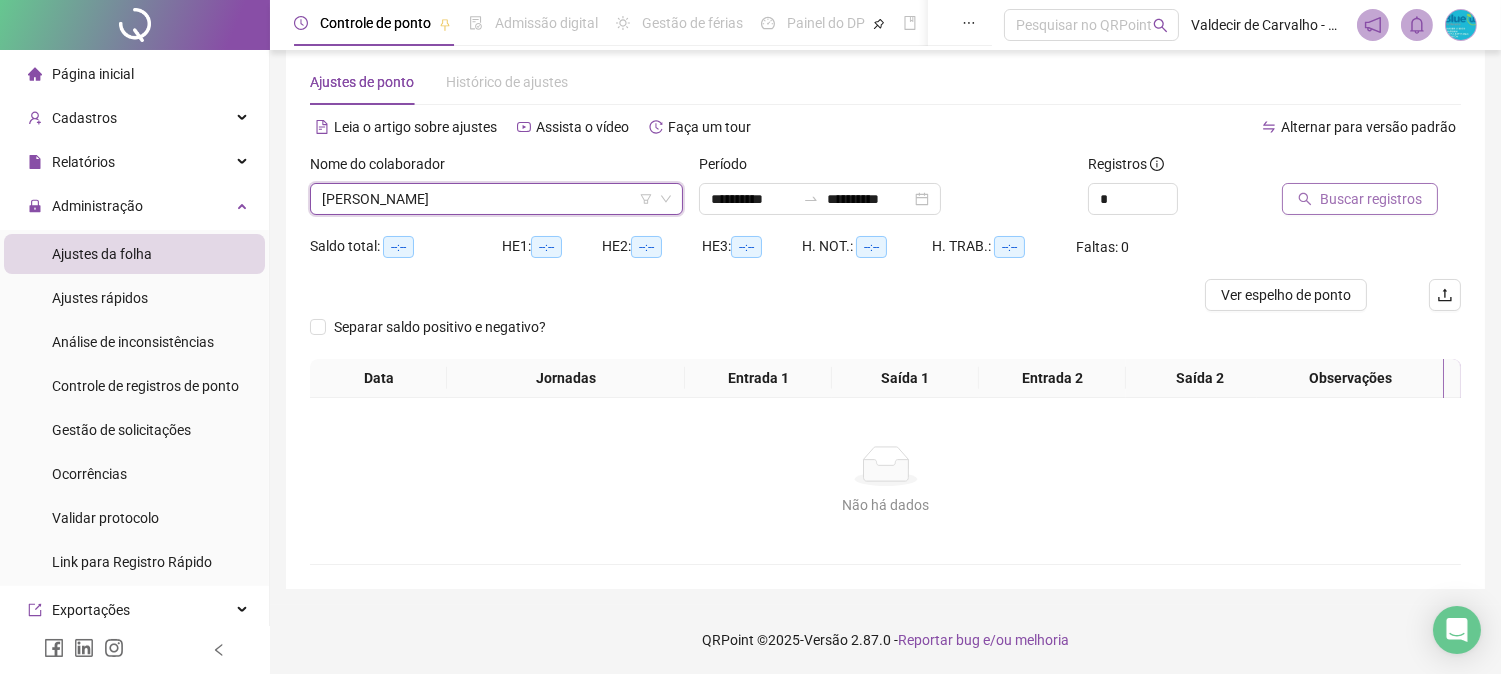 click 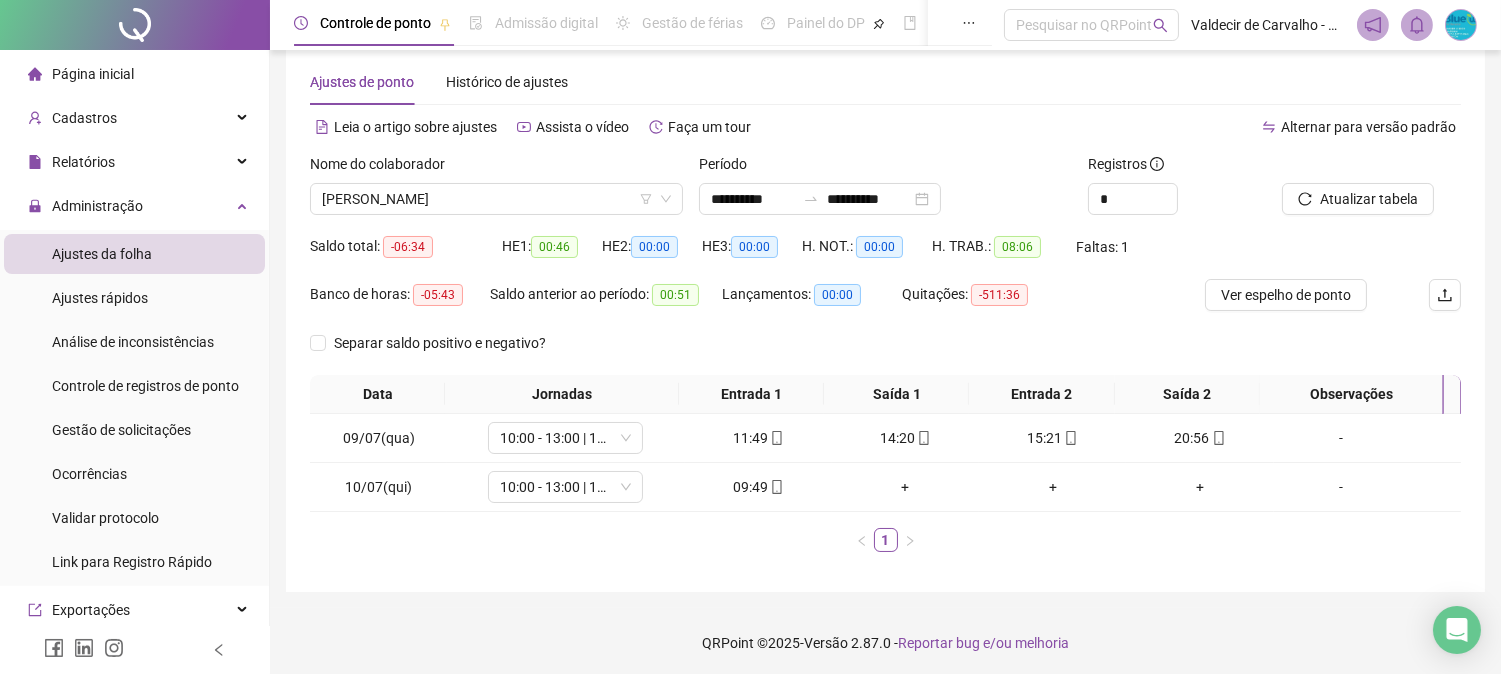 click on "Nome do colaborador" at bounding box center [496, 168] 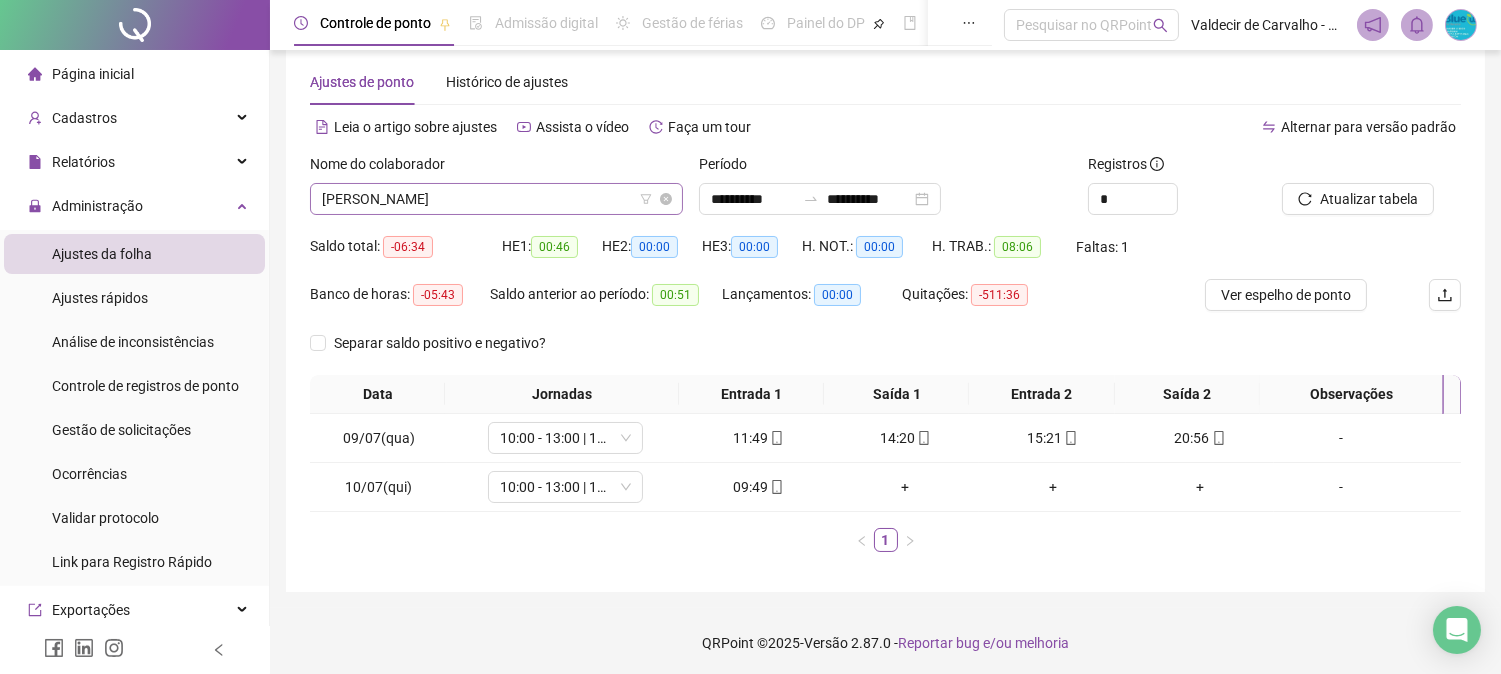 click on "[PERSON_NAME]" at bounding box center (496, 199) 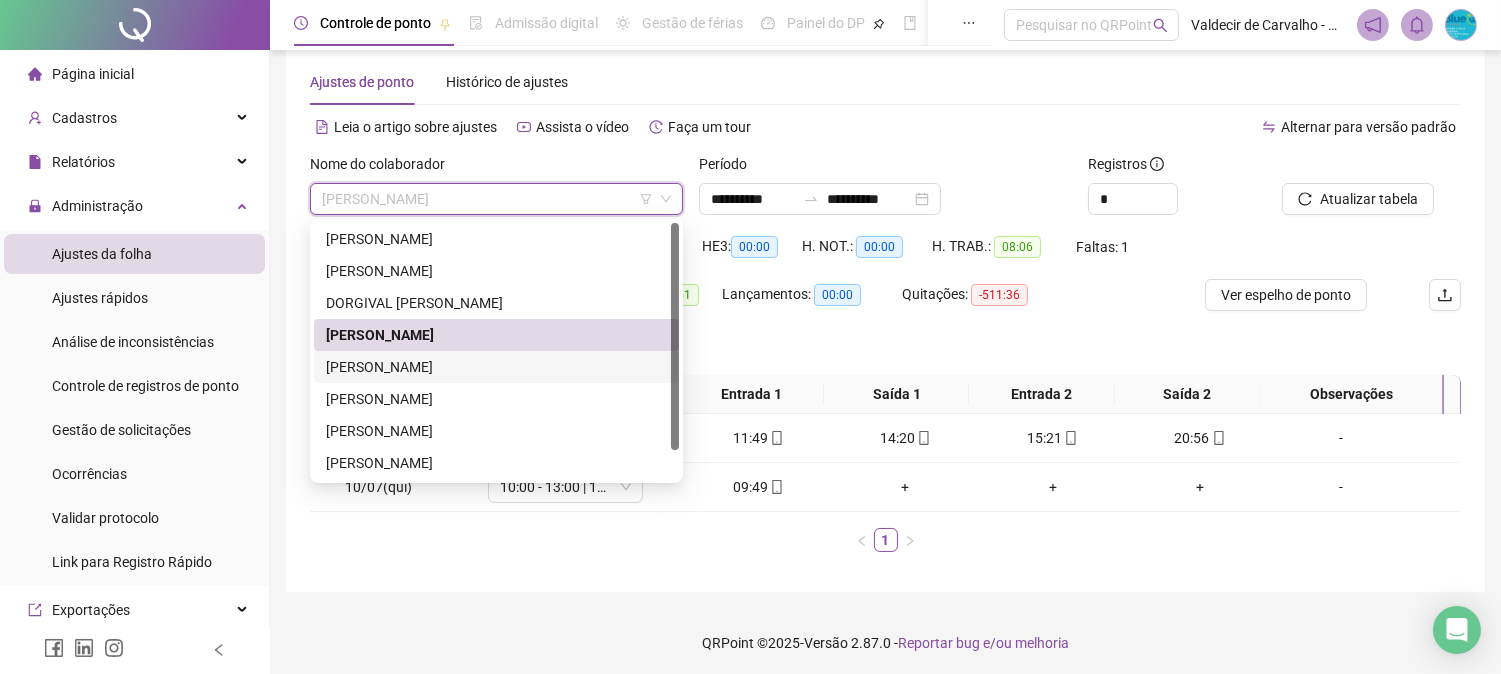 drag, startPoint x: 414, startPoint y: 355, endPoint x: 457, endPoint y: 351, distance: 43.185646 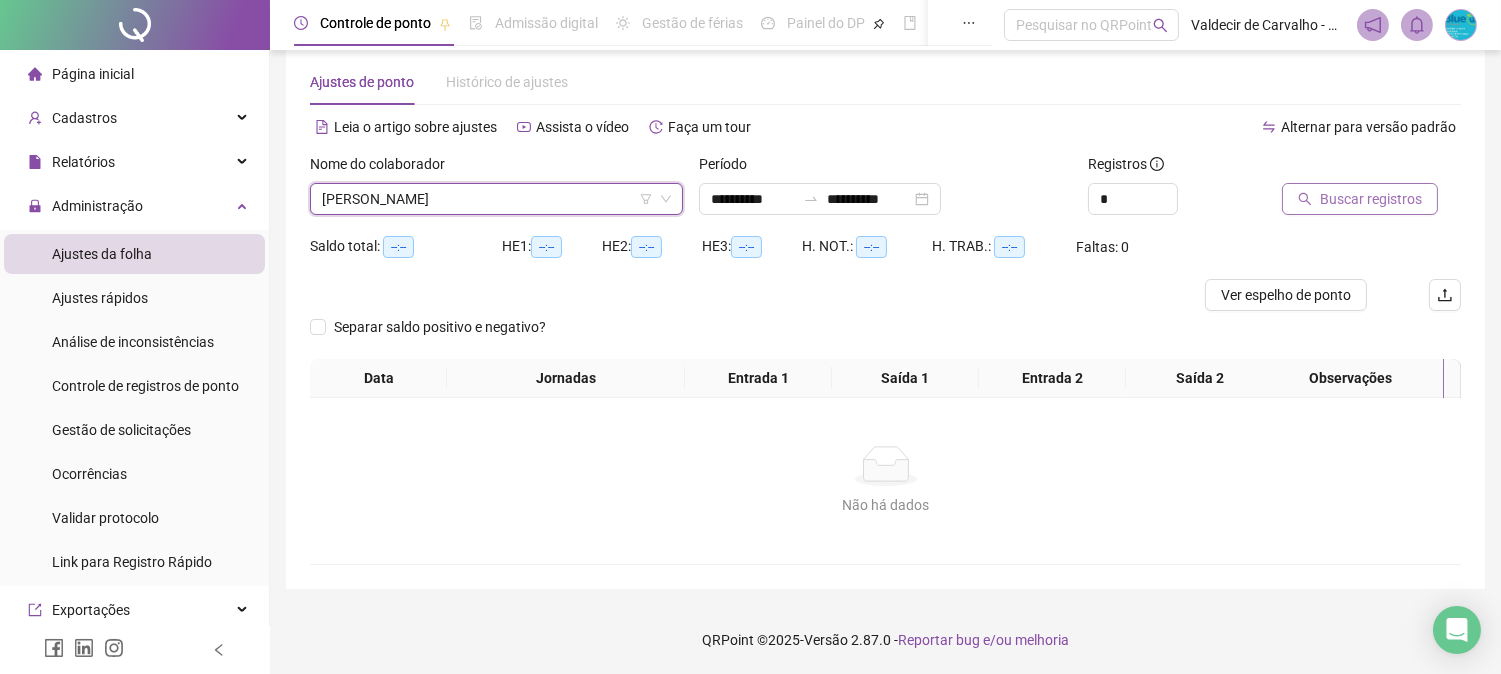click on "Buscar registros" at bounding box center [1371, 199] 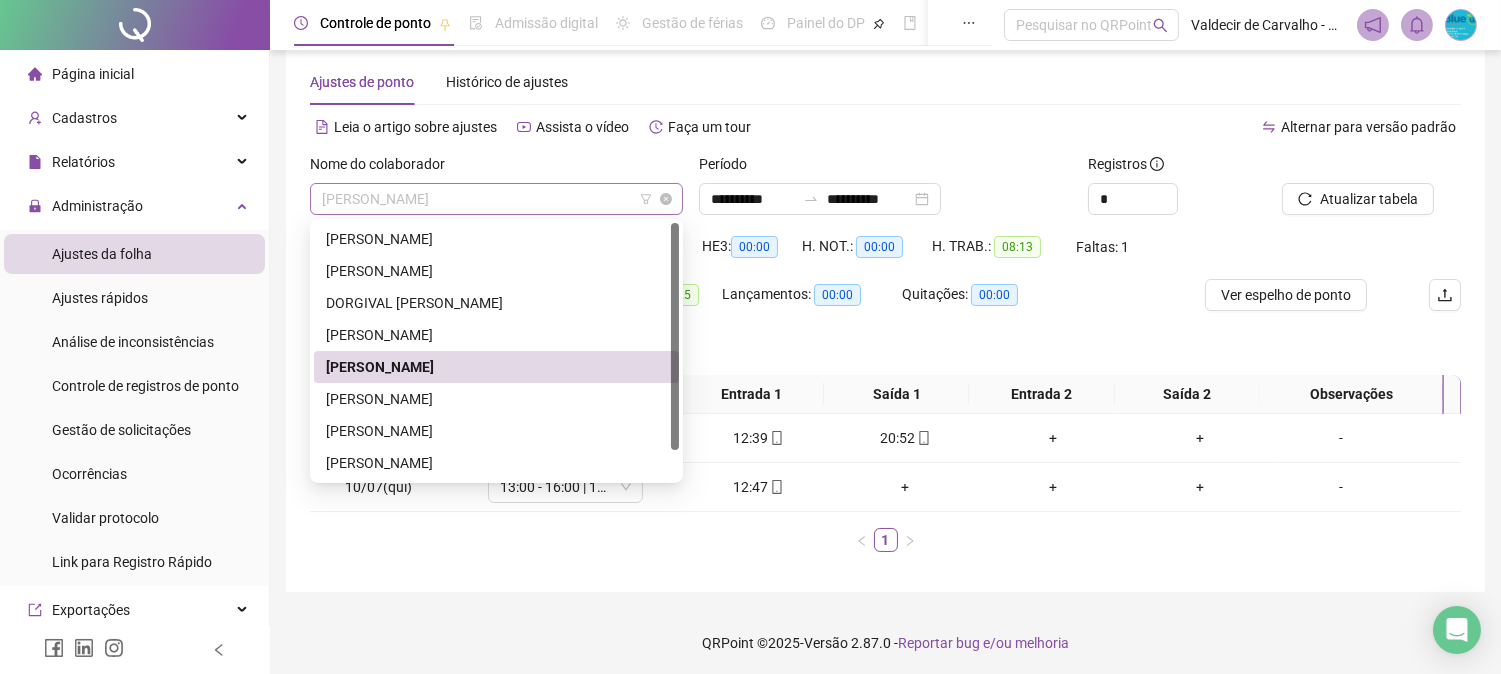 click on "[PERSON_NAME]" at bounding box center [496, 199] 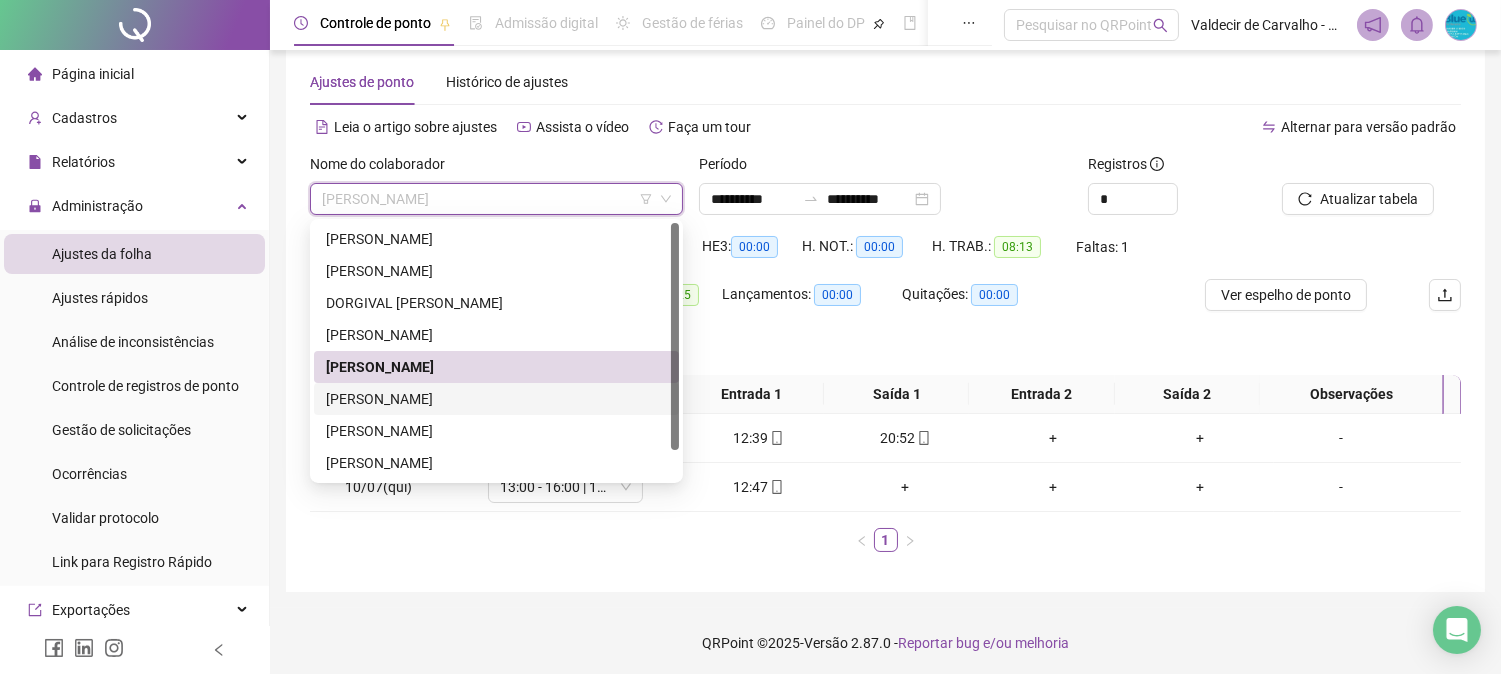 click on "[PERSON_NAME]" at bounding box center (496, 399) 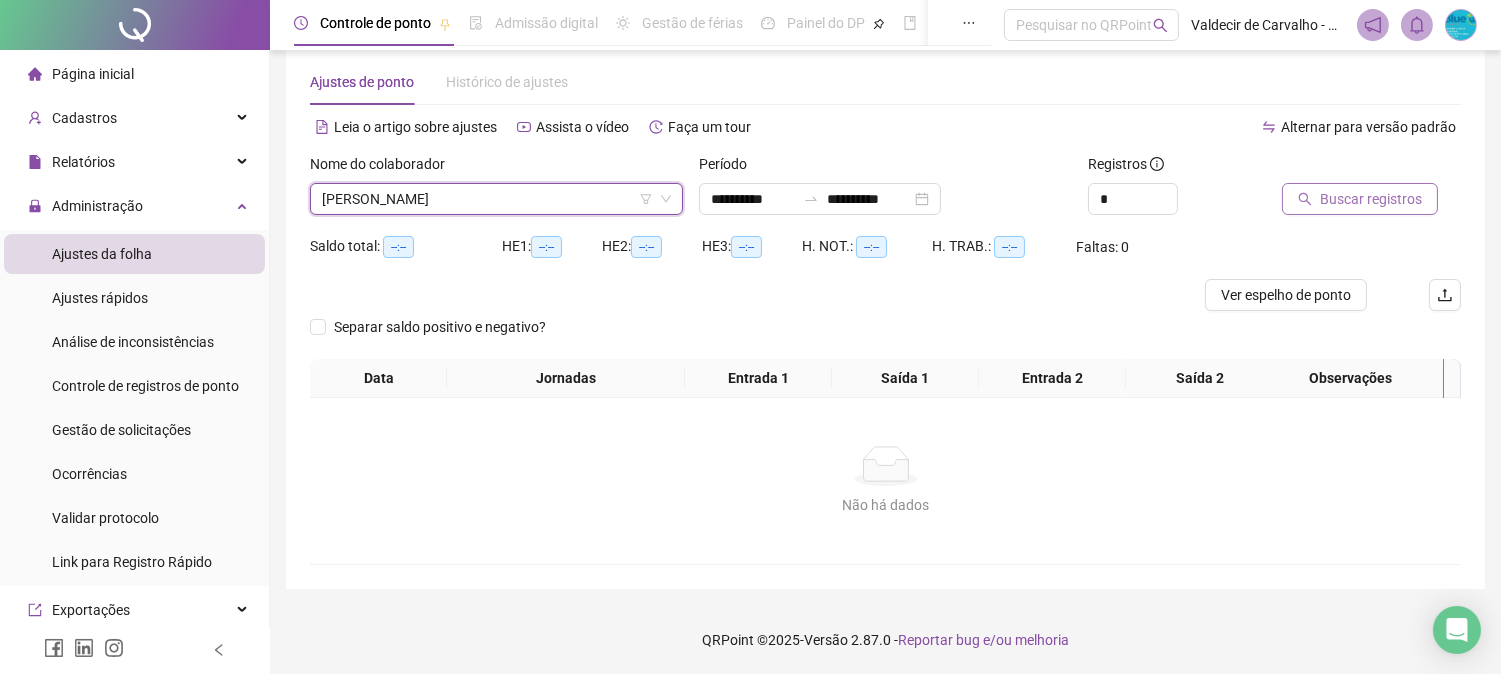 click on "Buscar registros" at bounding box center [1360, 199] 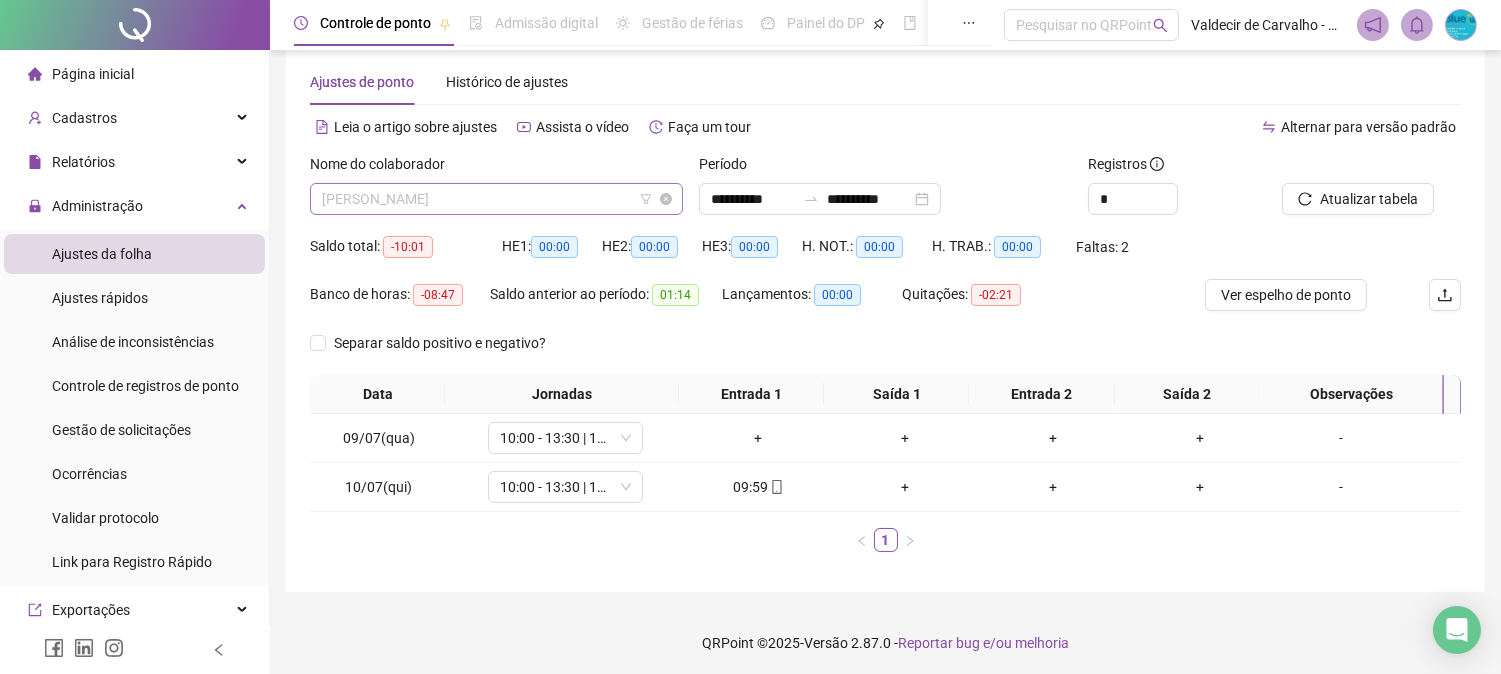 drag, startPoint x: 508, startPoint y: 187, endPoint x: 498, endPoint y: 206, distance: 21.470911 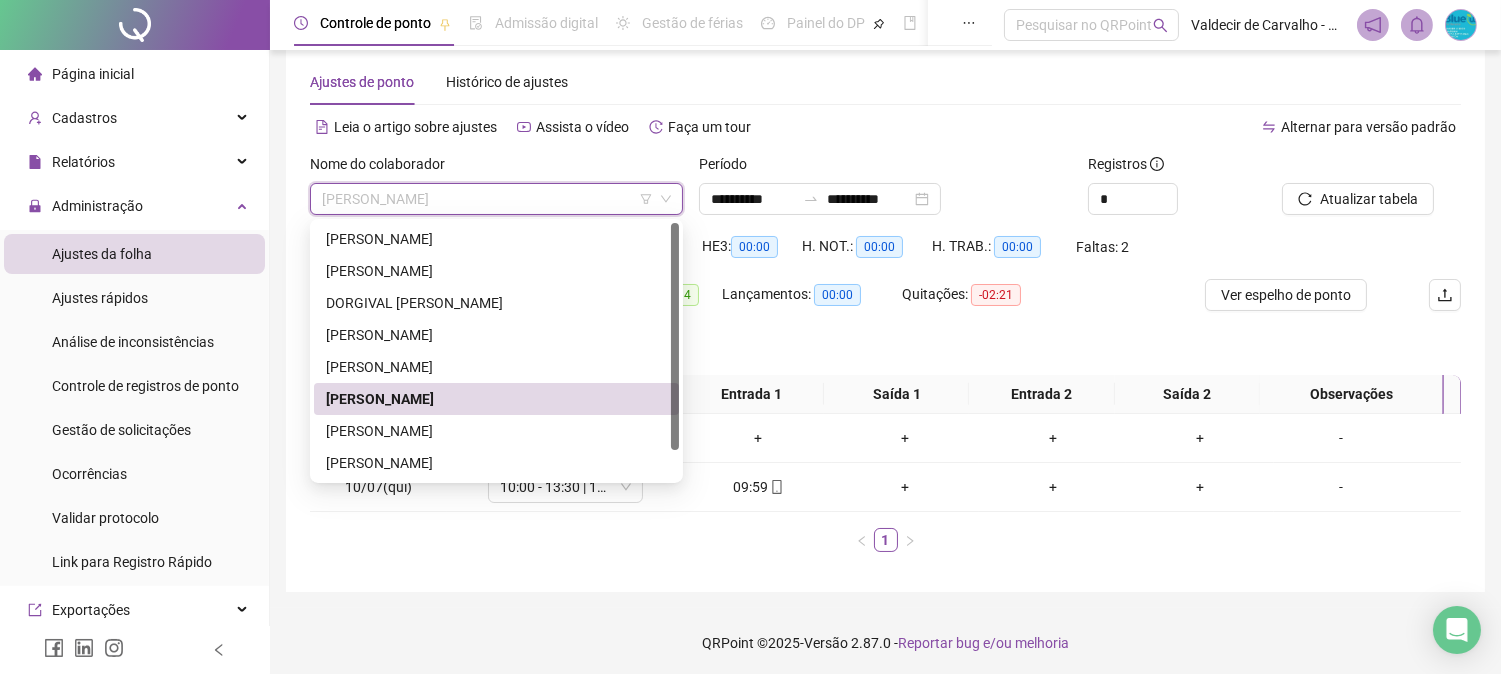 click on "1" at bounding box center (885, 540) 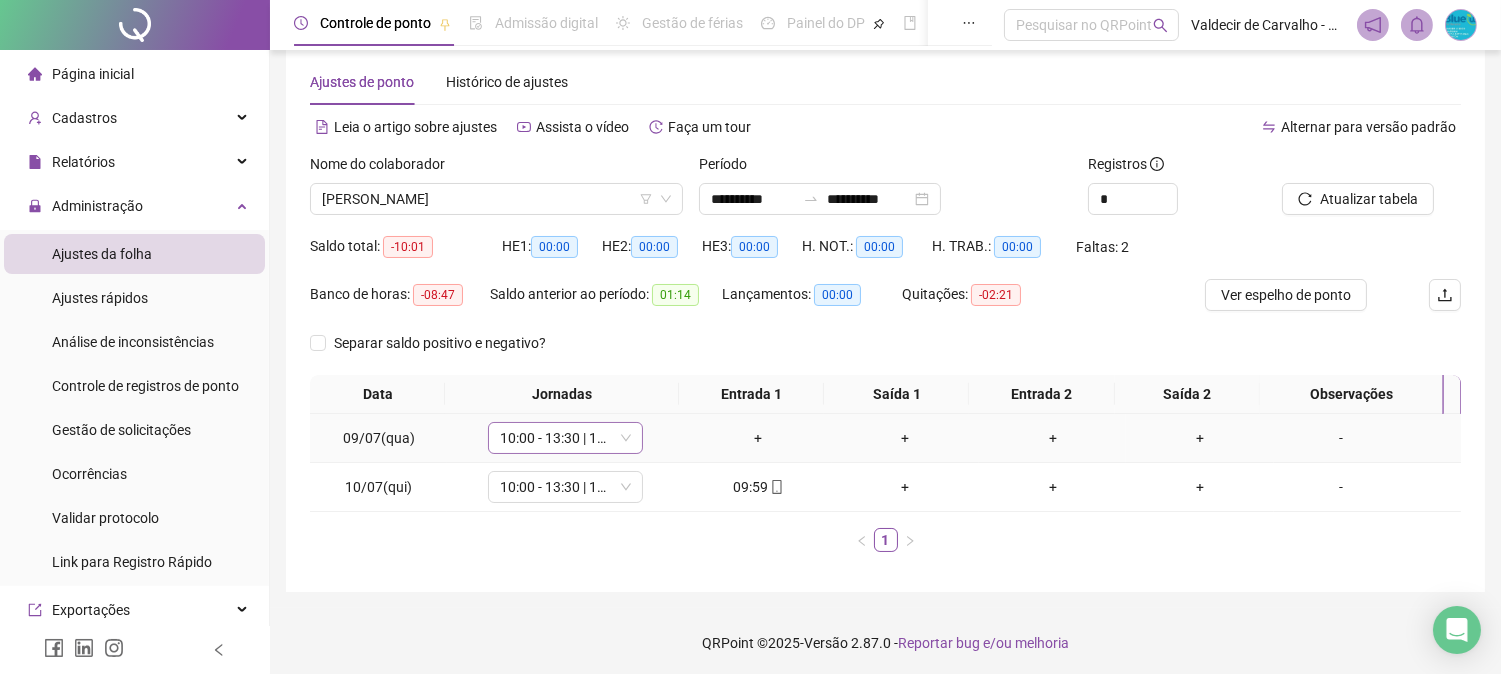 click 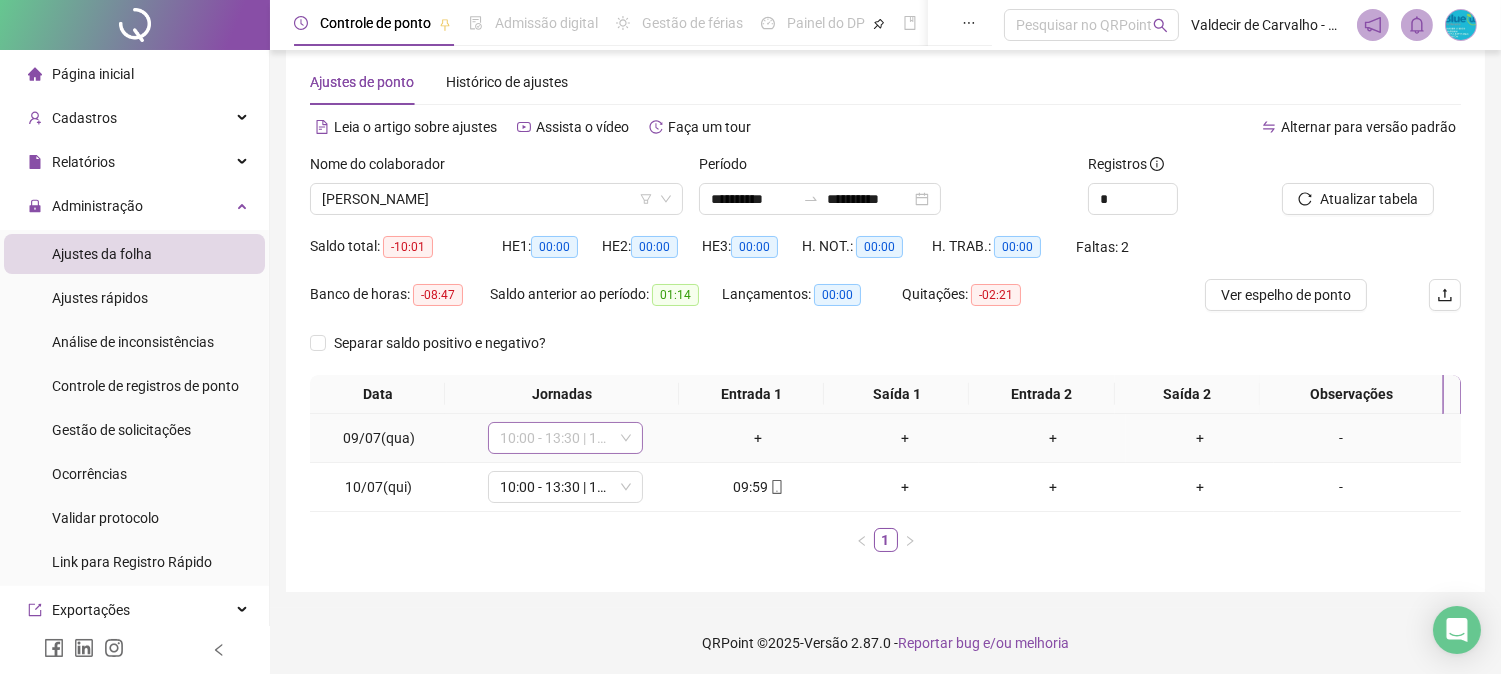 click on "10:00 - 13:30 | 14:30 - 16:00" at bounding box center (565, 438) 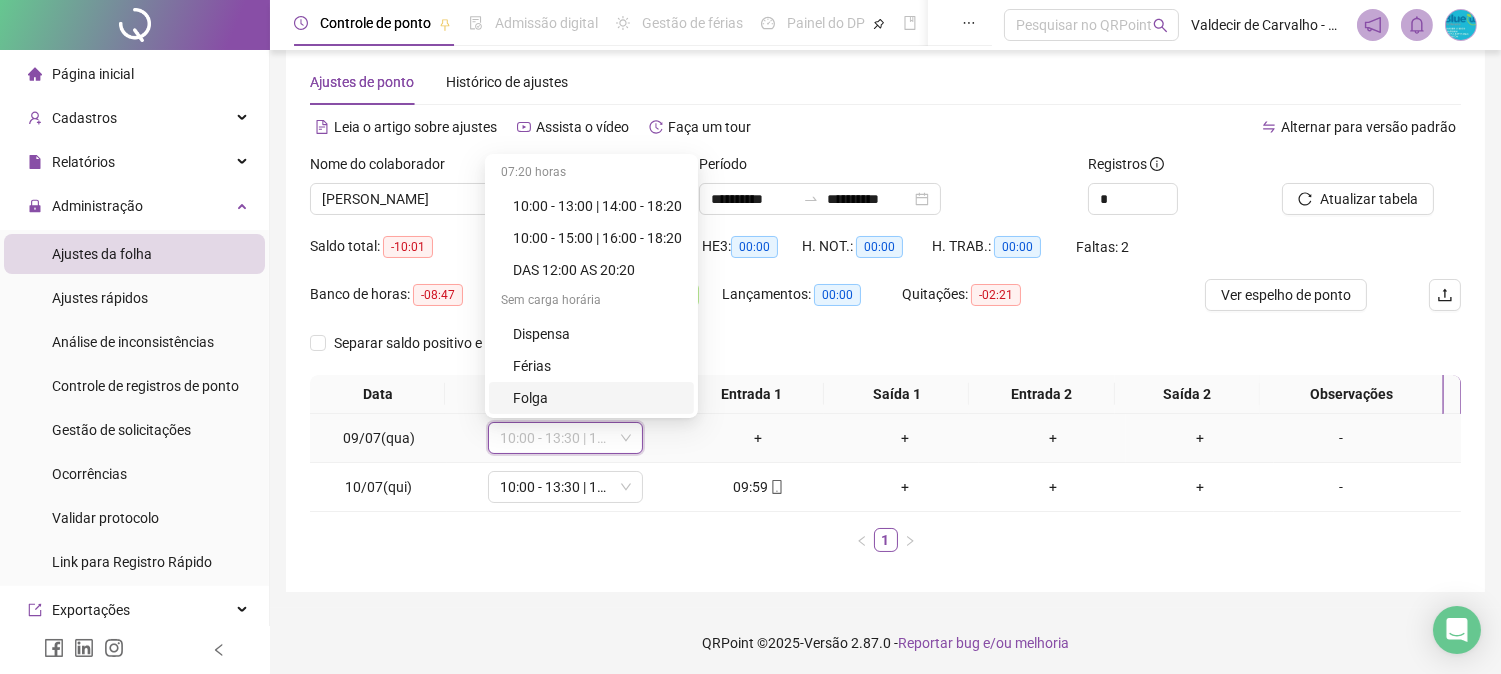 click on "Folga" at bounding box center (597, 398) 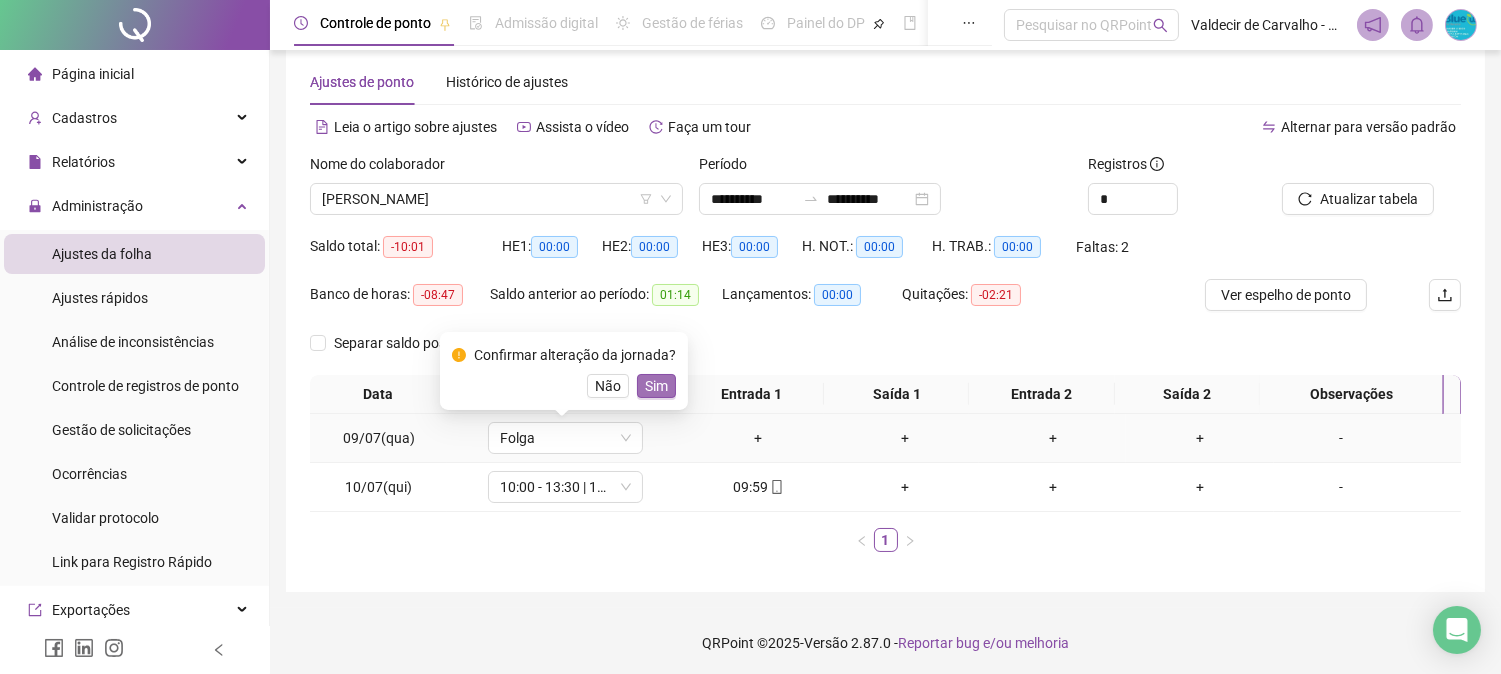 click on "Sim" at bounding box center (656, 386) 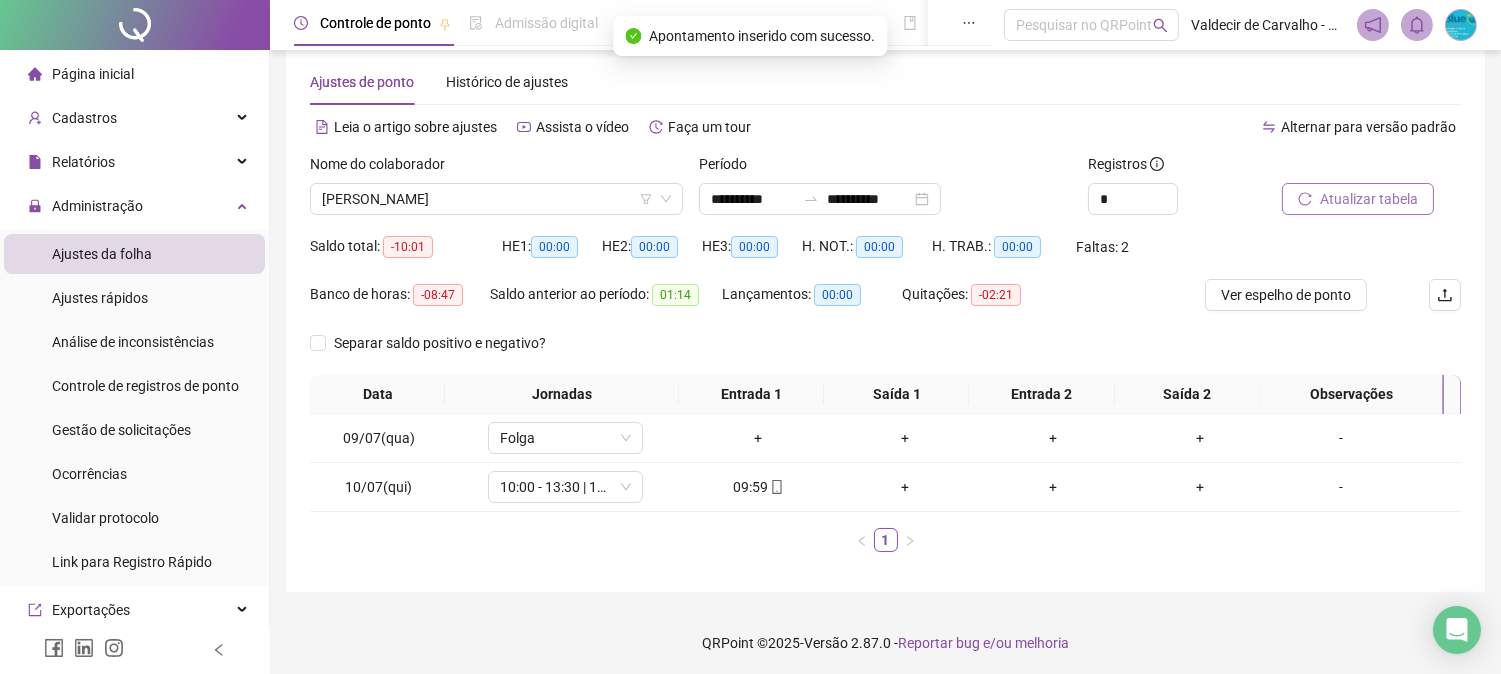 click on "Atualizar tabela" at bounding box center (1369, 199) 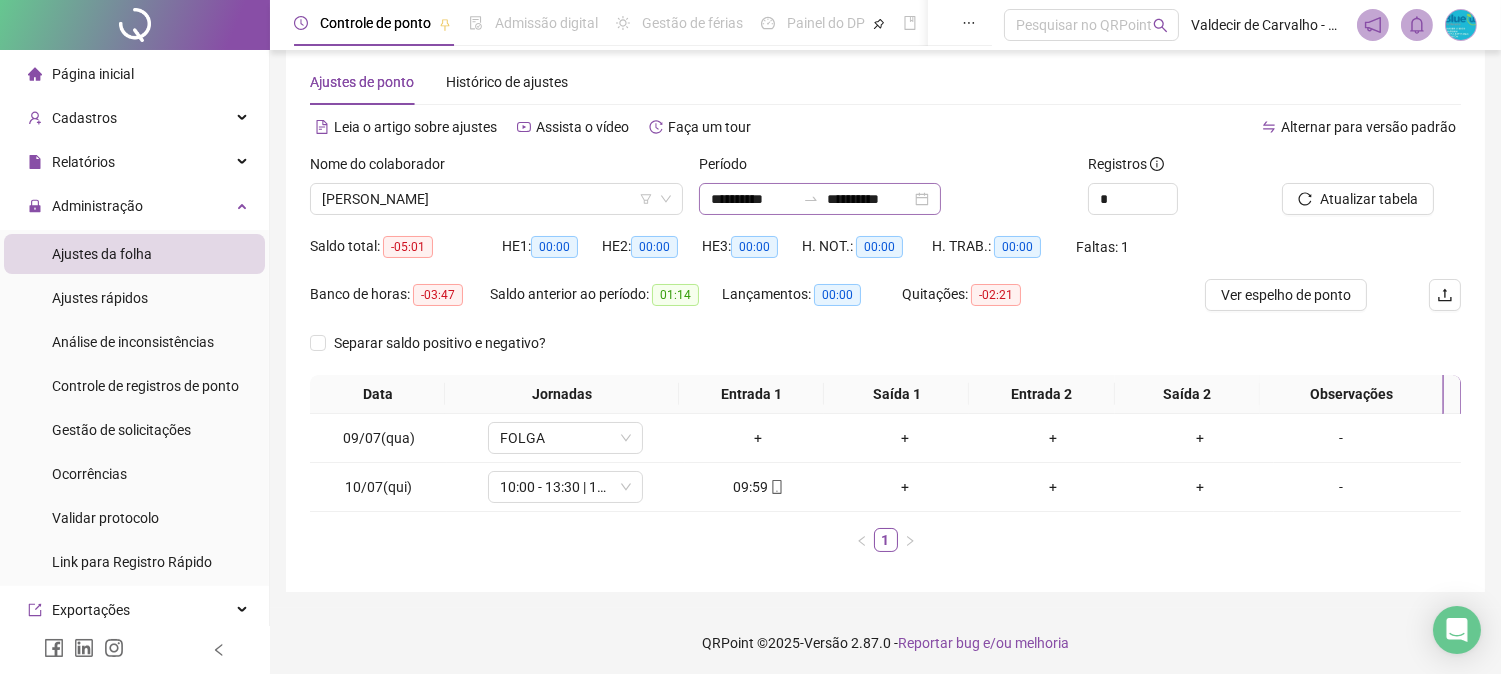 click on "**********" at bounding box center [820, 199] 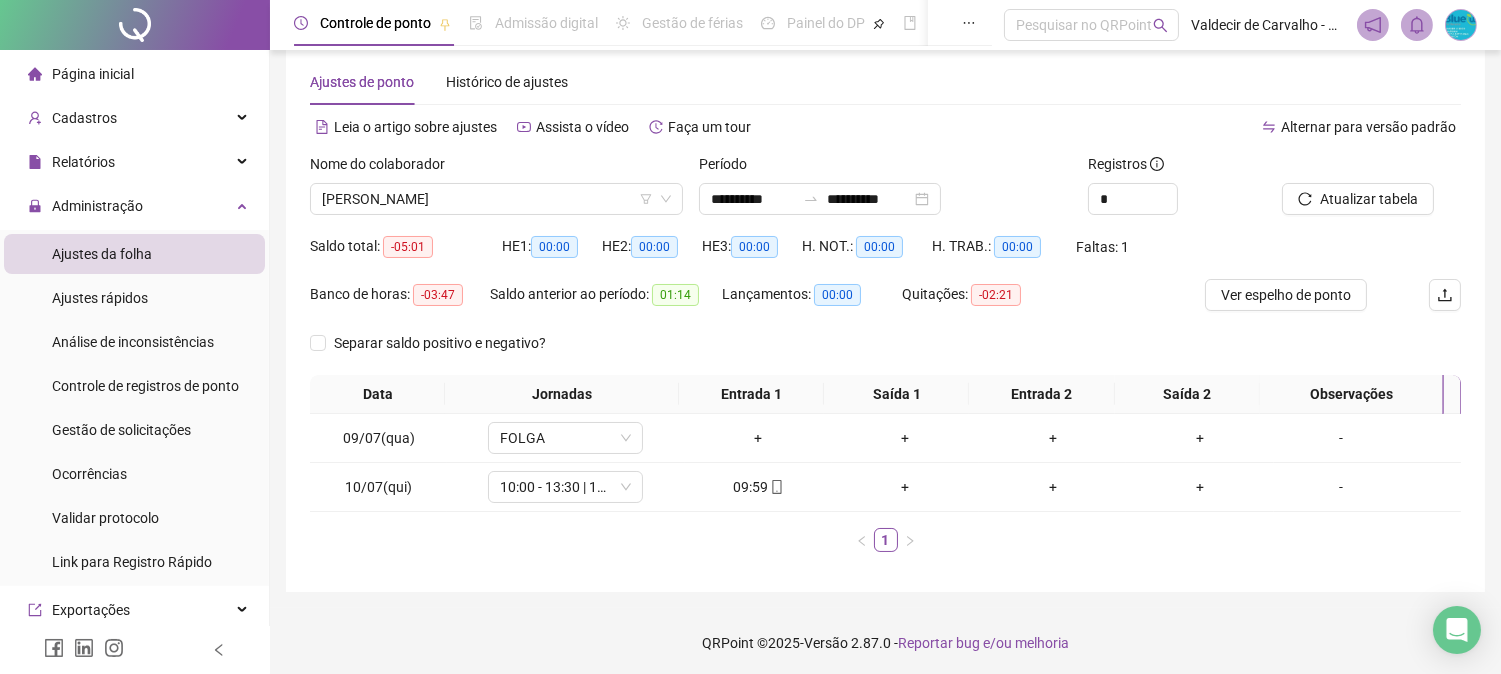 click on "Período" at bounding box center [885, 168] 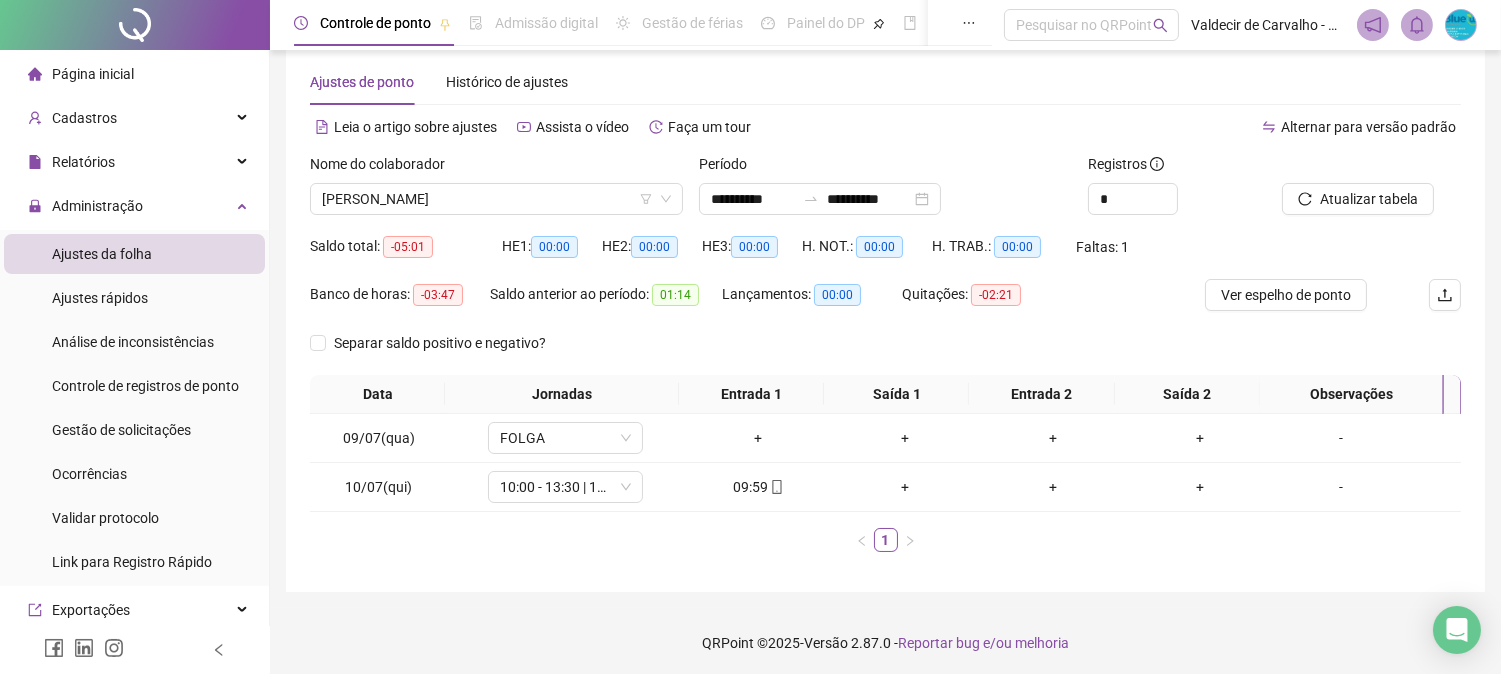 drag, startPoint x: 970, startPoint y: 191, endPoint x: 1034, endPoint y: 276, distance: 106.400185 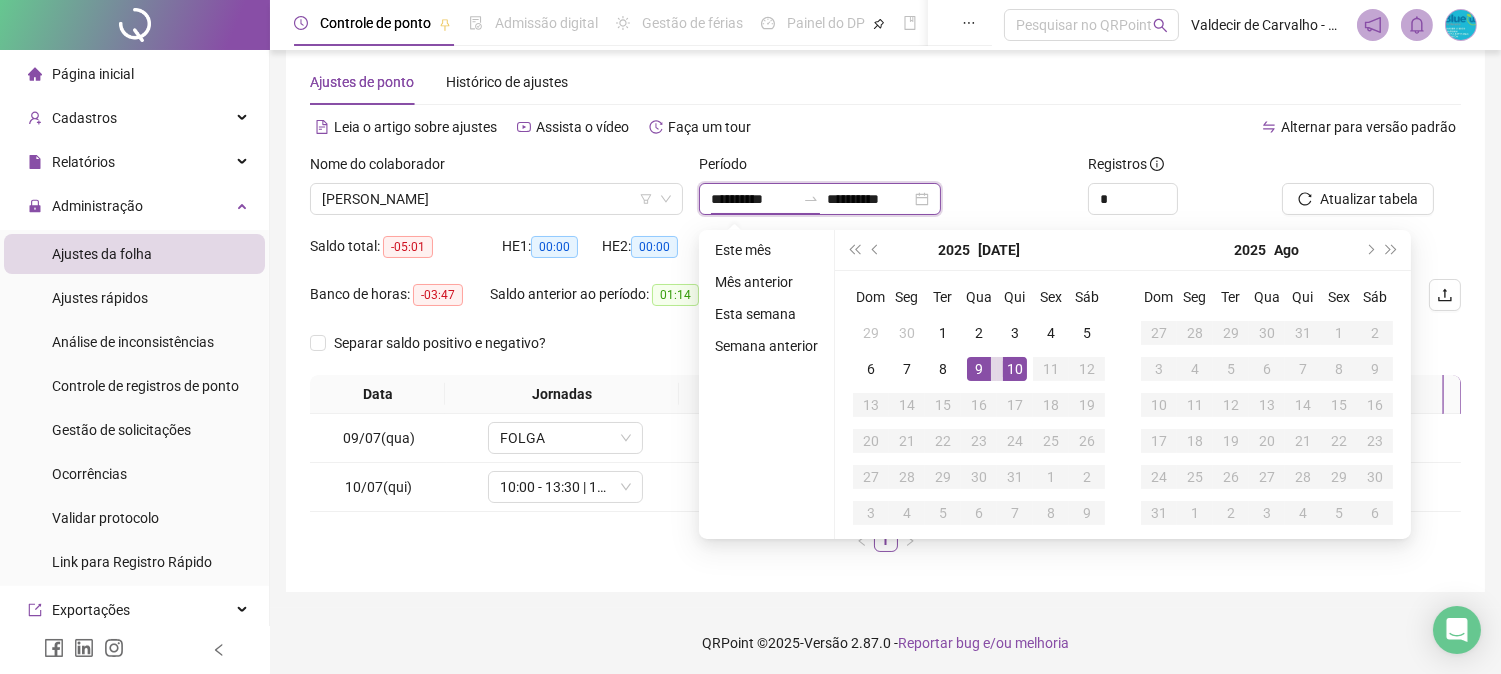 type on "**********" 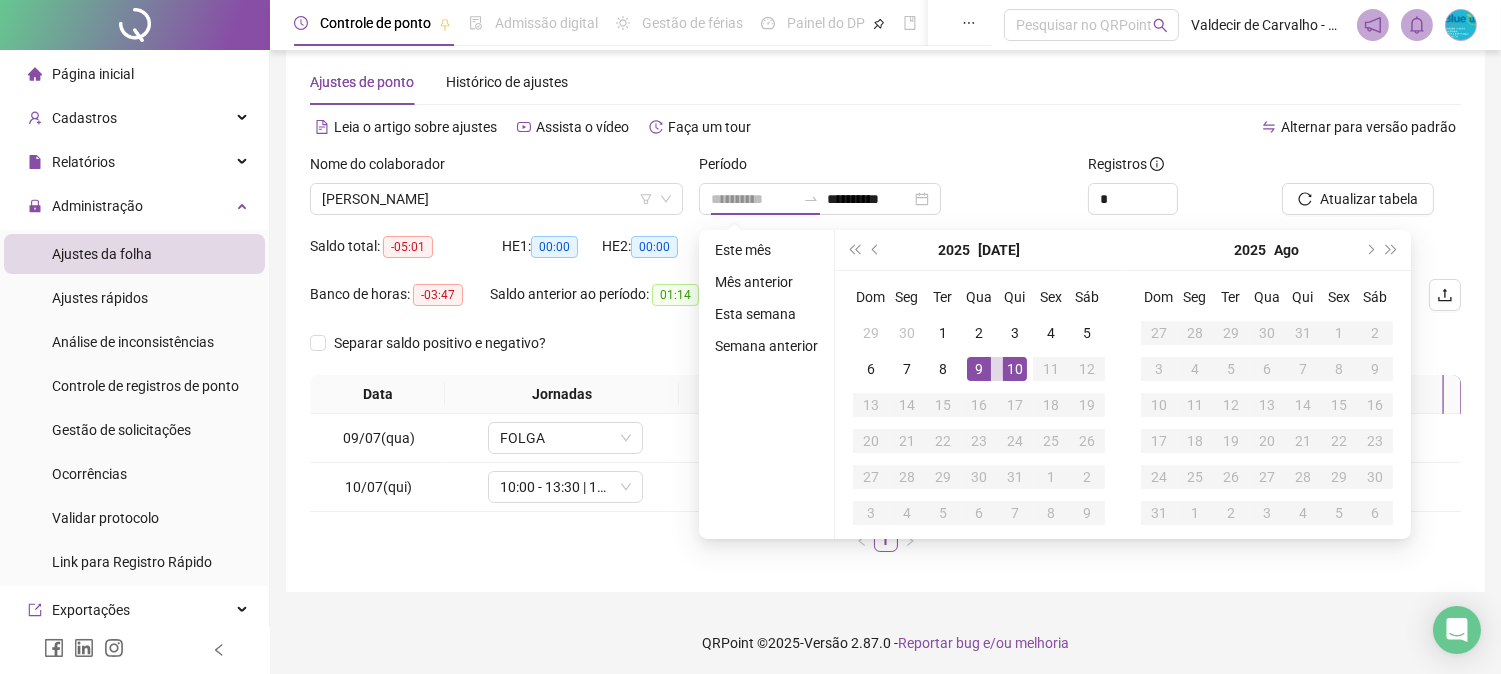 click on "9" at bounding box center (979, 369) 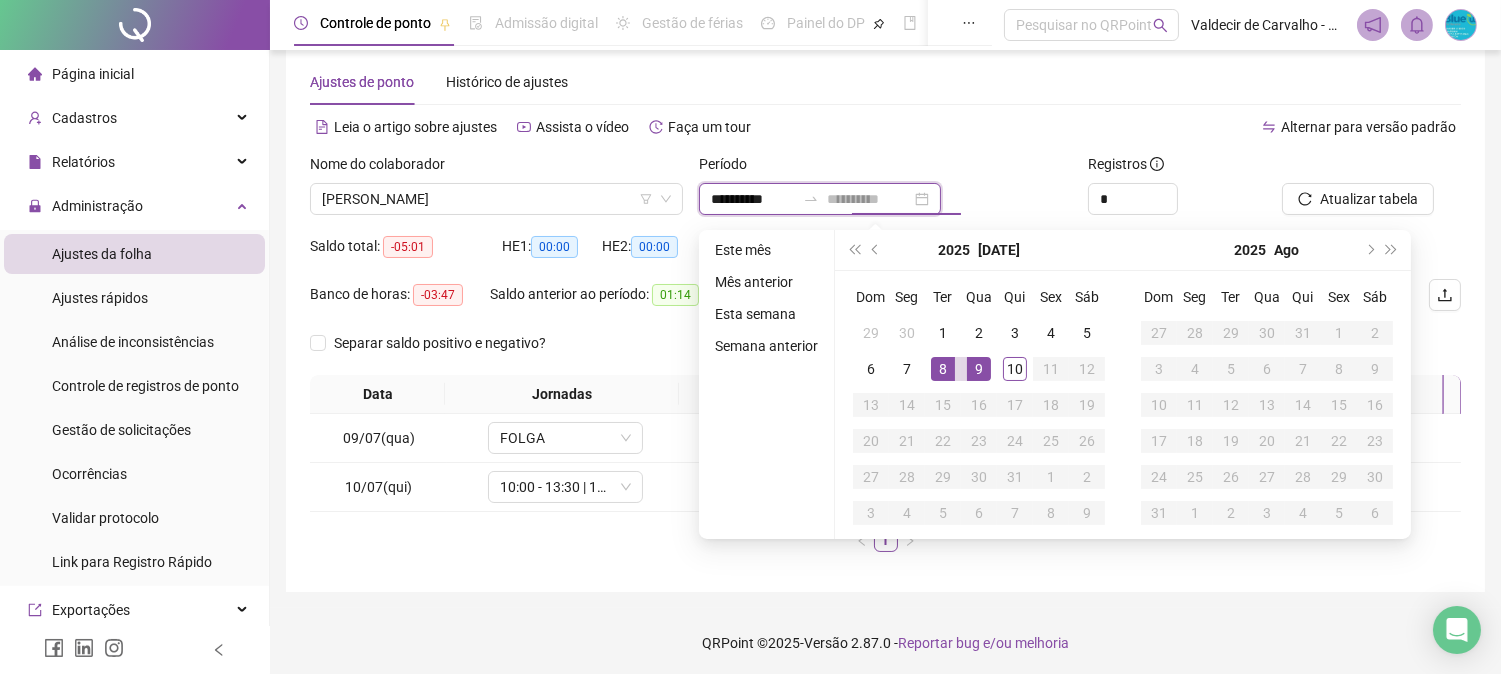 type on "**********" 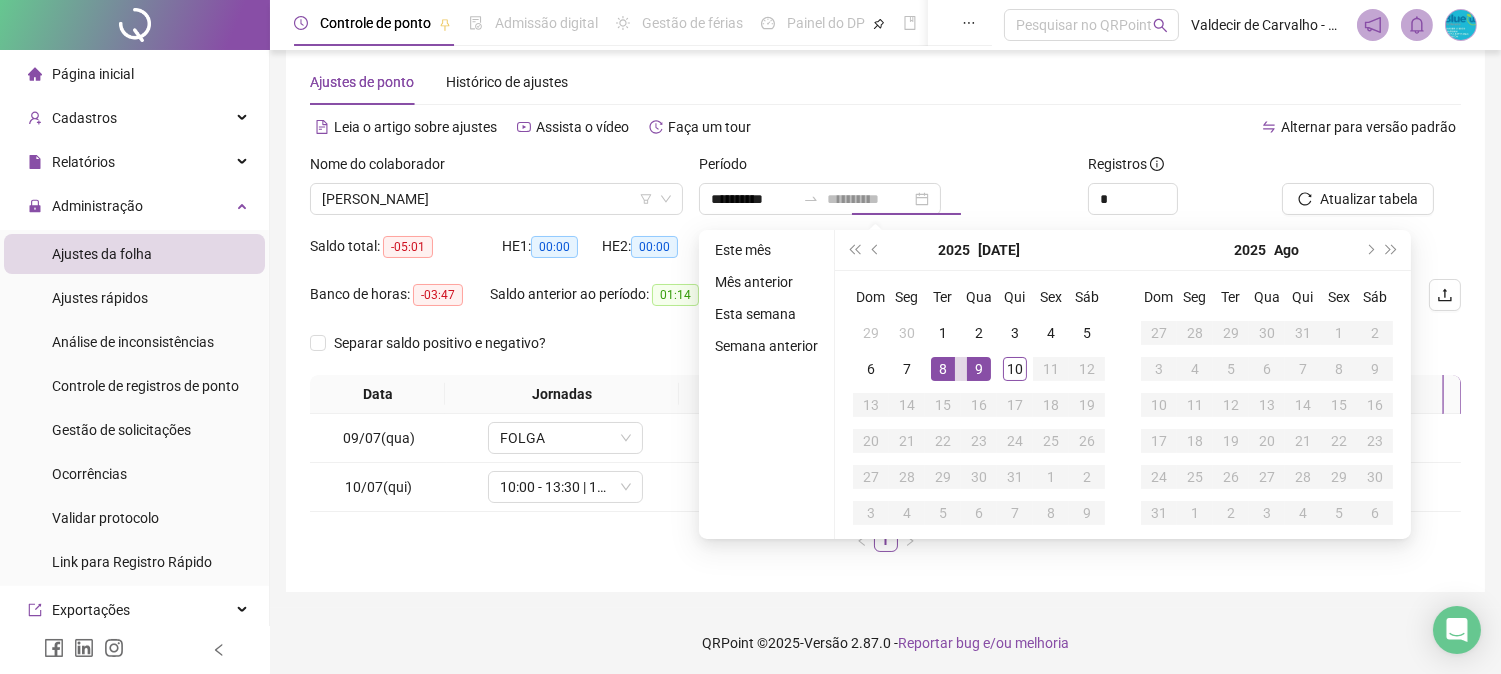 drag, startPoint x: 938, startPoint y: 370, endPoint x: 1114, endPoint y: 353, distance: 176.81912 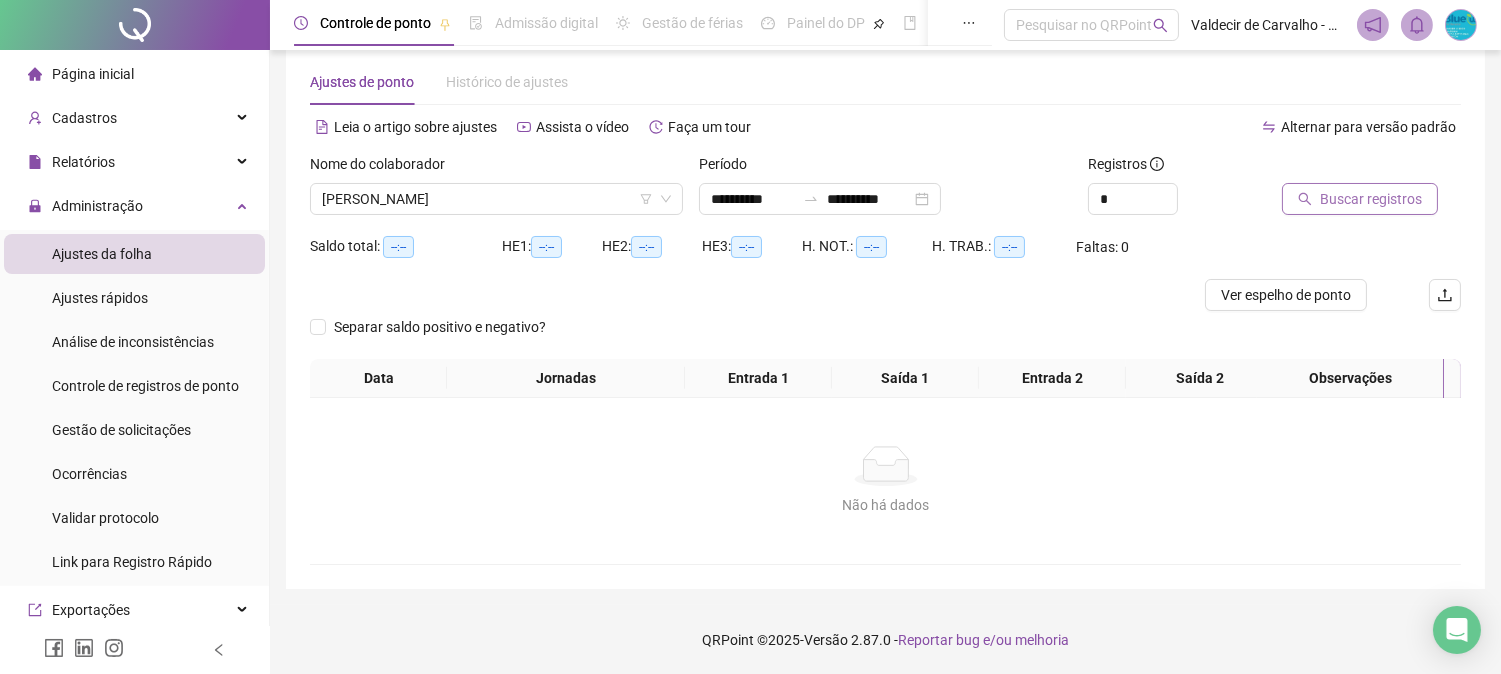 click on "Buscar registros" at bounding box center (1371, 199) 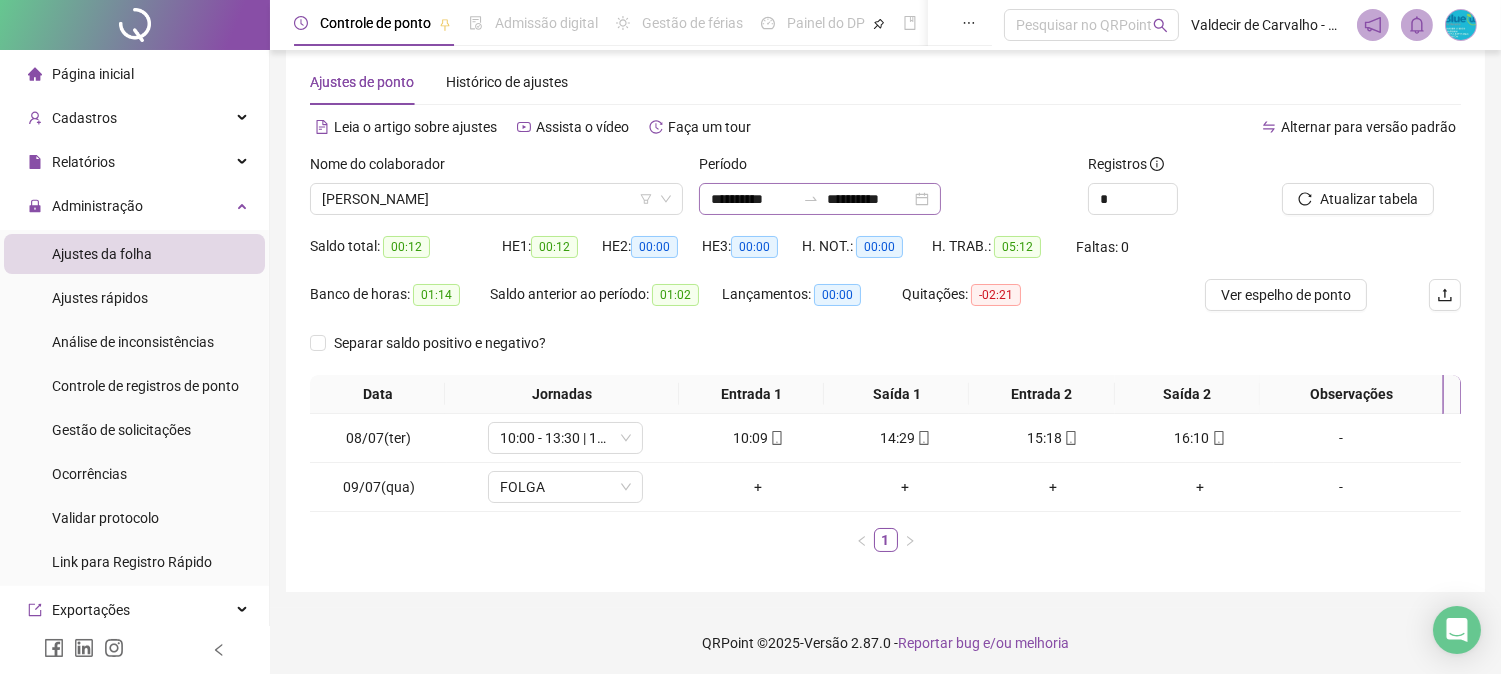 click at bounding box center [811, 199] 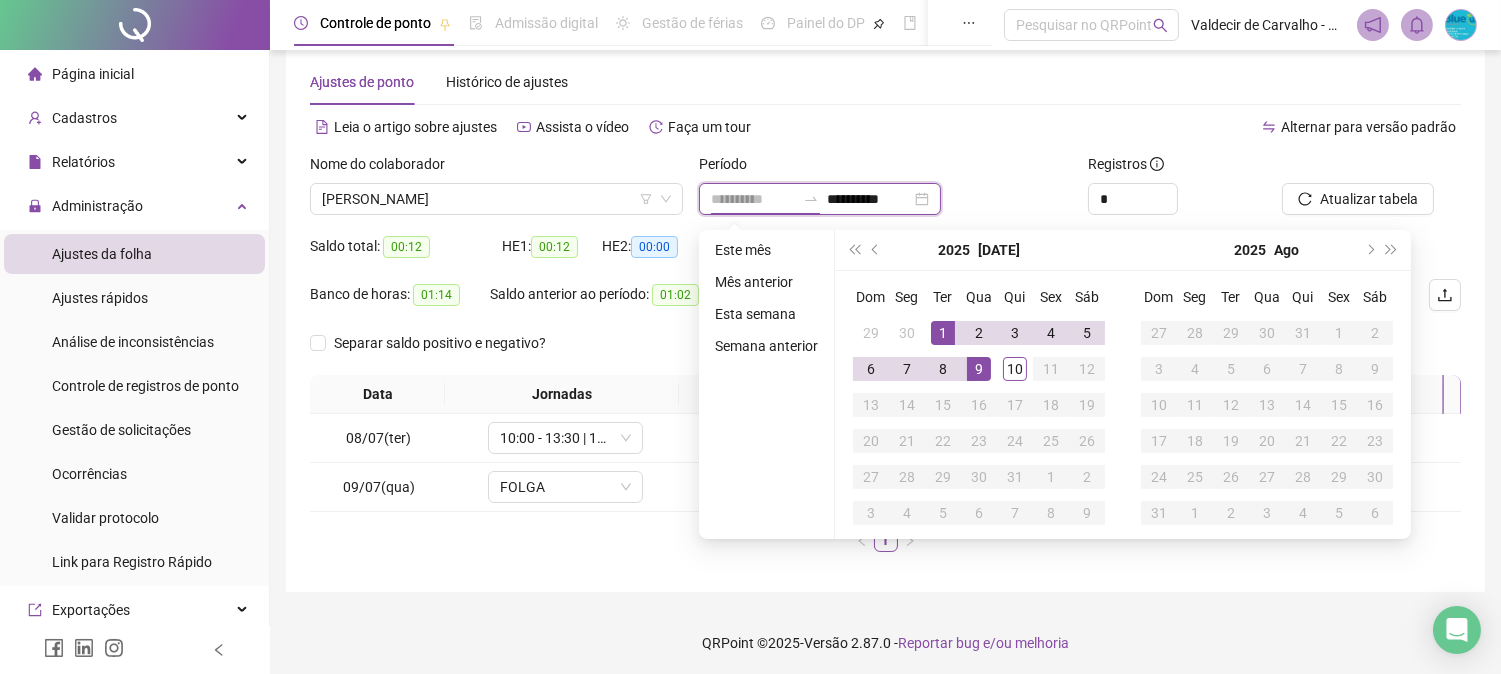 type on "**********" 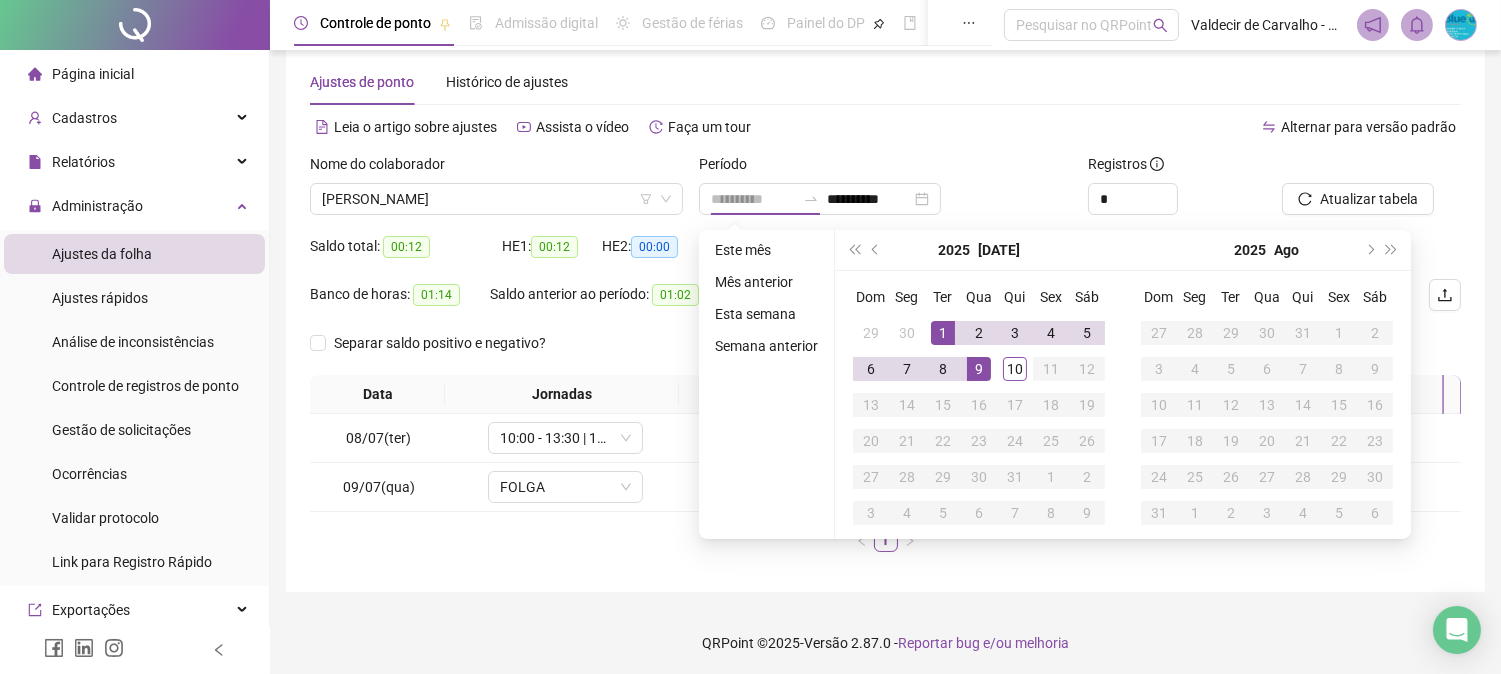 click on "1" at bounding box center (943, 333) 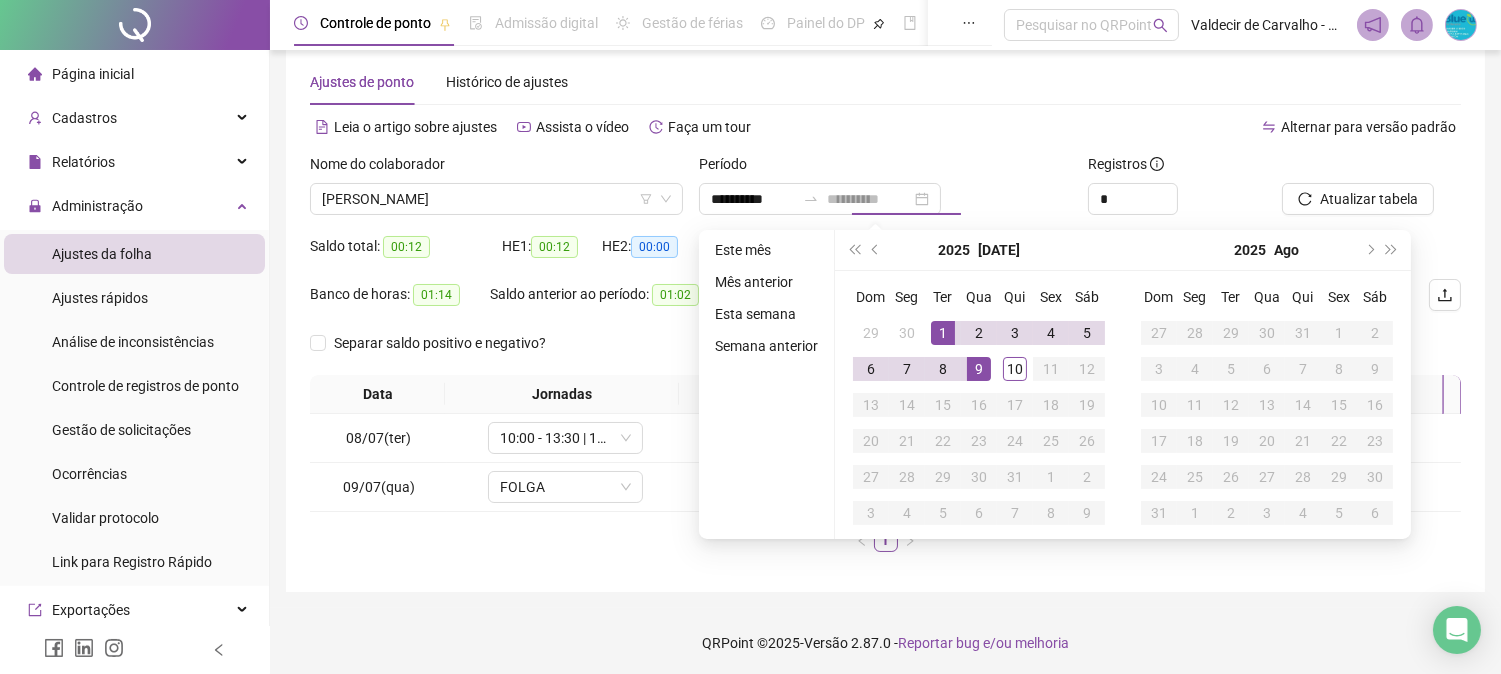 click on "9" at bounding box center (979, 369) 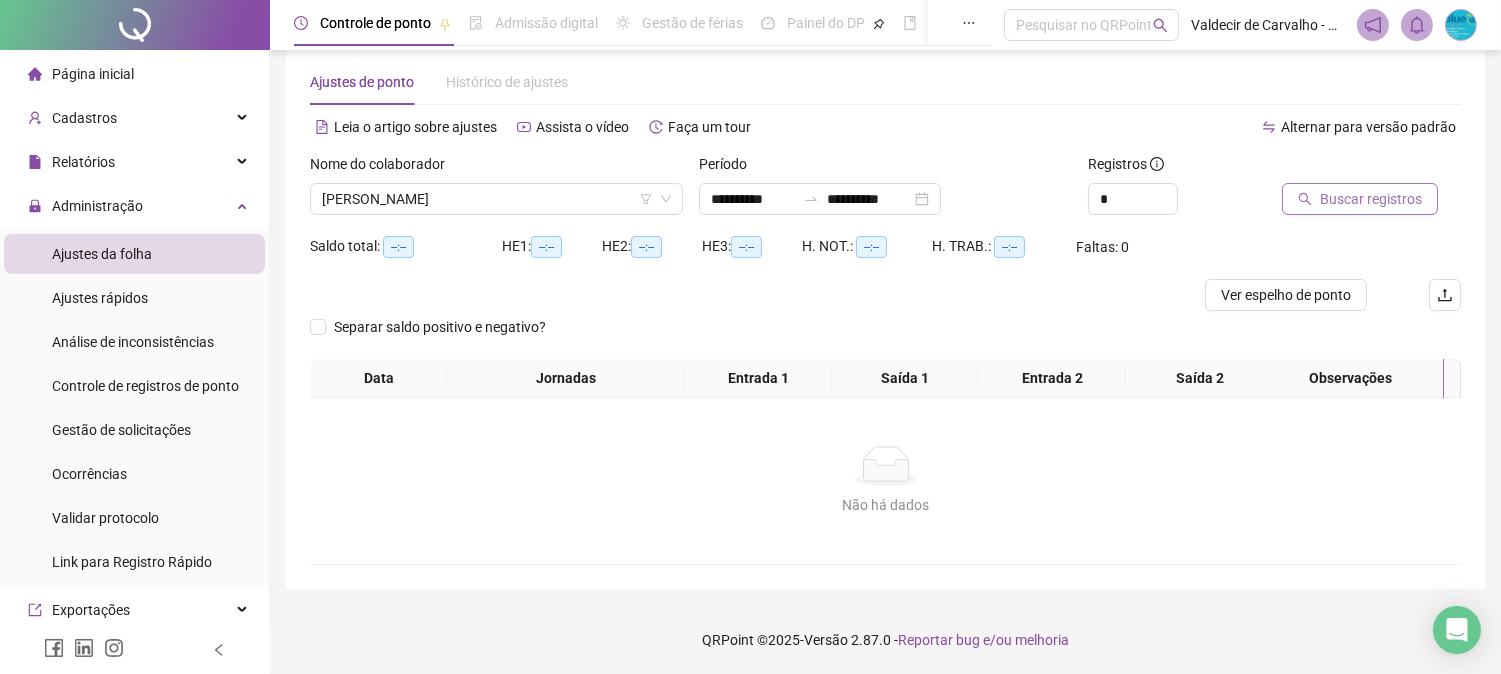 click on "Buscar registros" at bounding box center (1371, 199) 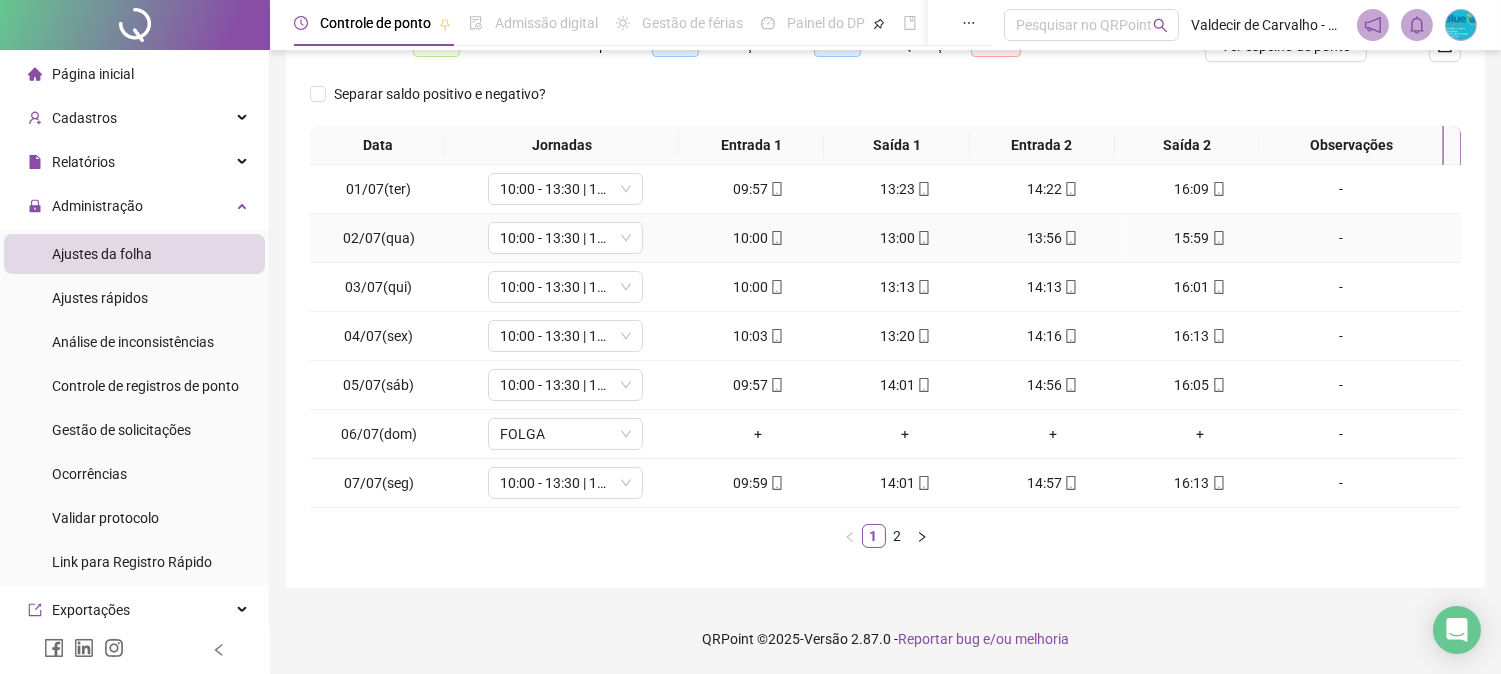 scroll, scrollTop: 0, scrollLeft: 0, axis: both 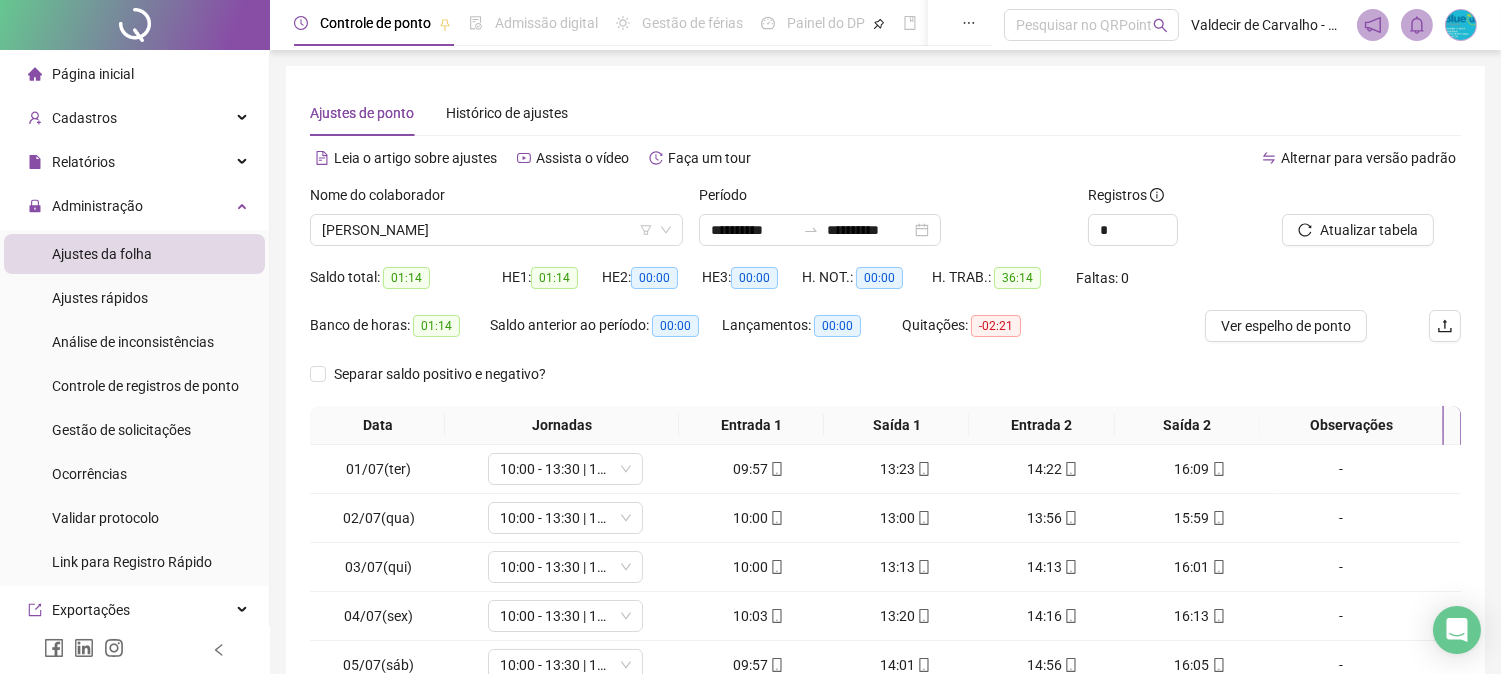 click on "Nome do colaborador KAWANY SOUSA ARAUJO" at bounding box center [496, 223] 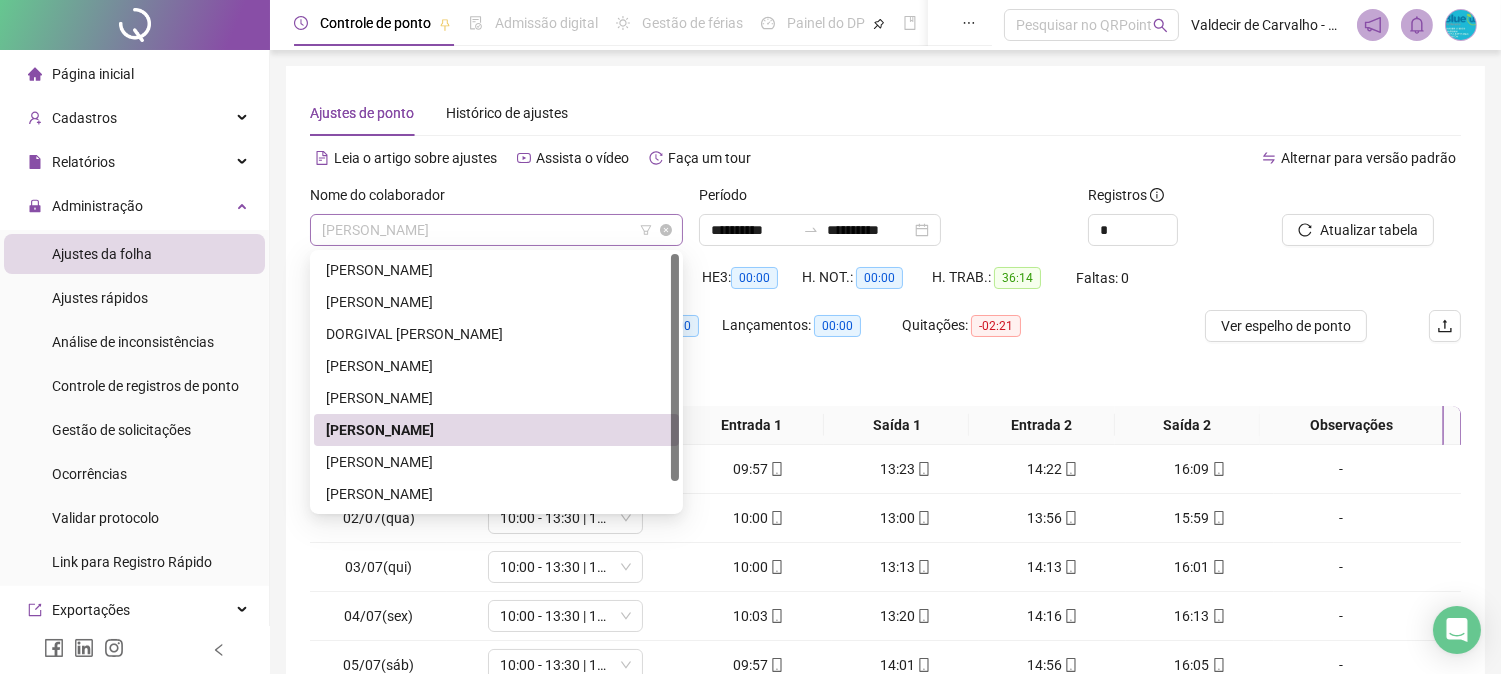drag, startPoint x: 506, startPoint y: 224, endPoint x: 514, endPoint y: 272, distance: 48.6621 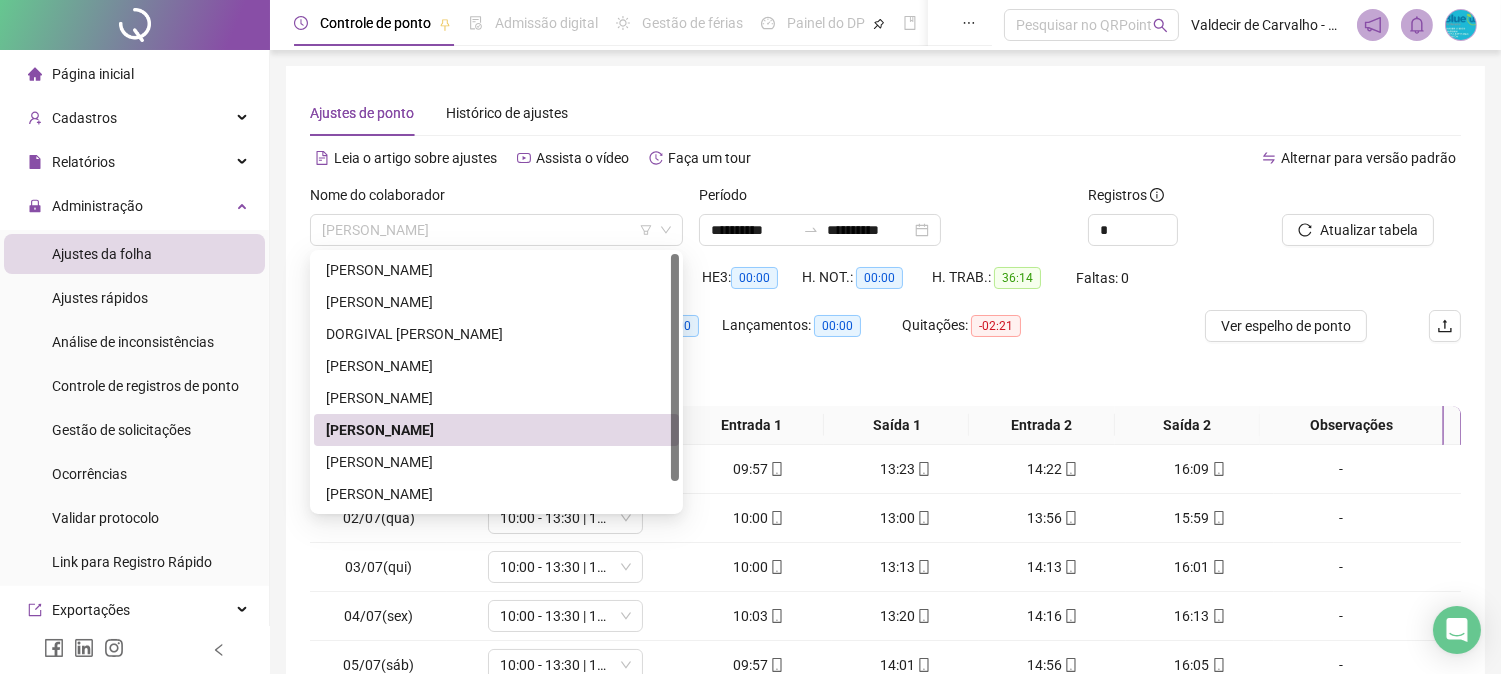 click on "[PERSON_NAME]" at bounding box center [496, 230] 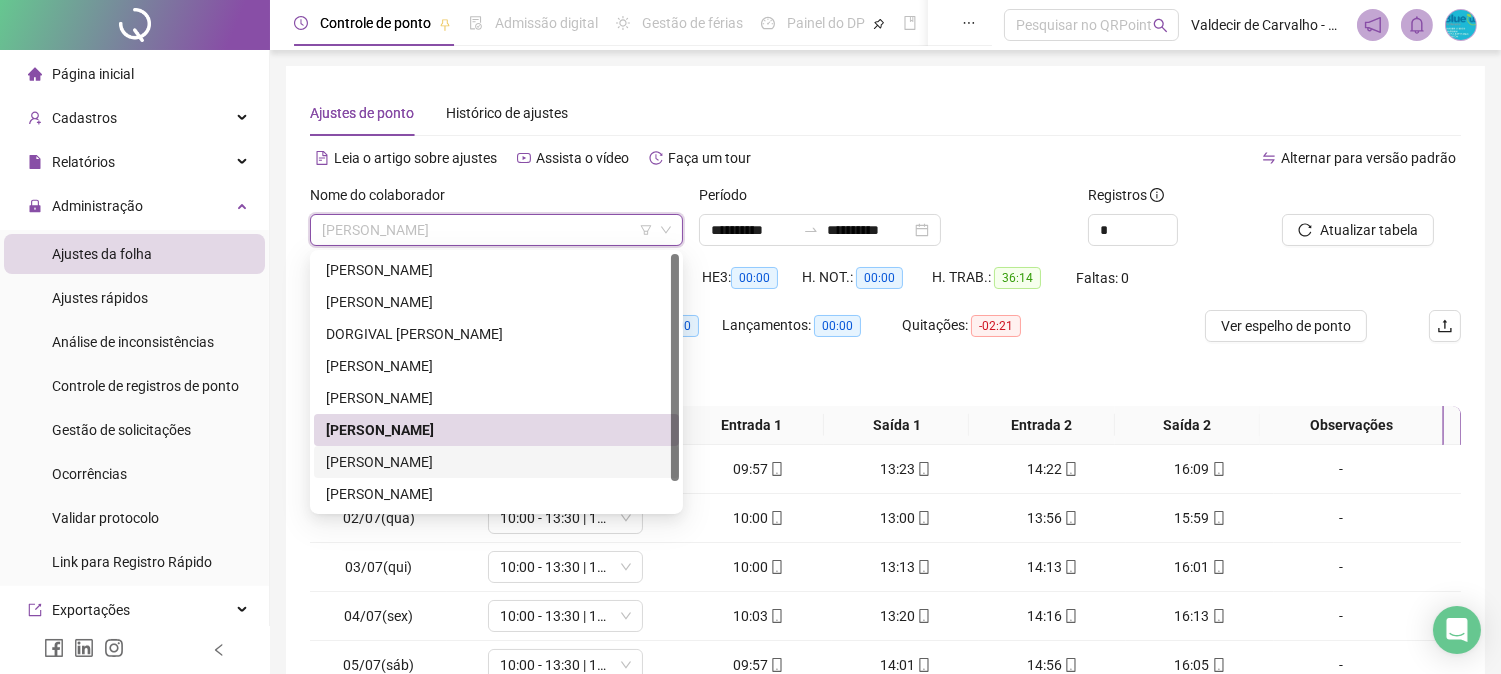 click on "[PERSON_NAME]" at bounding box center (496, 462) 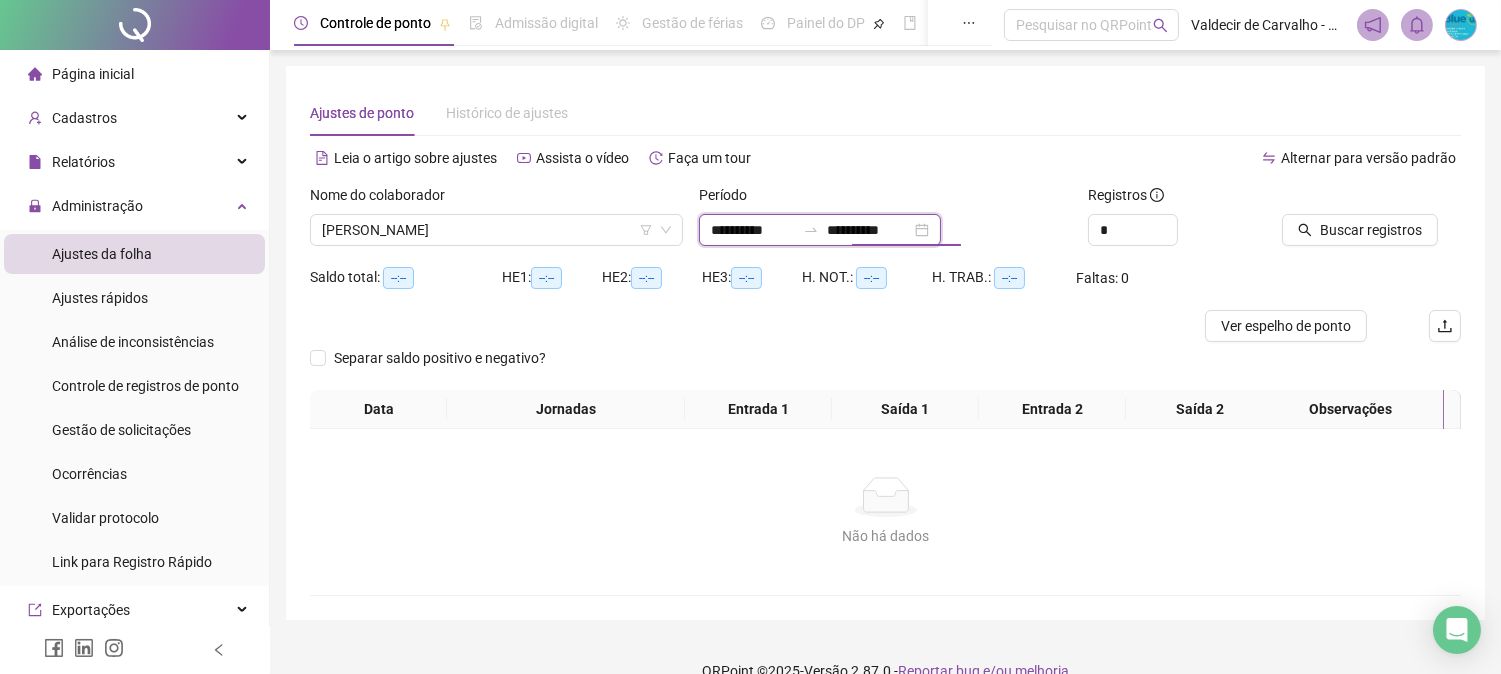 drag, startPoint x: 953, startPoint y: 222, endPoint x: 958, endPoint y: 234, distance: 13 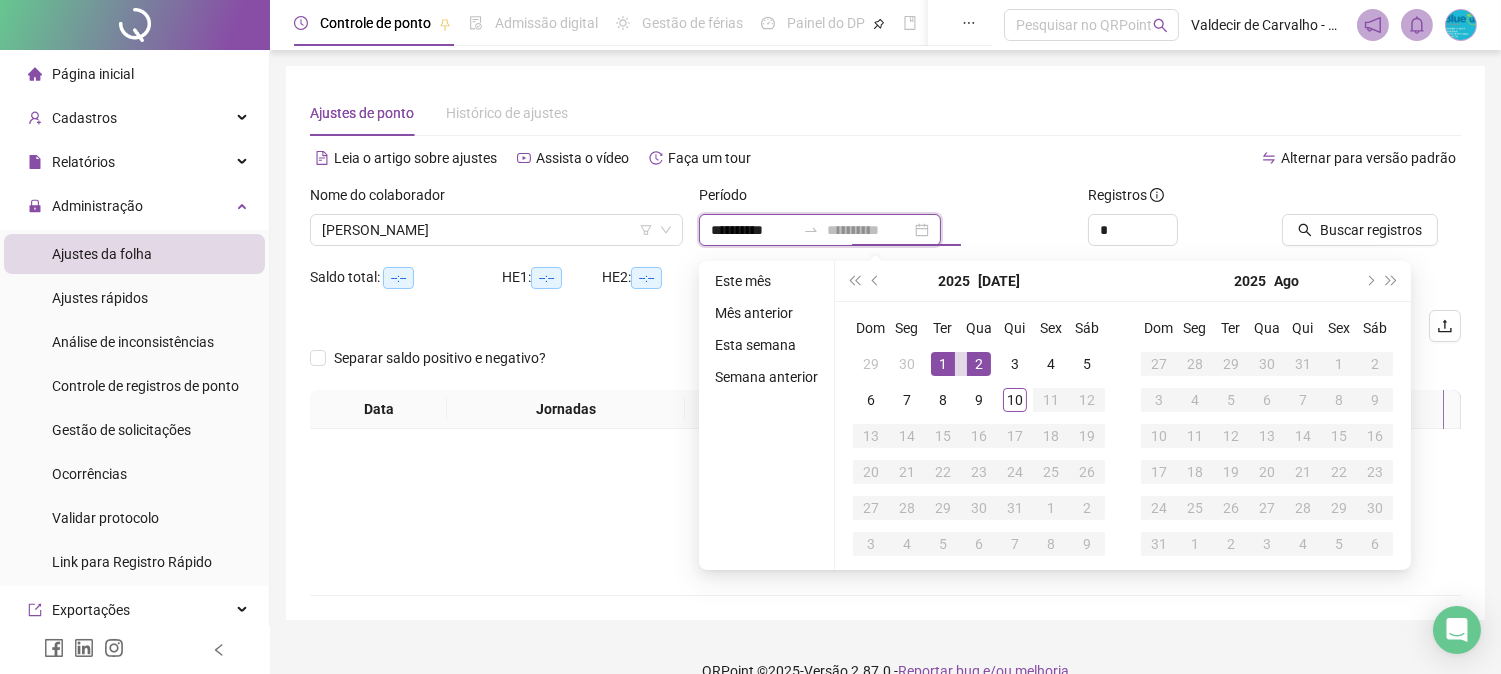 type on "**********" 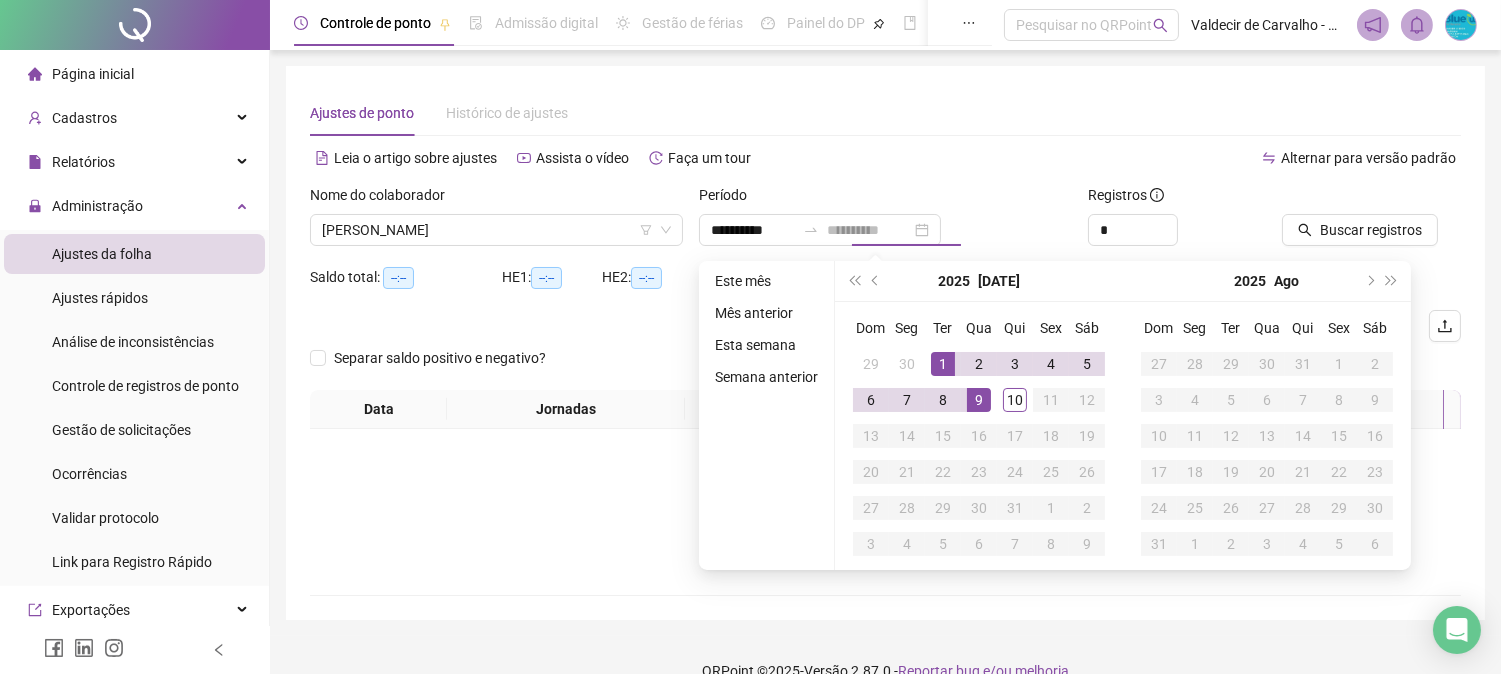 click on "9" at bounding box center [979, 400] 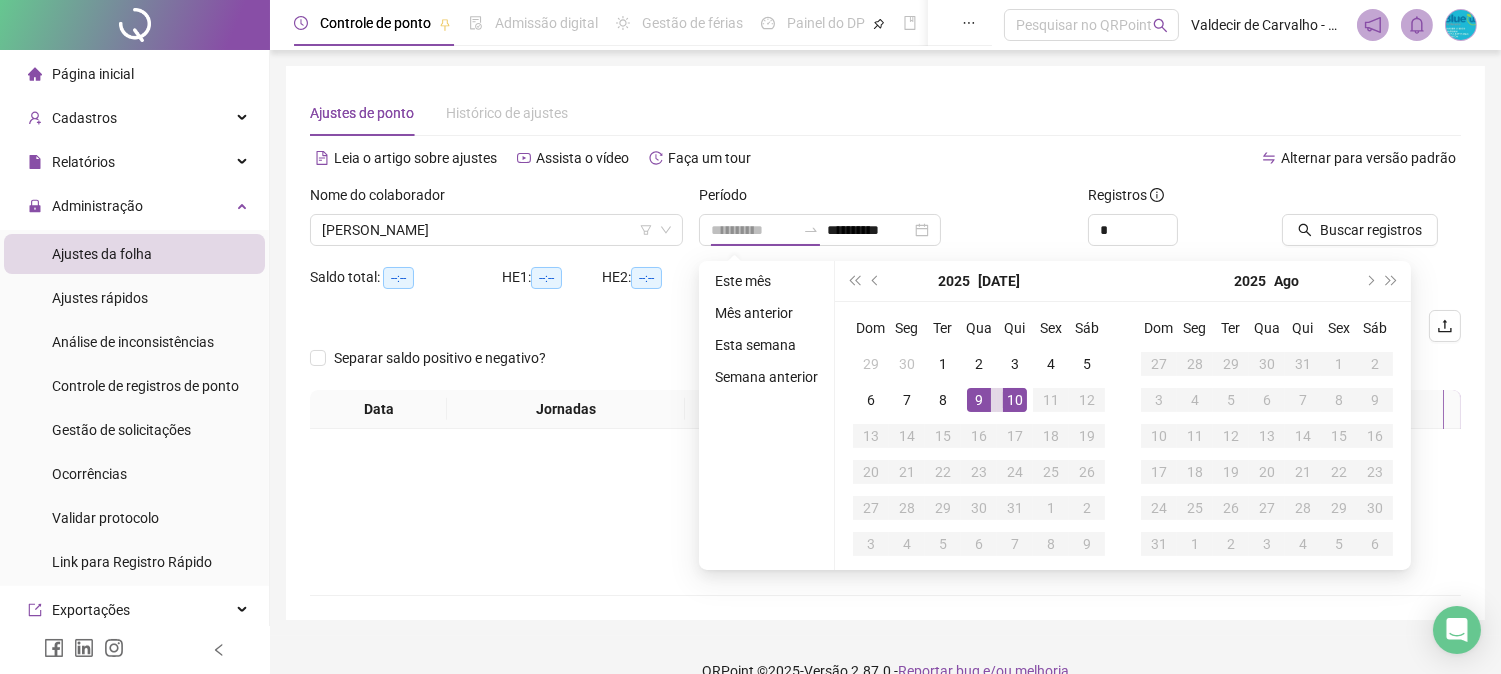 click on "10" at bounding box center (1015, 400) 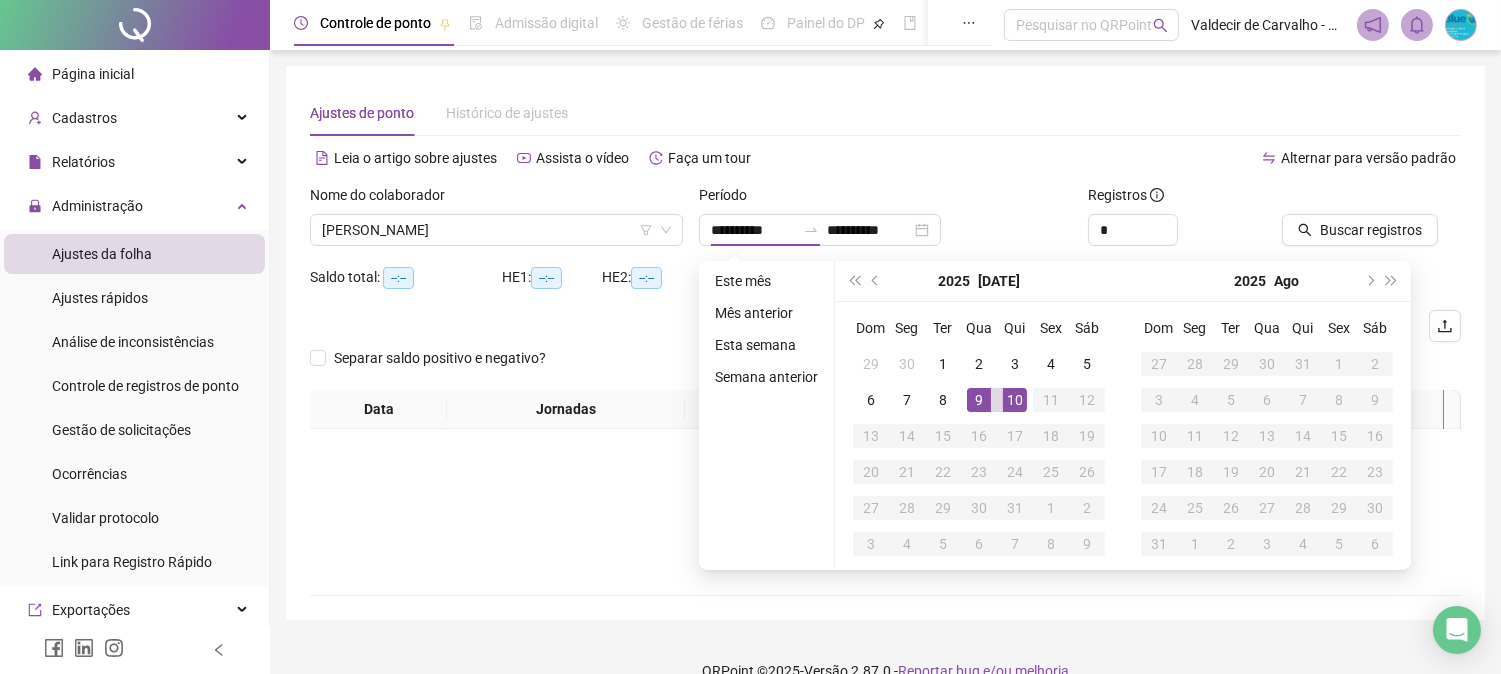 type on "**********" 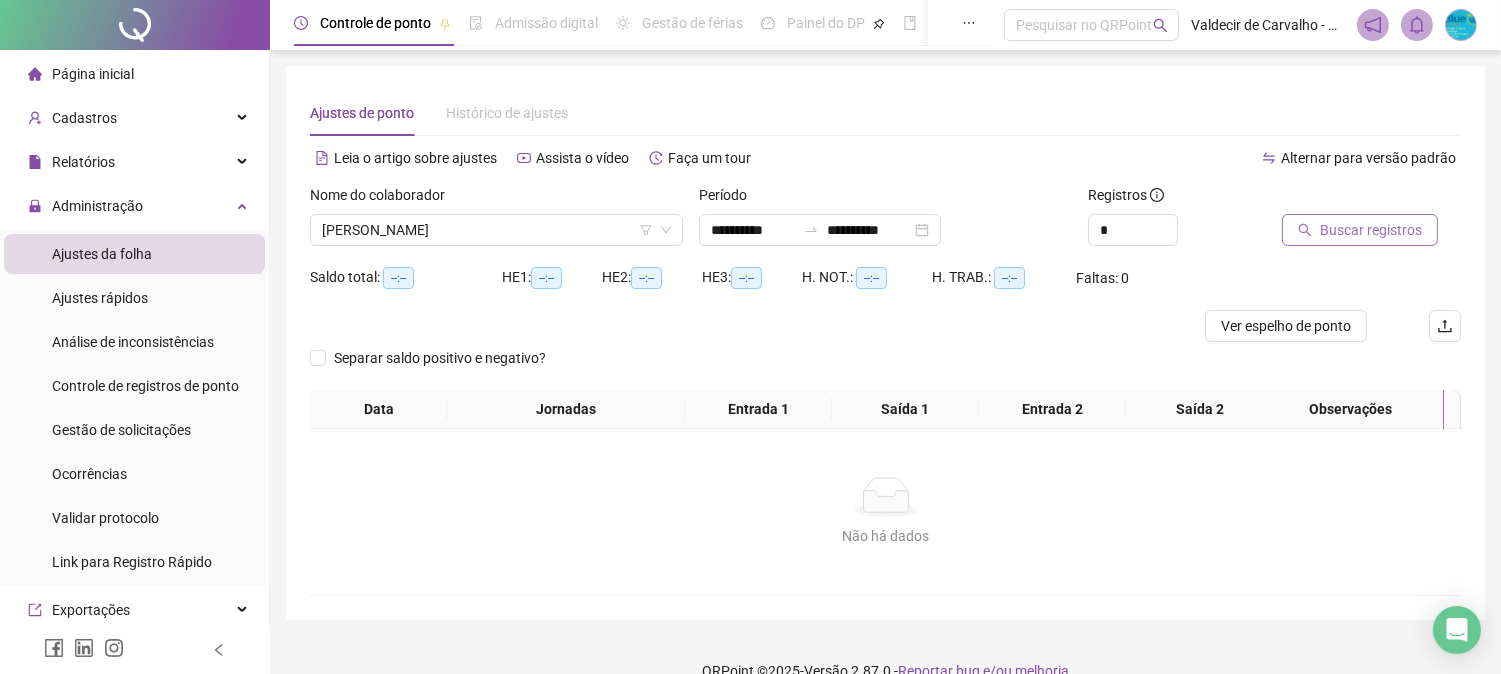 click 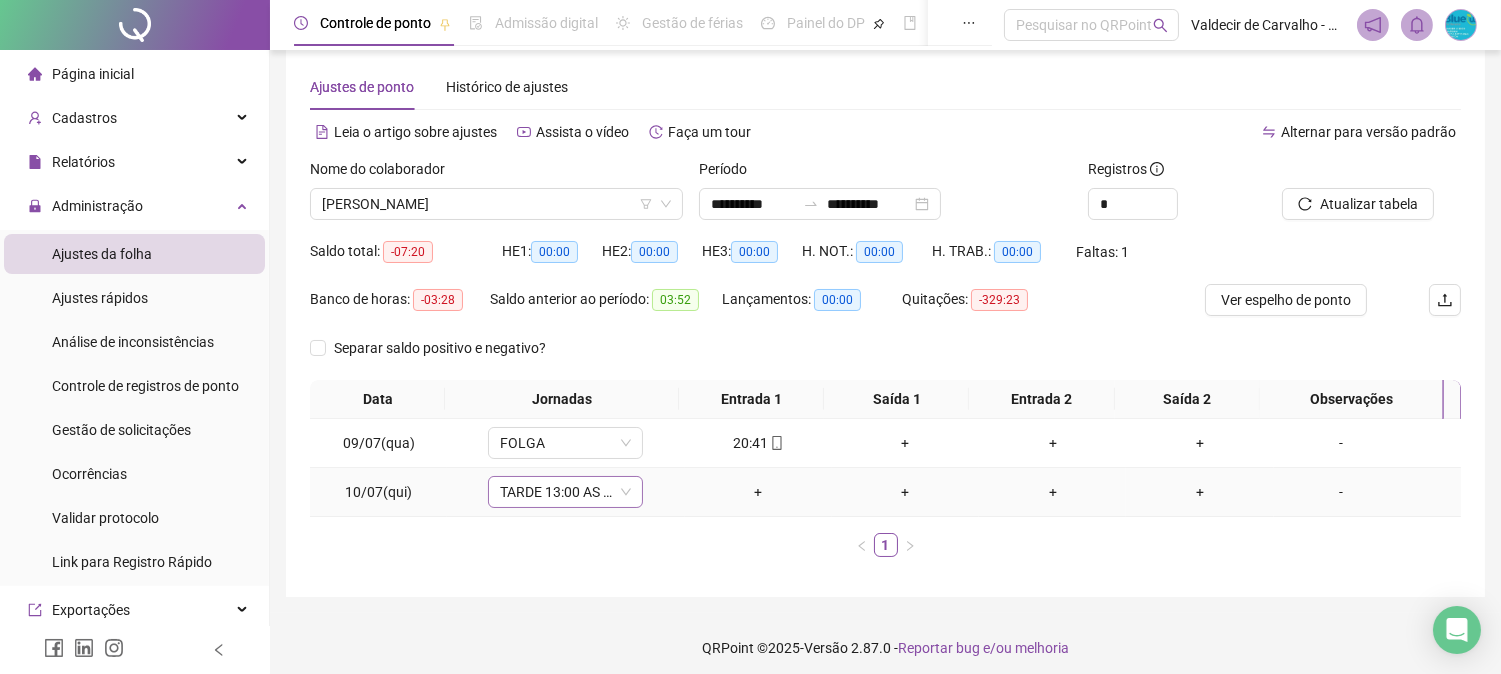 scroll, scrollTop: 34, scrollLeft: 0, axis: vertical 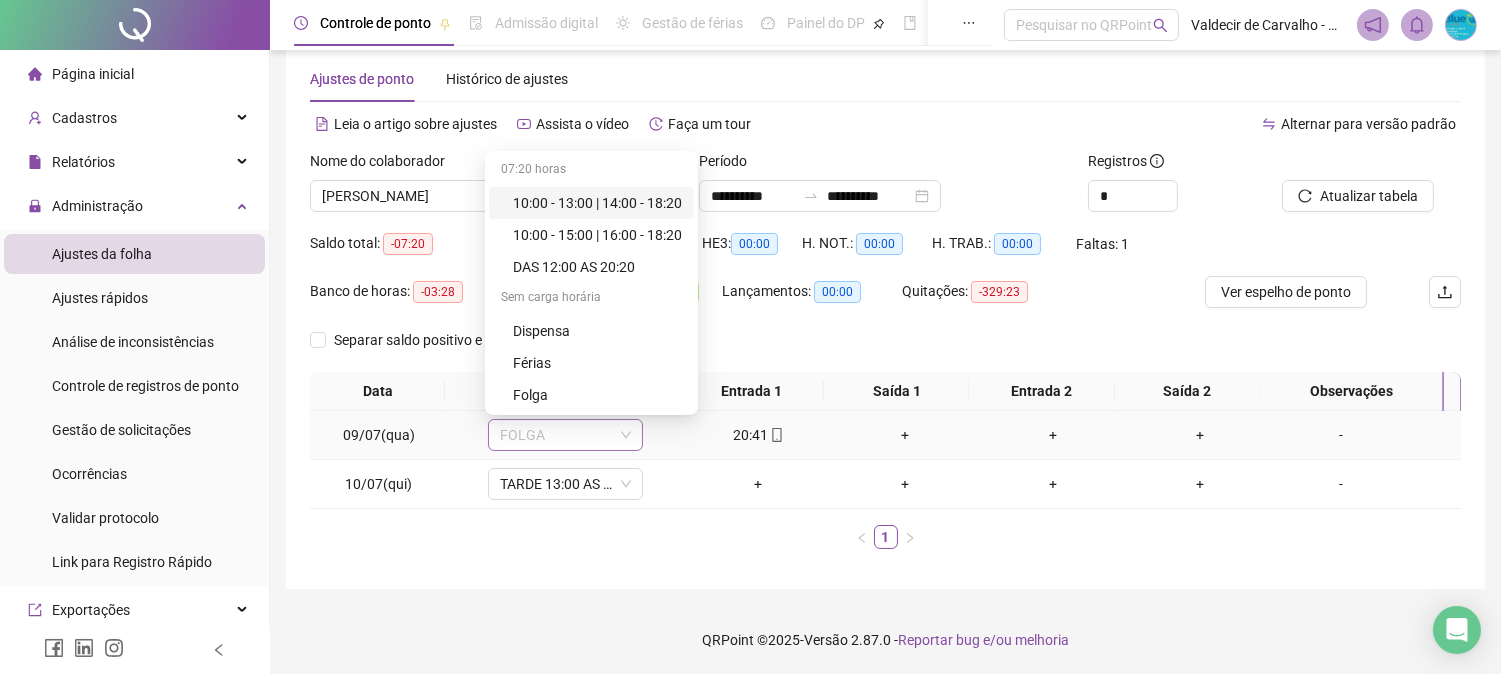 click on "FOLGA" at bounding box center [565, 435] 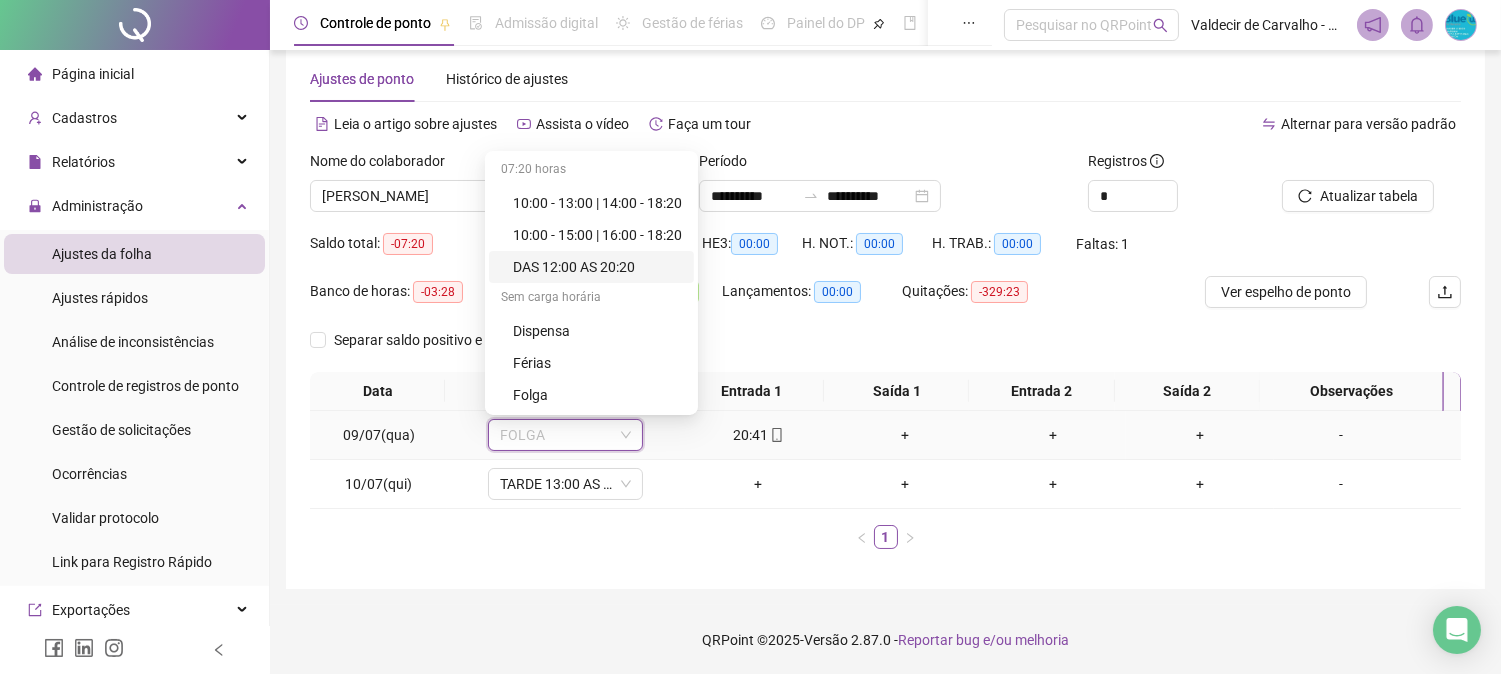 click on "DAS 12:00 AS 20:20" at bounding box center (597, 267) 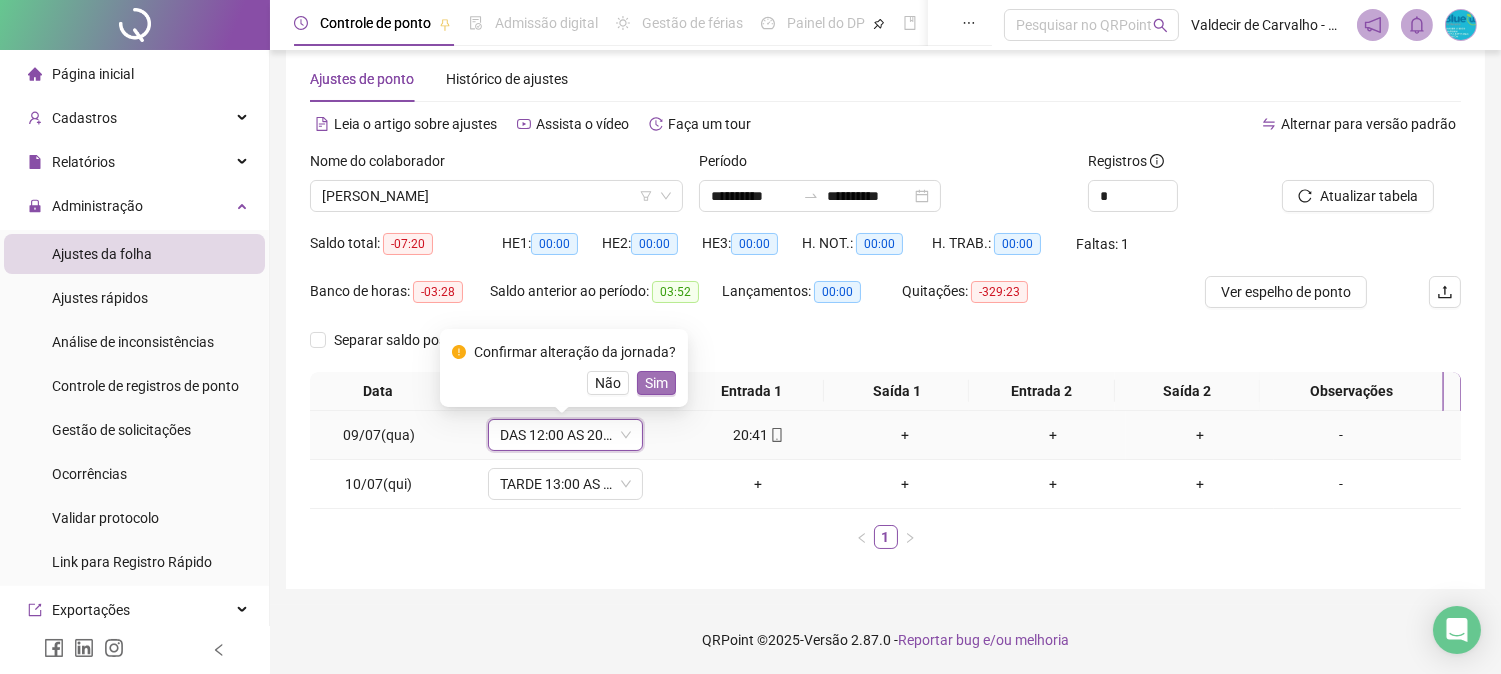 click on "Sim" at bounding box center [656, 383] 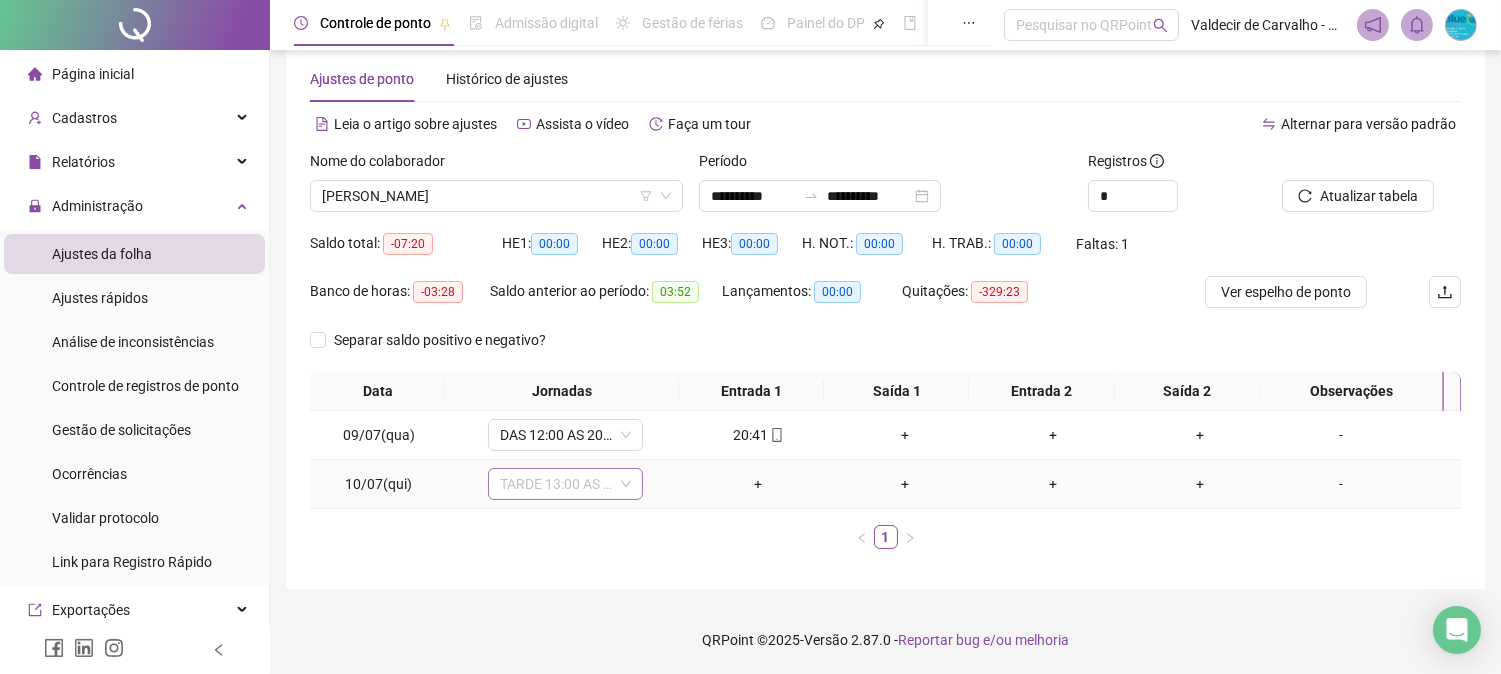 click on "TARDE 13:00 AS 21:20 TABOAO DA SERRA [PERSON_NAME]" at bounding box center [565, 484] 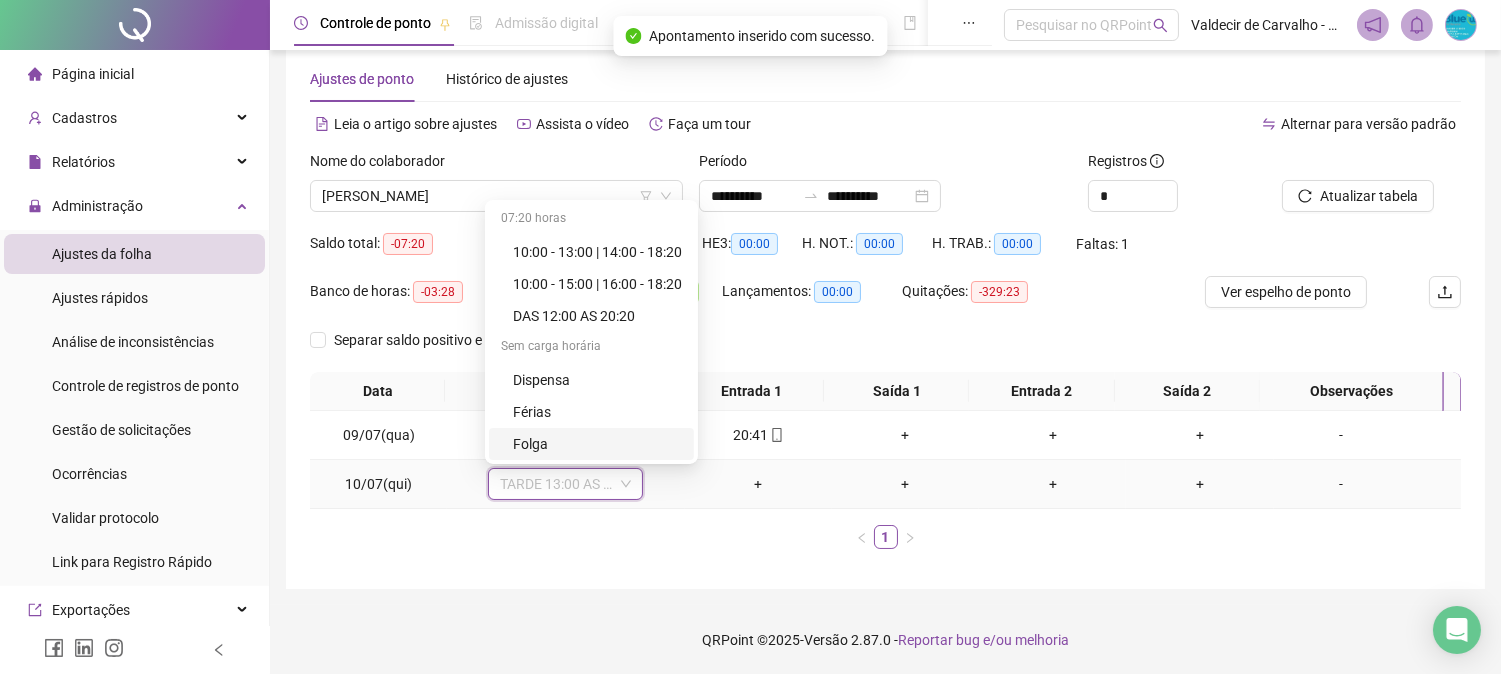 click on "Folga" at bounding box center (597, 444) 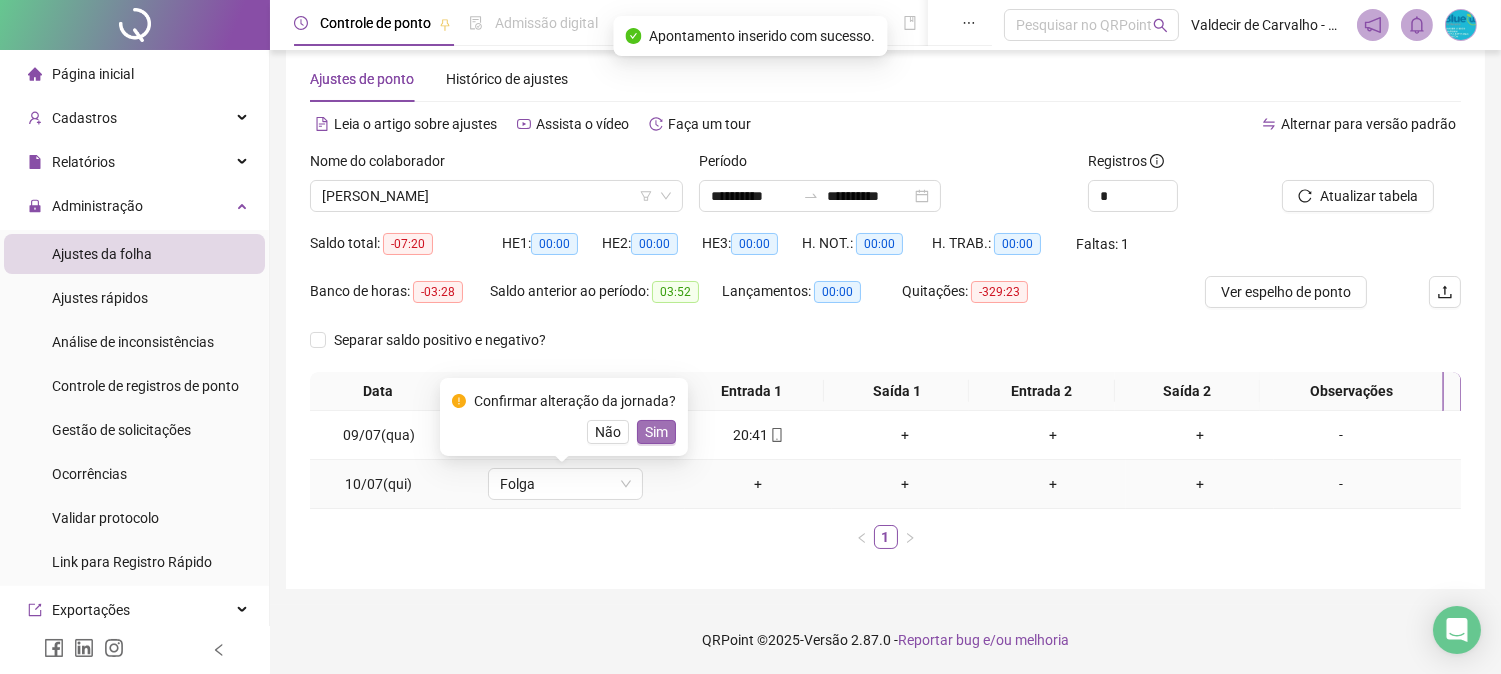 click on "Sim" at bounding box center (656, 432) 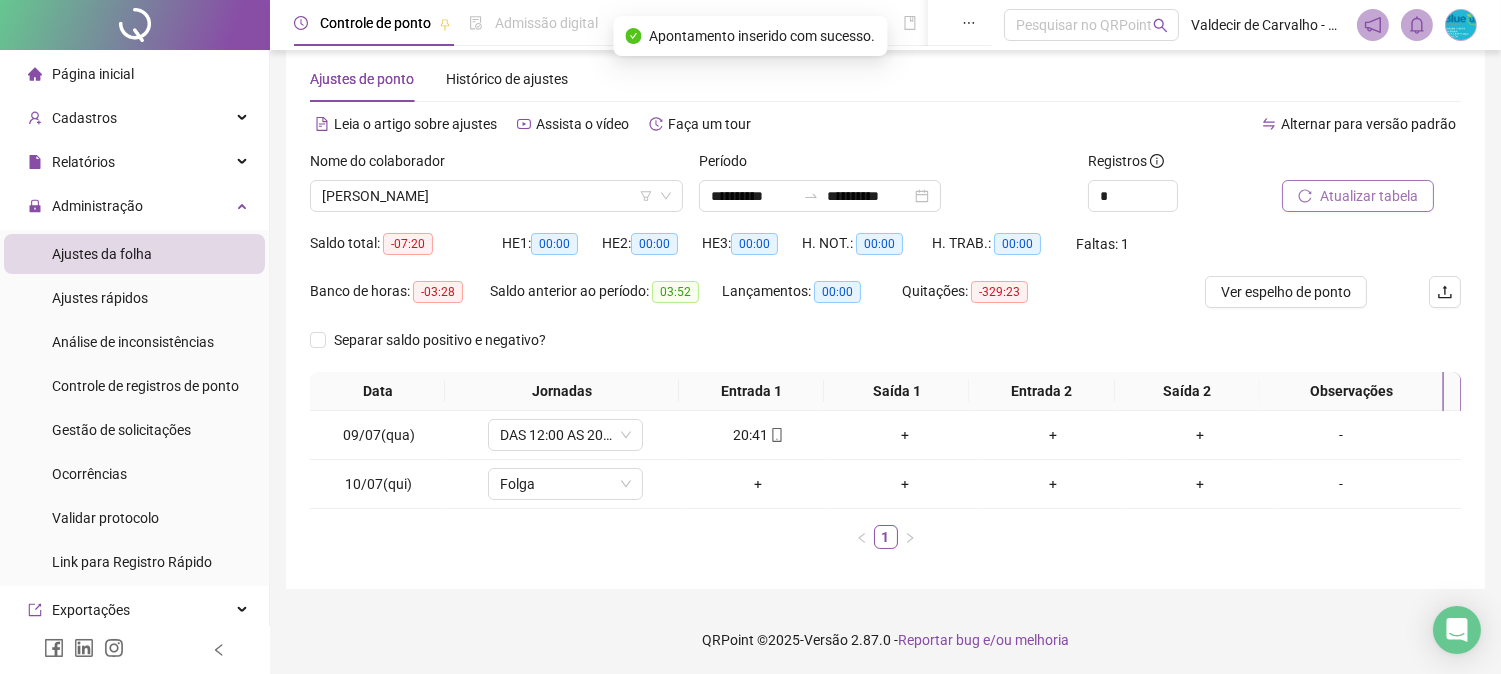 click on "Atualizar tabela" at bounding box center [1369, 196] 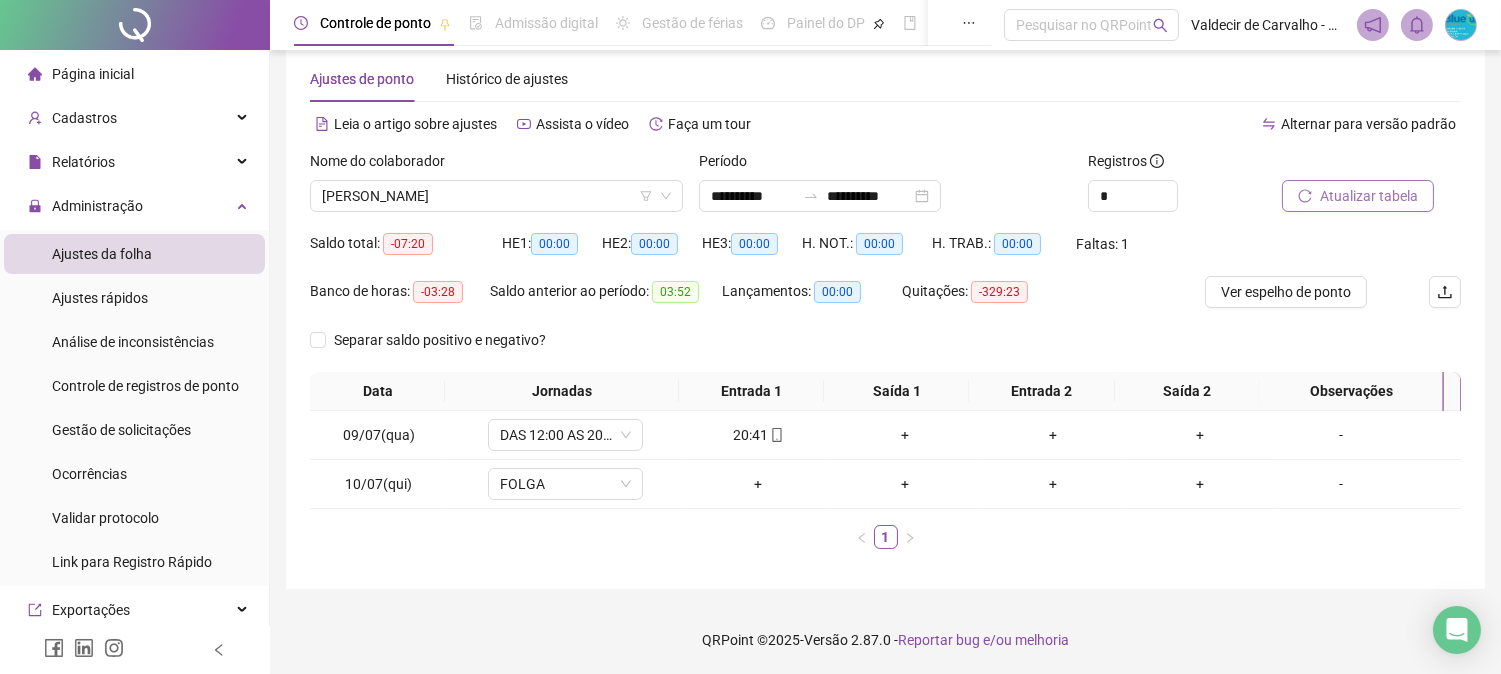 click on "Atualizar tabela" at bounding box center (1358, 196) 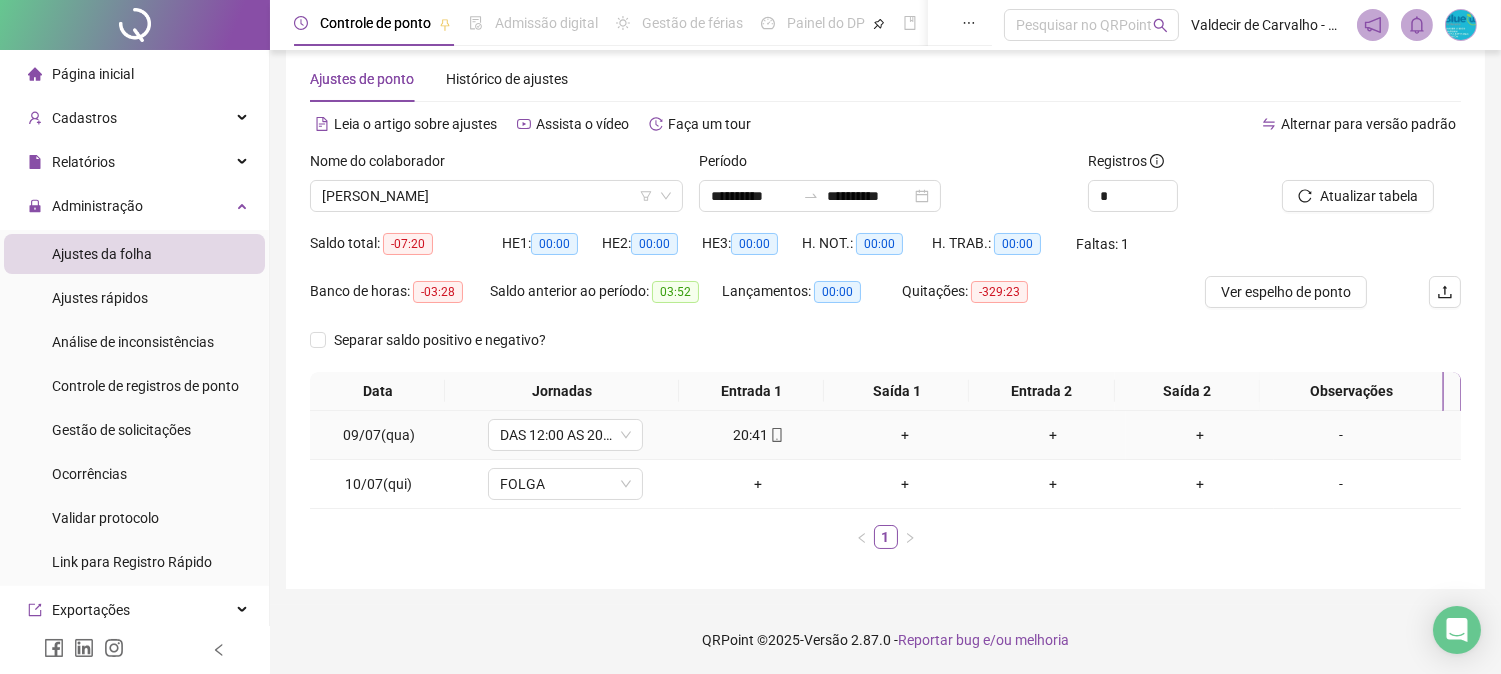 click on "-" at bounding box center (1367, 435) 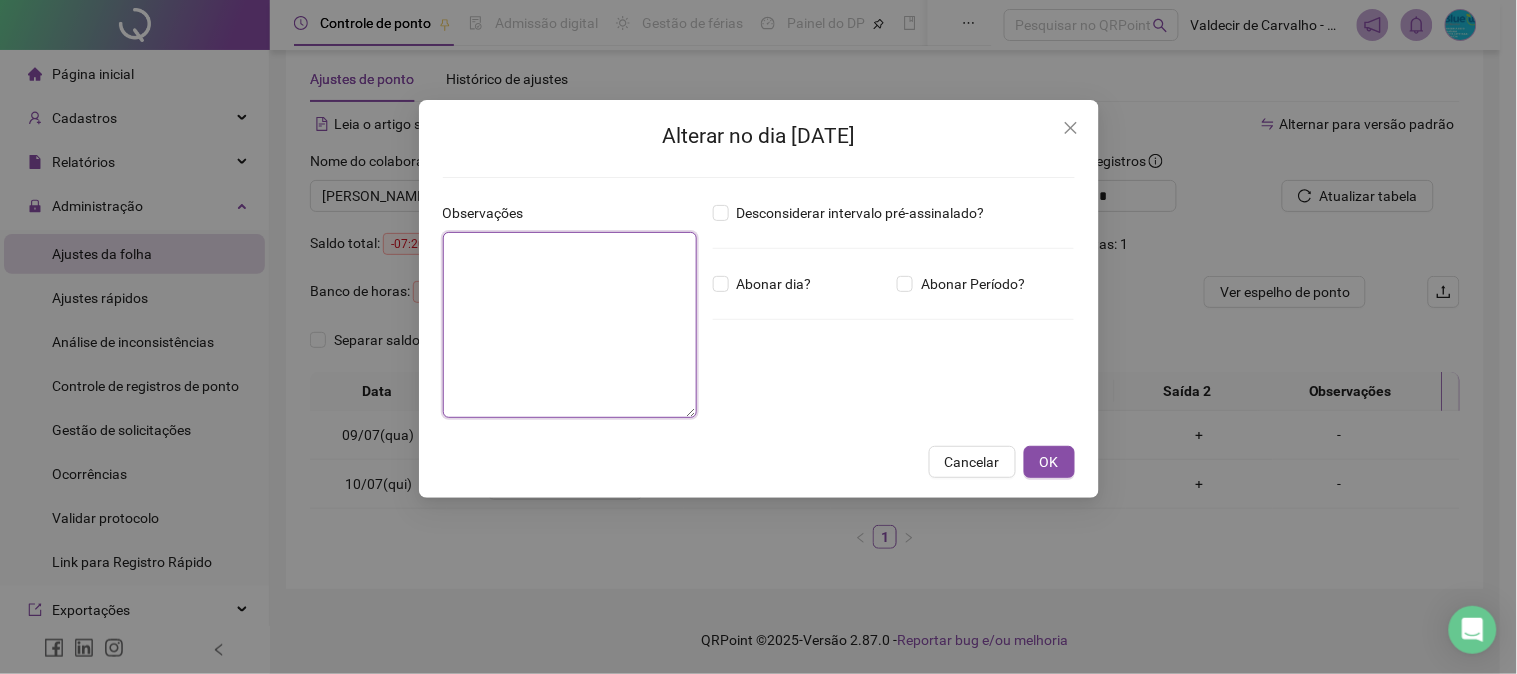 click at bounding box center [570, 325] 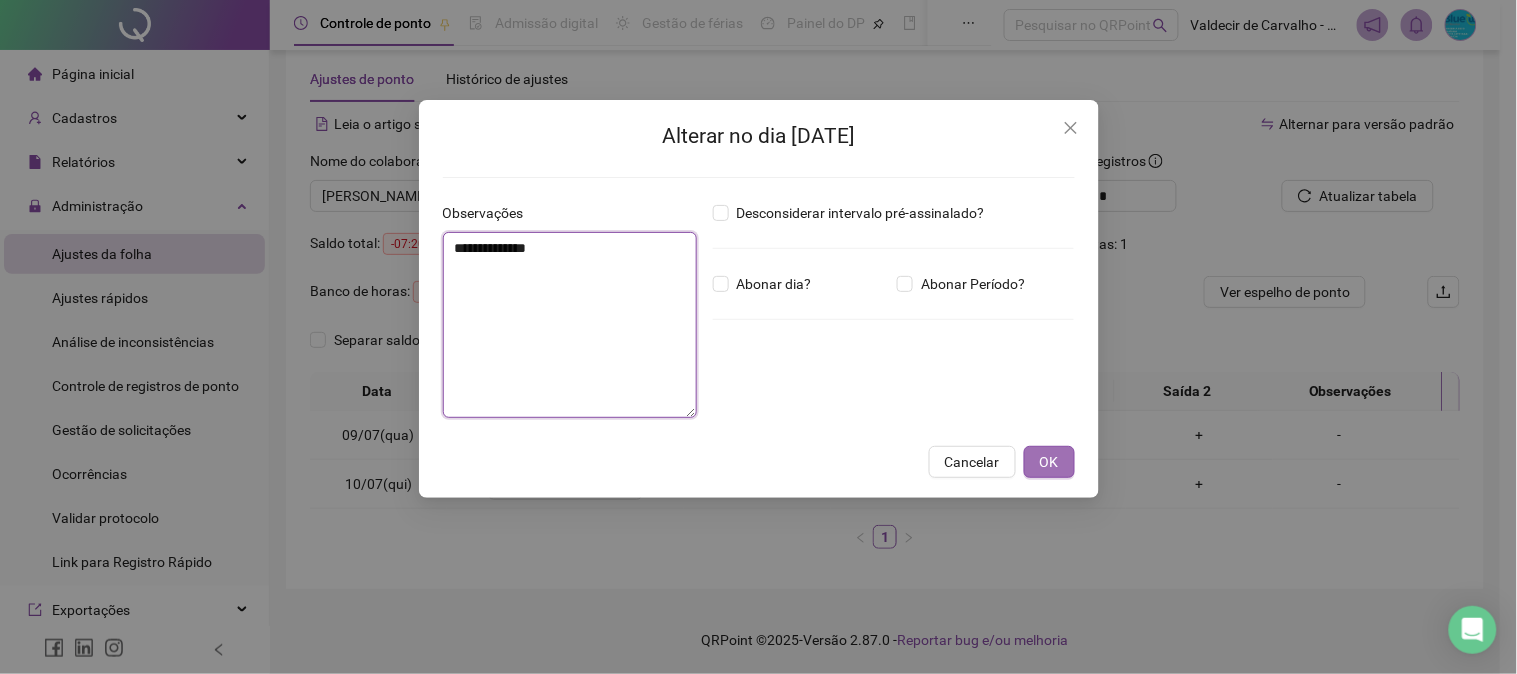 type on "**********" 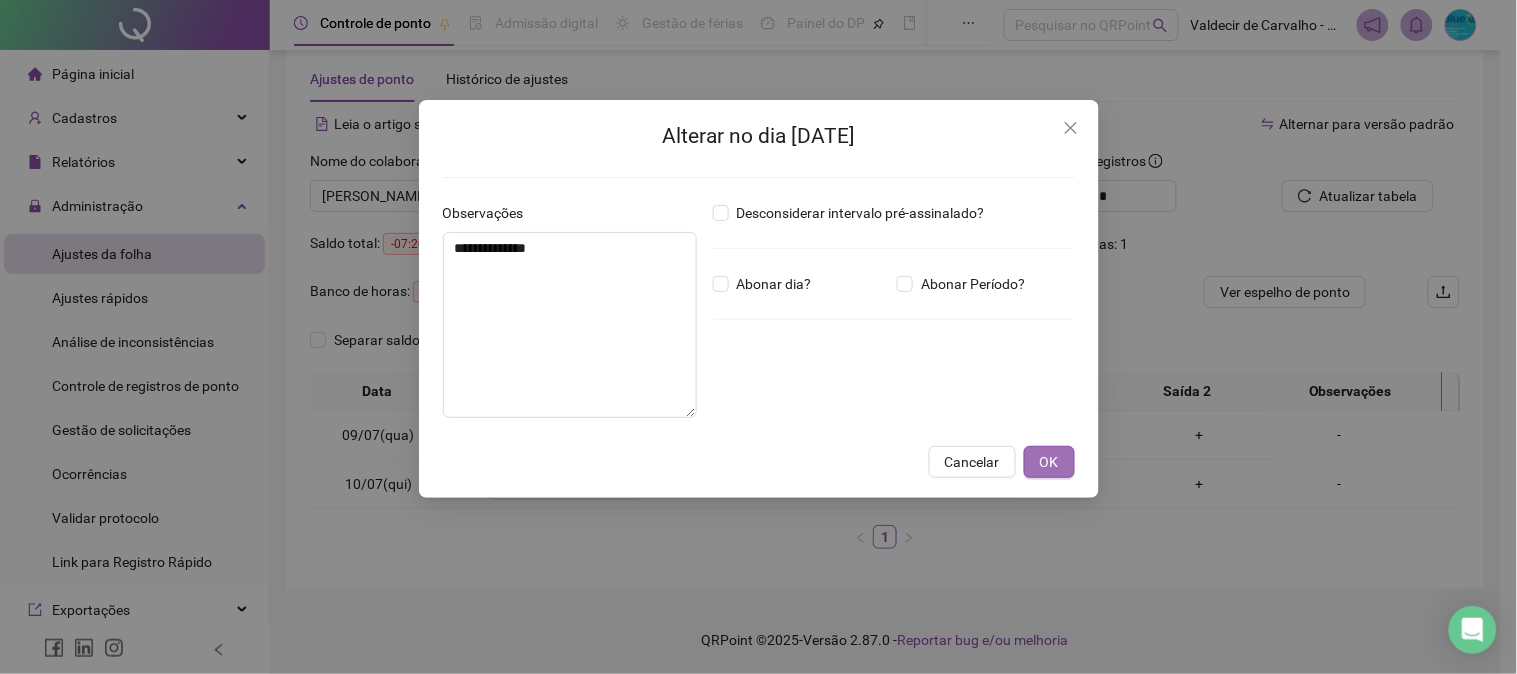 click on "OK" at bounding box center (1049, 462) 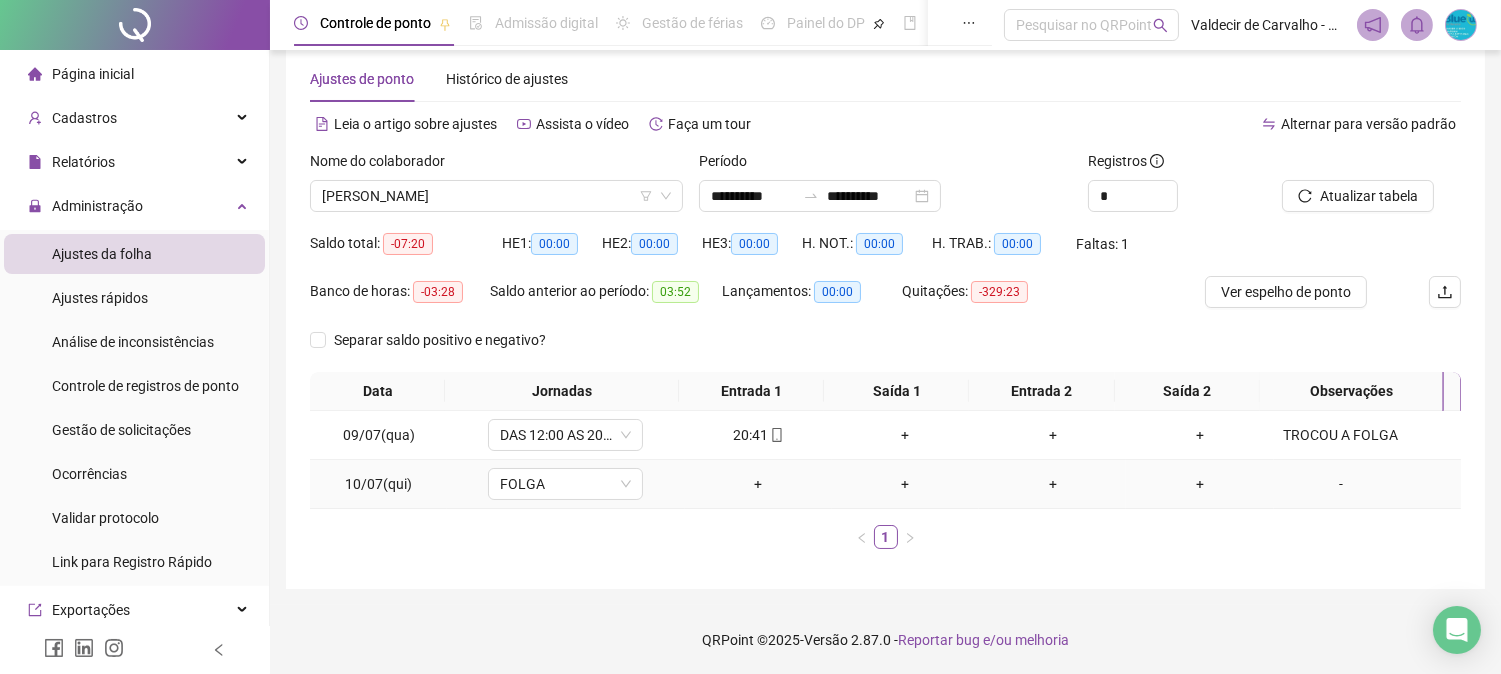 click on "-" at bounding box center [1341, 484] 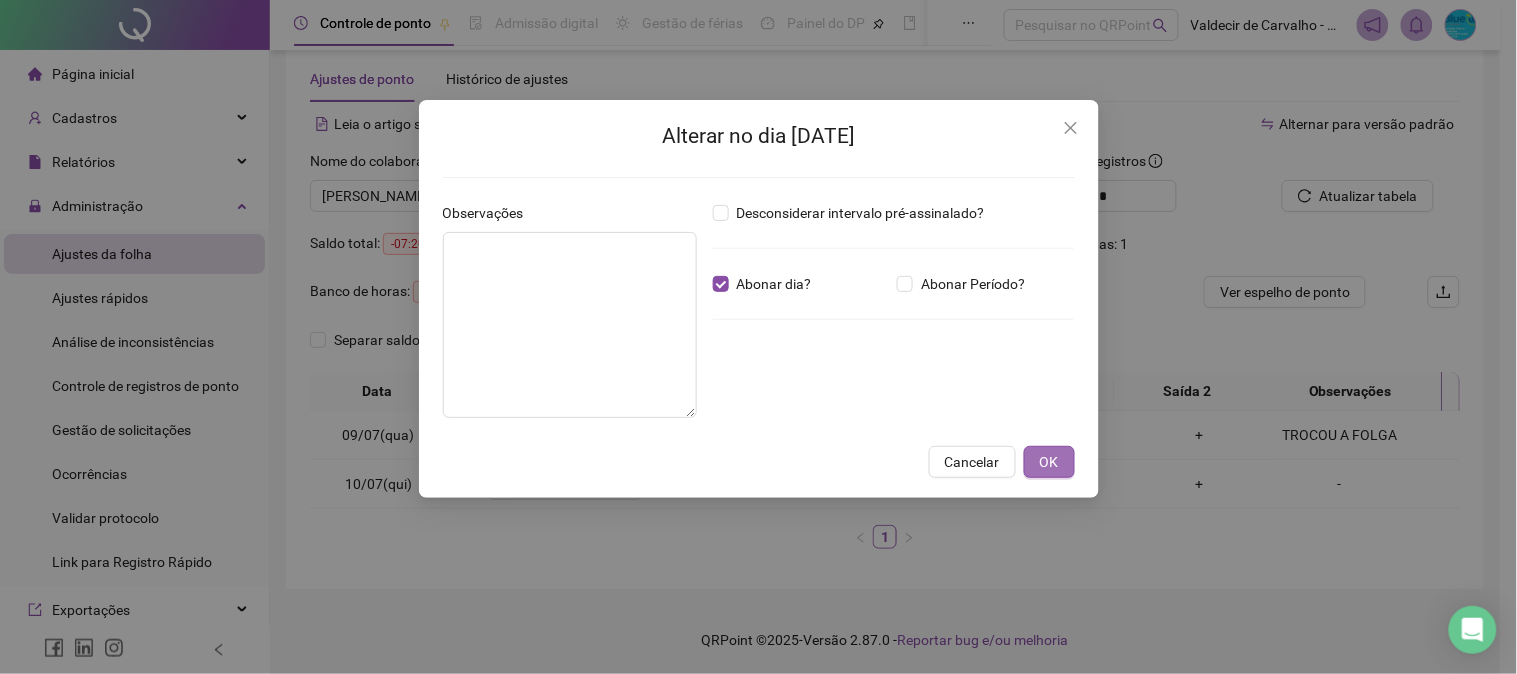 click on "OK" at bounding box center [1049, 462] 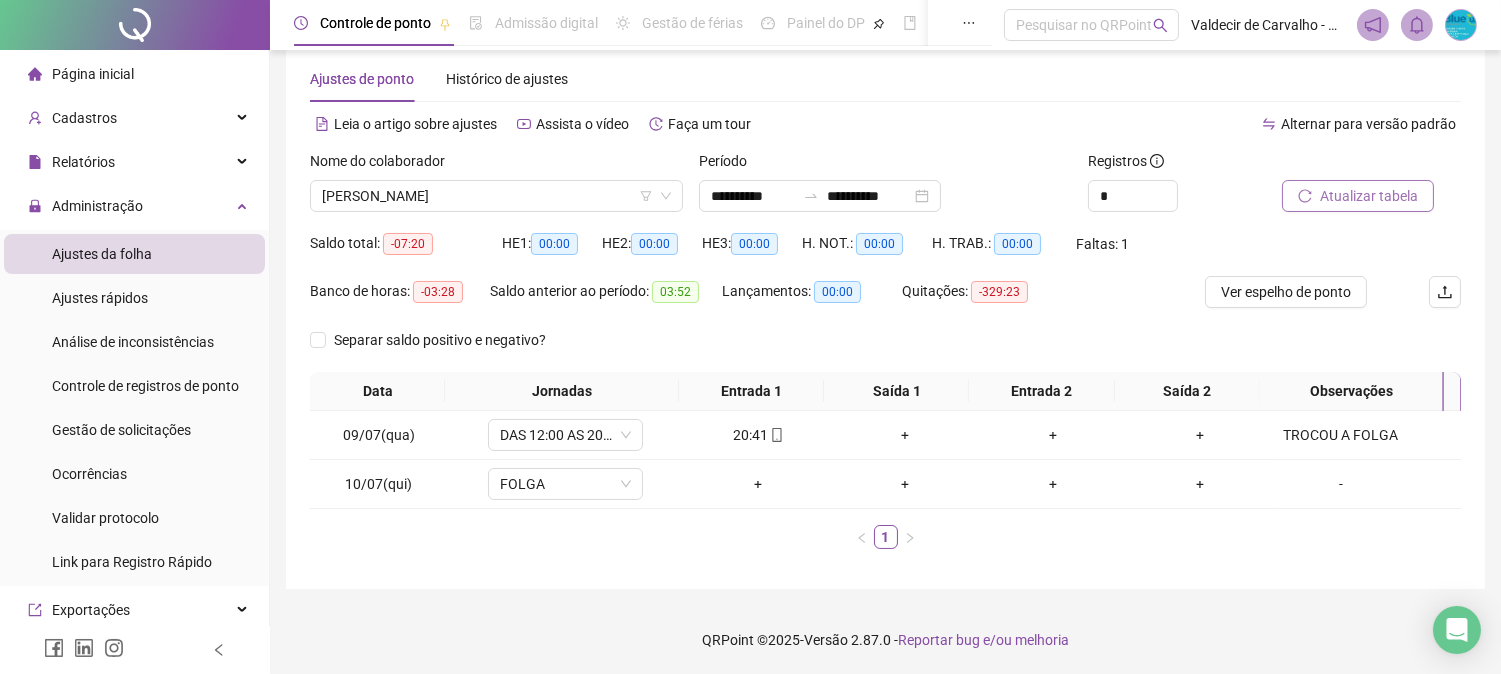 click on "Atualizar tabela" at bounding box center [1369, 196] 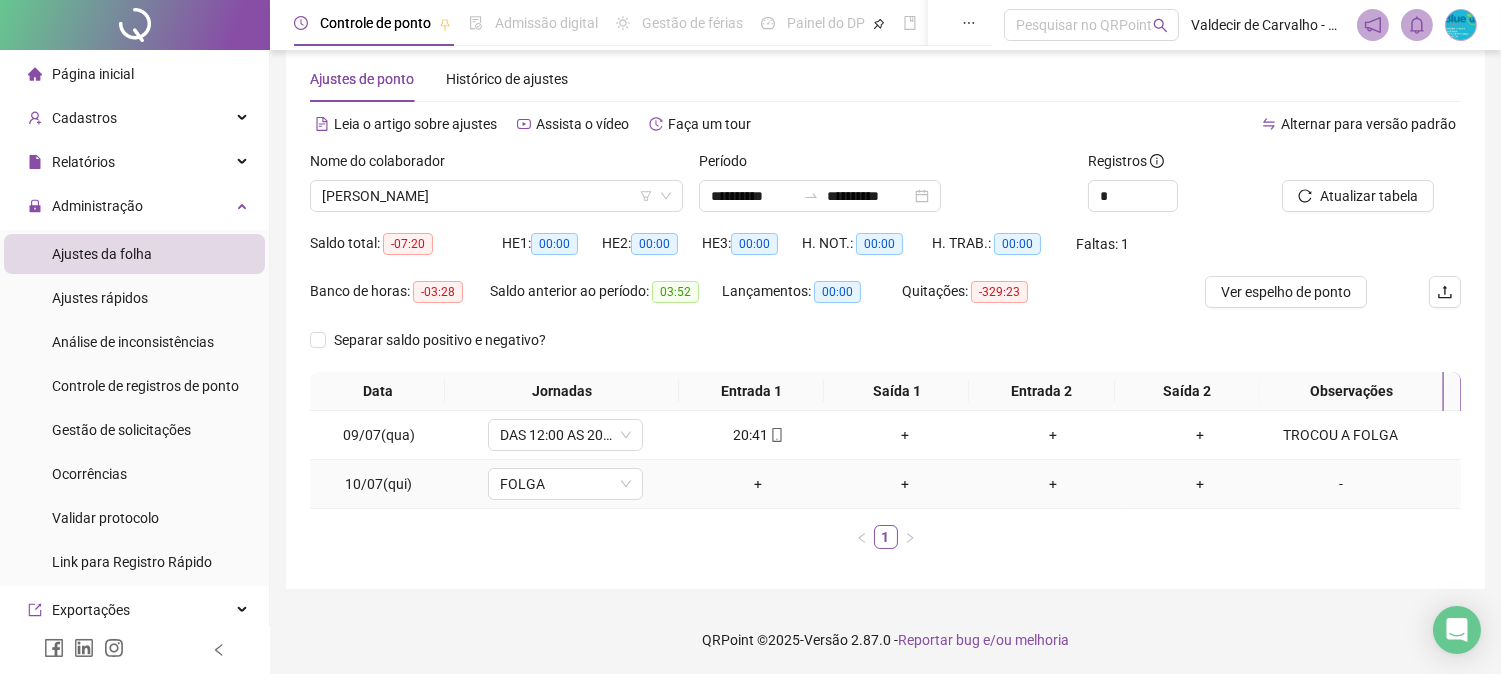 click on "-" at bounding box center (1341, 484) 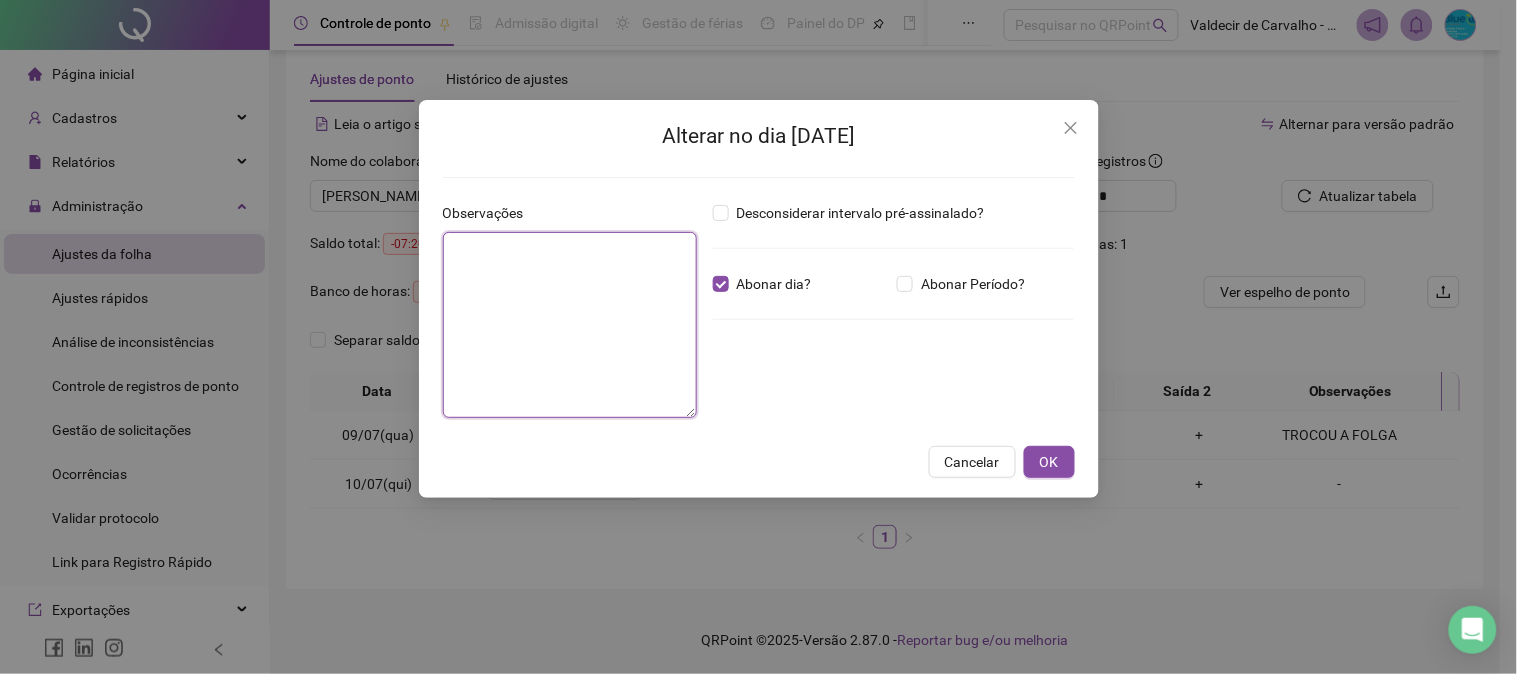 click at bounding box center (570, 325) 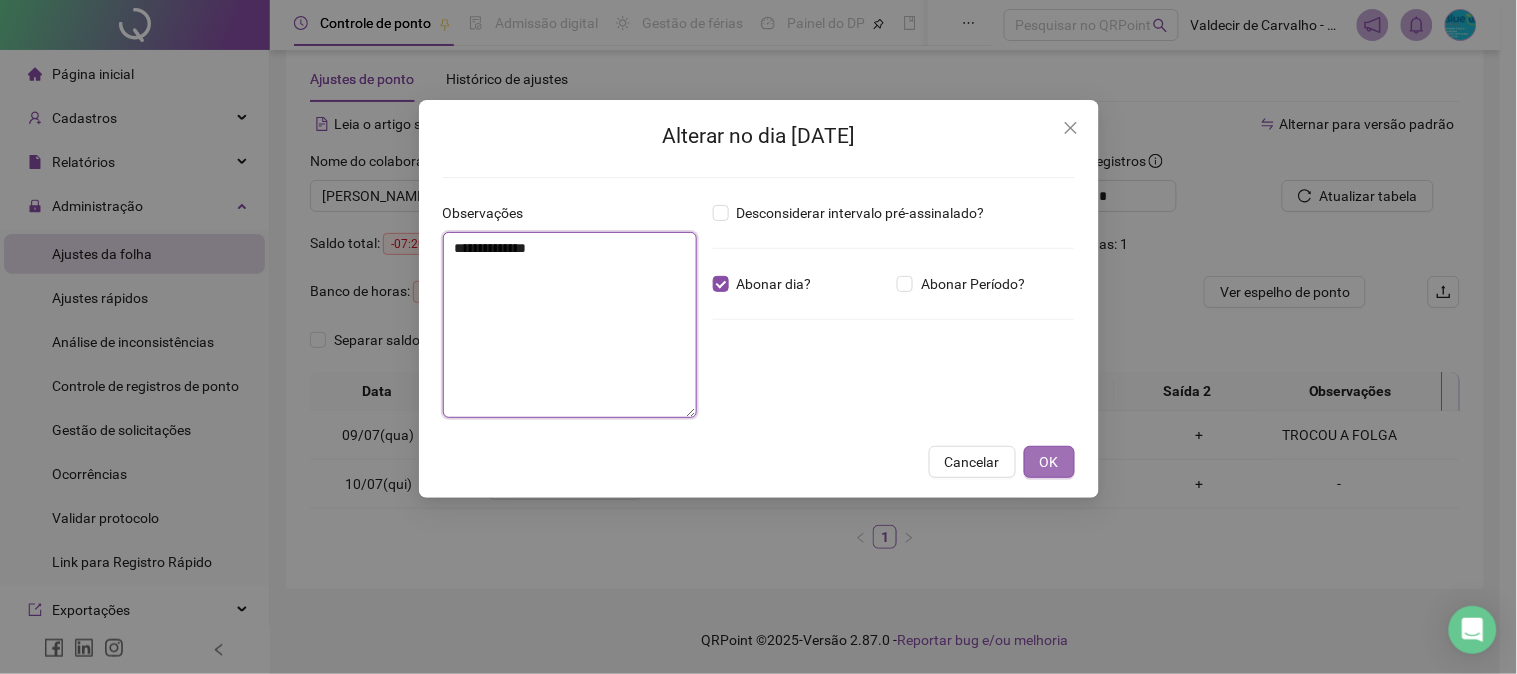type on "**********" 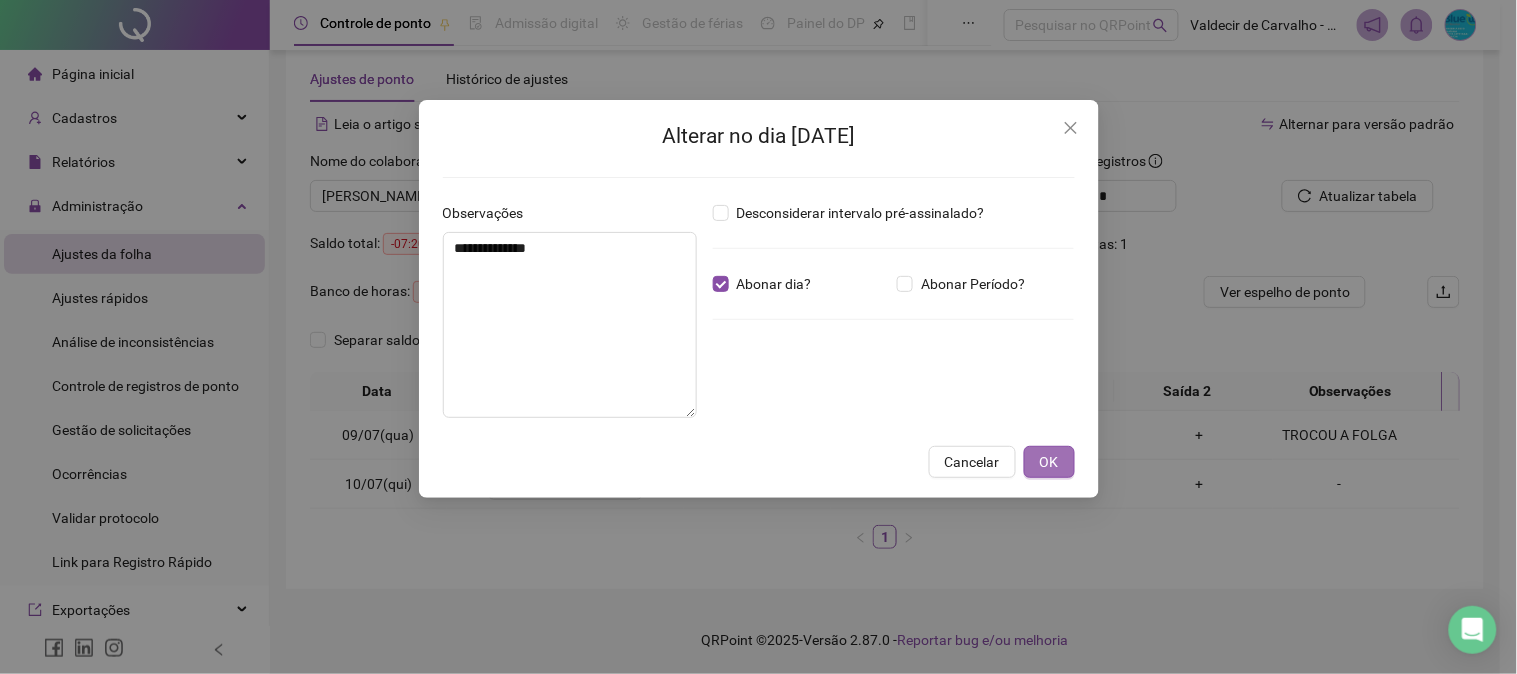 click on "OK" at bounding box center (1049, 462) 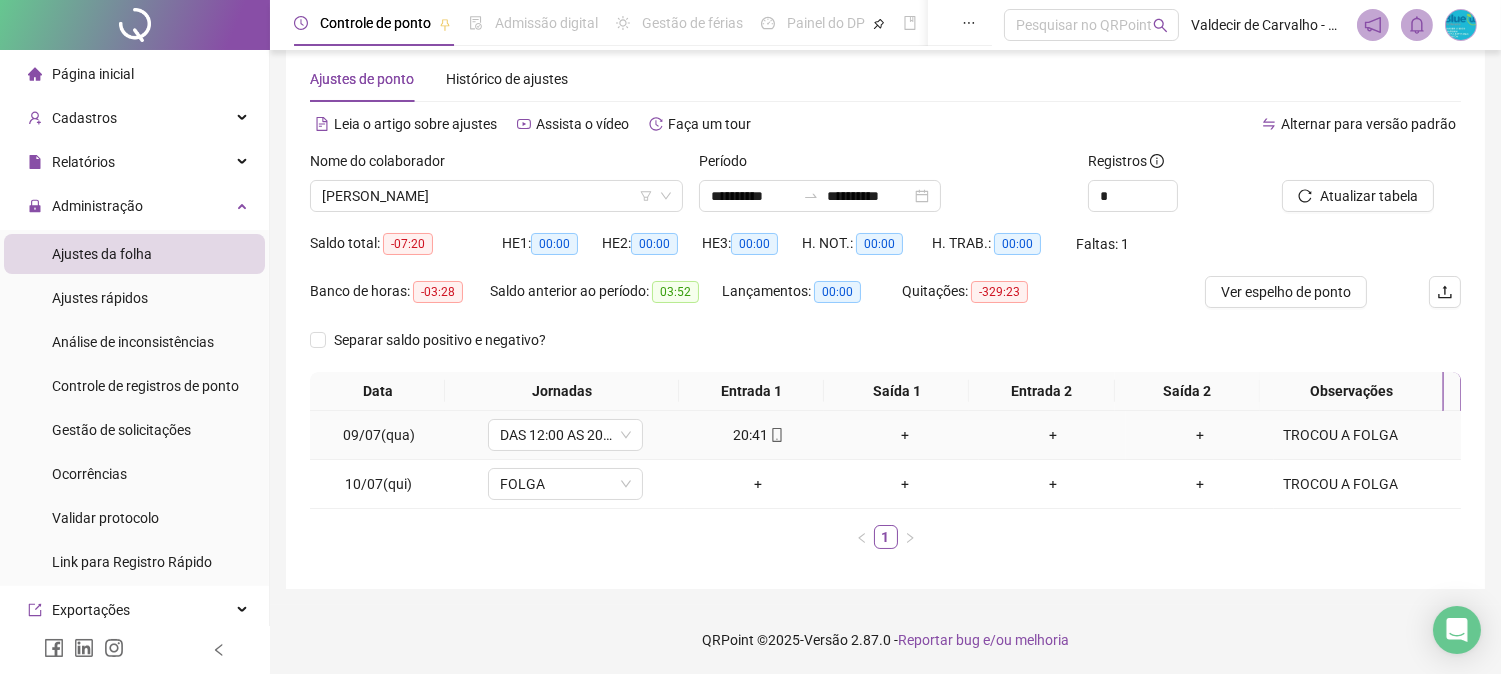 click on "DAS 12:00 AS 20:20" at bounding box center (565, 435) 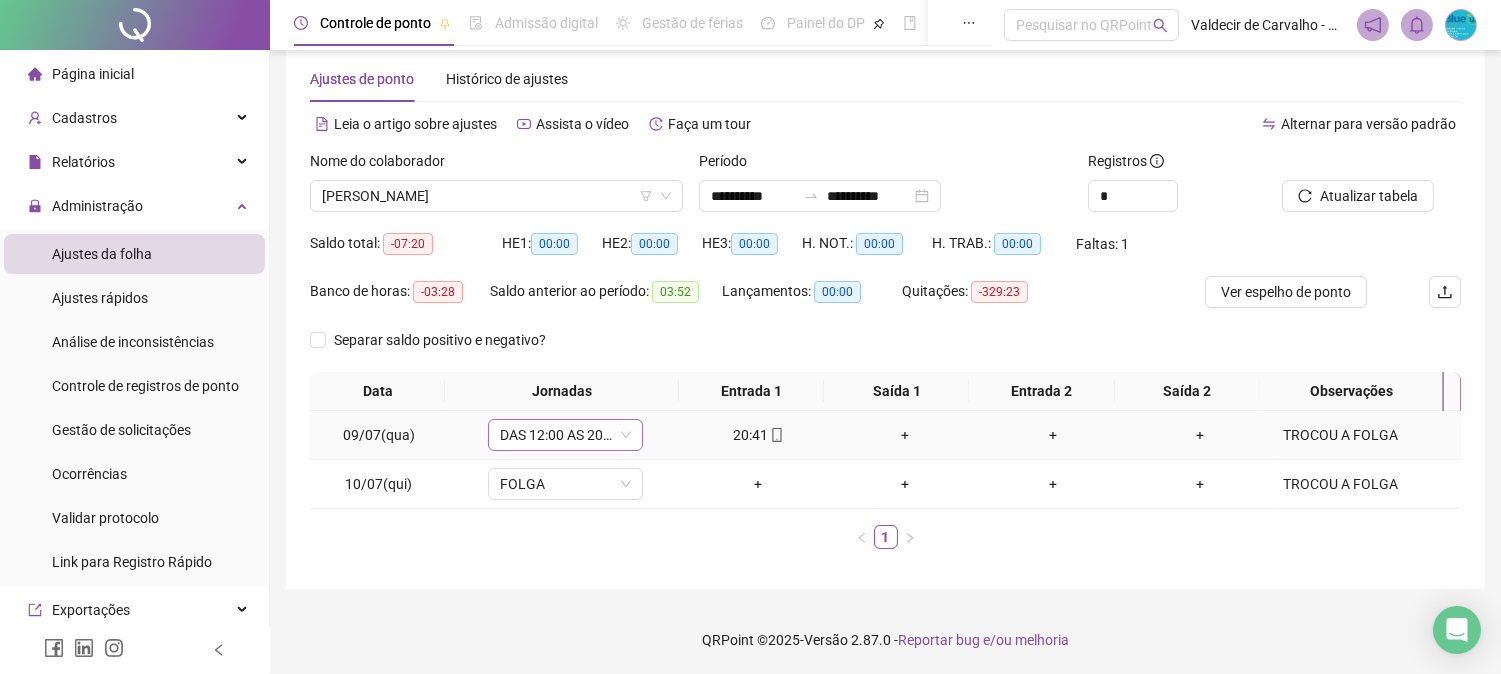 click on "DAS 12:00 AS 20:20" at bounding box center (565, 435) 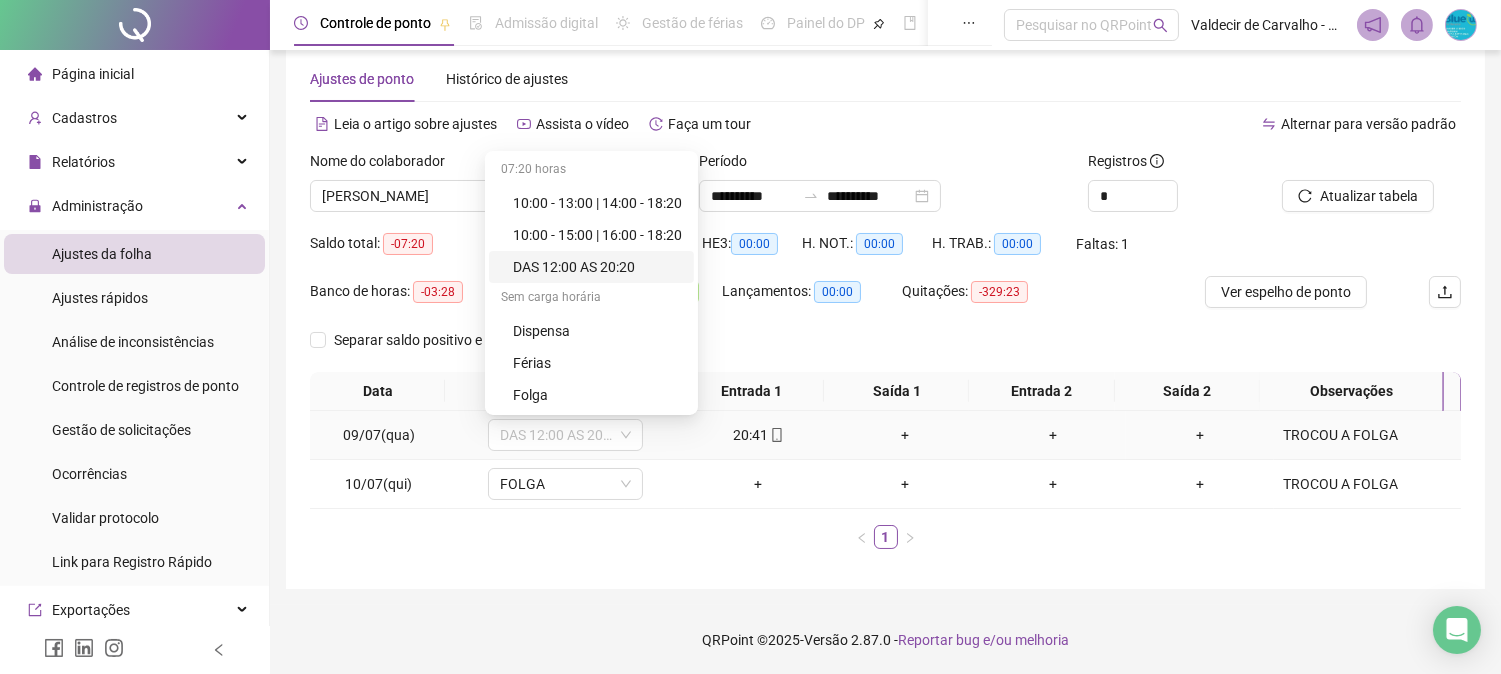 click on "DAS 12:00 AS 20:20" at bounding box center [597, 267] 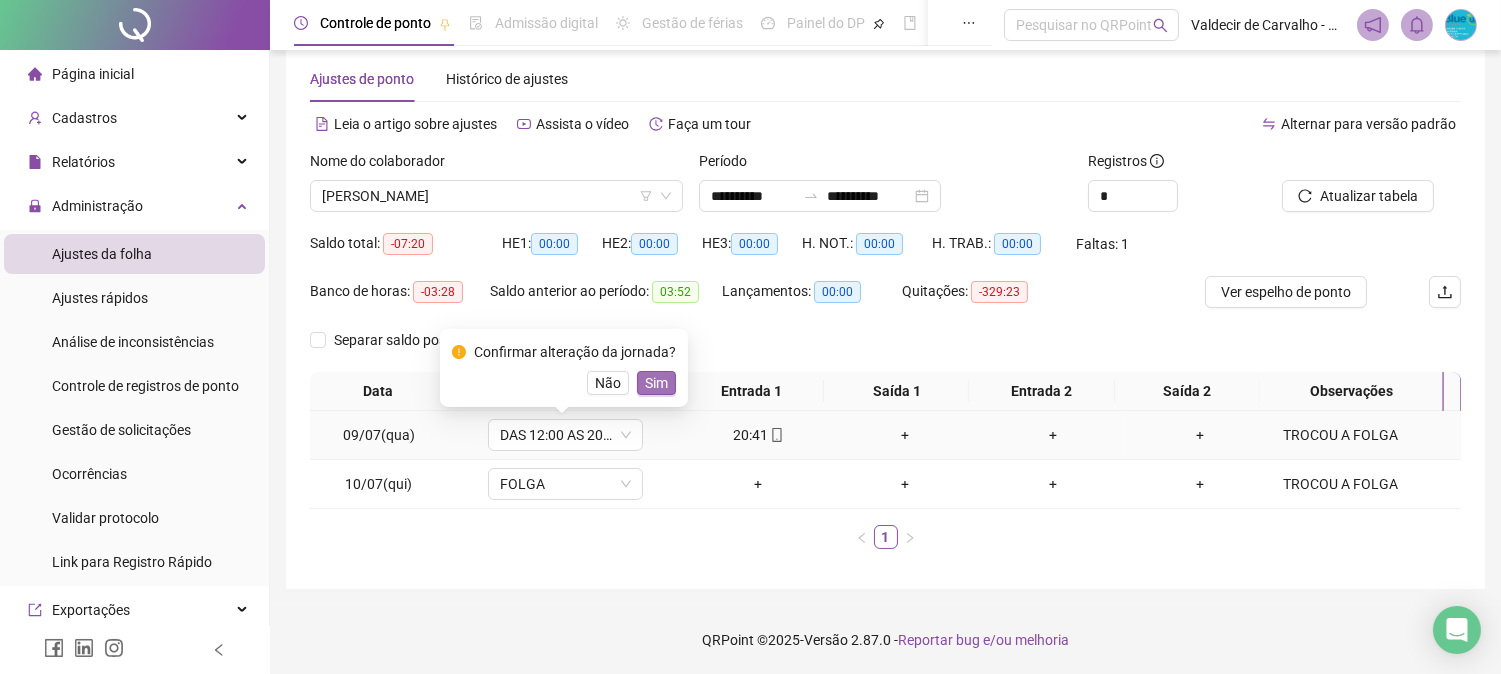 click on "Sim" at bounding box center [656, 383] 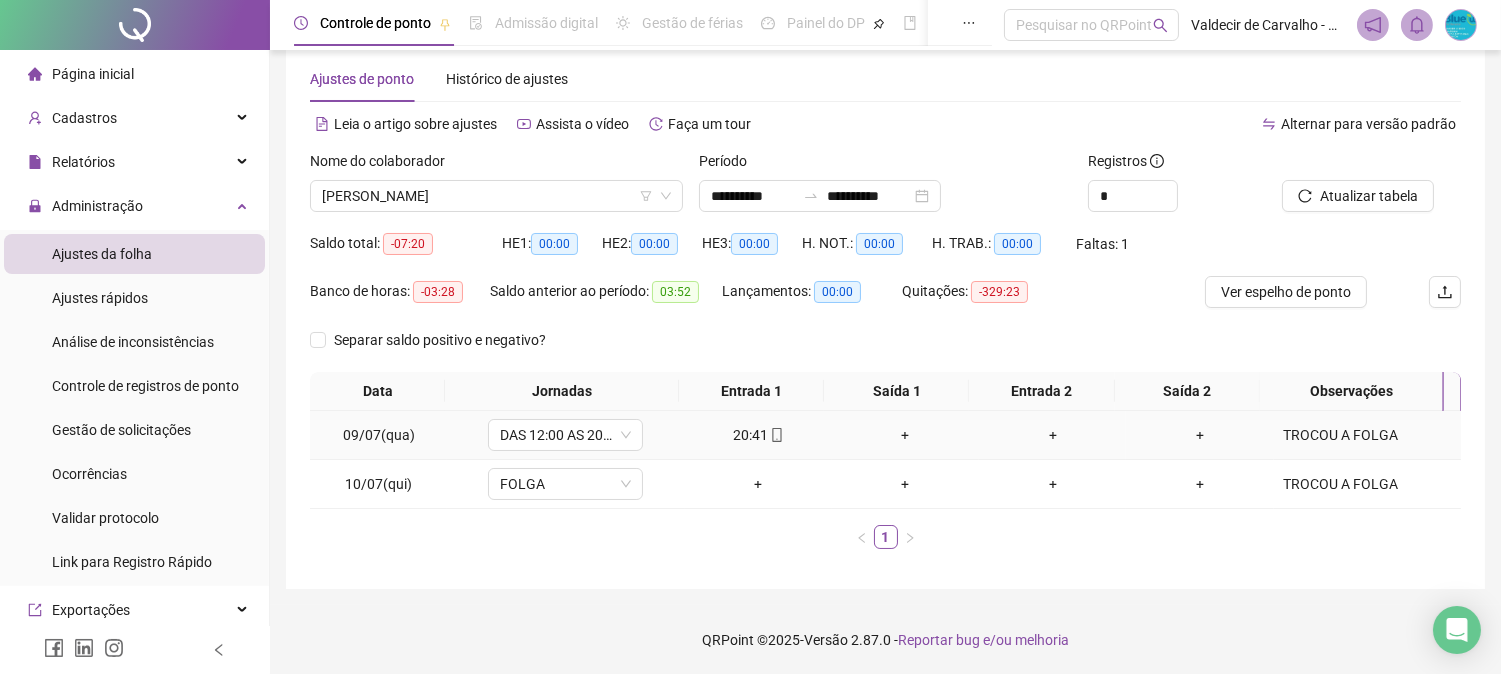 click on "+" at bounding box center [1199, 435] 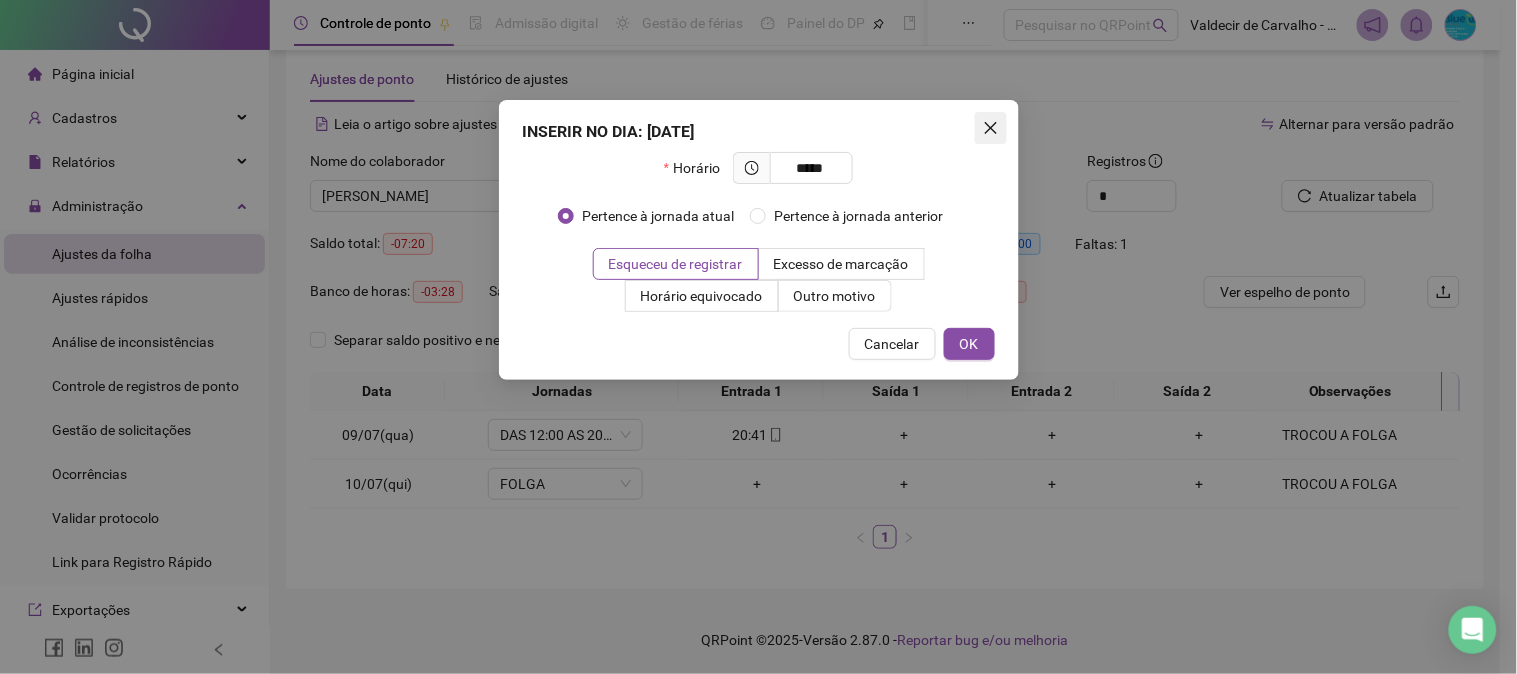 type on "*****" 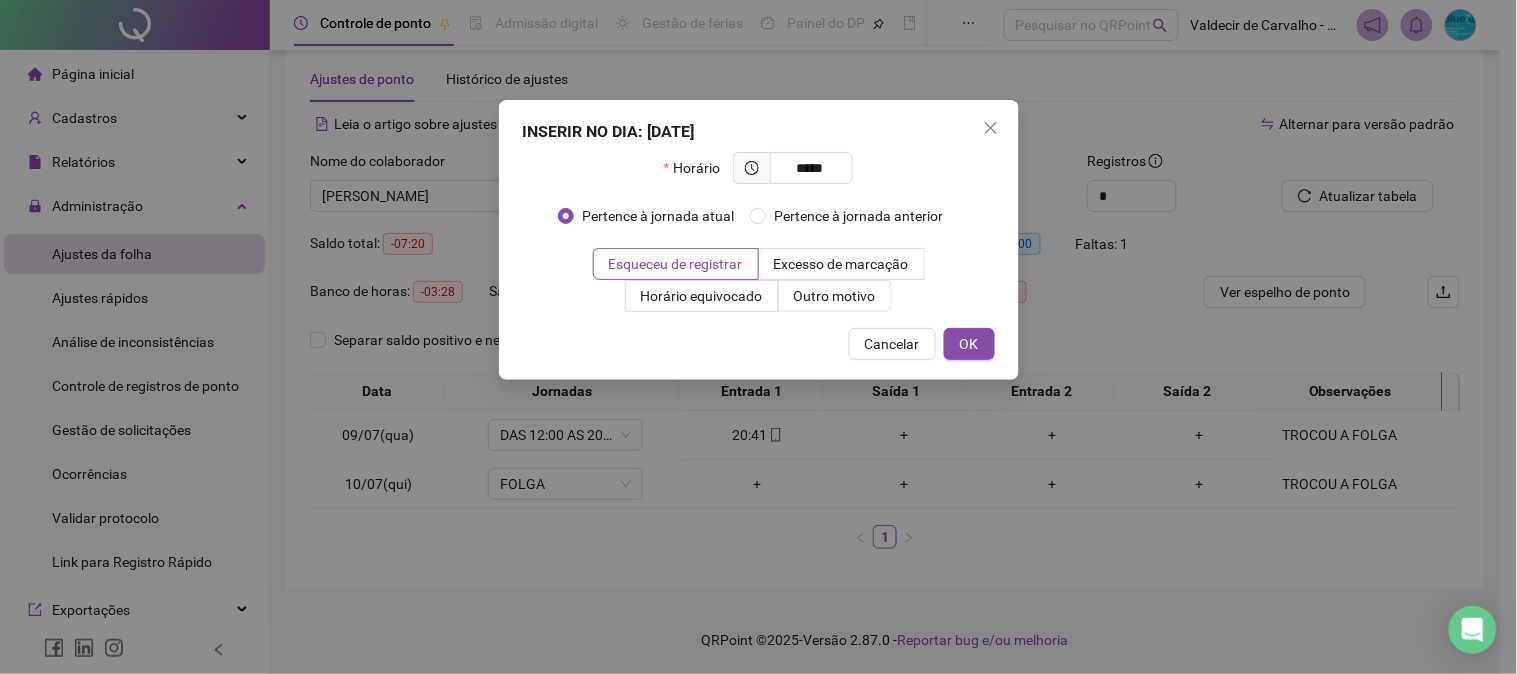 drag, startPoint x: 993, startPoint y: 120, endPoint x: 1013, endPoint y: 117, distance: 20.22375 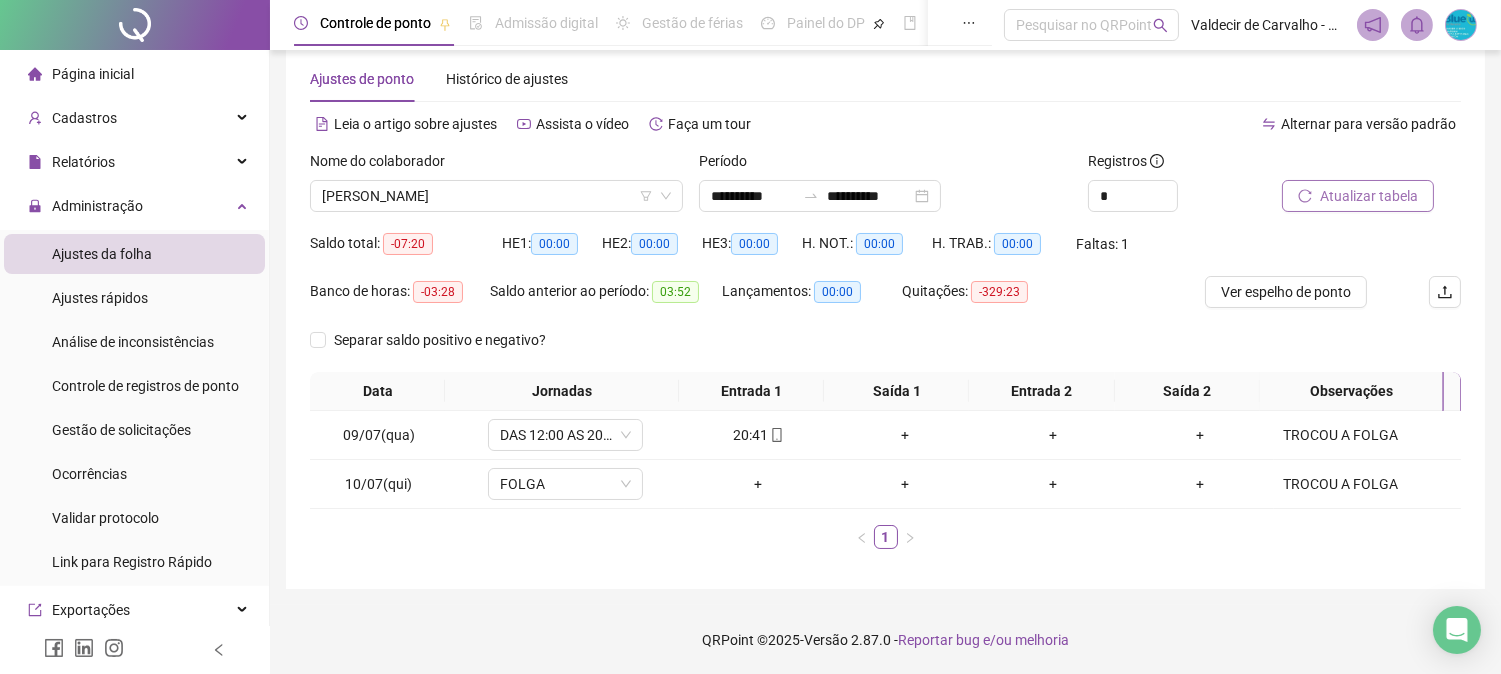 click on "Atualizar tabela" at bounding box center (1358, 196) 